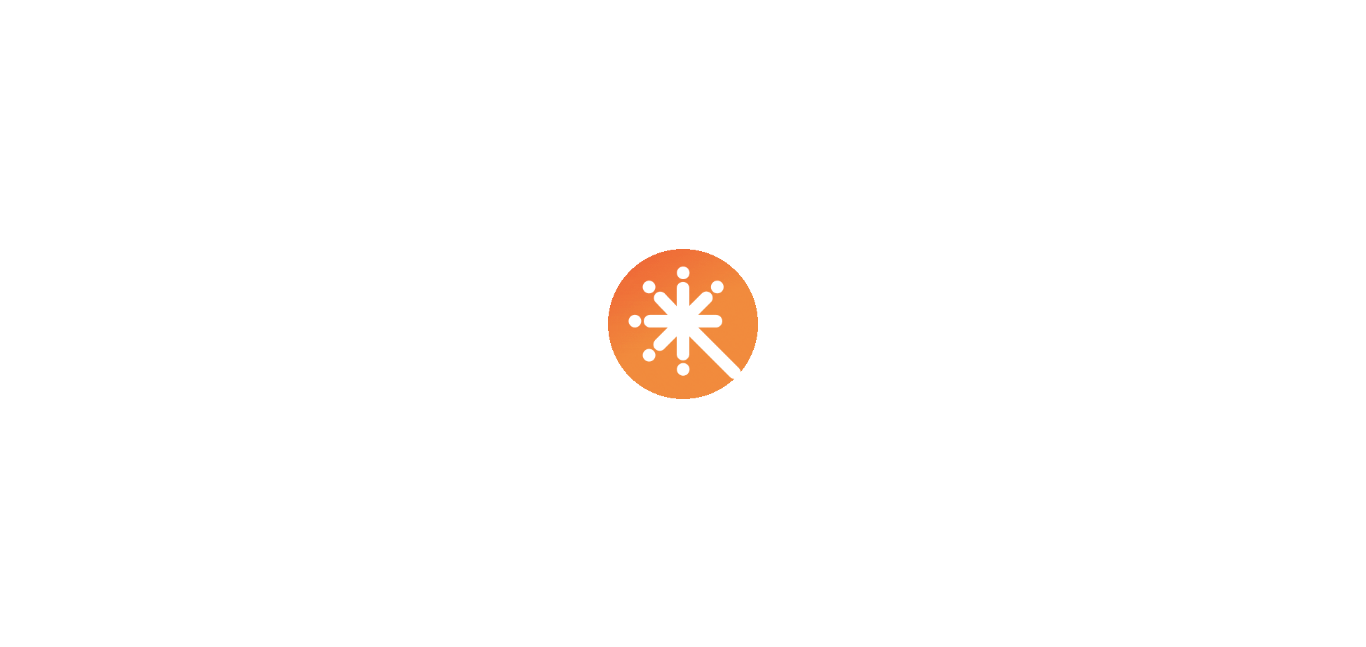 scroll, scrollTop: 0, scrollLeft: 0, axis: both 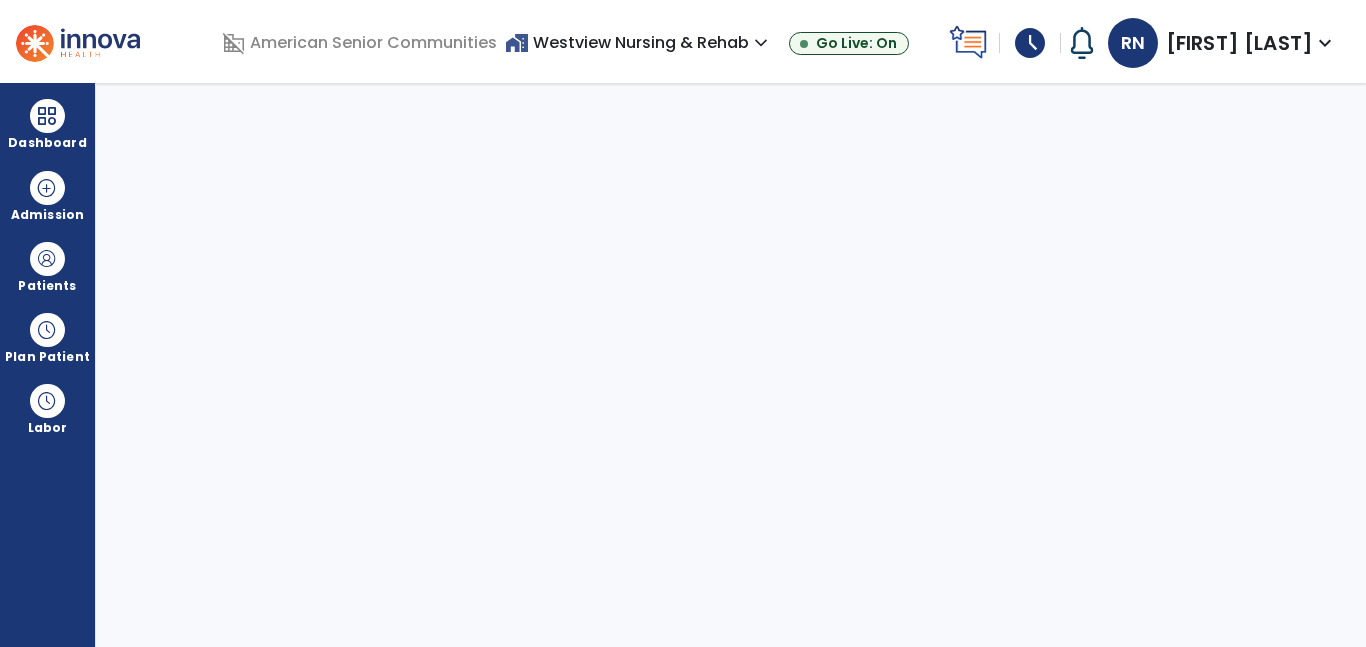 select on "****" 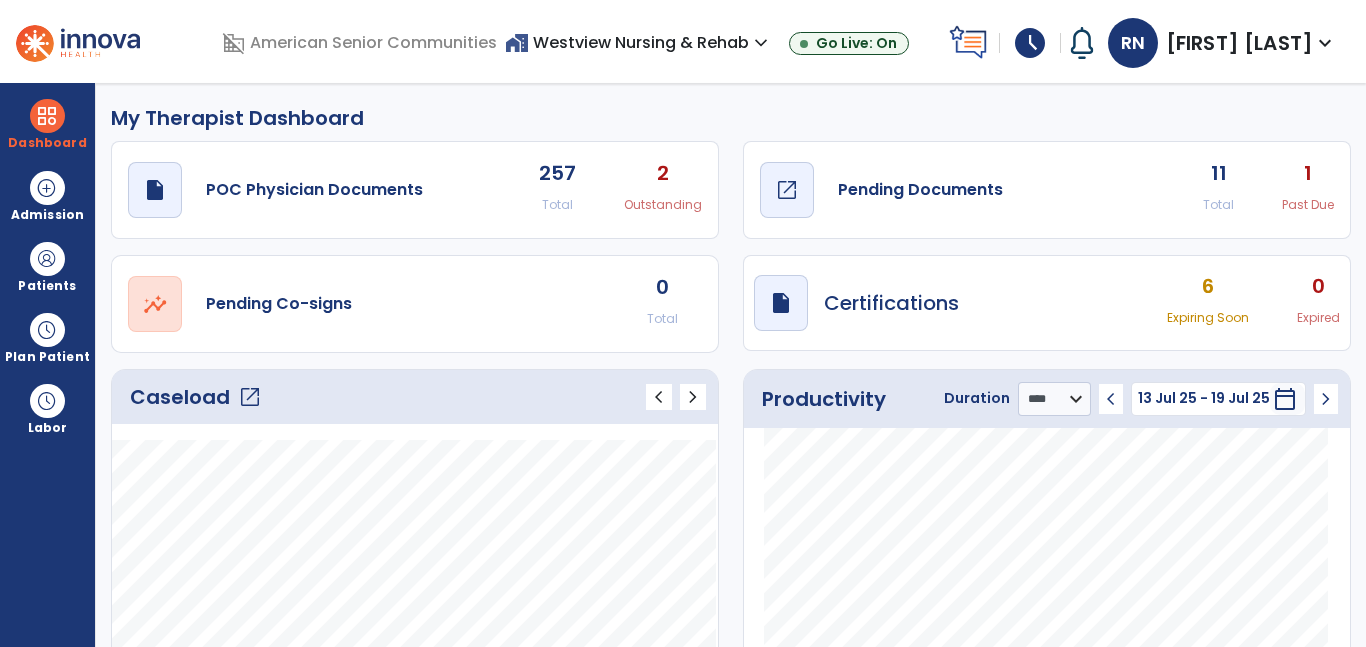 click on "Pending Documents" 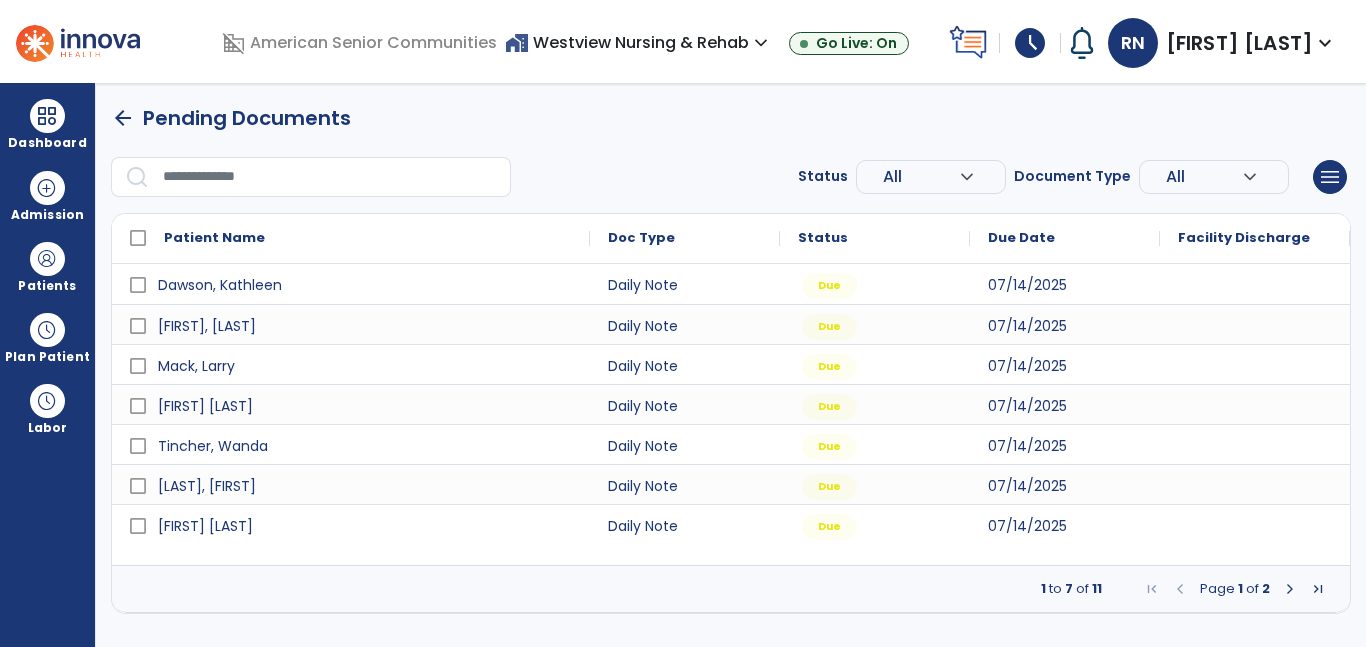 click at bounding box center [1290, 589] 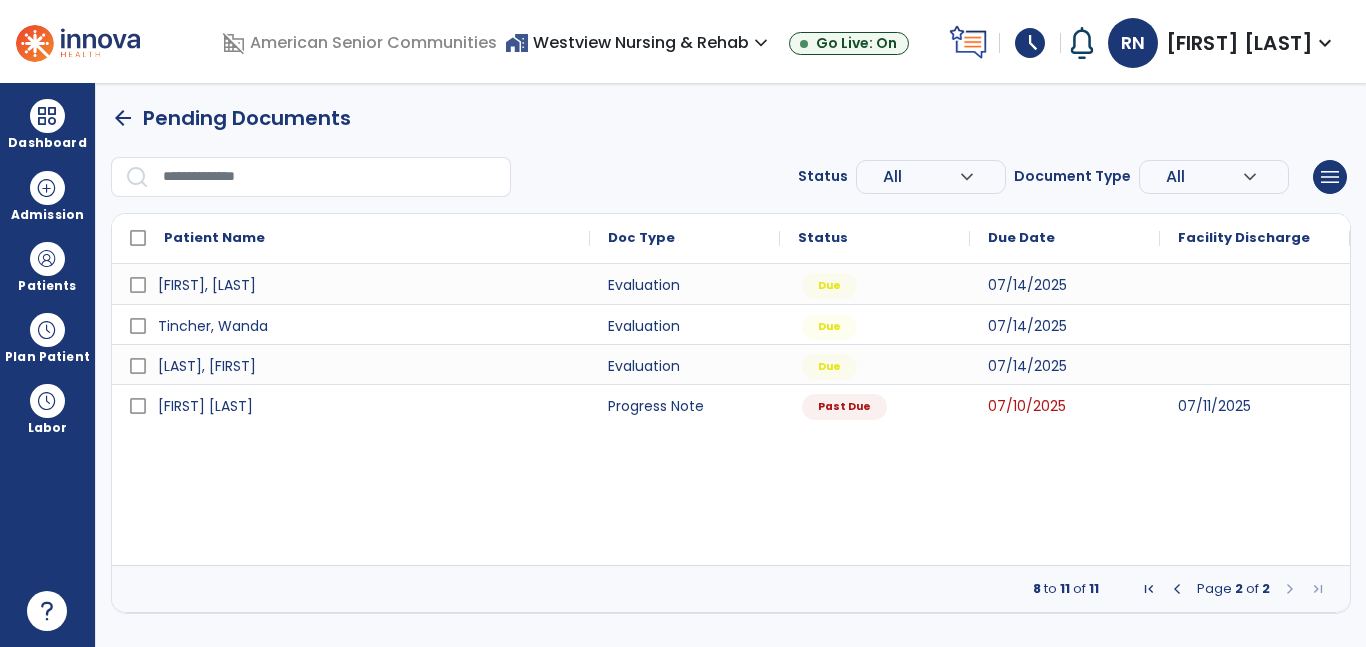 click at bounding box center (1177, 589) 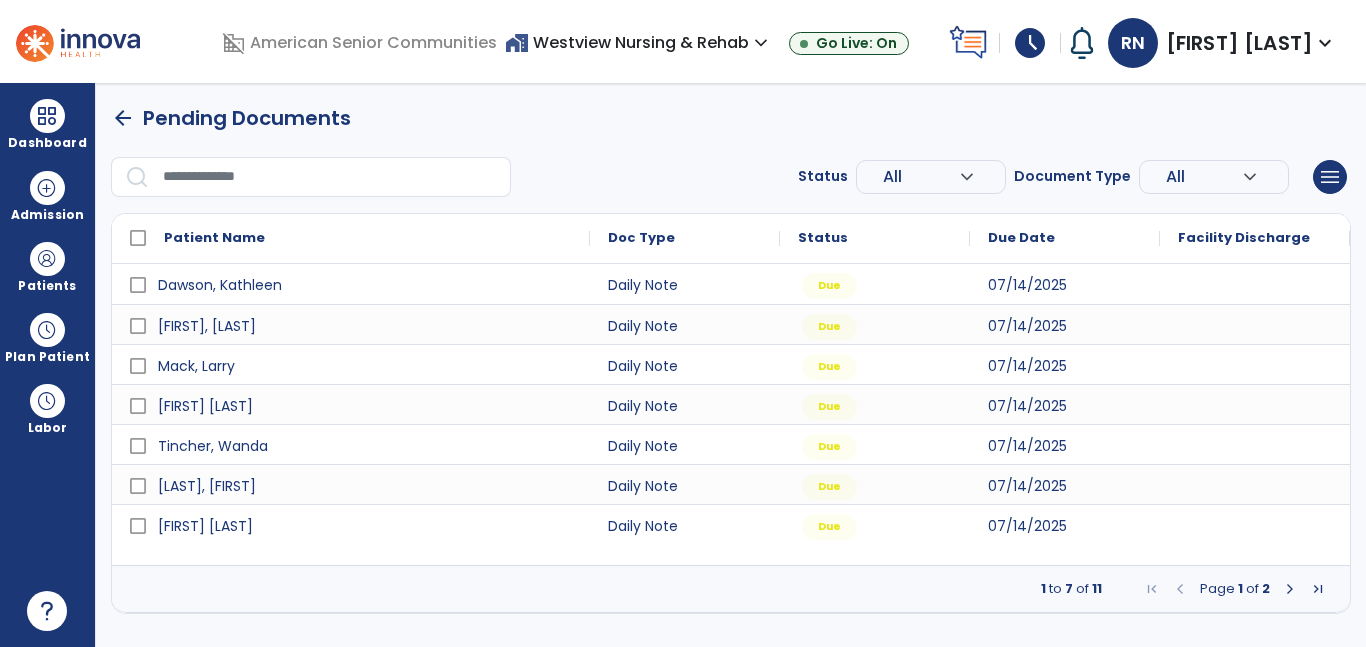 click at bounding box center (1180, 589) 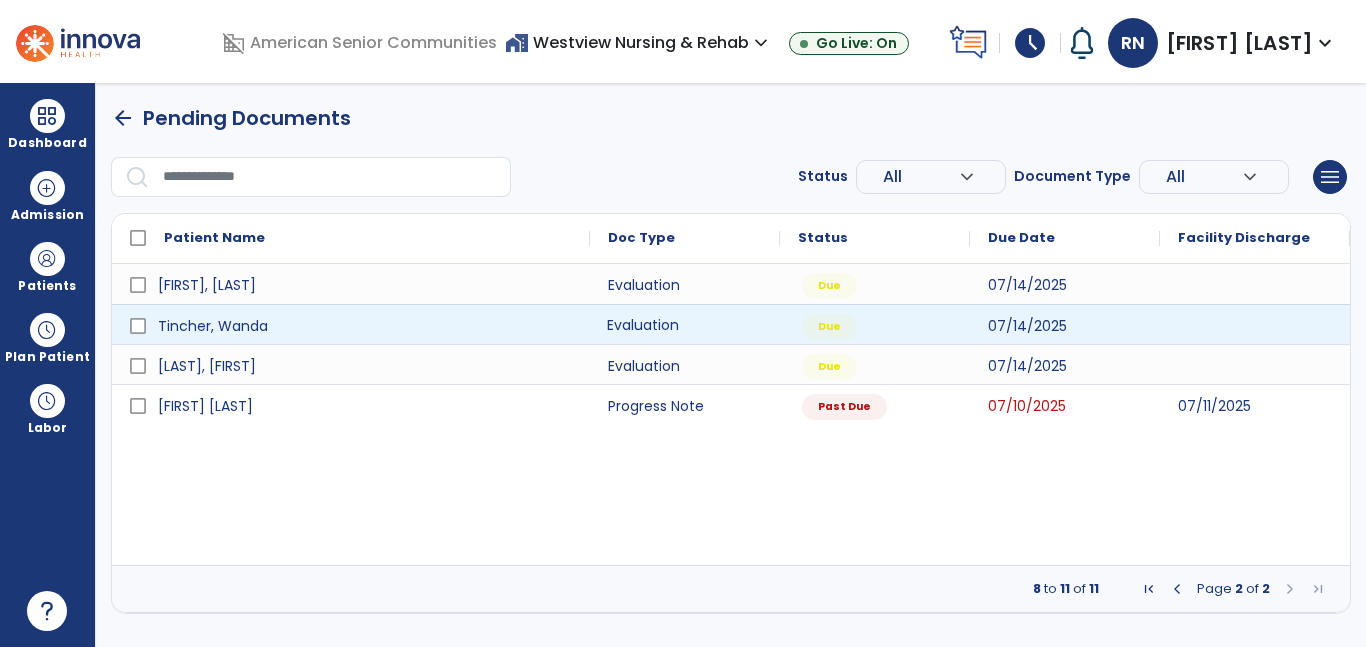 click on "Evaluation" at bounding box center (685, 324) 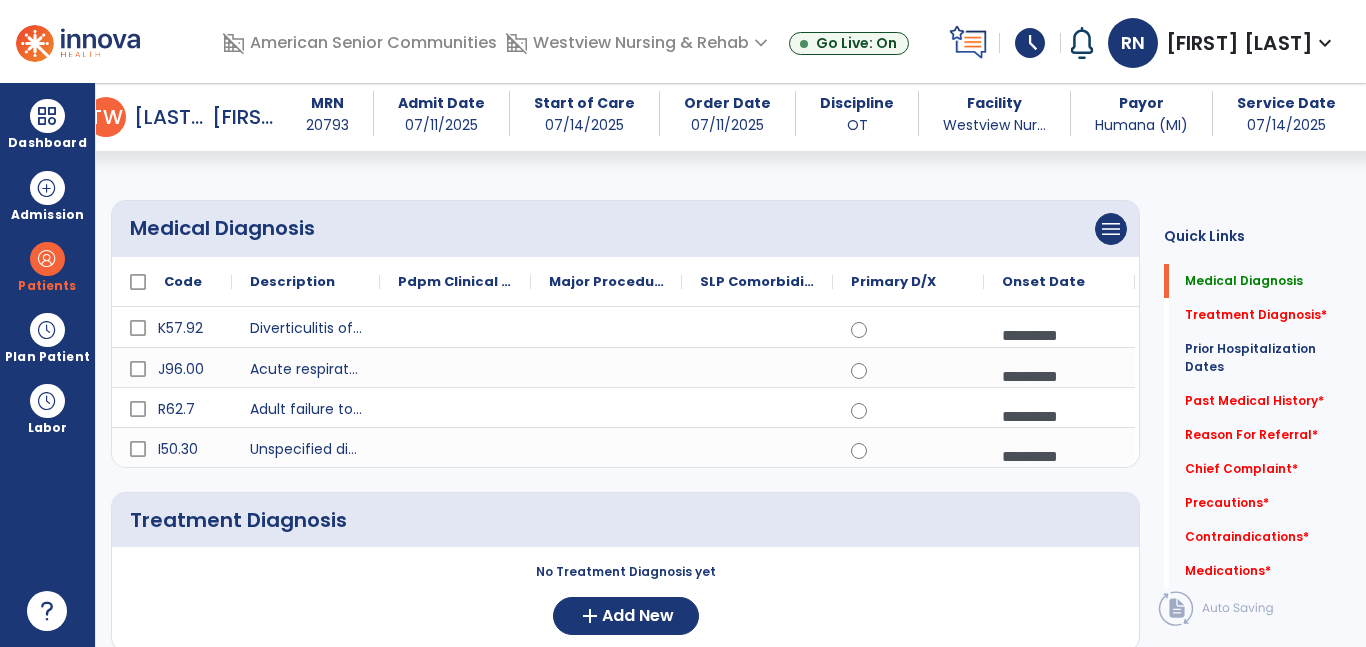scroll, scrollTop: 138, scrollLeft: 0, axis: vertical 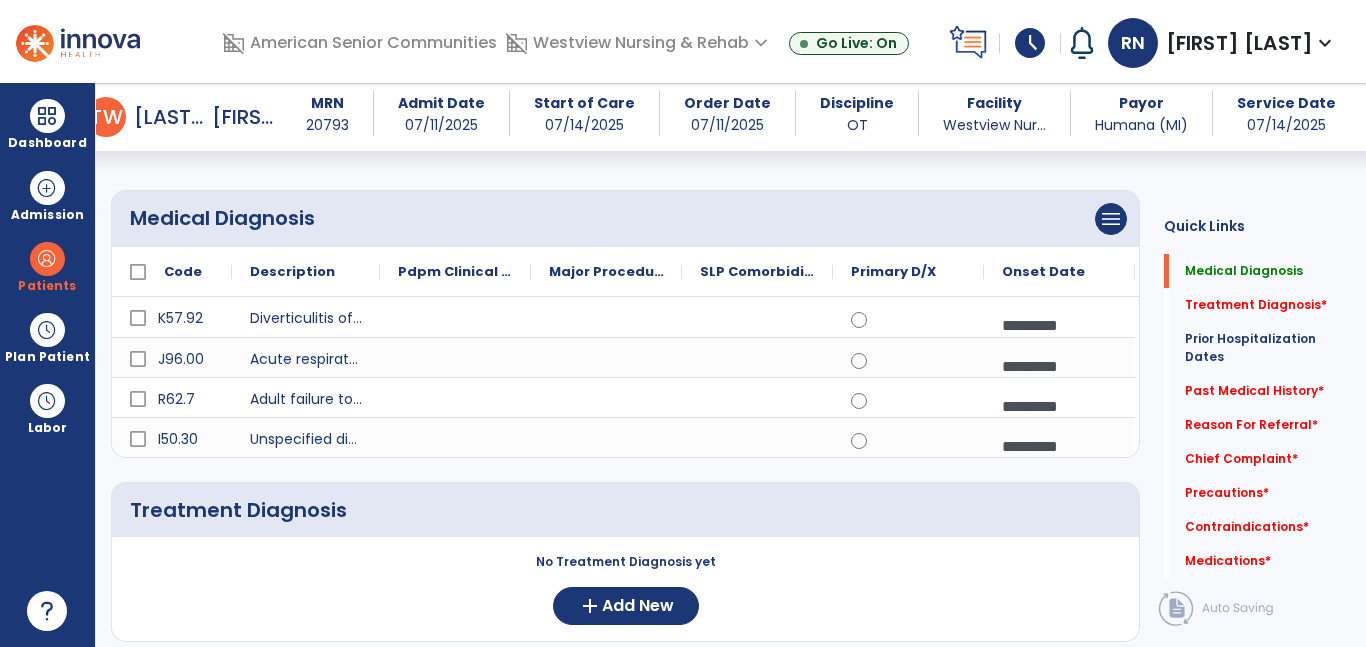 click on "No Treatment Diagnosis yet  add  Add New" 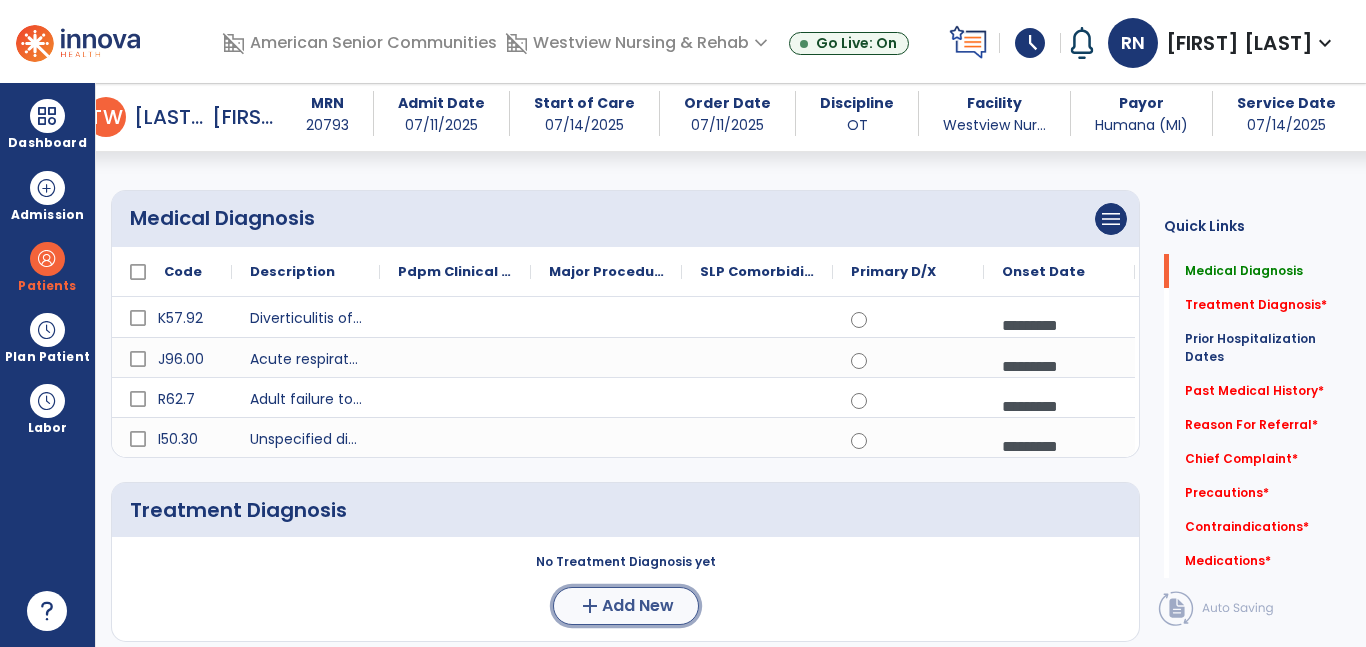 click on "Add New" 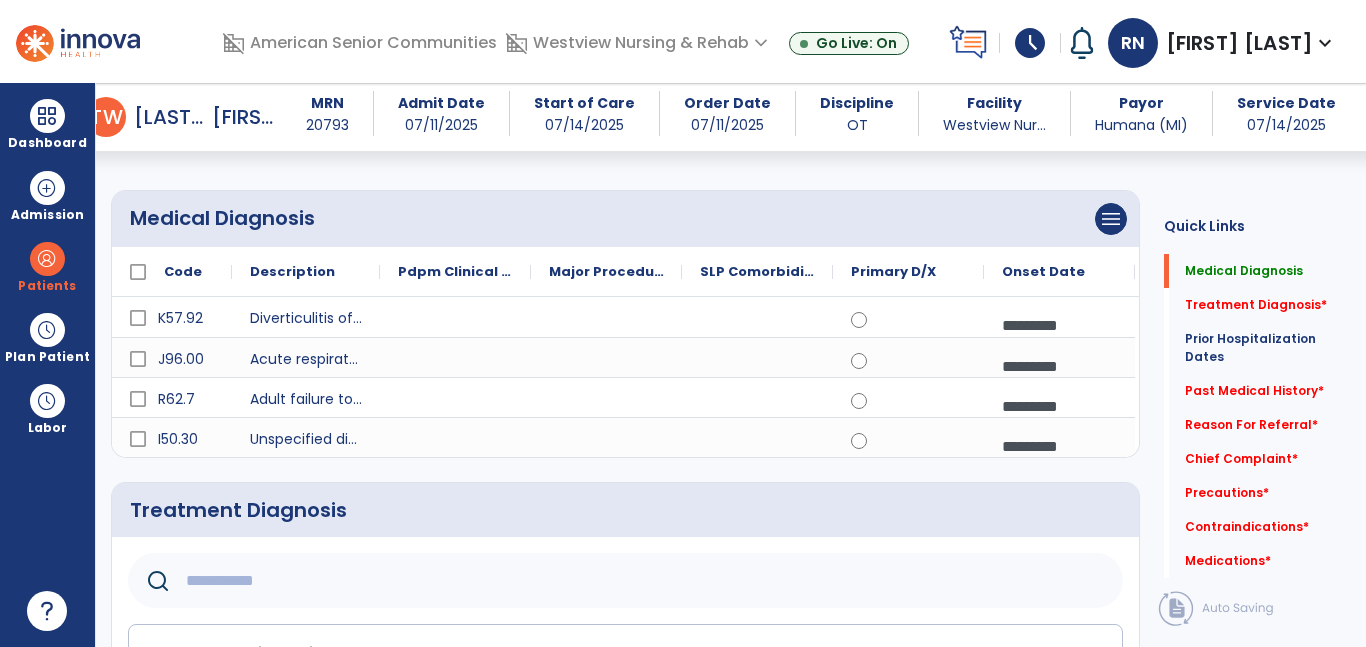 click 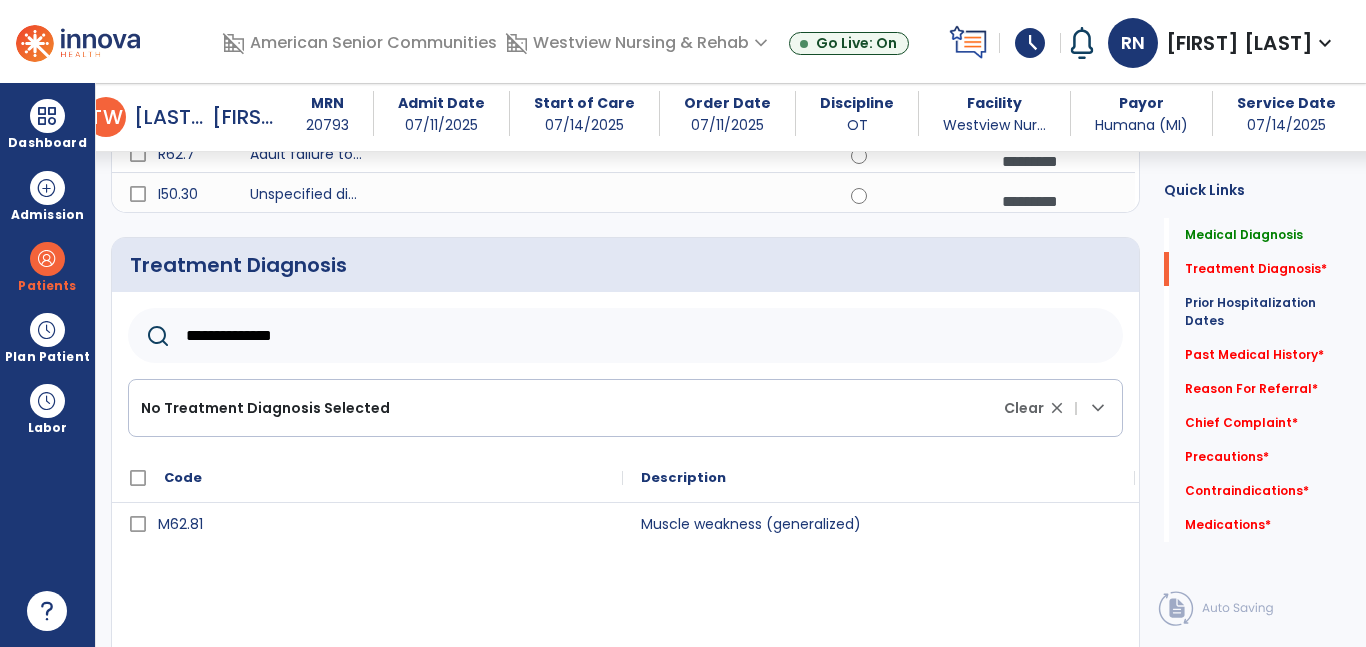 scroll, scrollTop: 385, scrollLeft: 0, axis: vertical 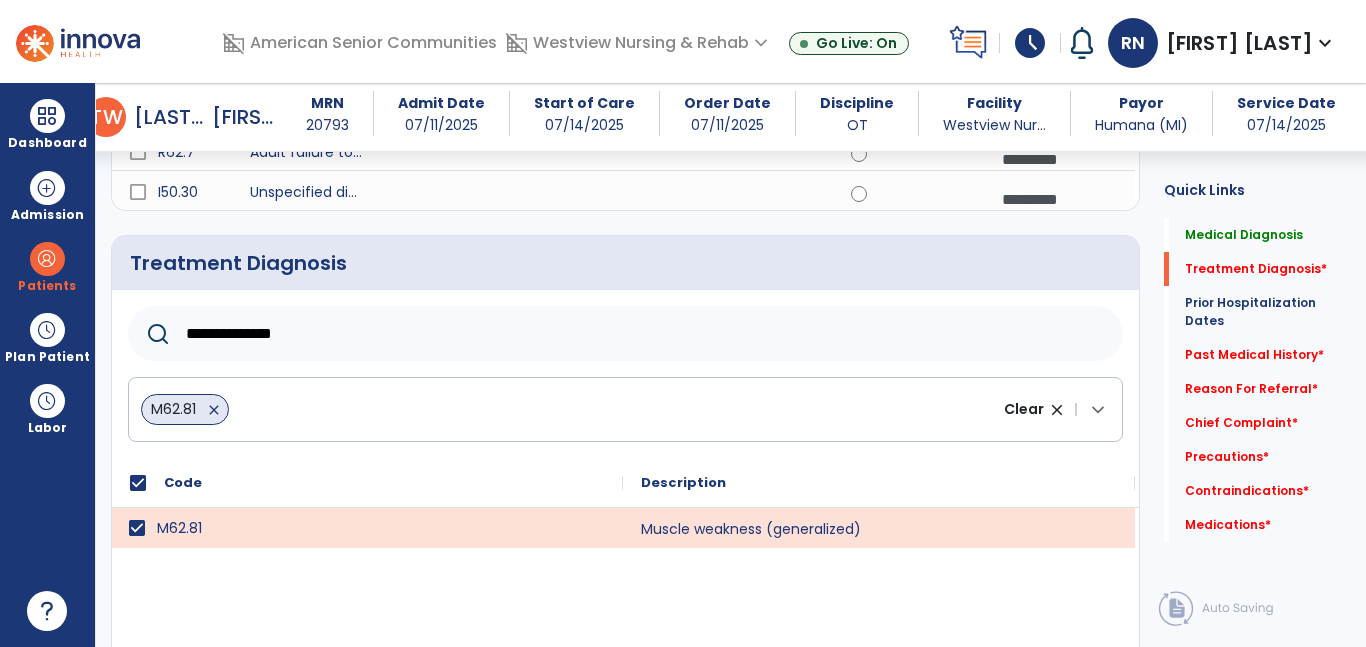 click on "**********" 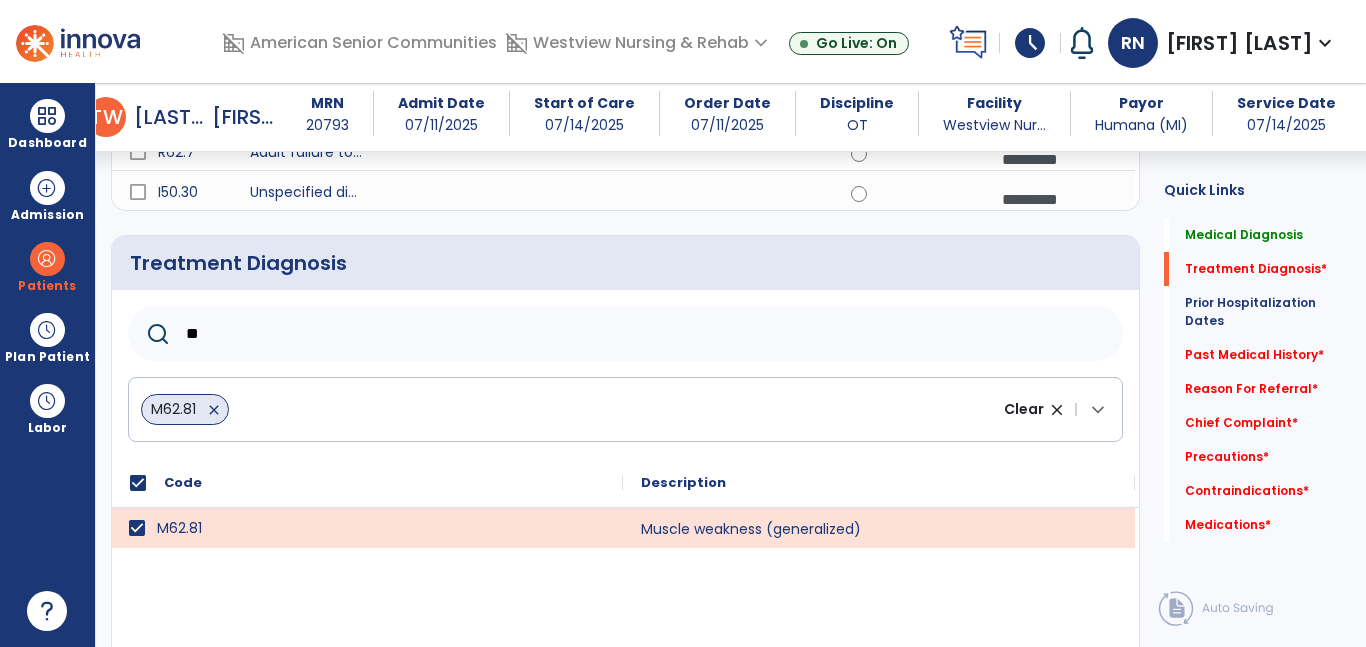 type on "*" 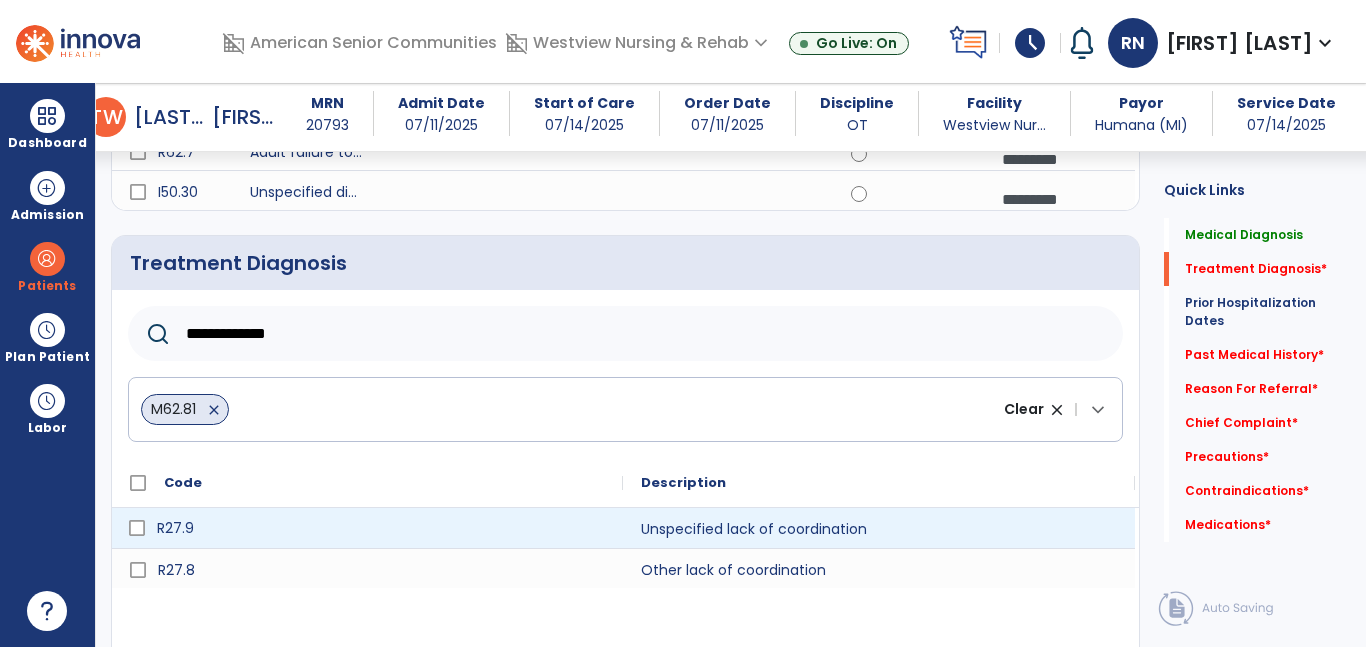 type on "**********" 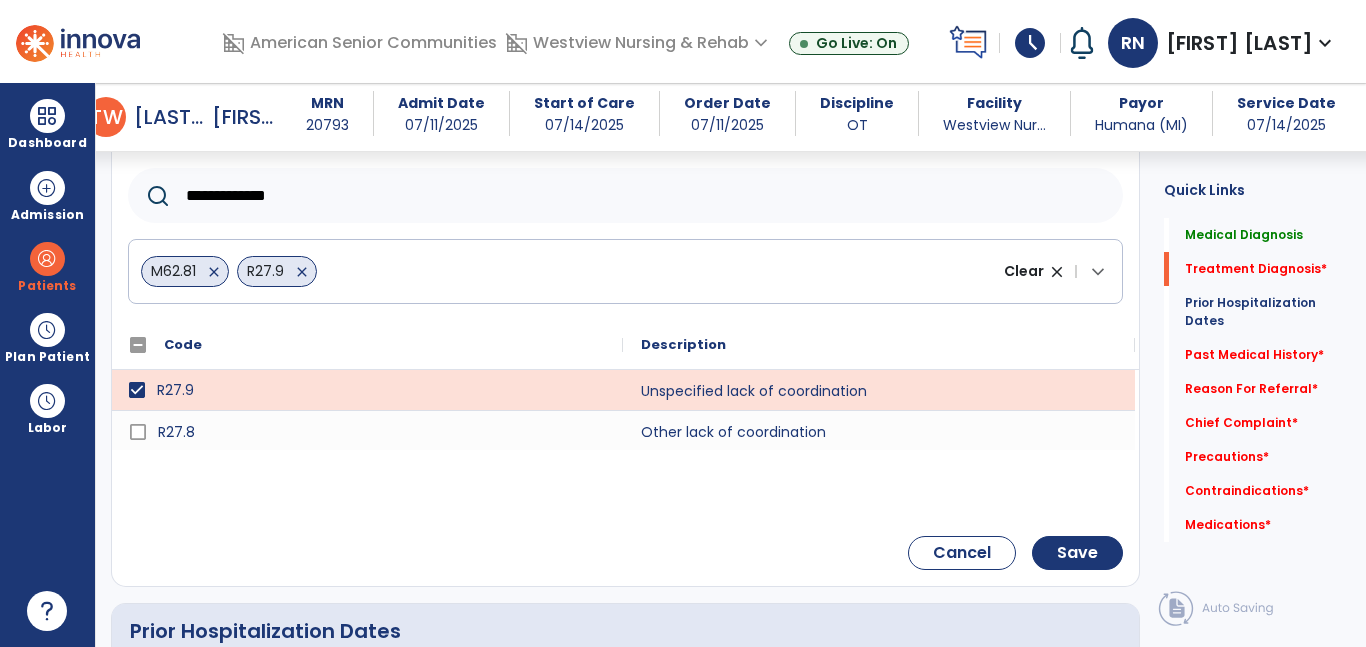 scroll, scrollTop: 529, scrollLeft: 0, axis: vertical 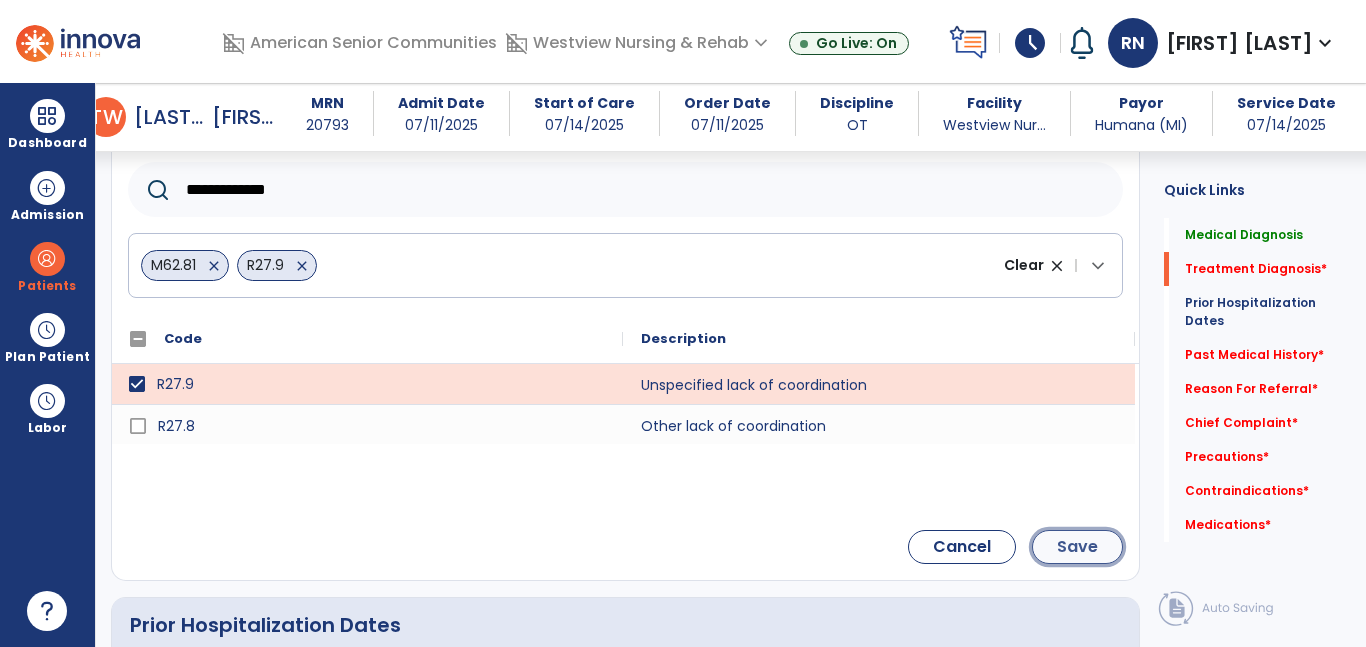 click on "Save" 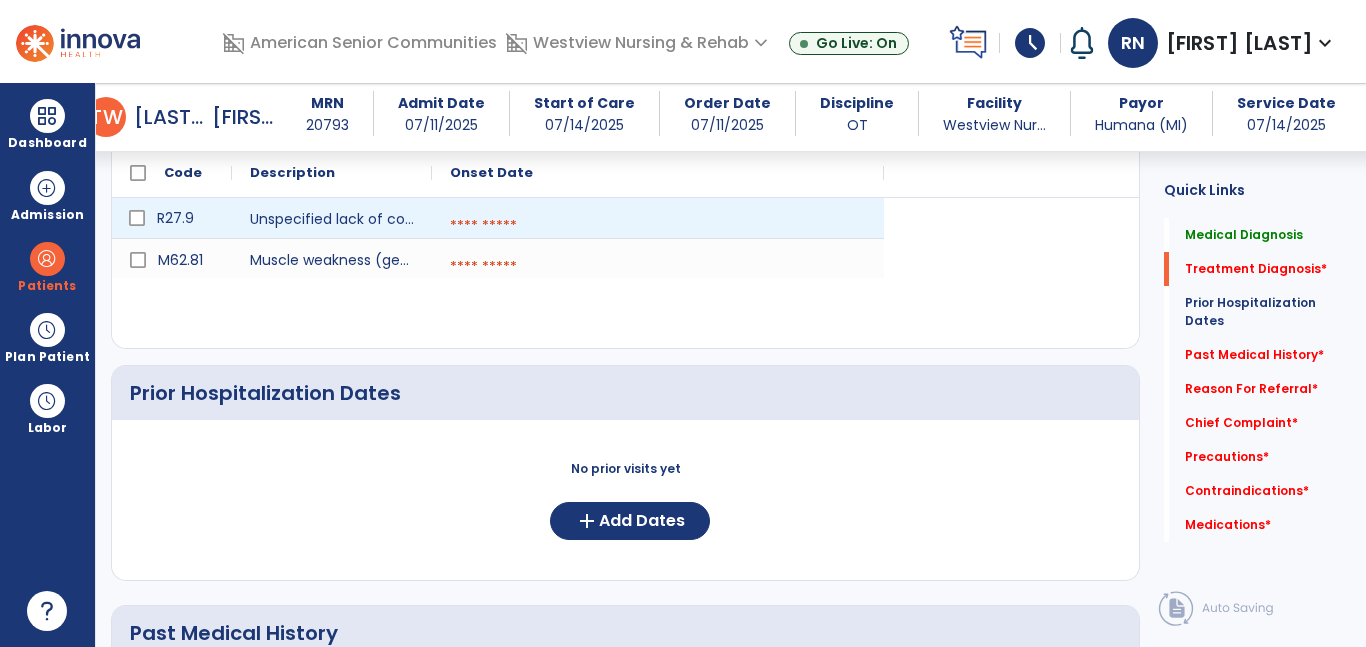 click at bounding box center [658, 226] 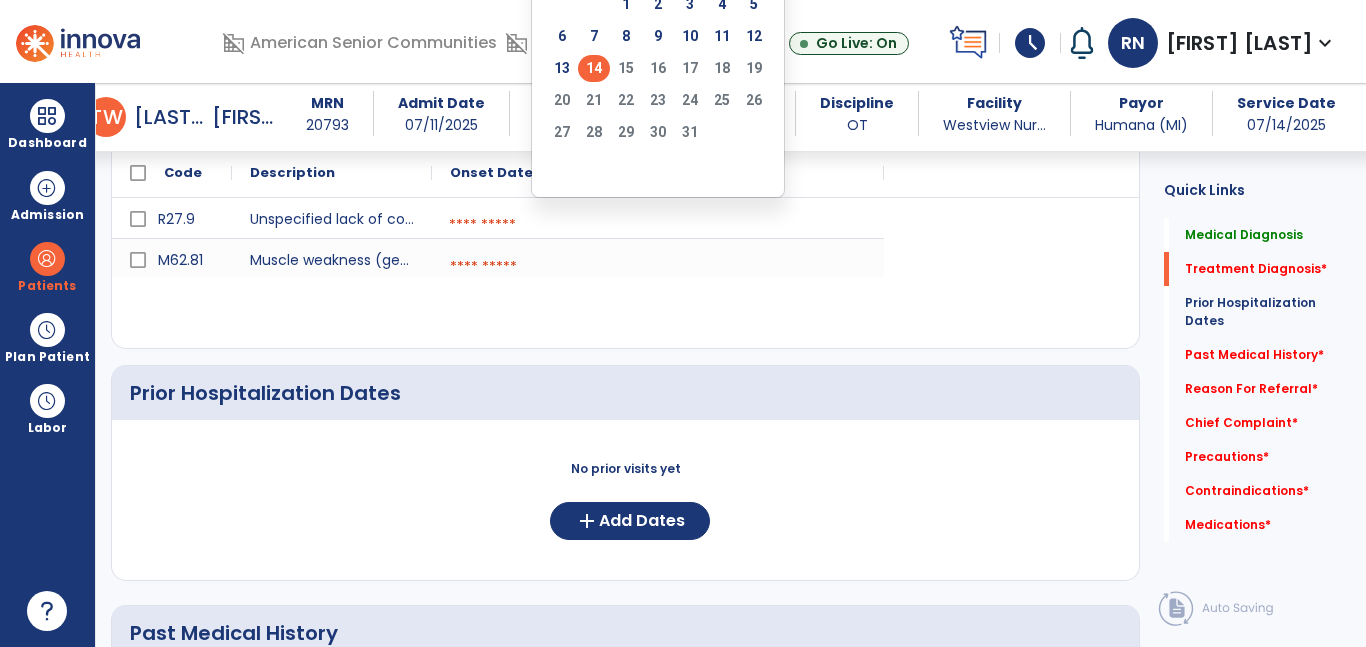 click on "14" 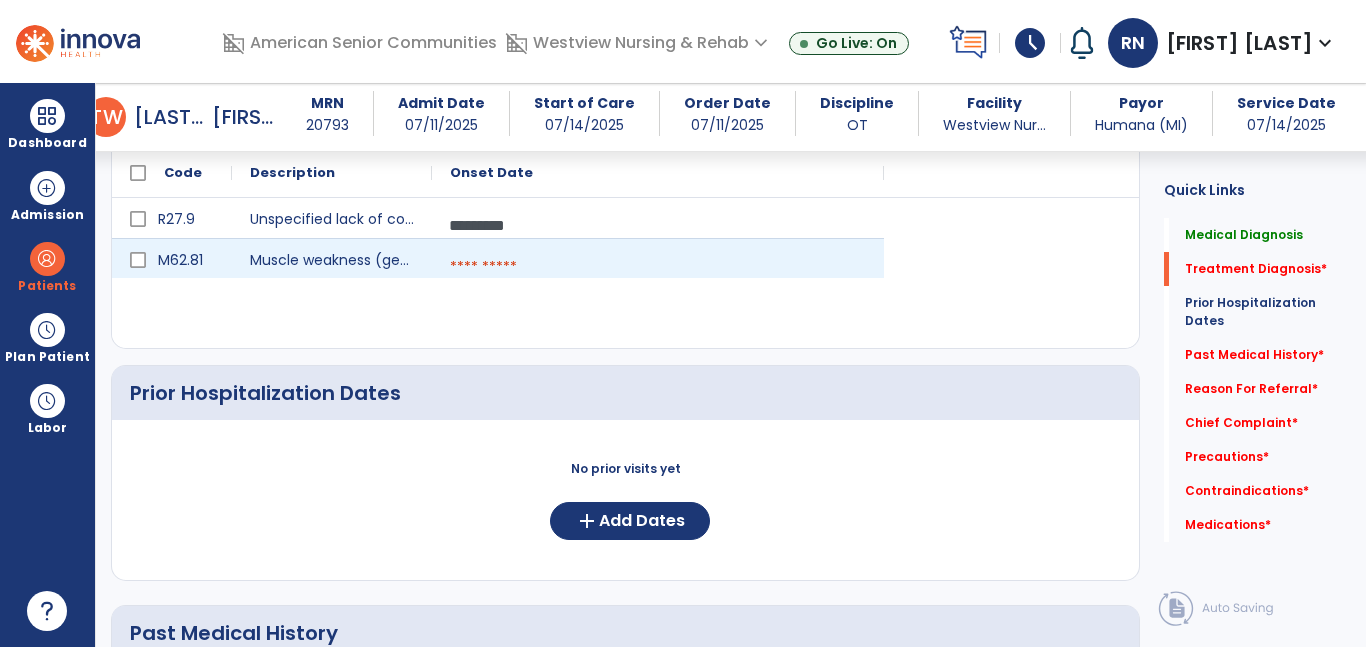 click at bounding box center [658, 267] 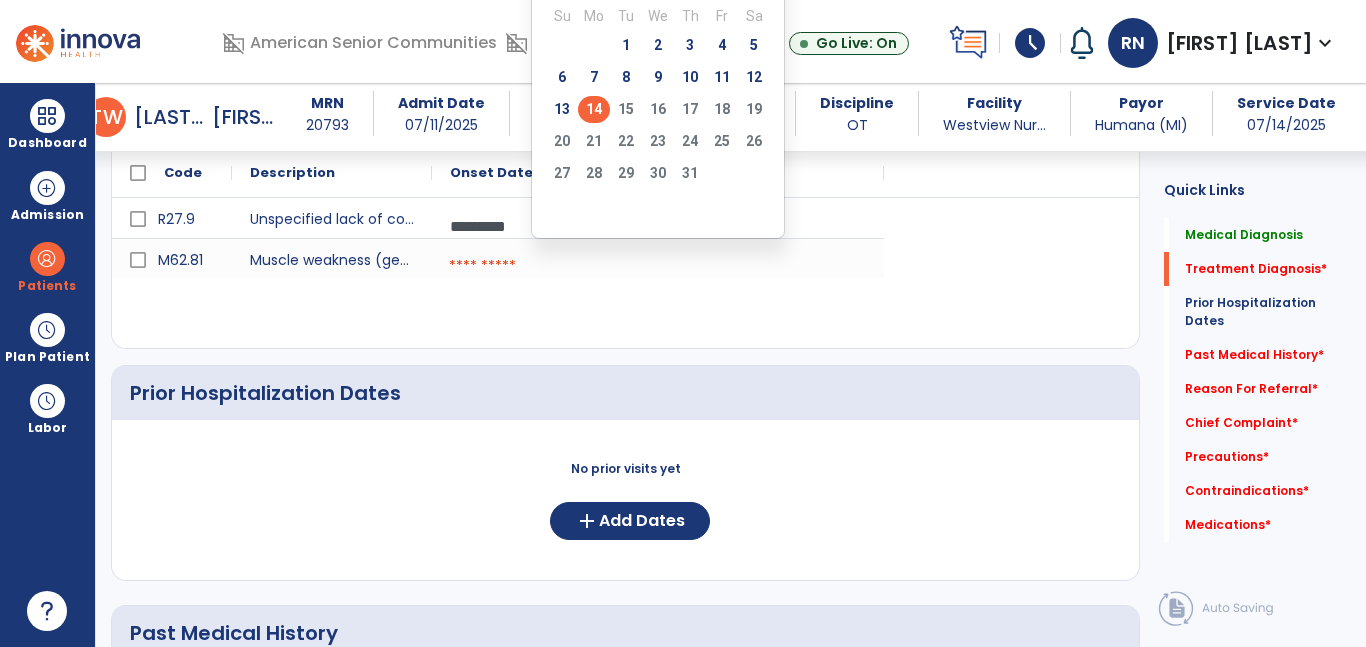 click on "14" 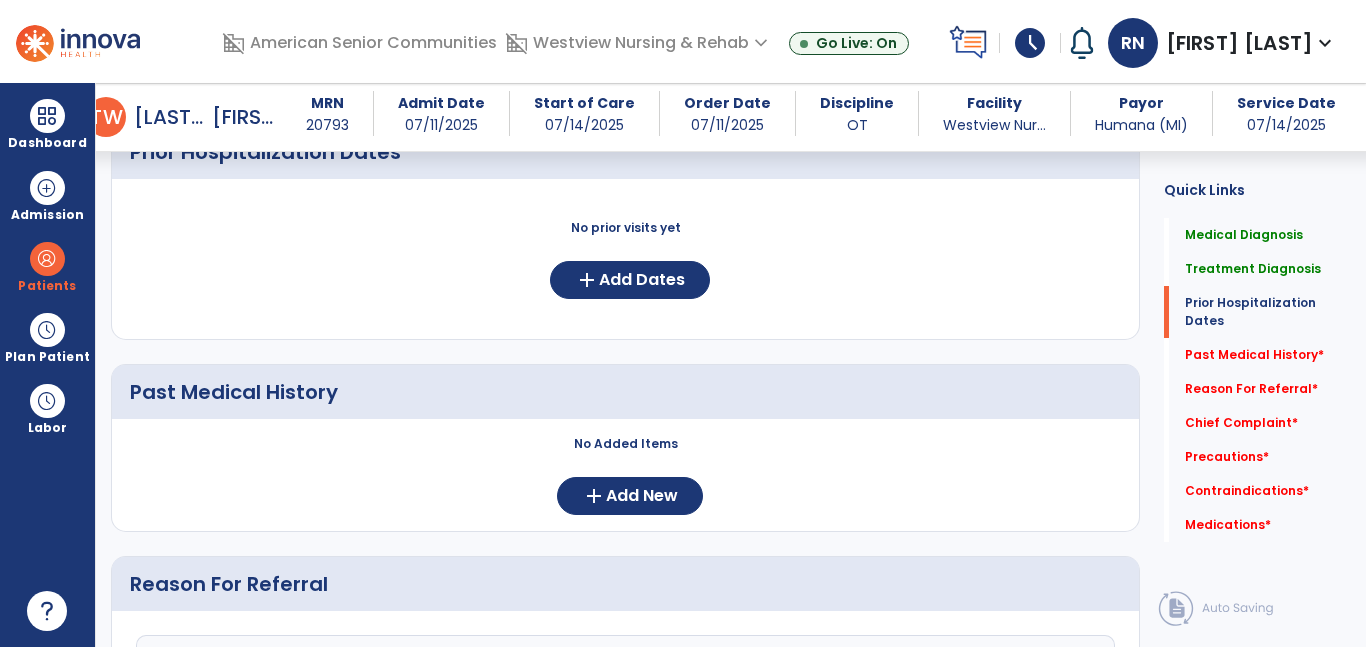 scroll, scrollTop: 816, scrollLeft: 0, axis: vertical 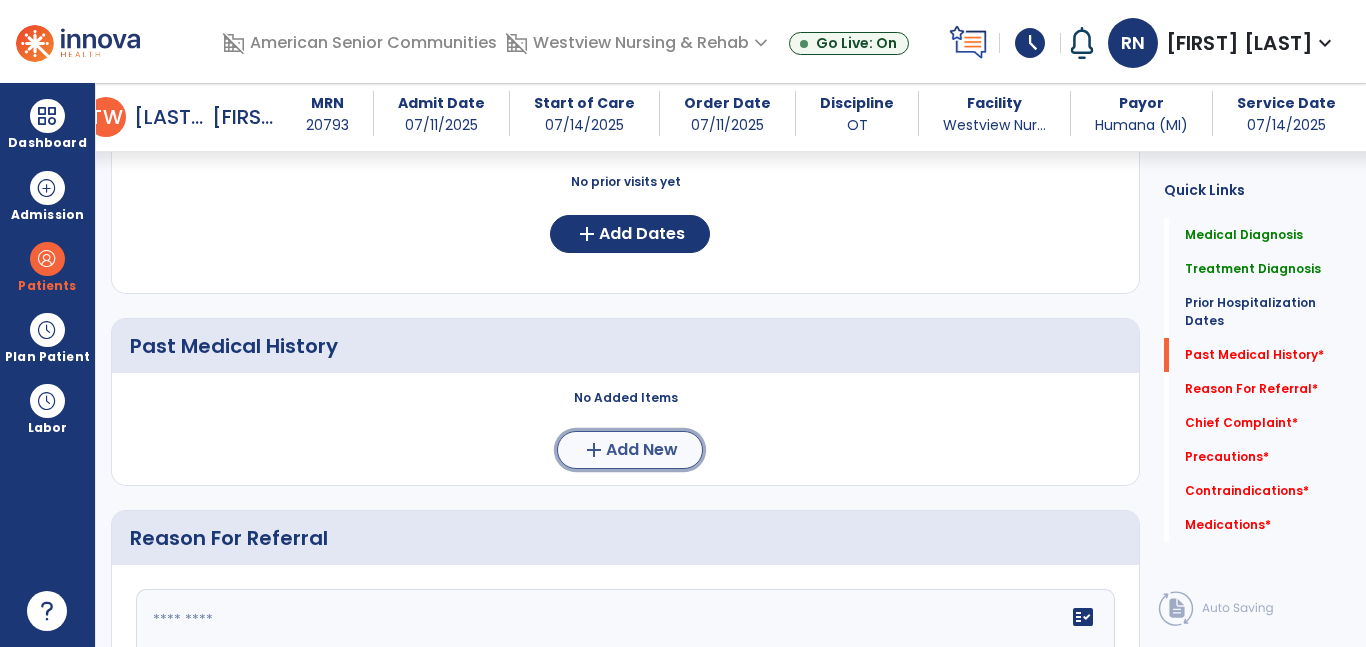 click on "add  Add New" 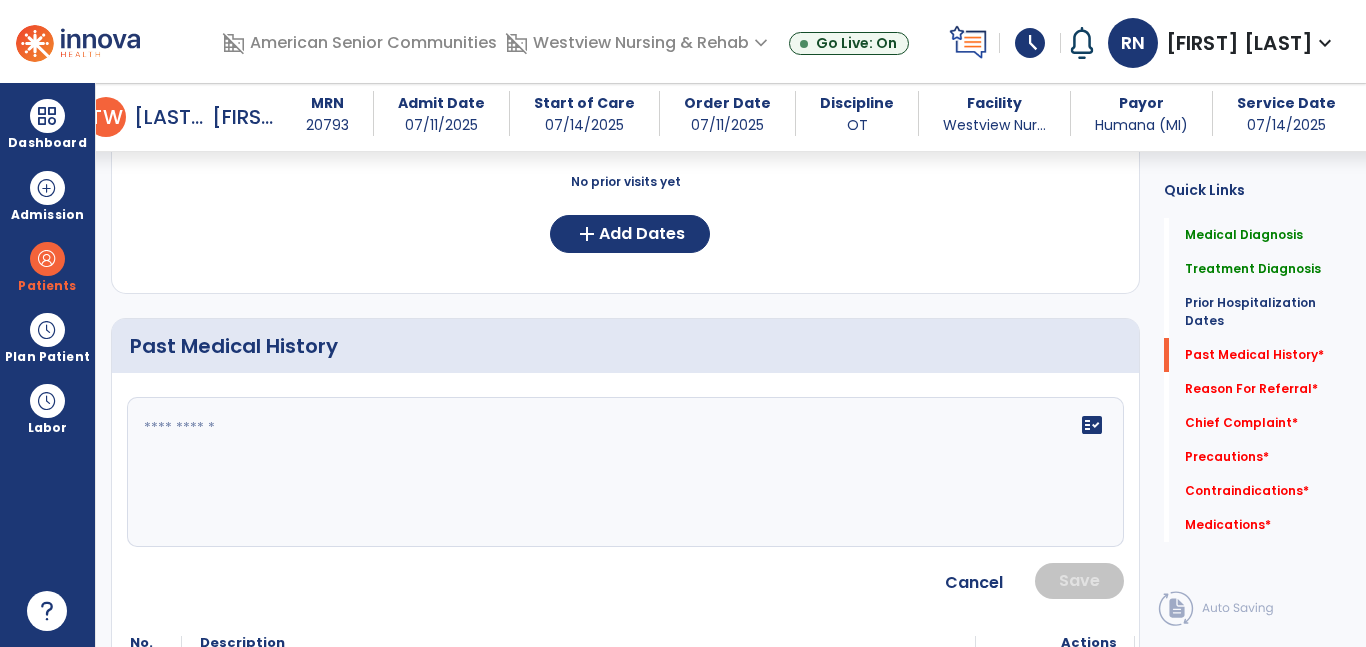 click 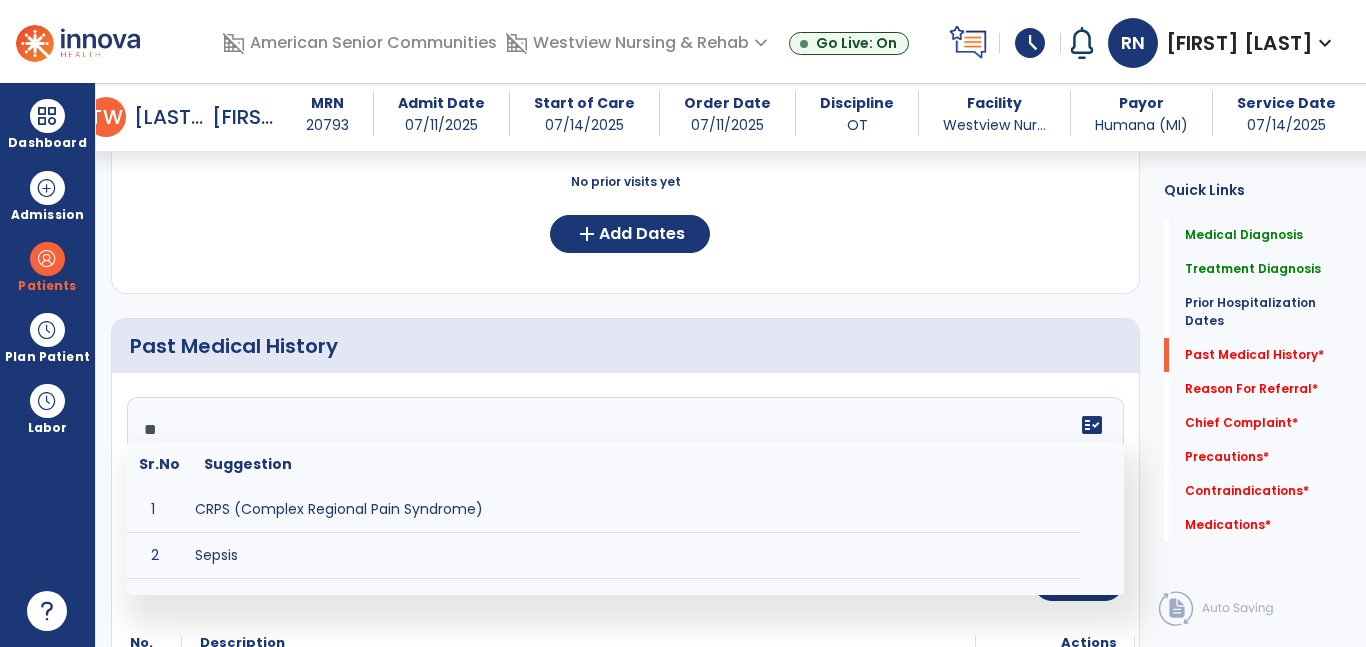type on "***" 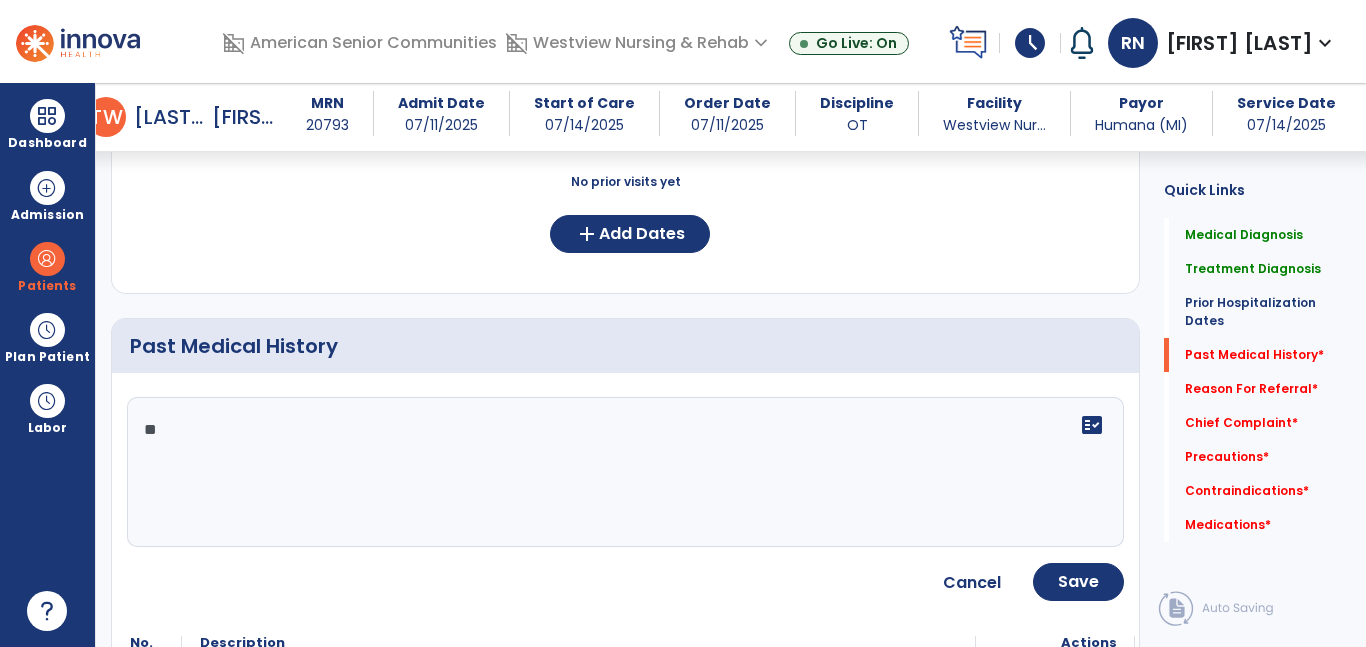 type on "*" 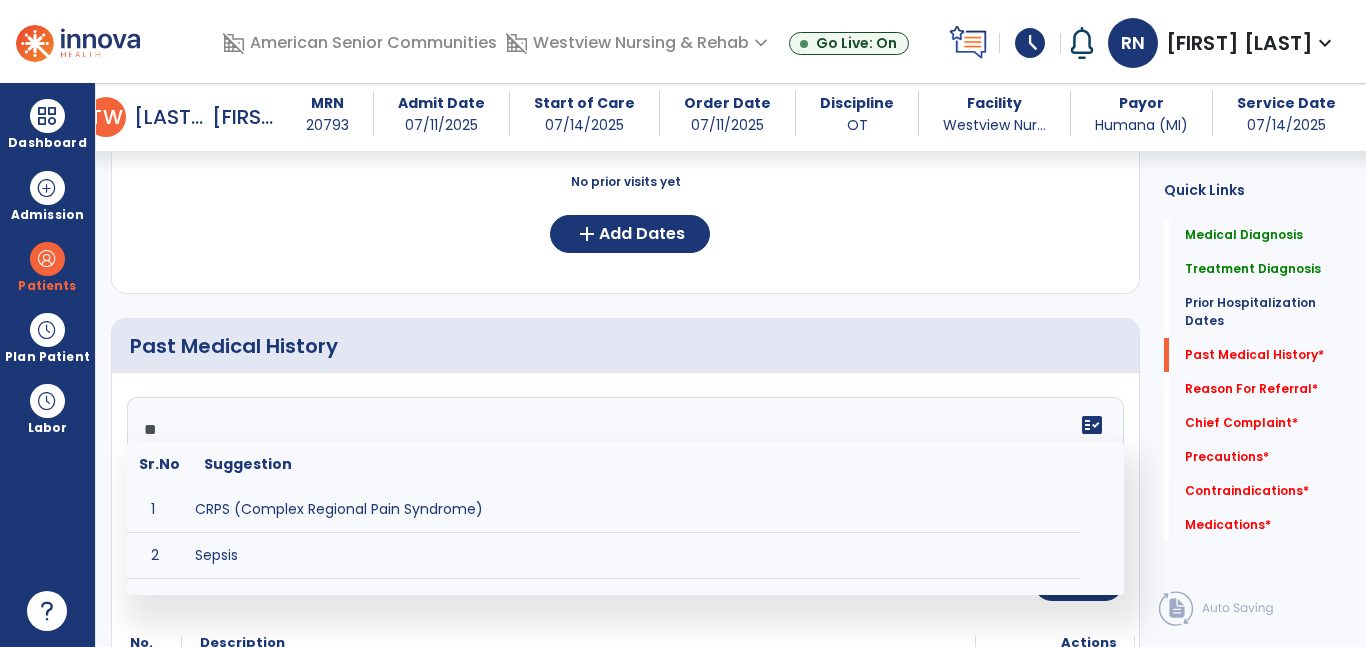 type on "*" 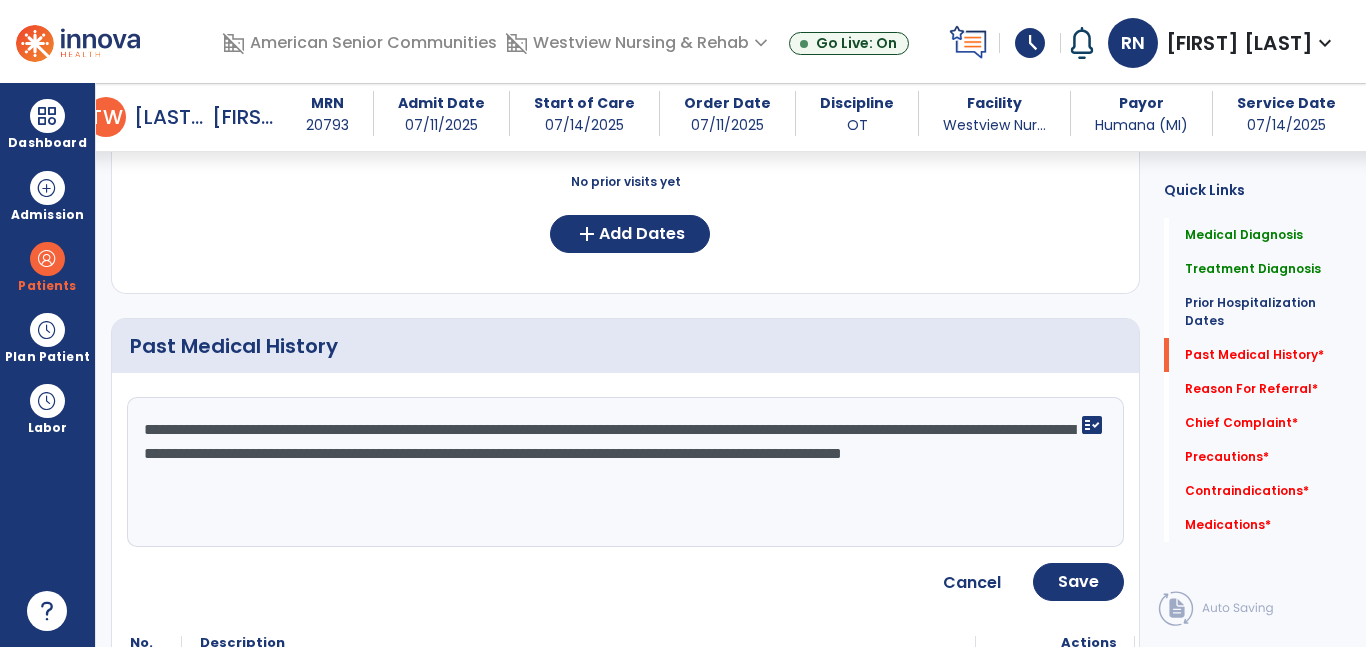 type on "**********" 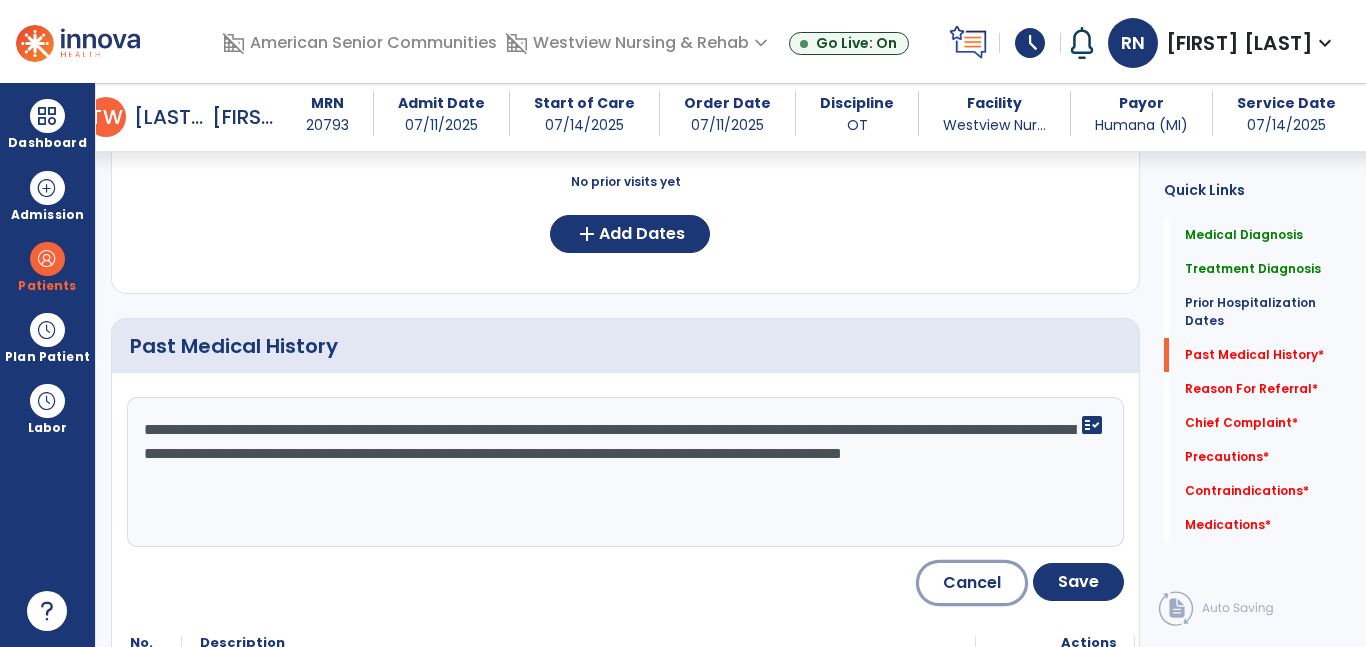 type 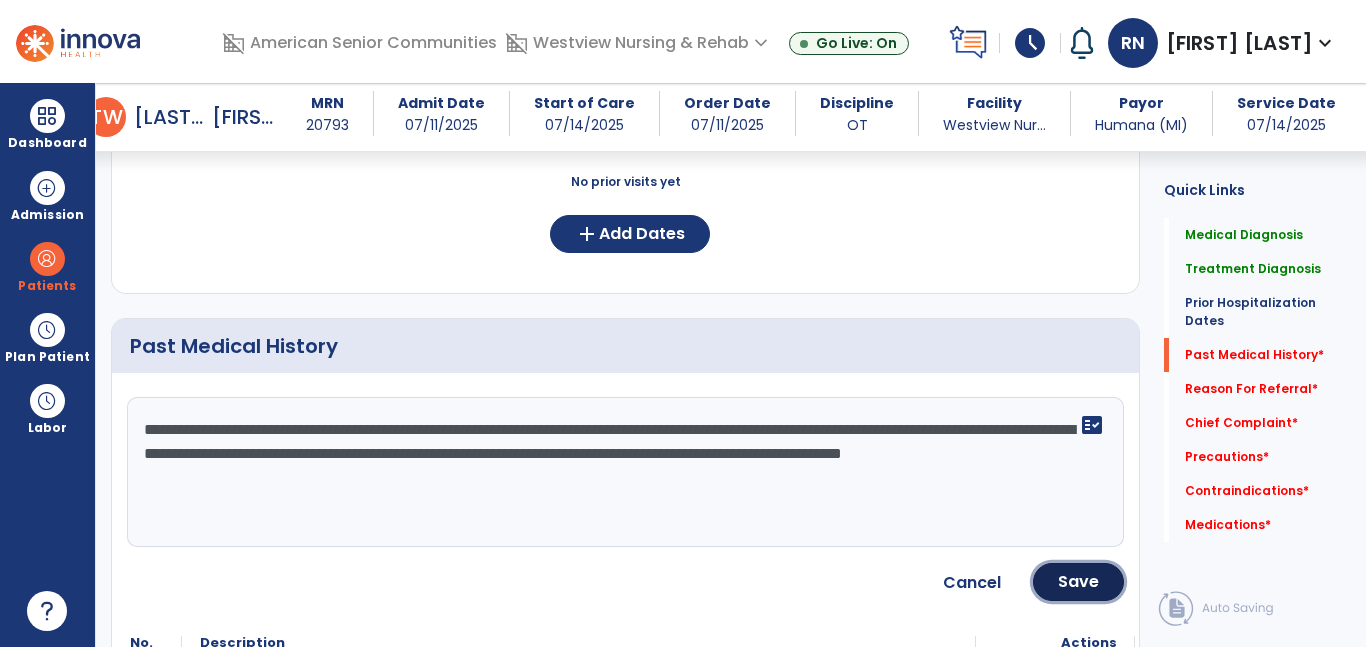 type 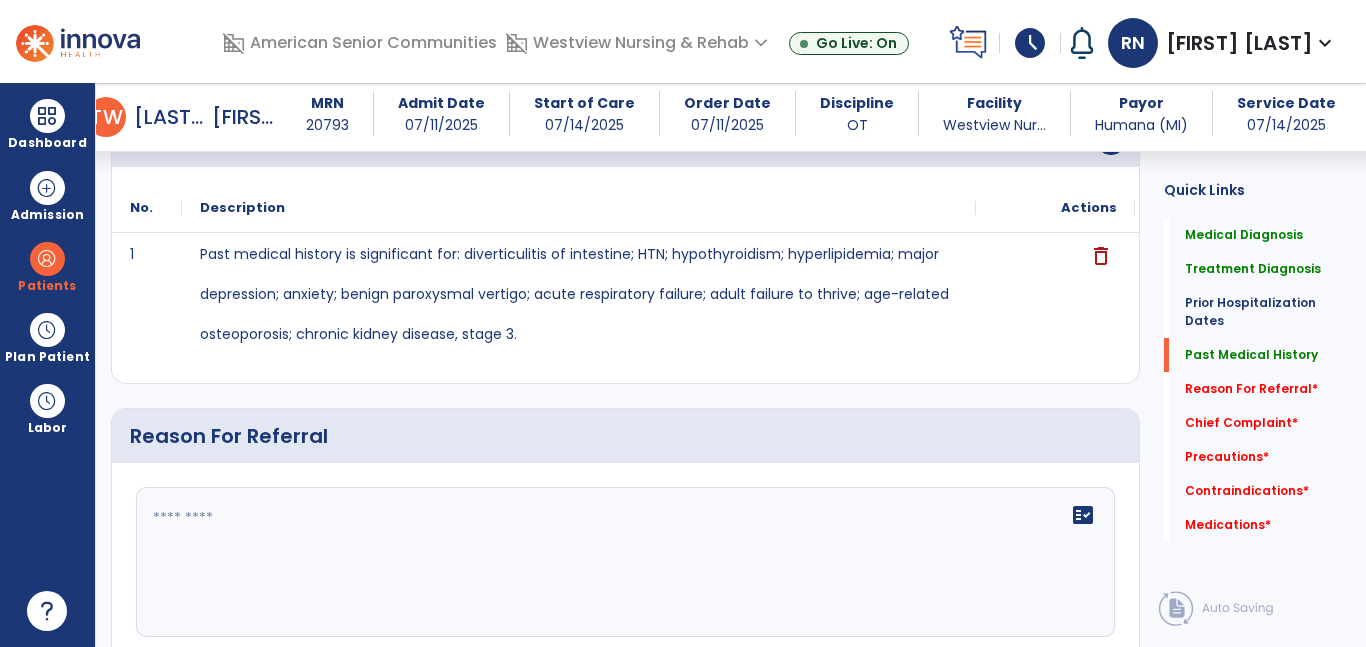 scroll, scrollTop: 1026, scrollLeft: 0, axis: vertical 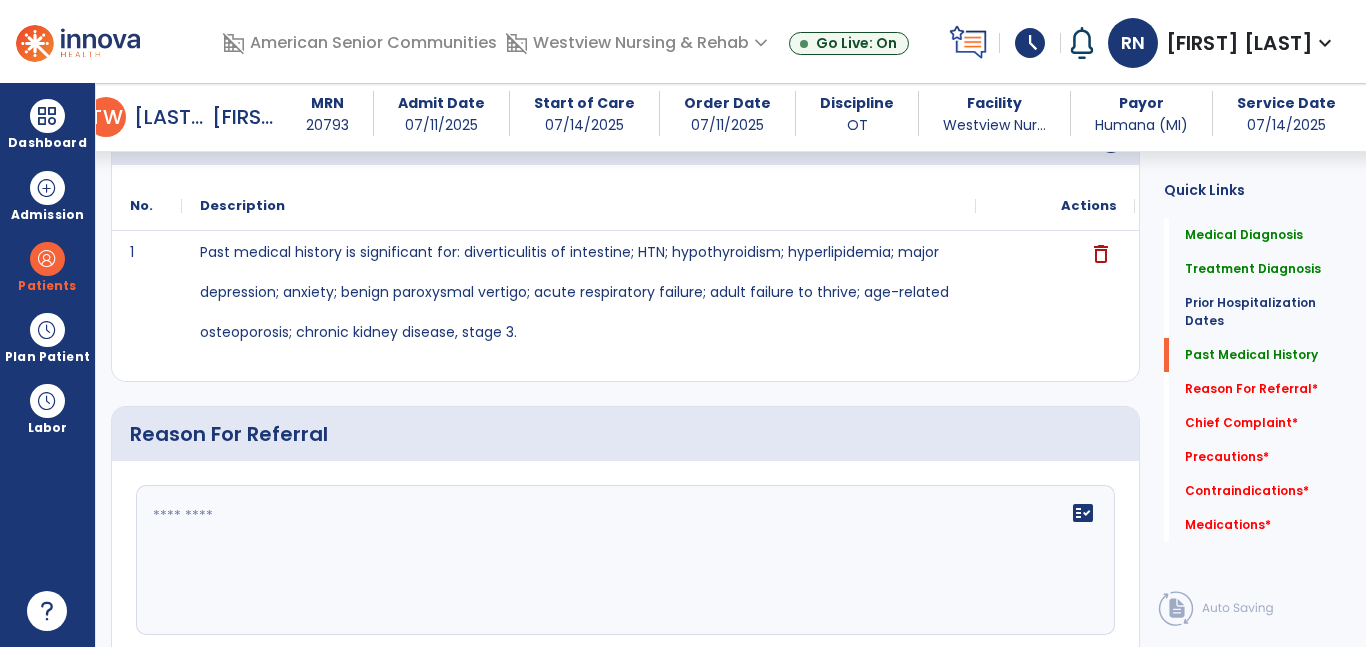 click 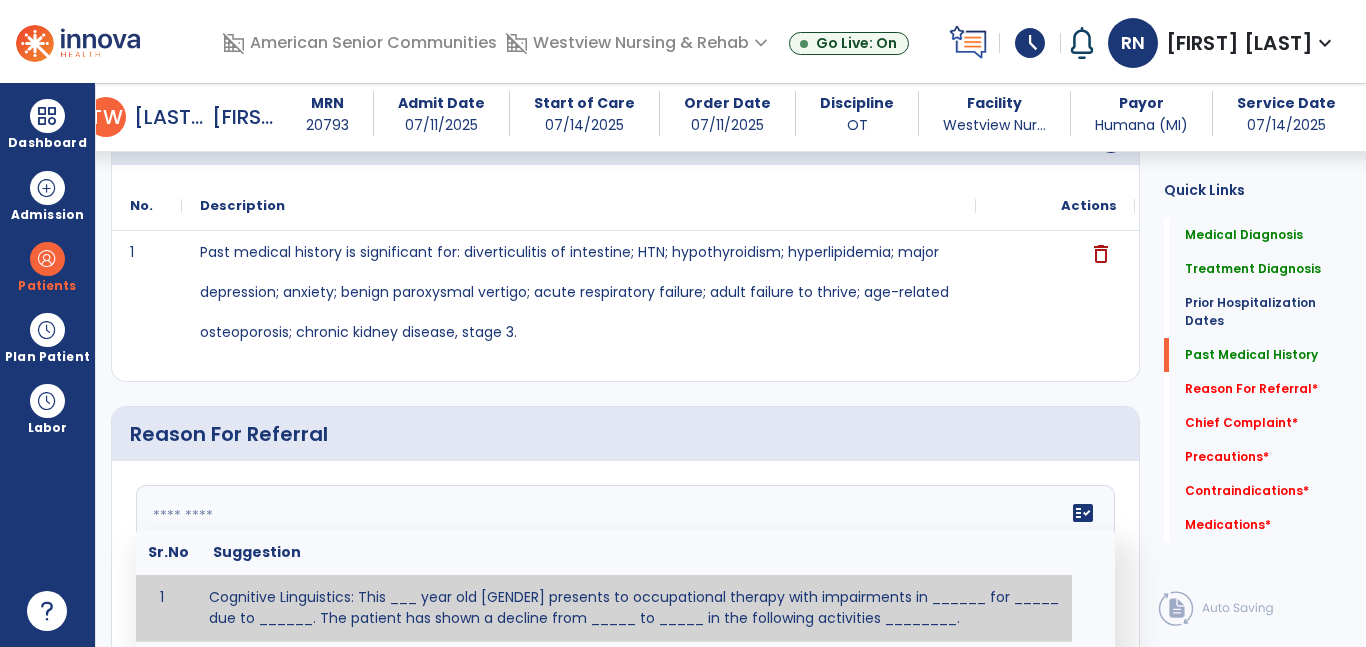 paste on "**********" 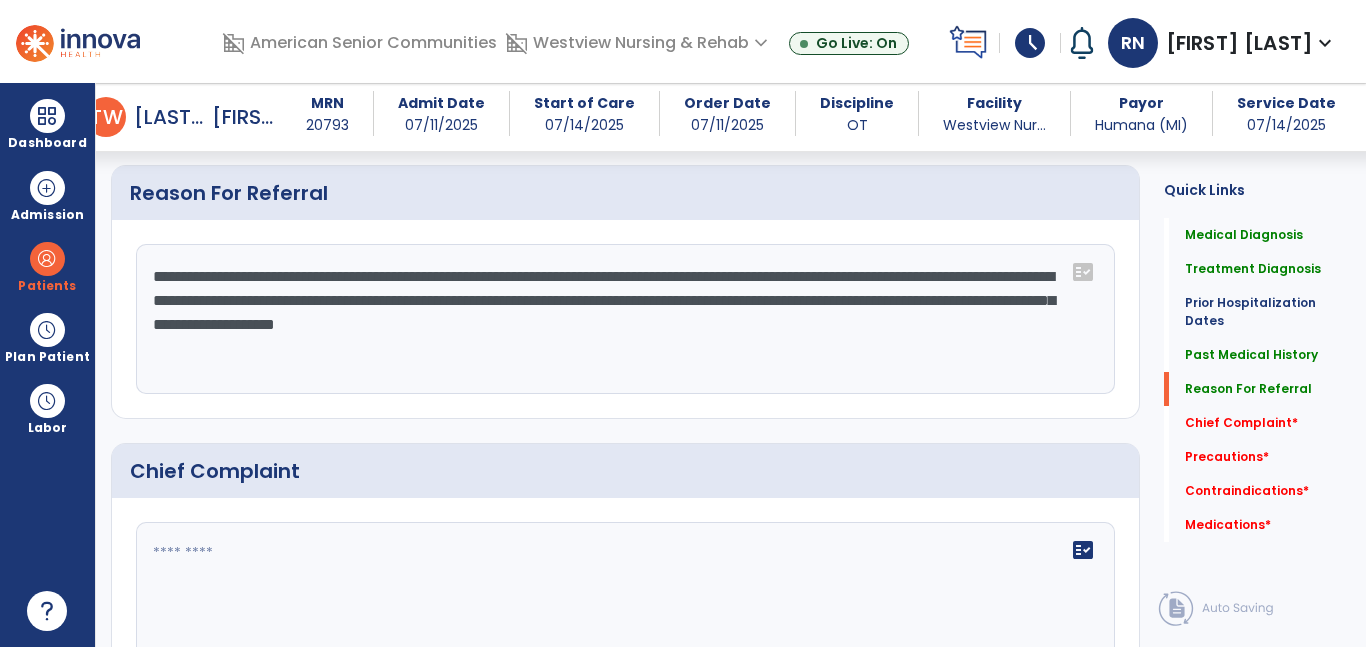 scroll, scrollTop: 1276, scrollLeft: 0, axis: vertical 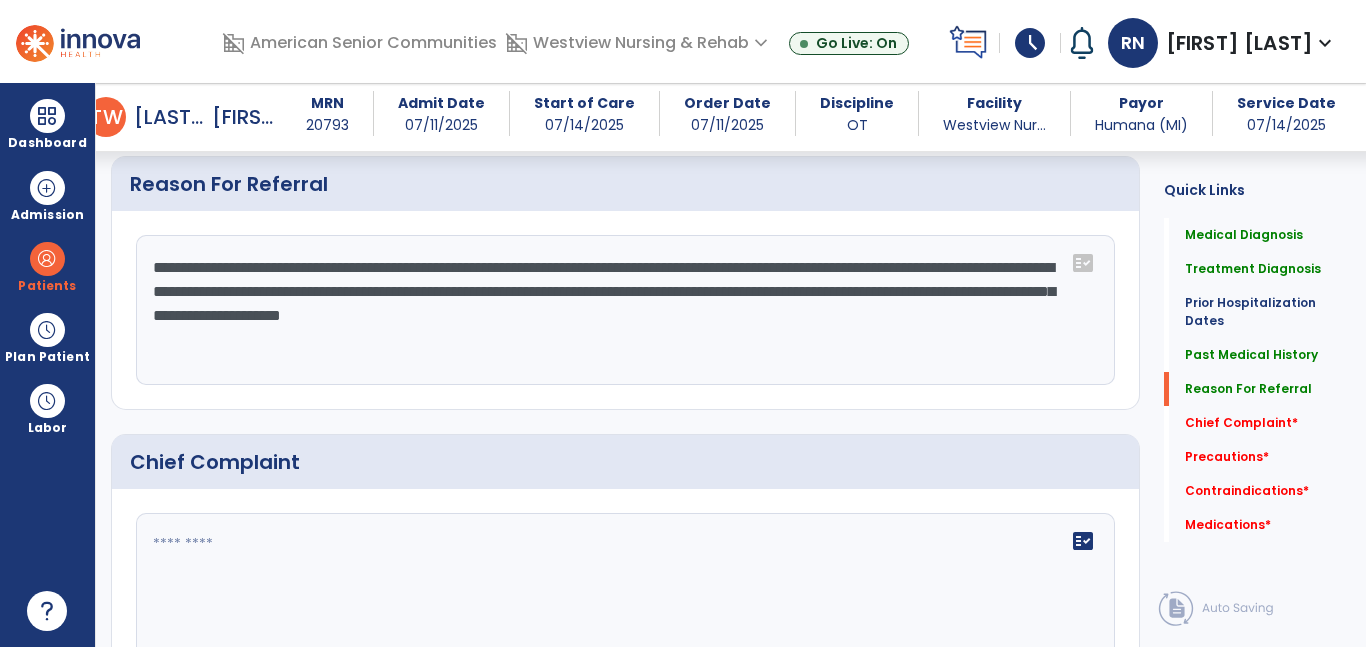 type on "**********" 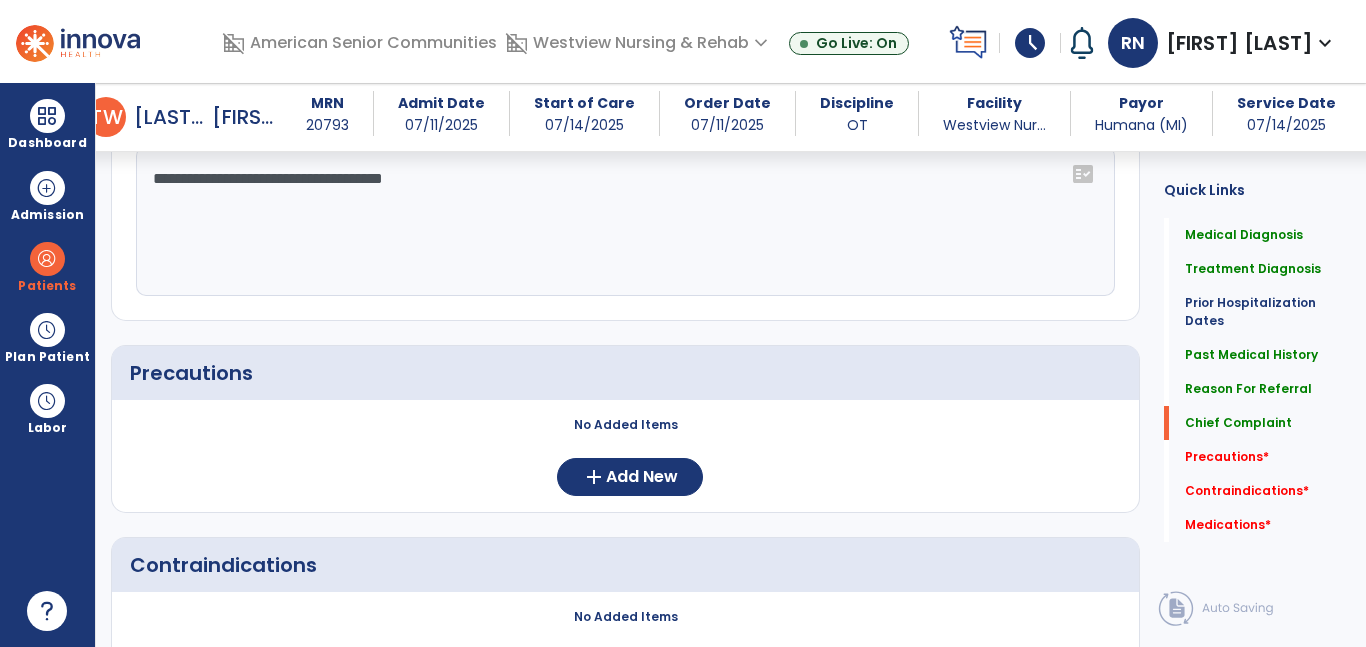 scroll, scrollTop: 1645, scrollLeft: 0, axis: vertical 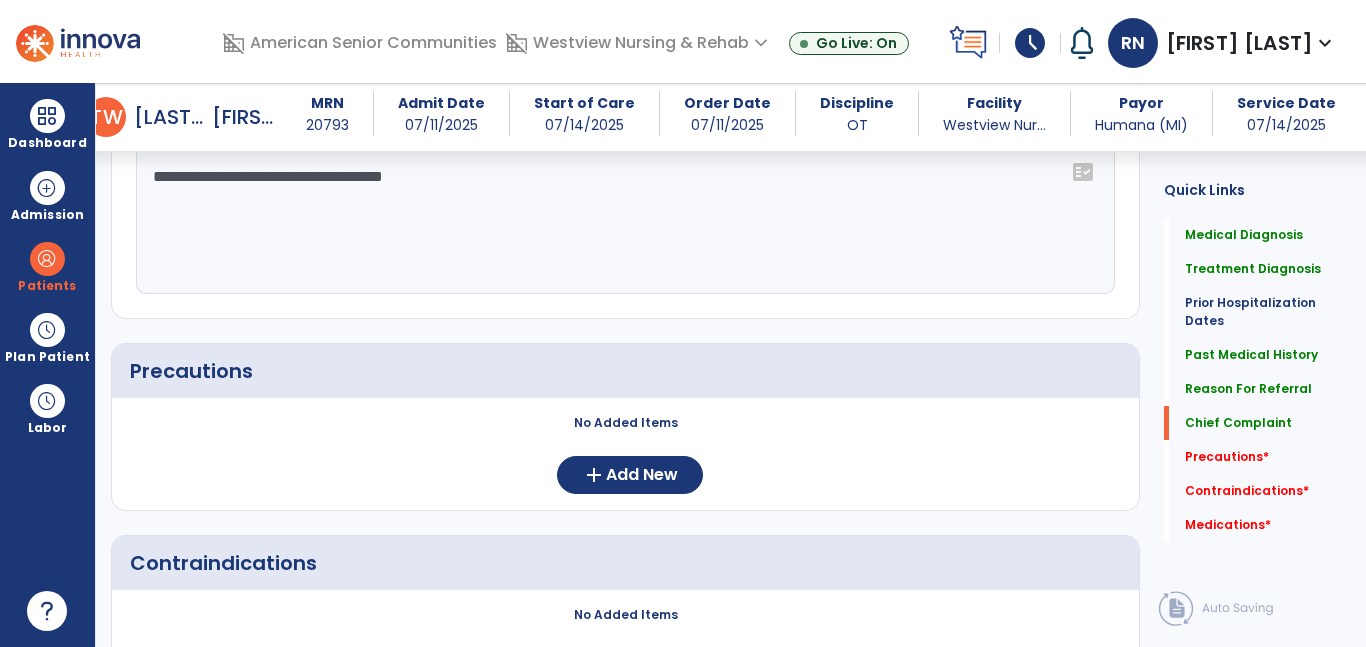 type on "**********" 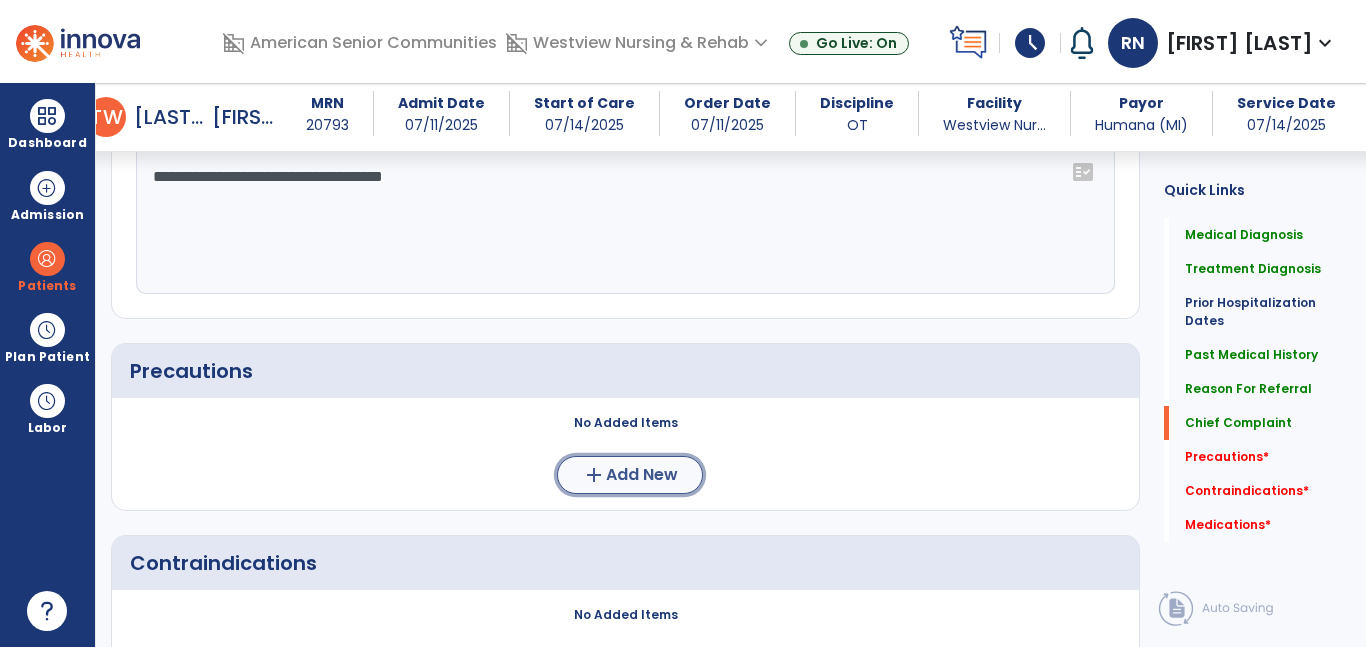 click on "add  Add New" 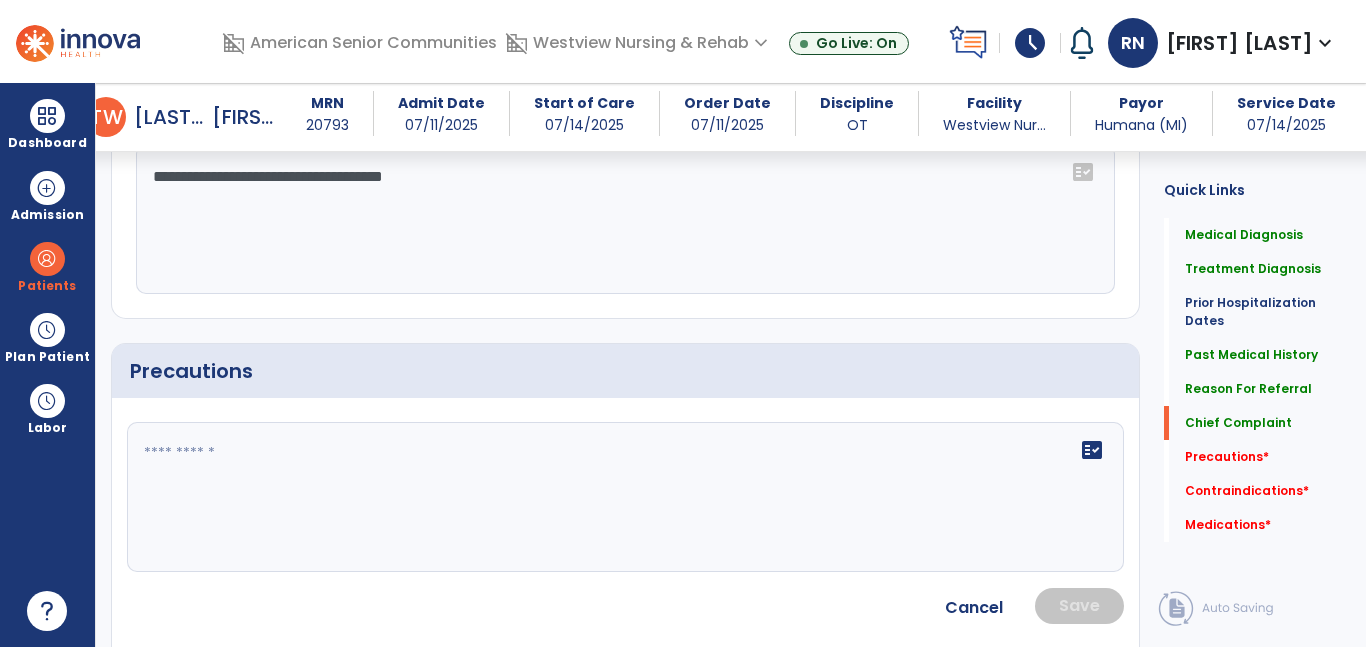 click 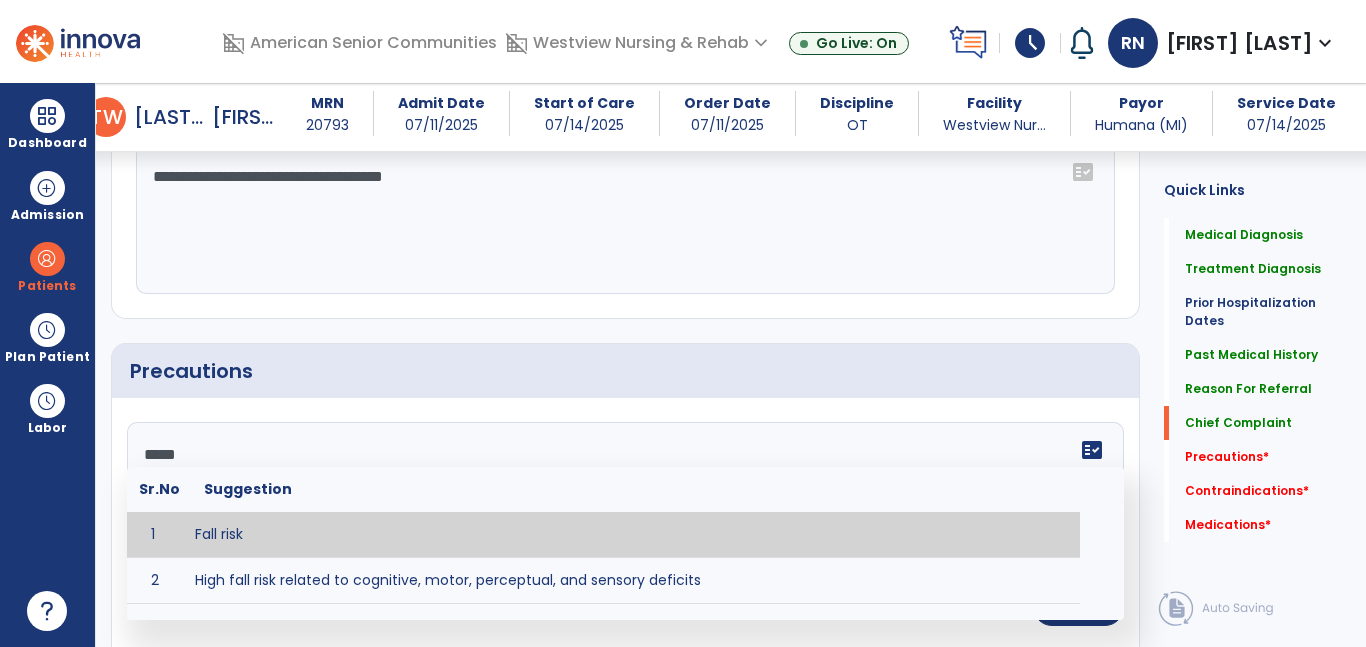 type on "*********" 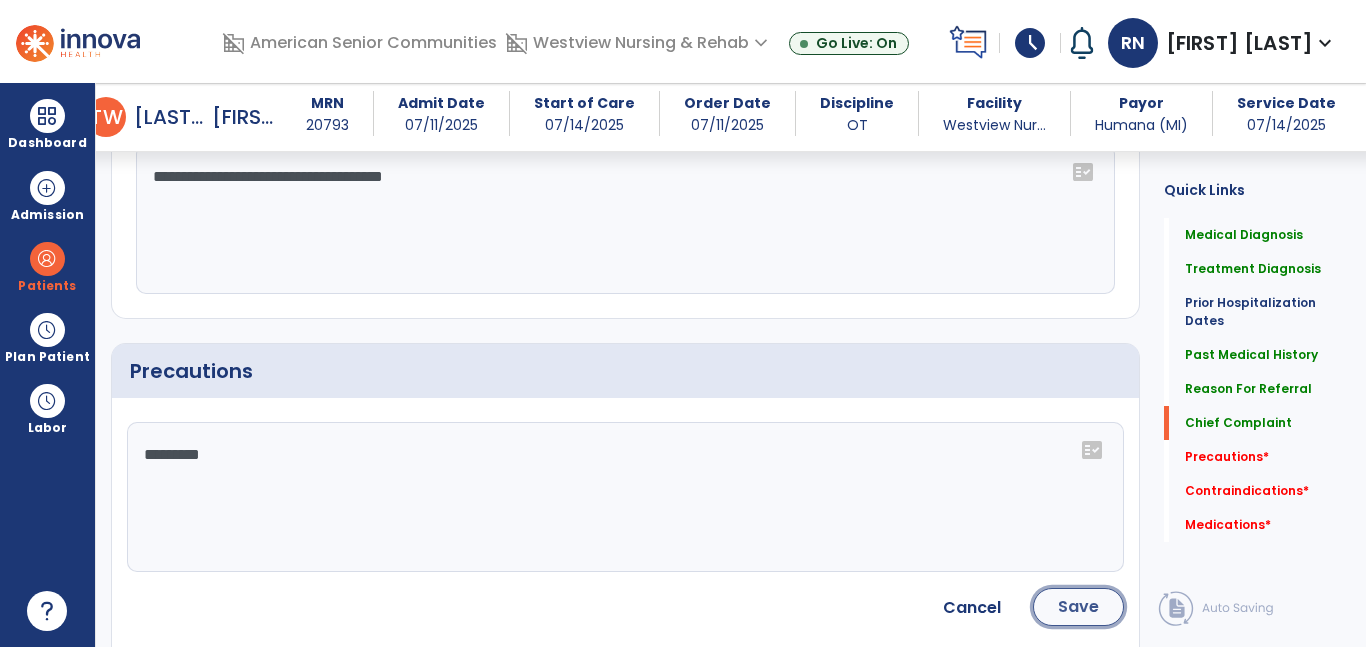 click on "Save" 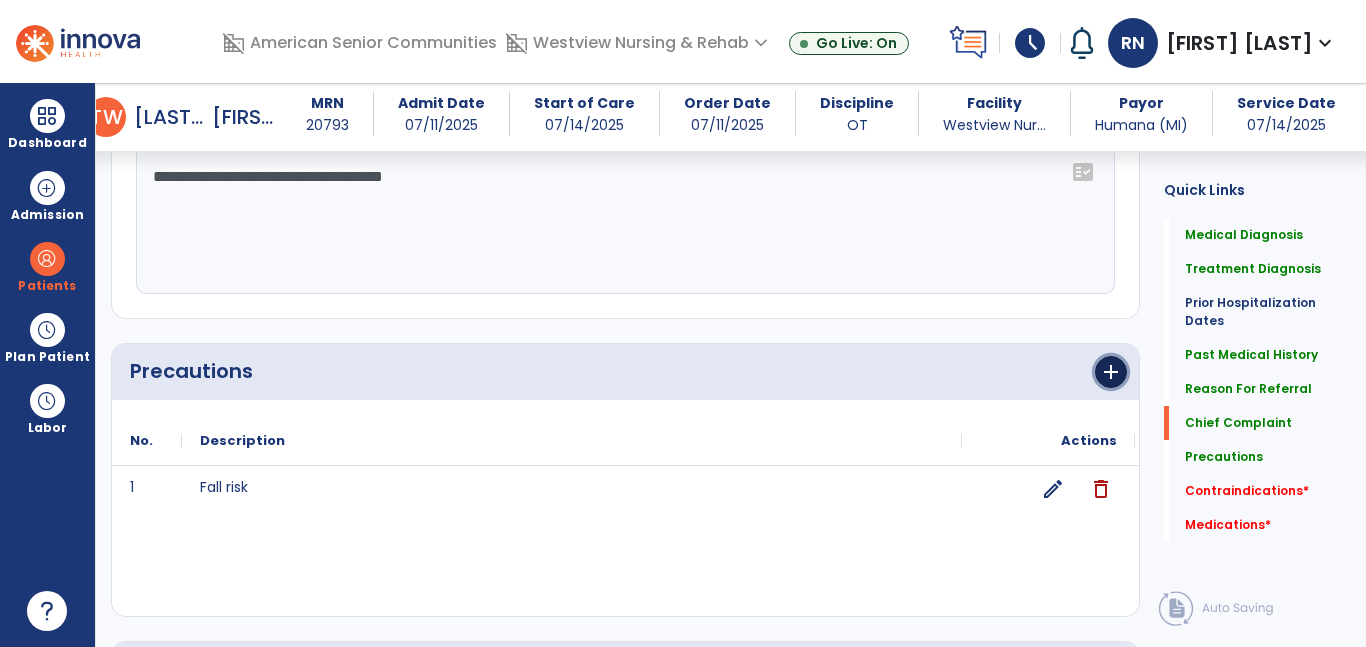 click on "add" 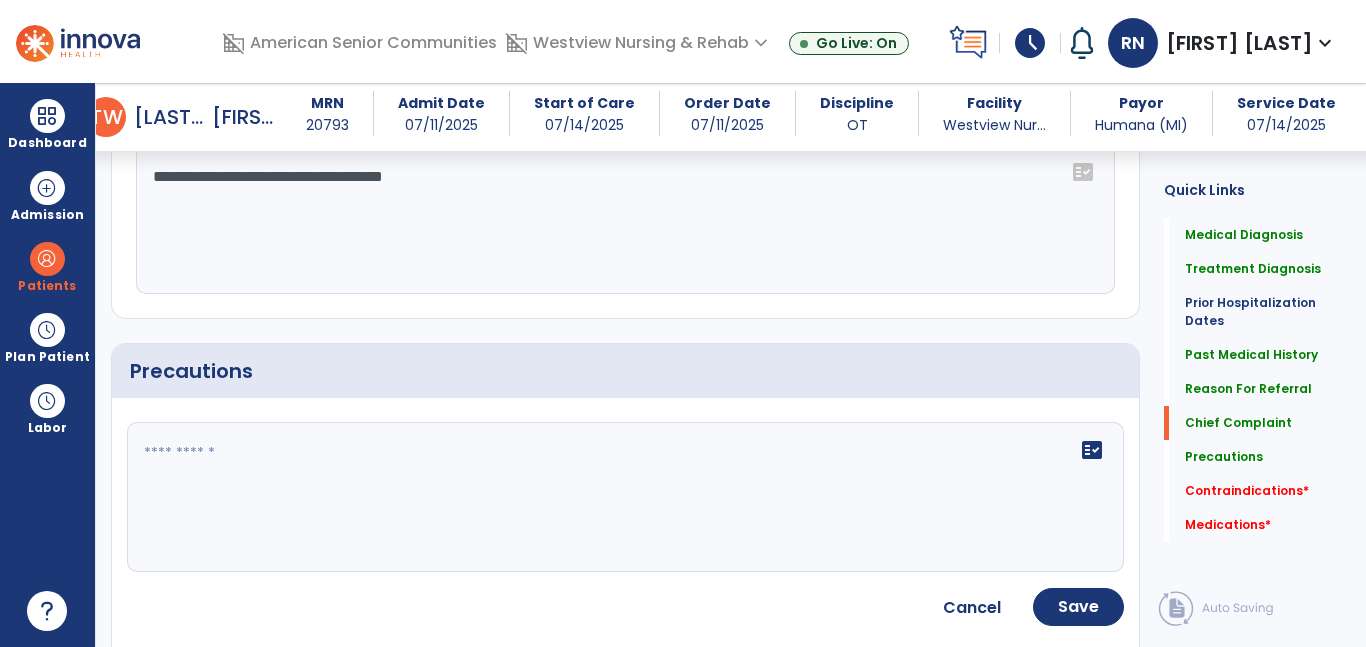 click 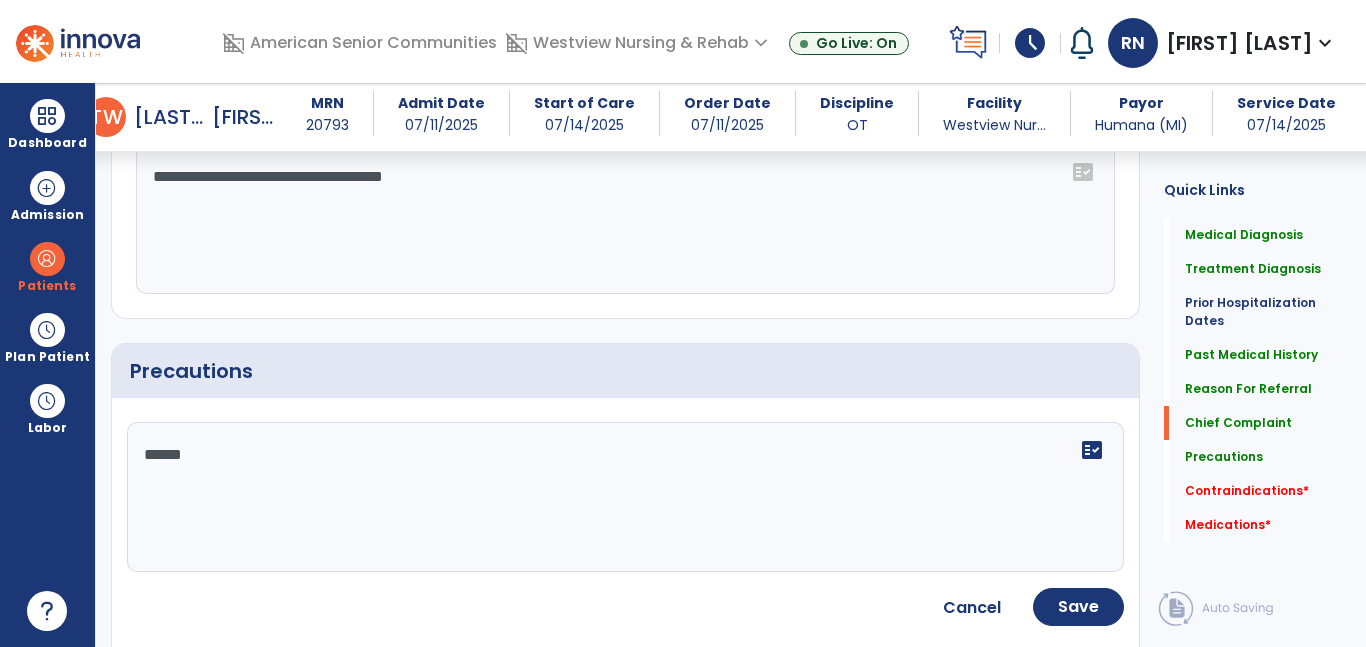 type on "*******" 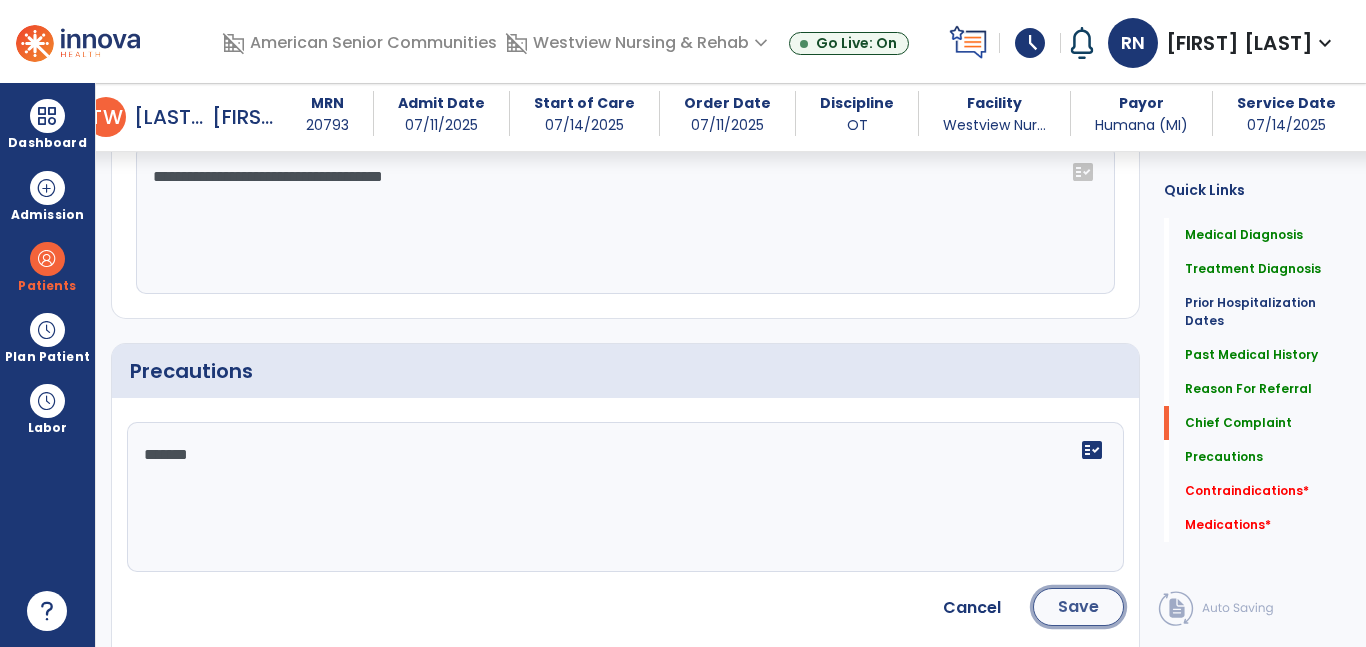 click on "Save" 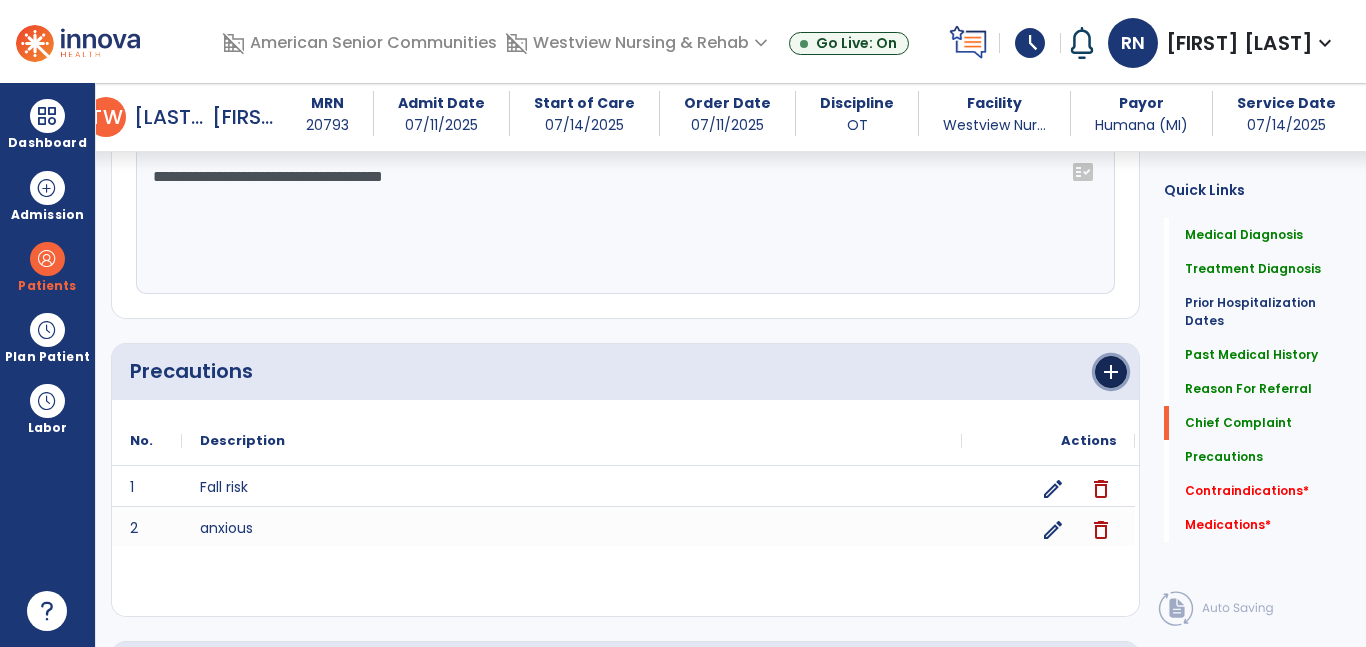 click on "add" 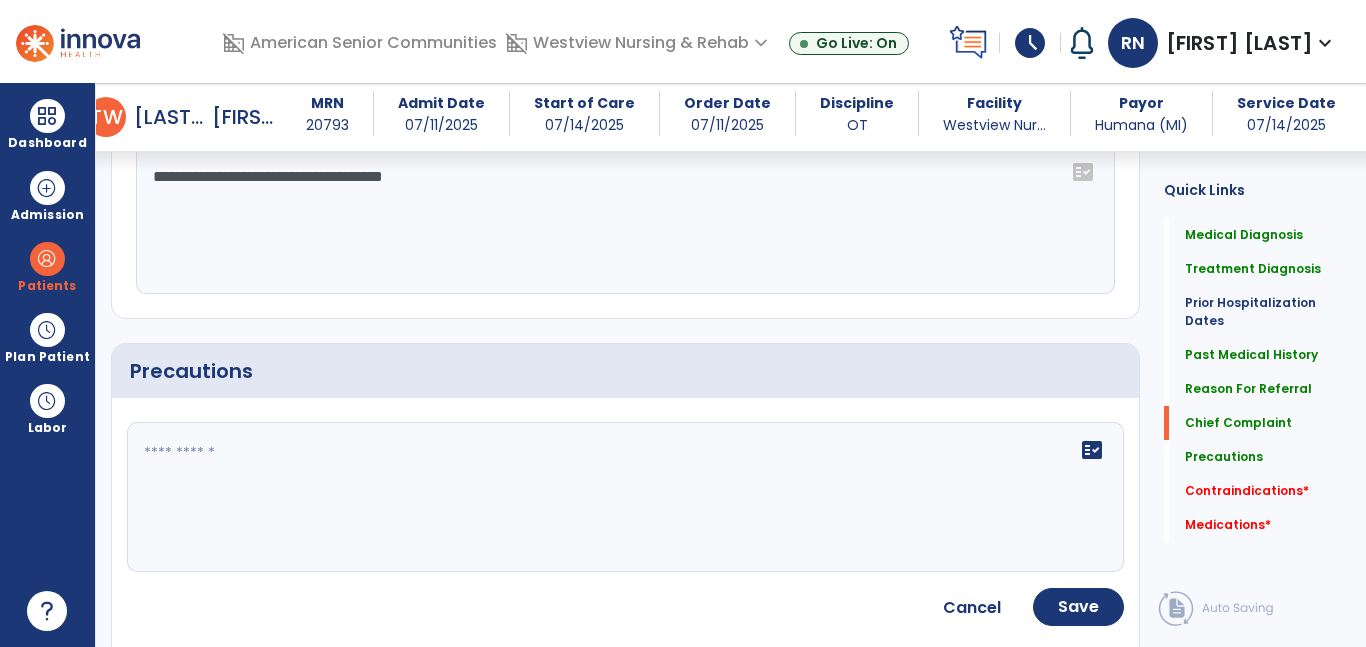 click 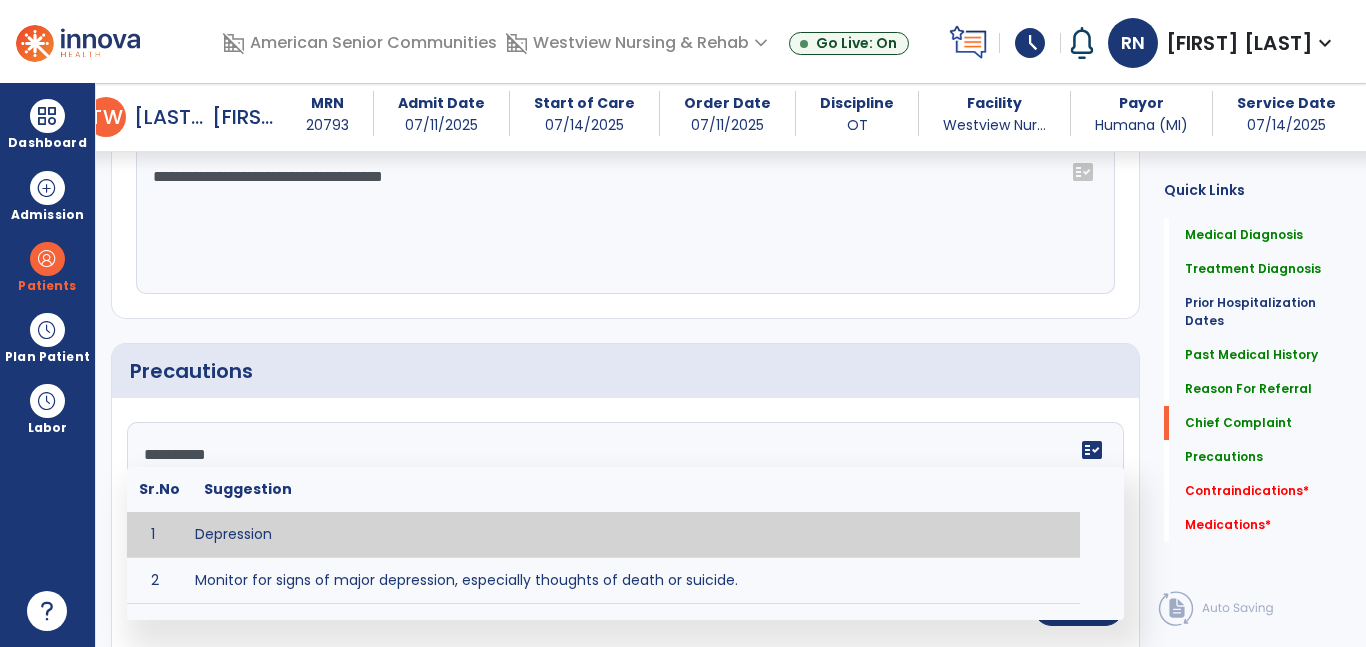 type on "**********" 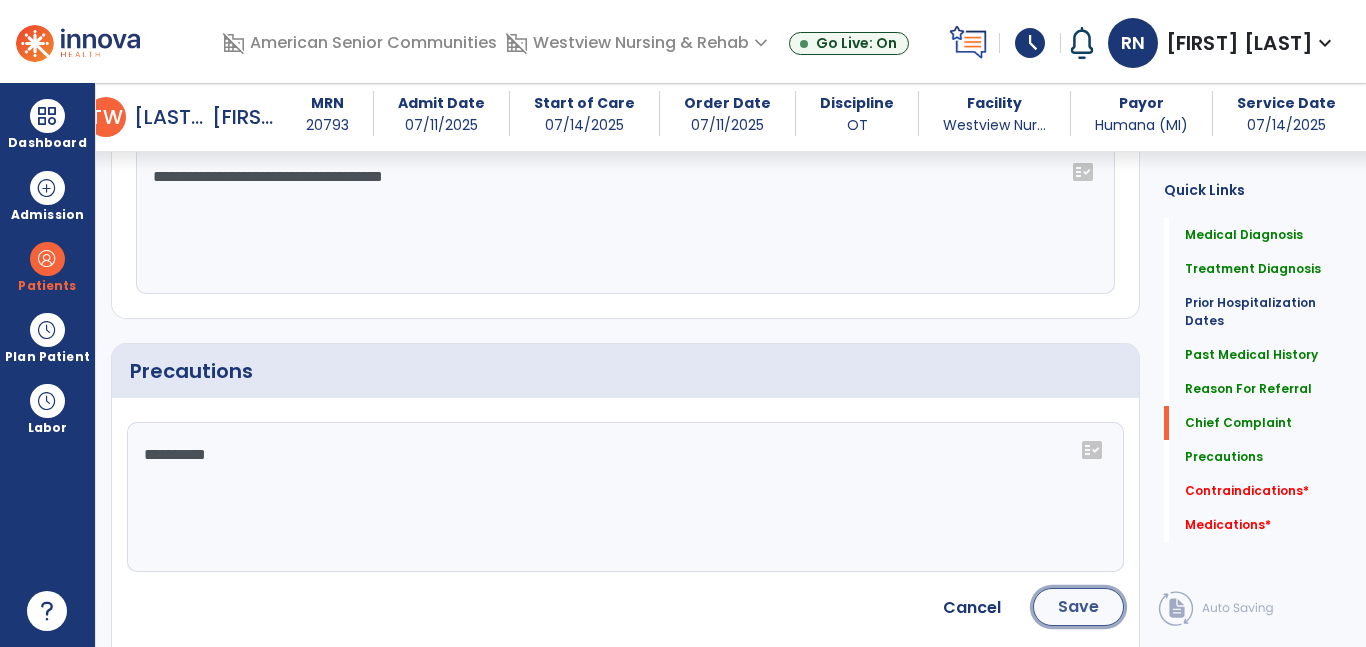 click on "Save" 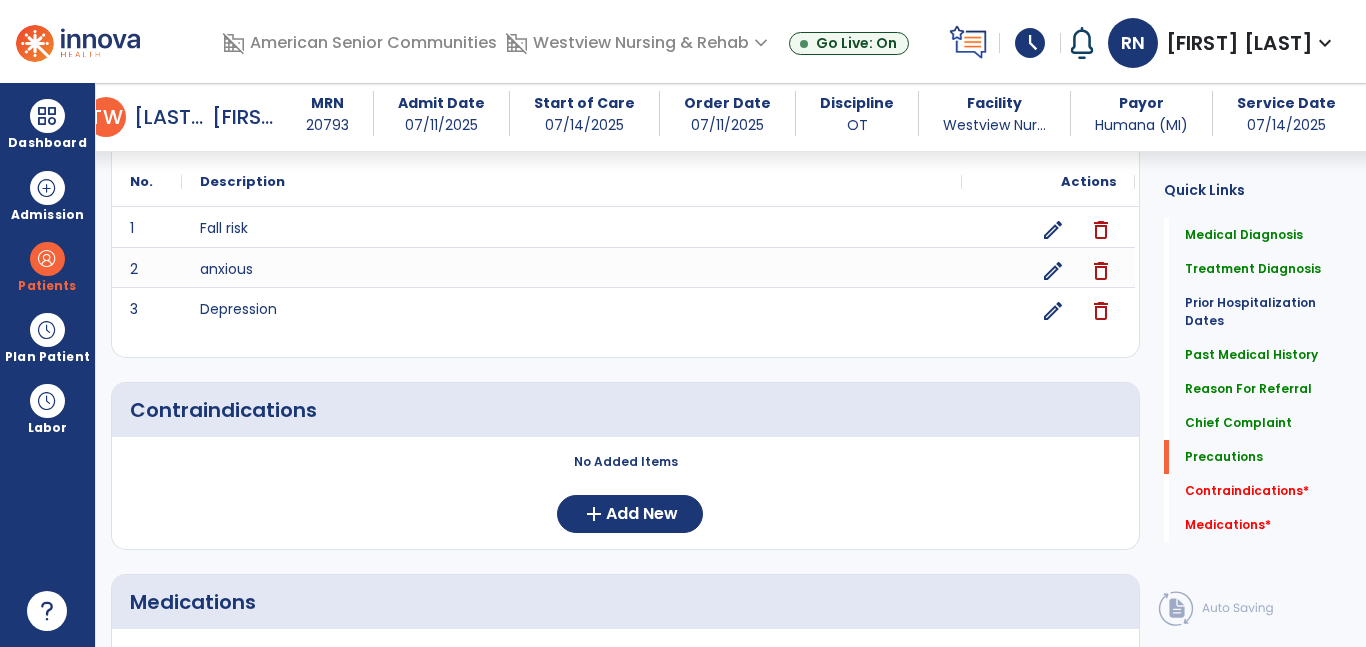 scroll, scrollTop: 1906, scrollLeft: 0, axis: vertical 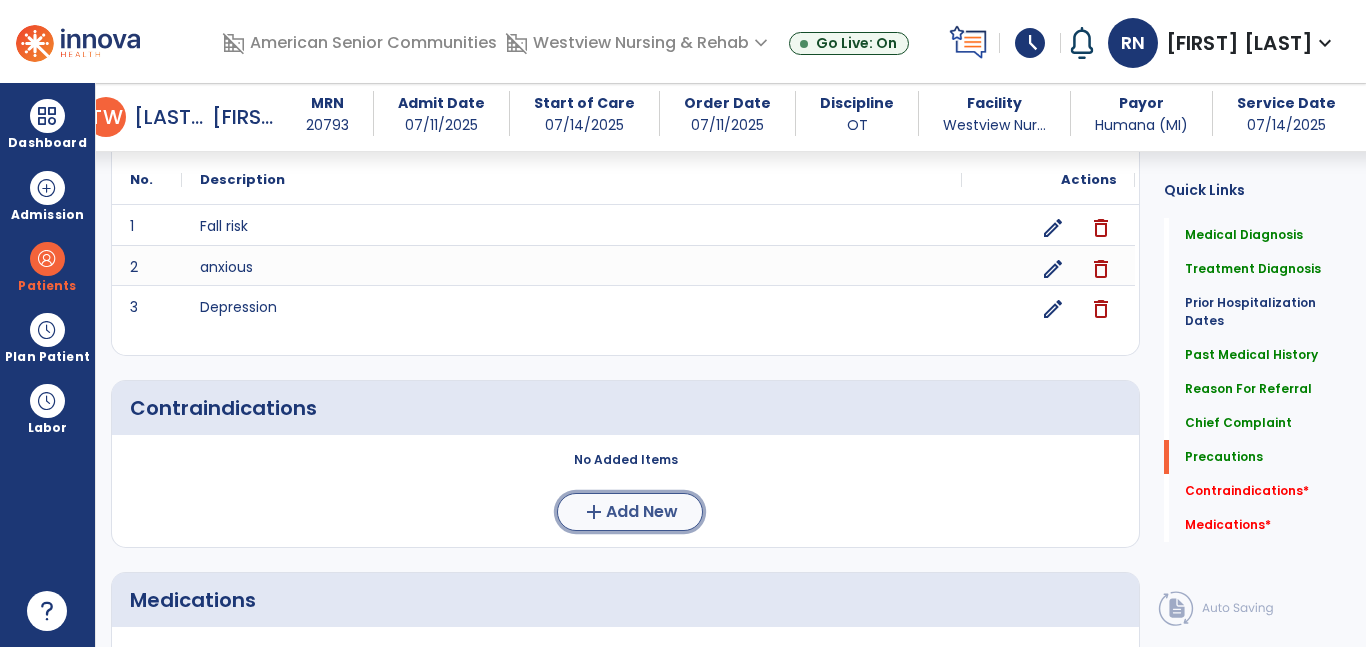 click on "add" 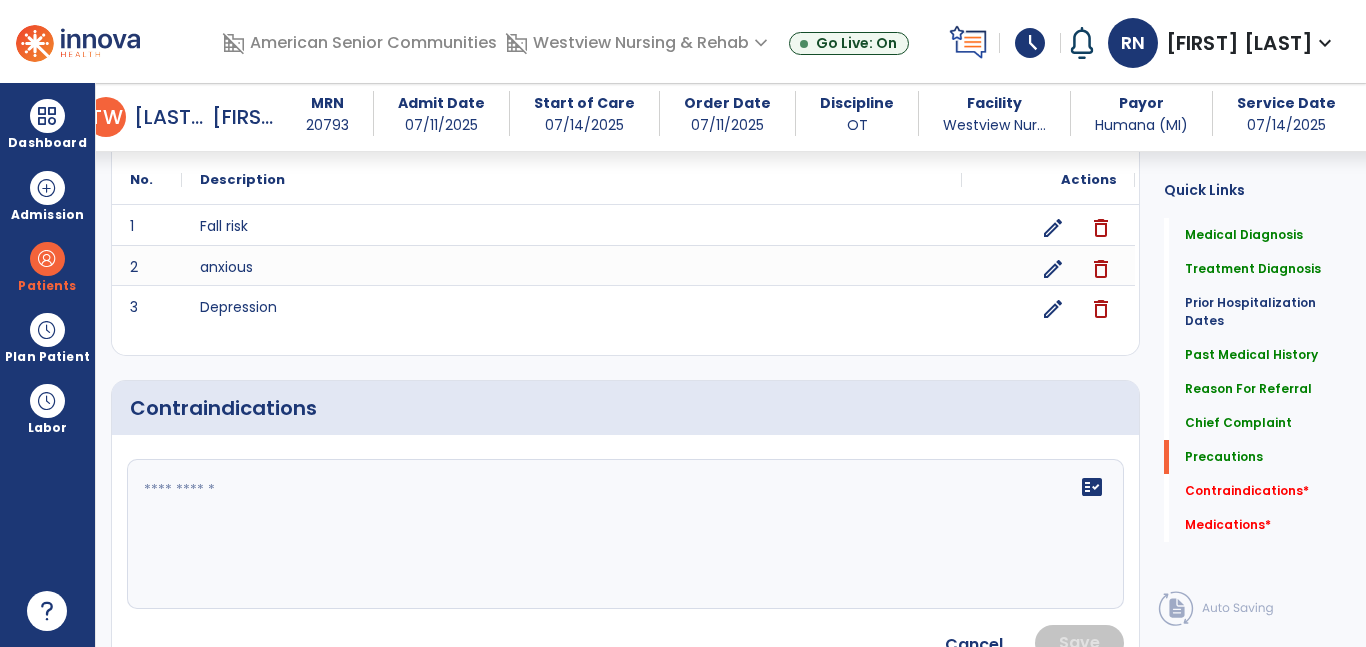 click 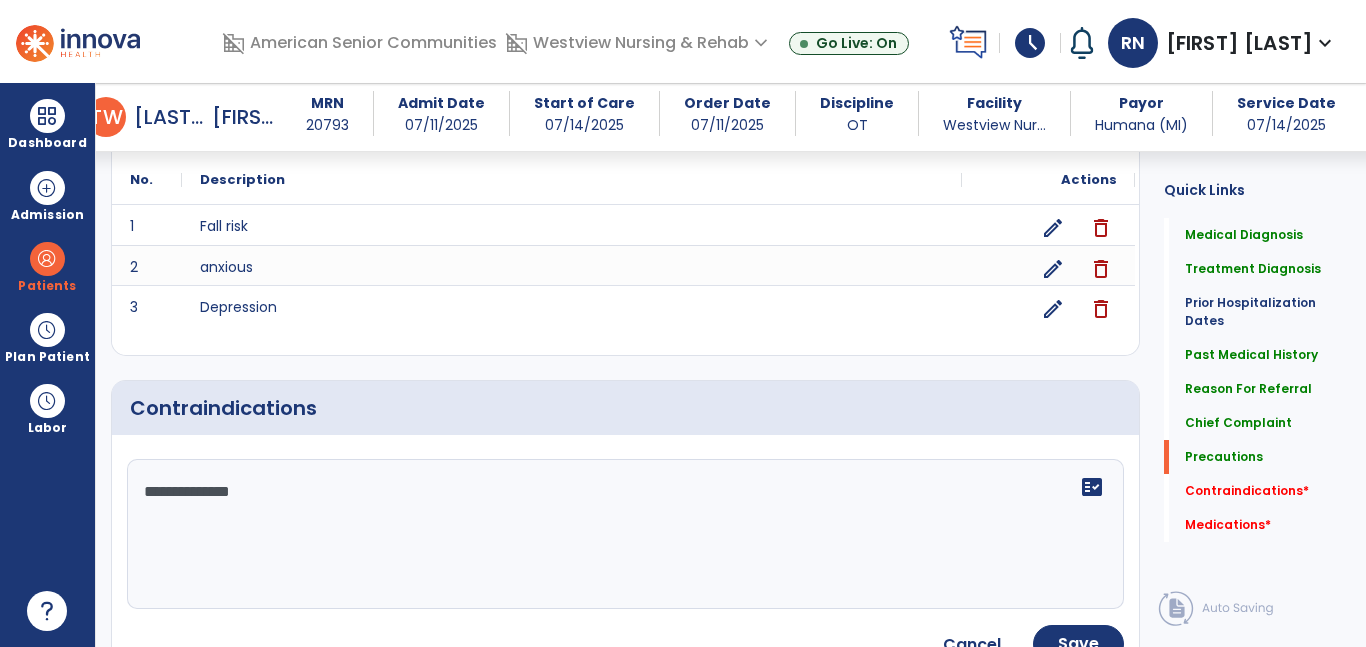 type on "**********" 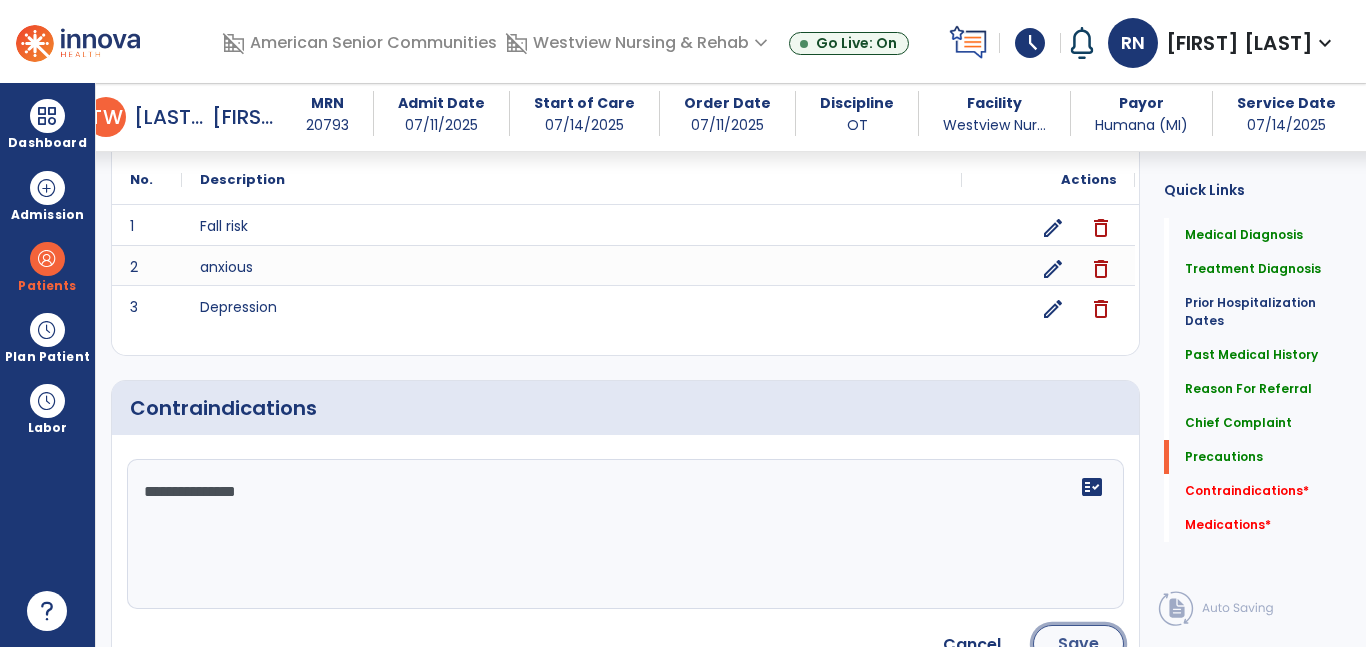 click on "Save" 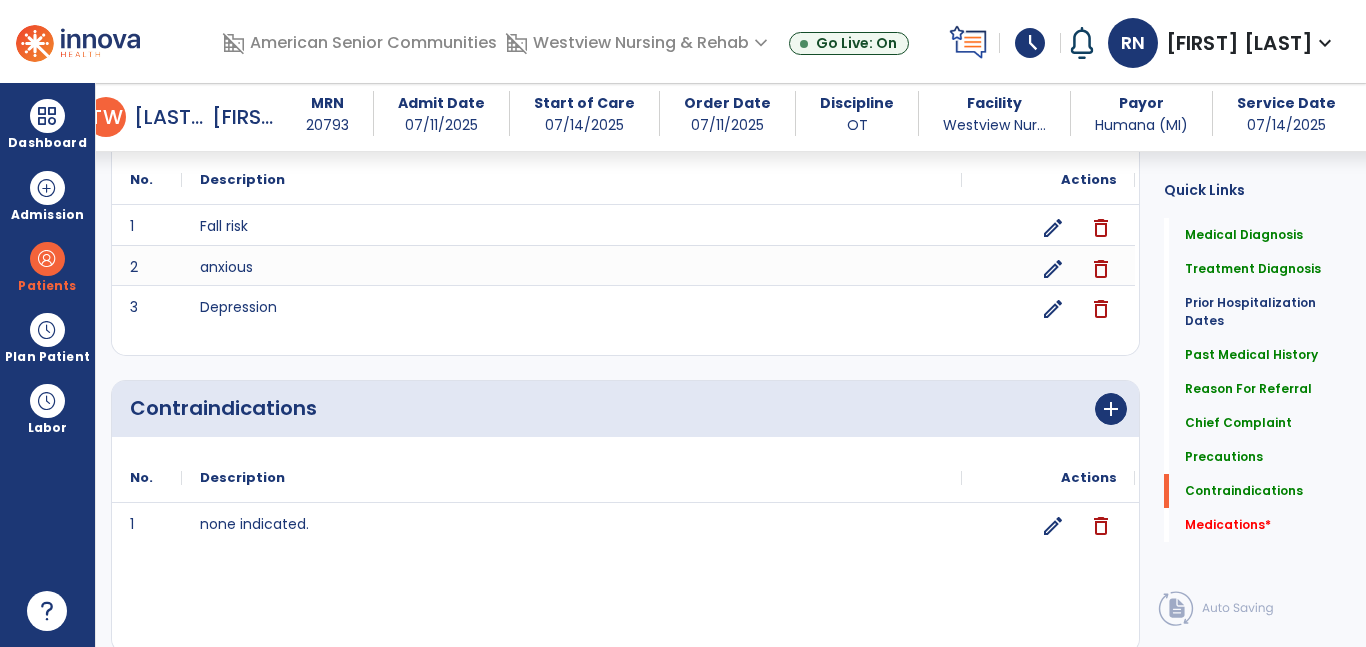 scroll, scrollTop: 2175, scrollLeft: 0, axis: vertical 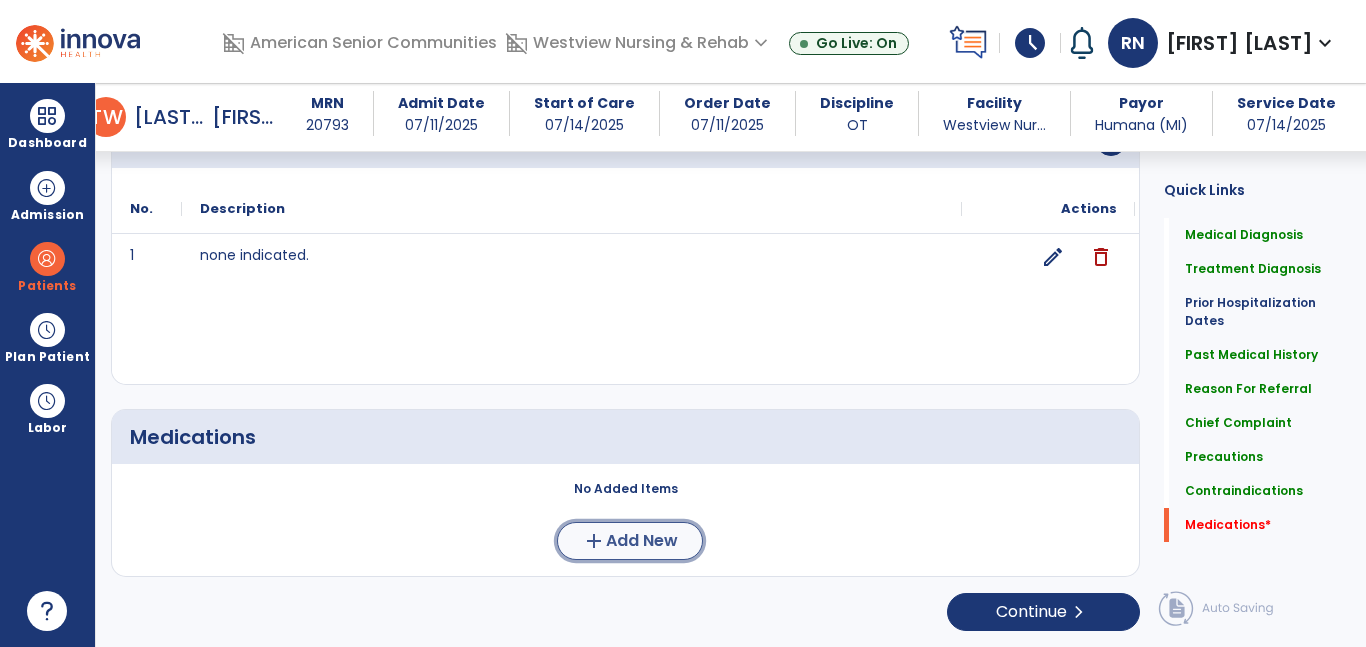 click on "add" 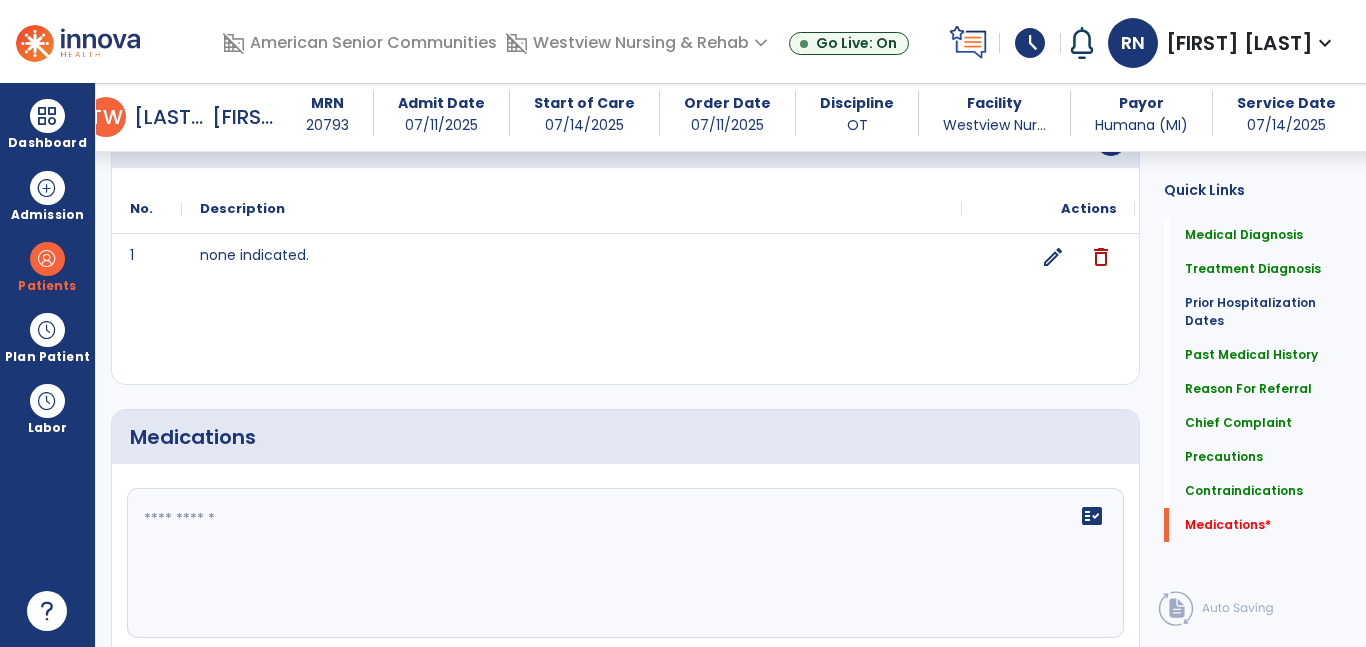 click 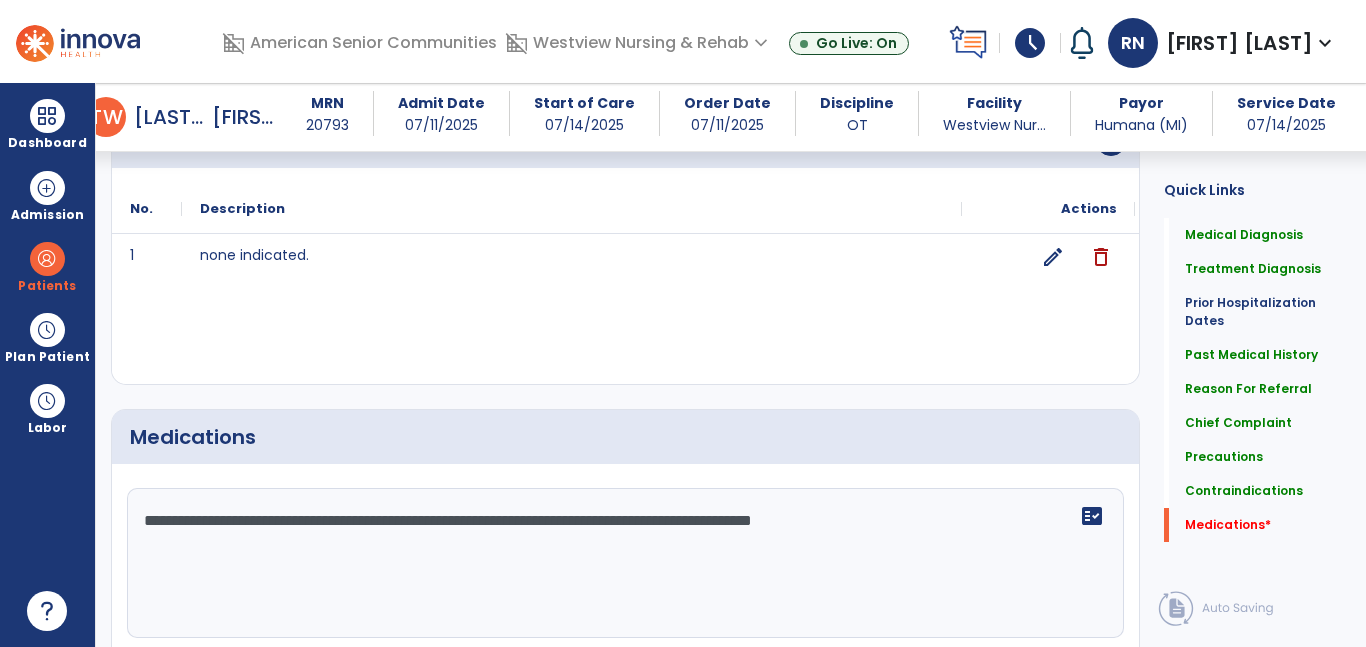 type on "**********" 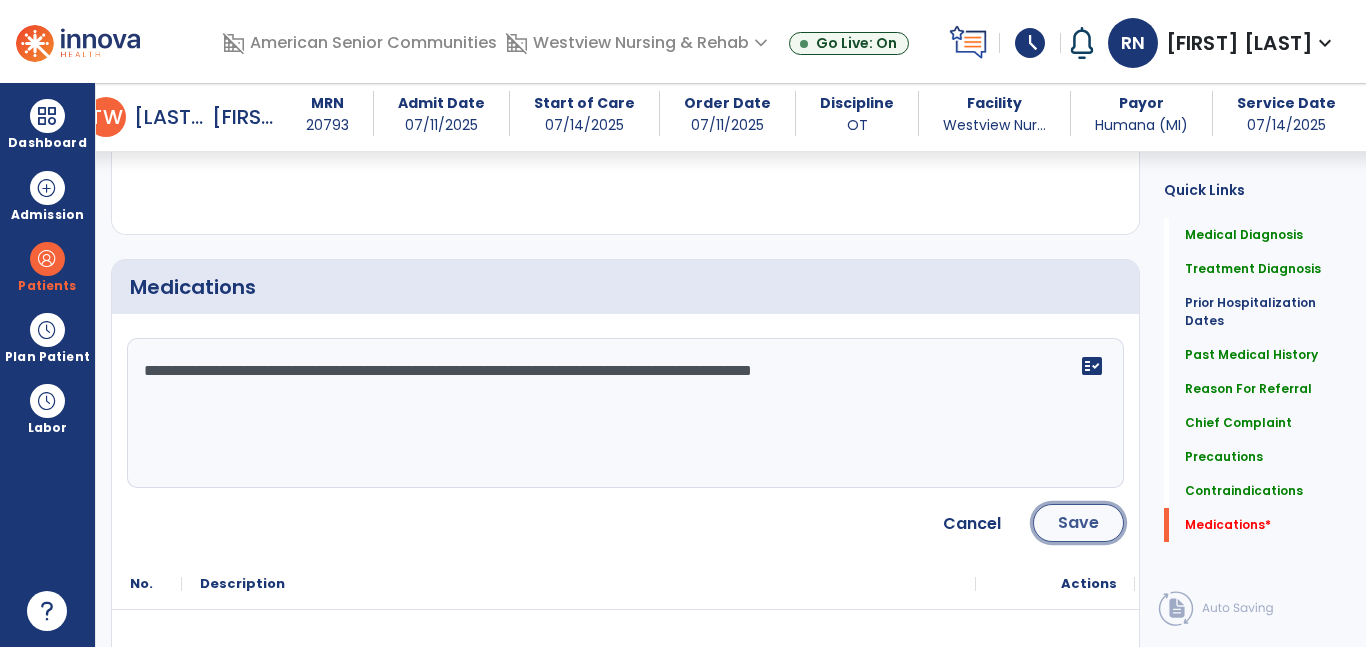 click on "Save" 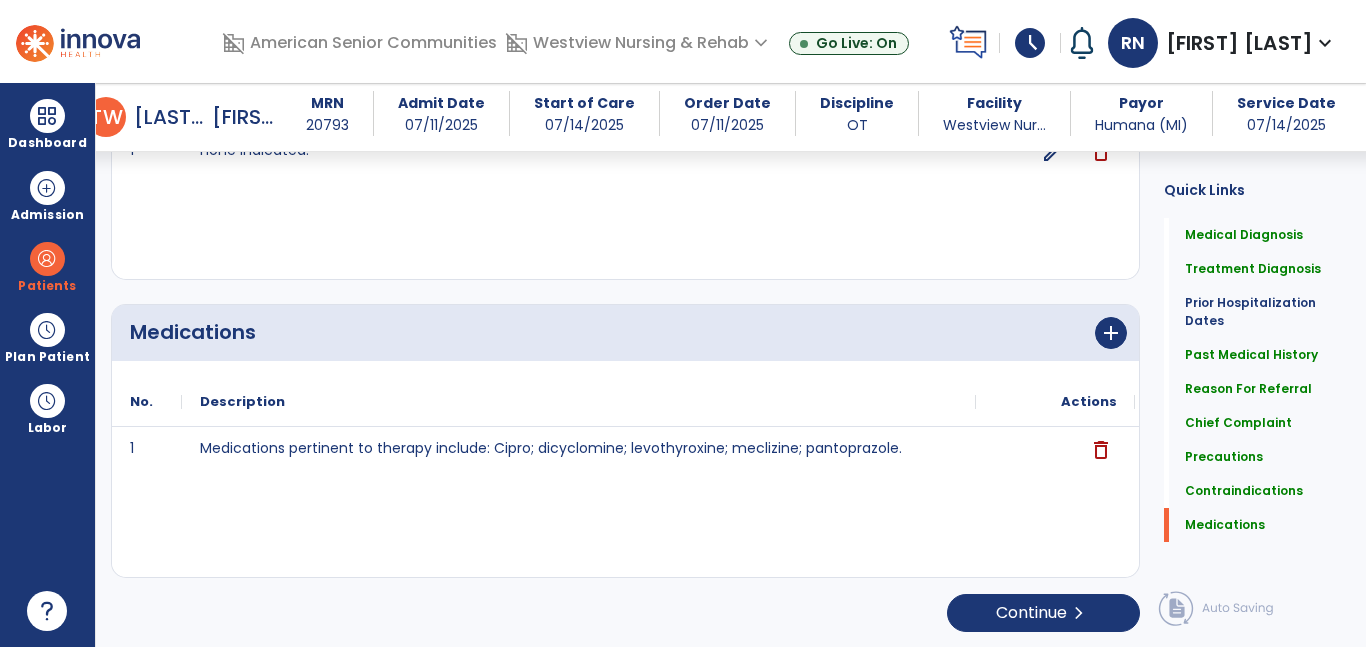scroll, scrollTop: 2282, scrollLeft: 0, axis: vertical 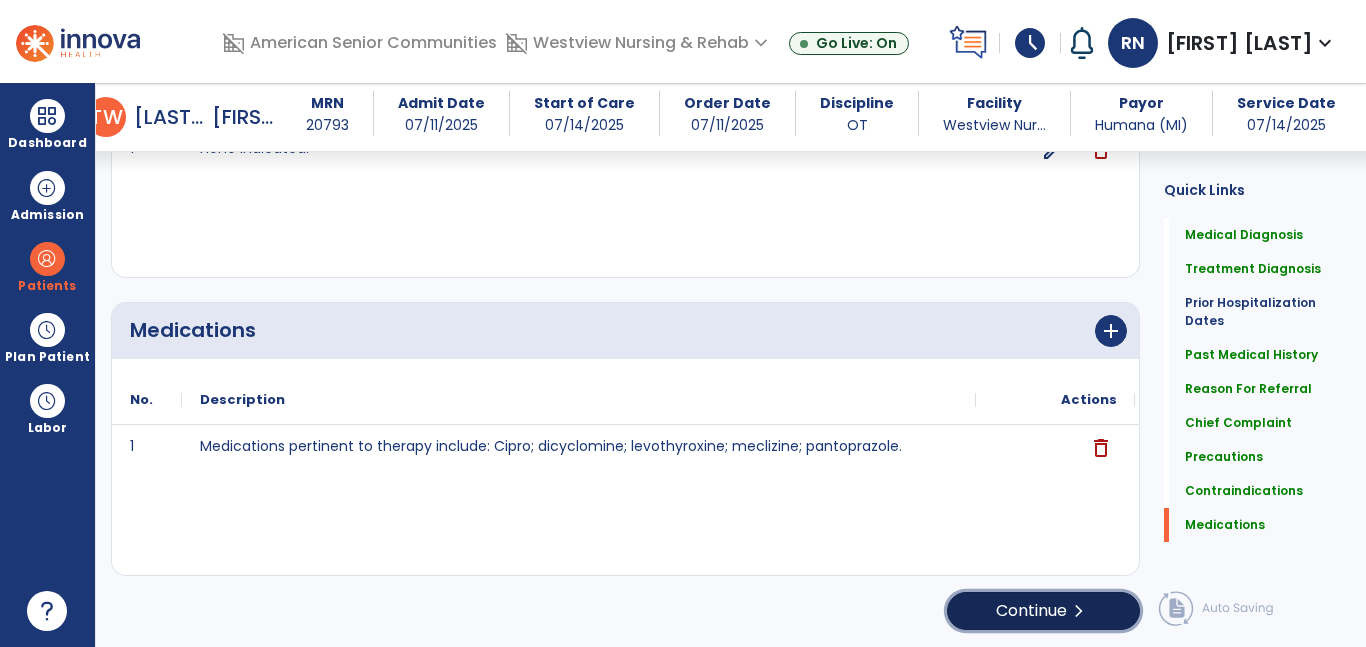 click on "Continue  chevron_right" 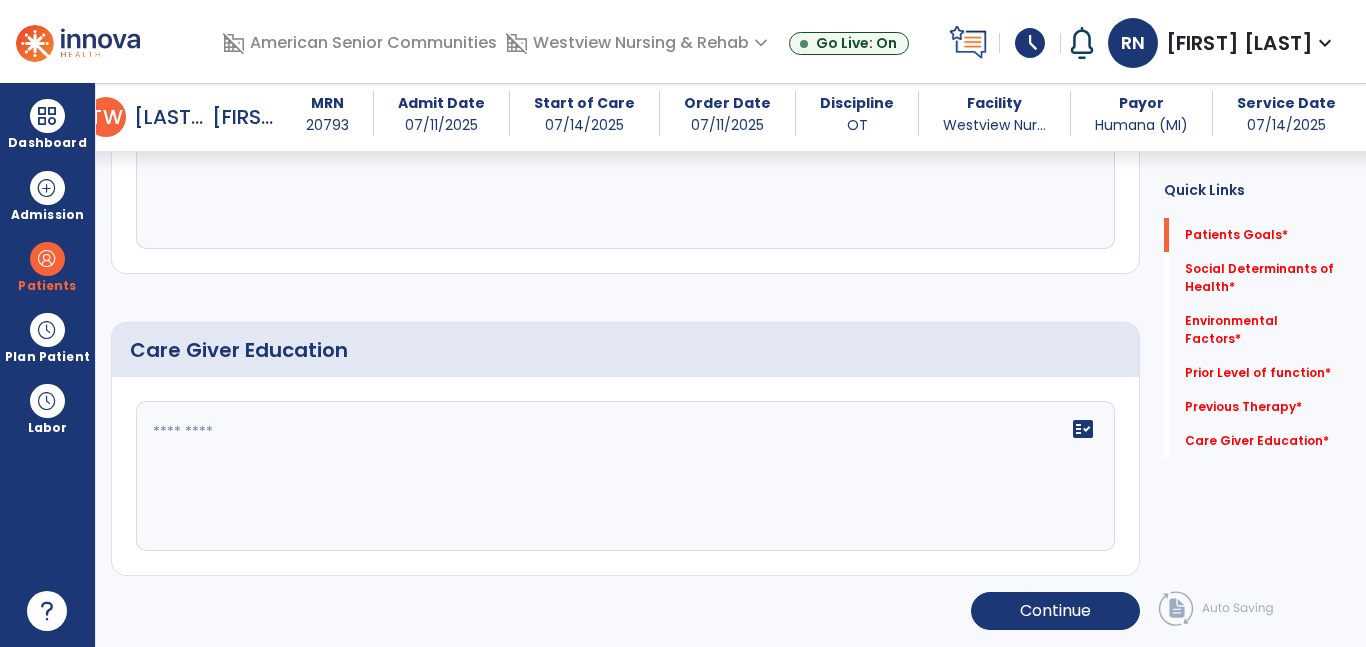 scroll, scrollTop: 58, scrollLeft: 0, axis: vertical 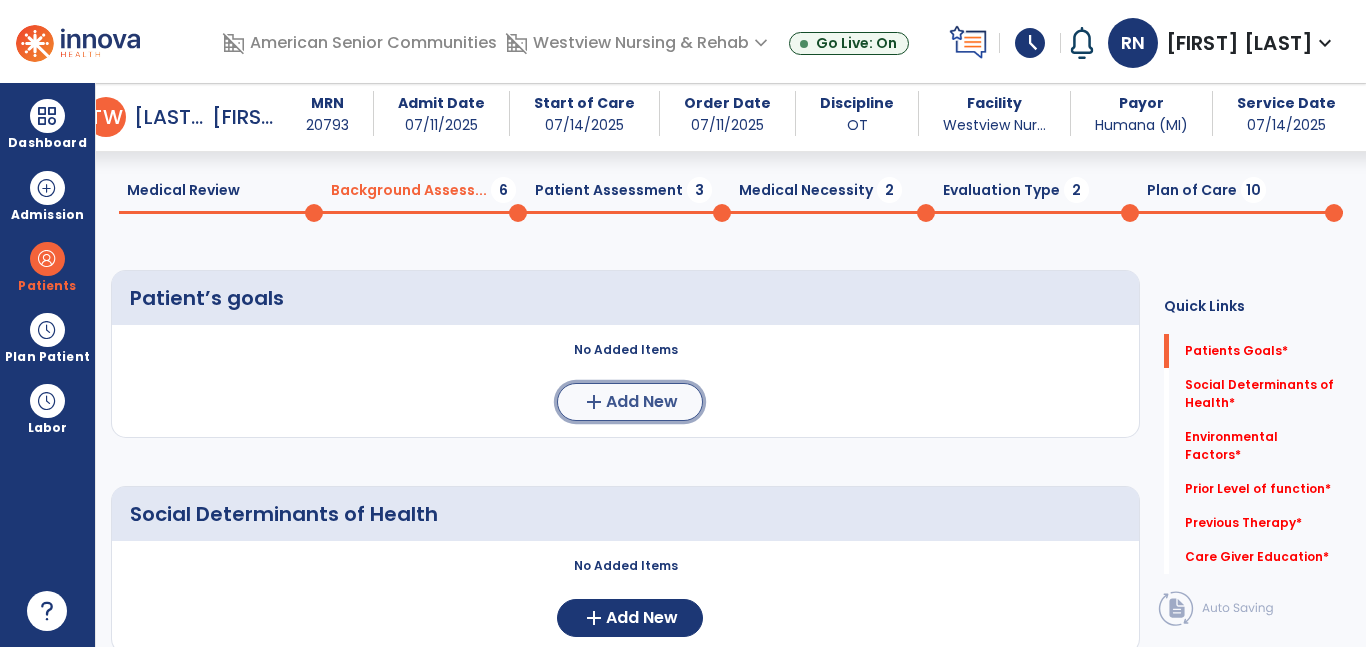 click on "Add New" 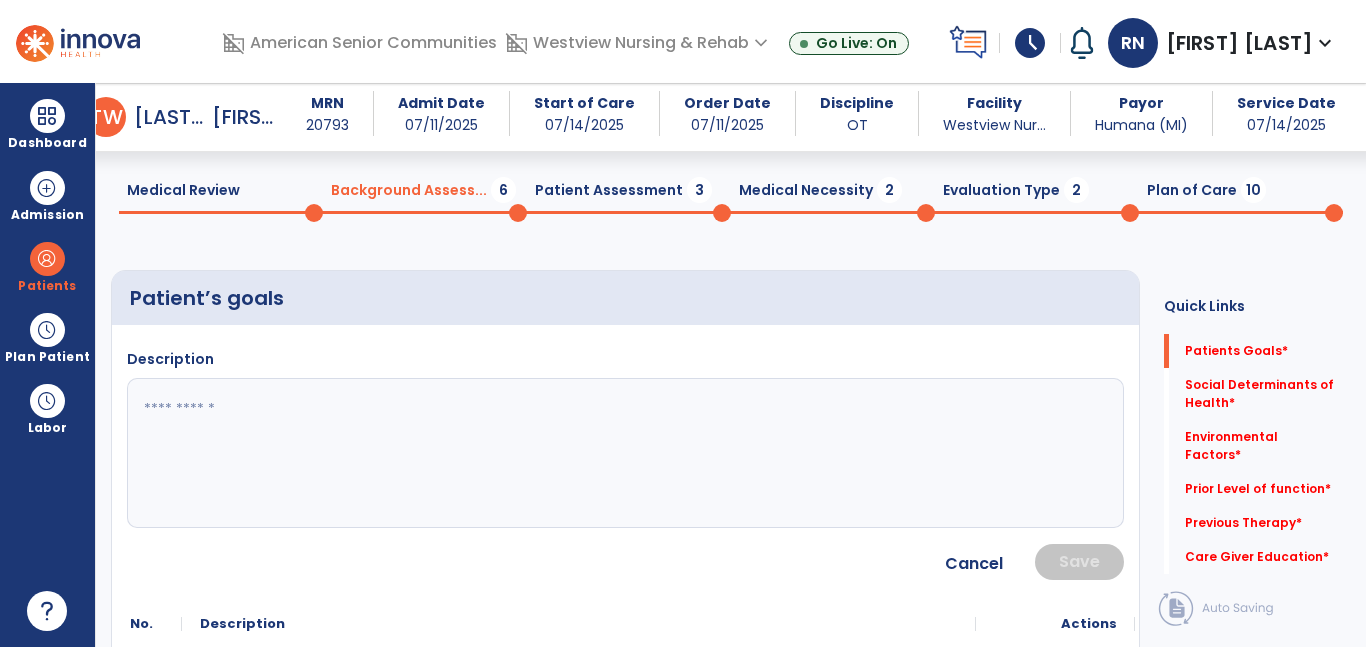 click 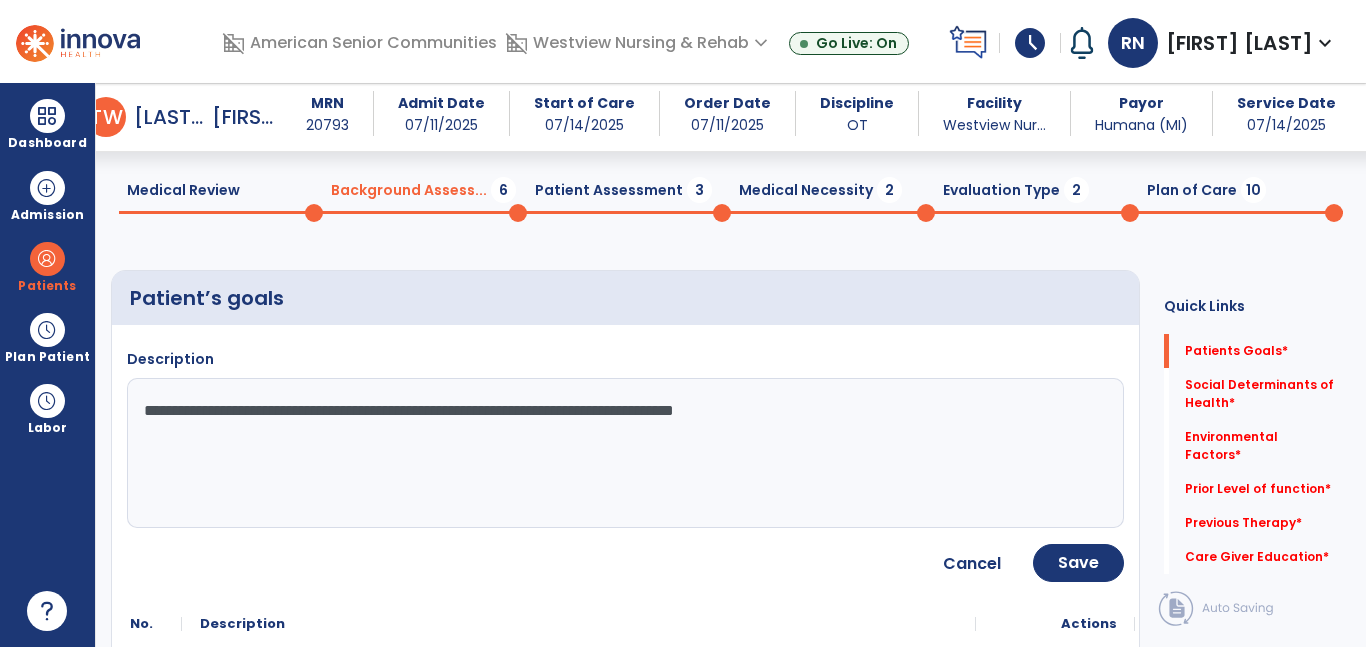 type on "**********" 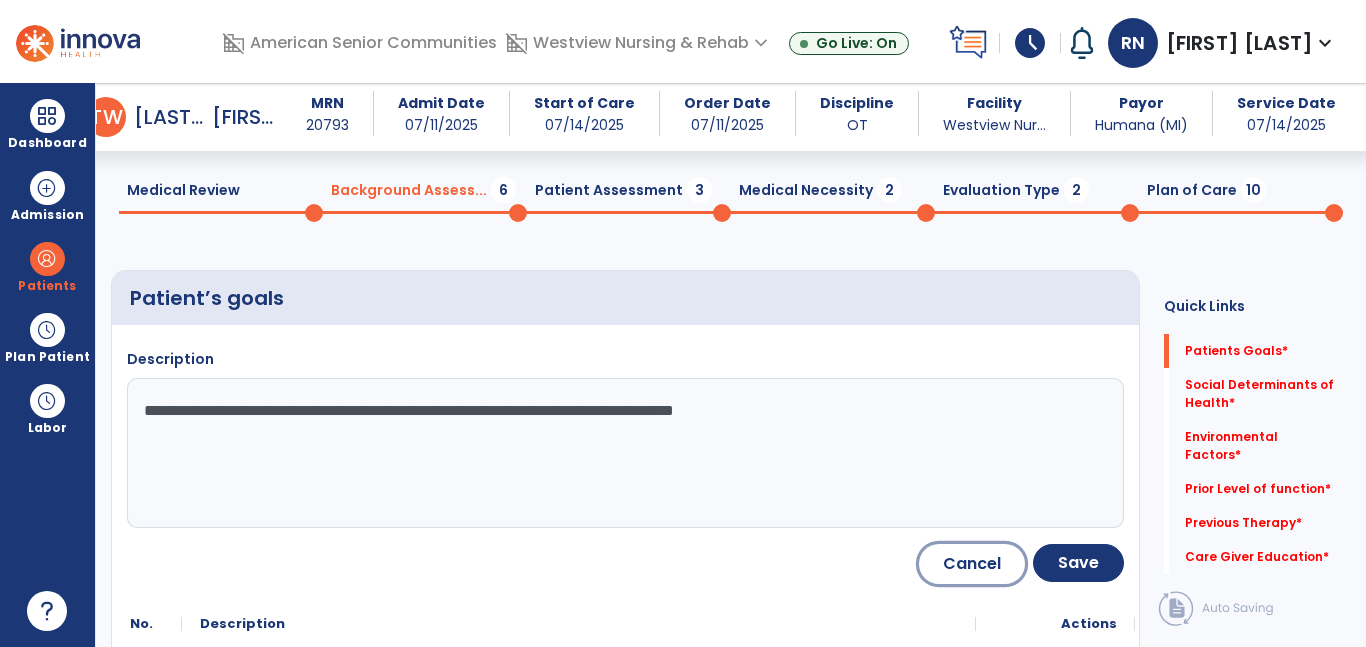 type 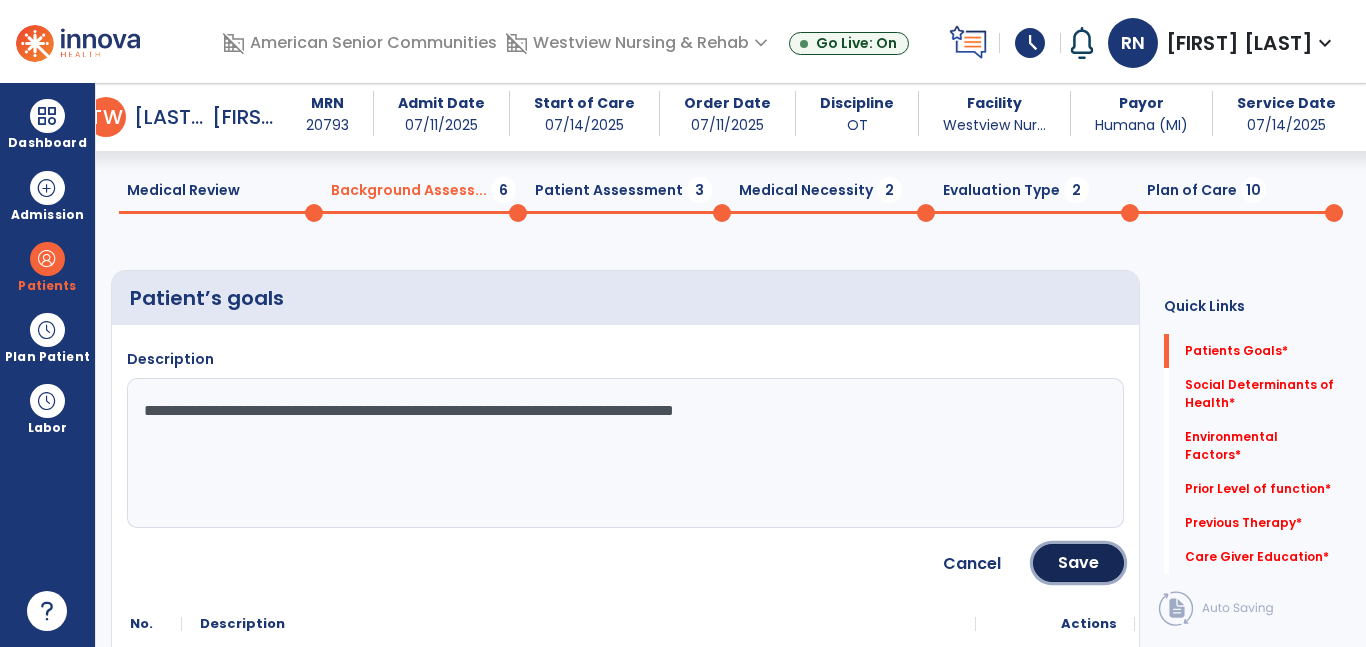 type 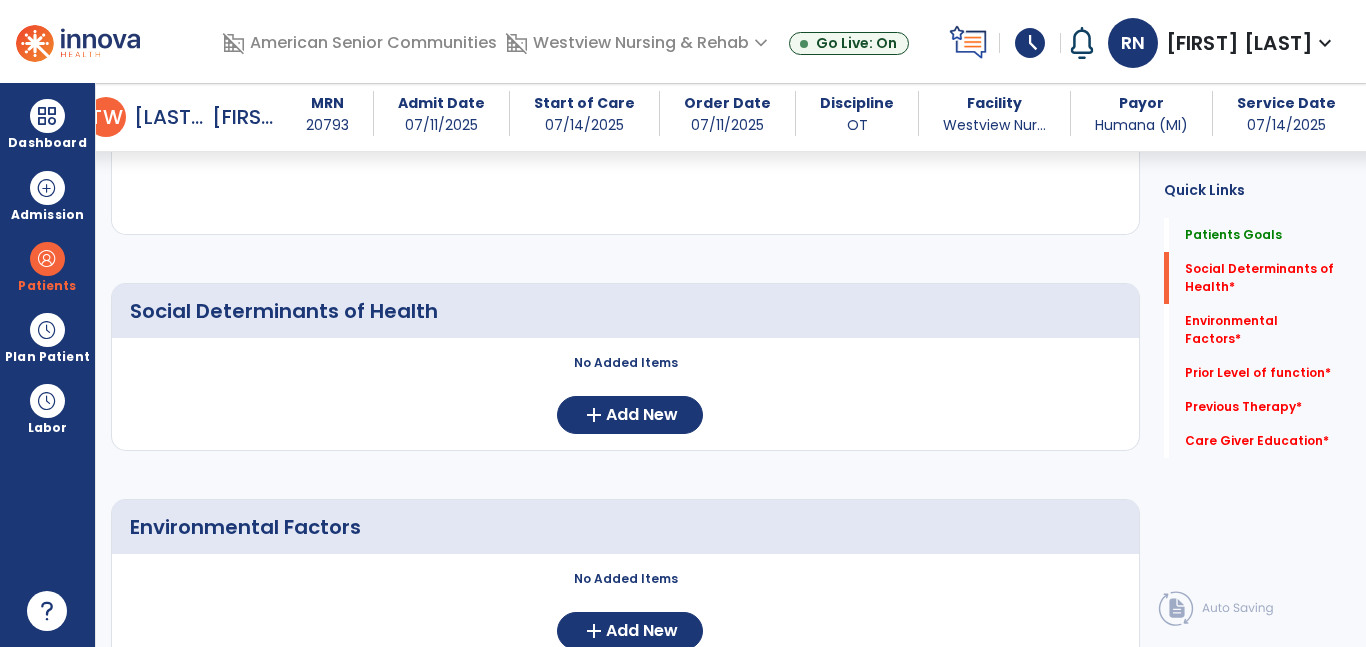 scroll, scrollTop: 375, scrollLeft: 0, axis: vertical 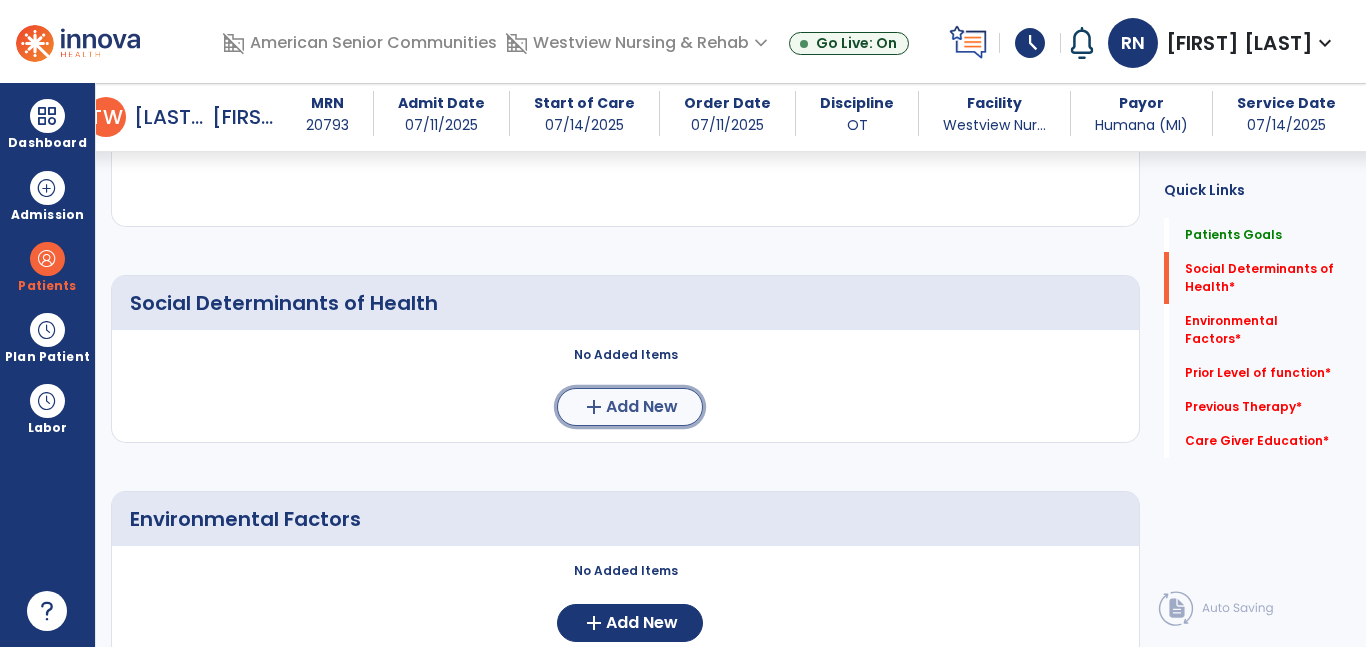 click on "Add New" 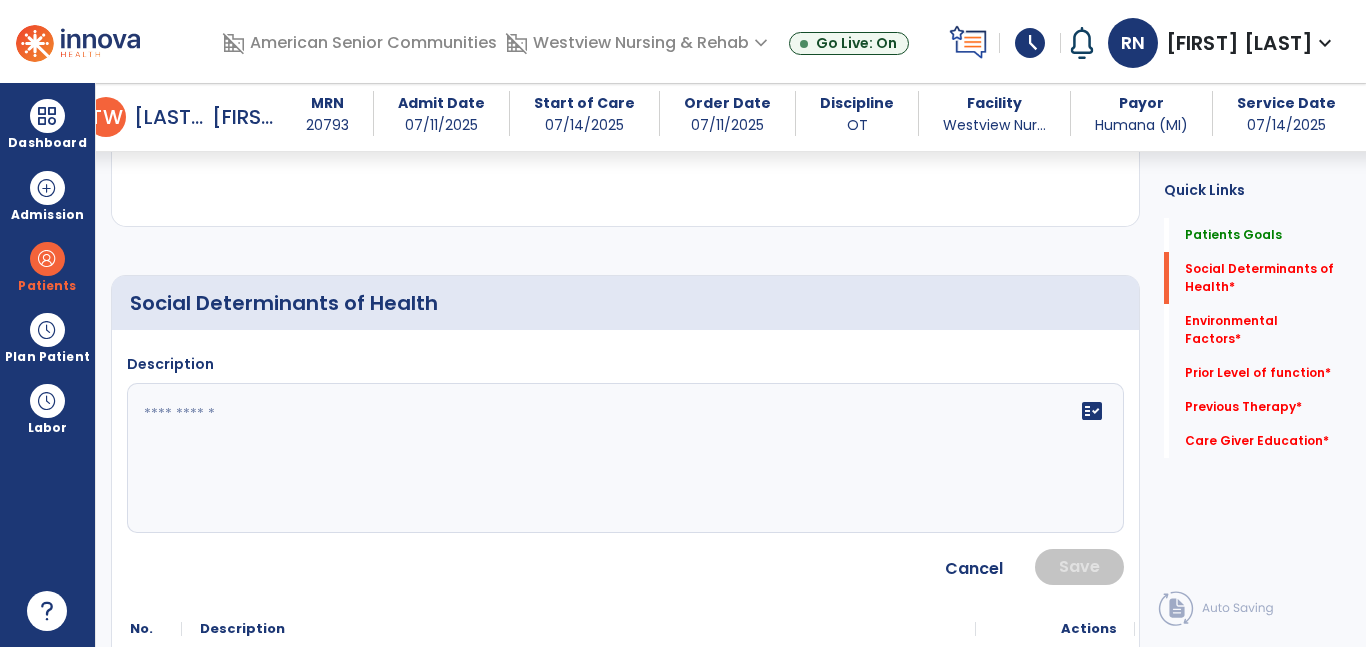 click 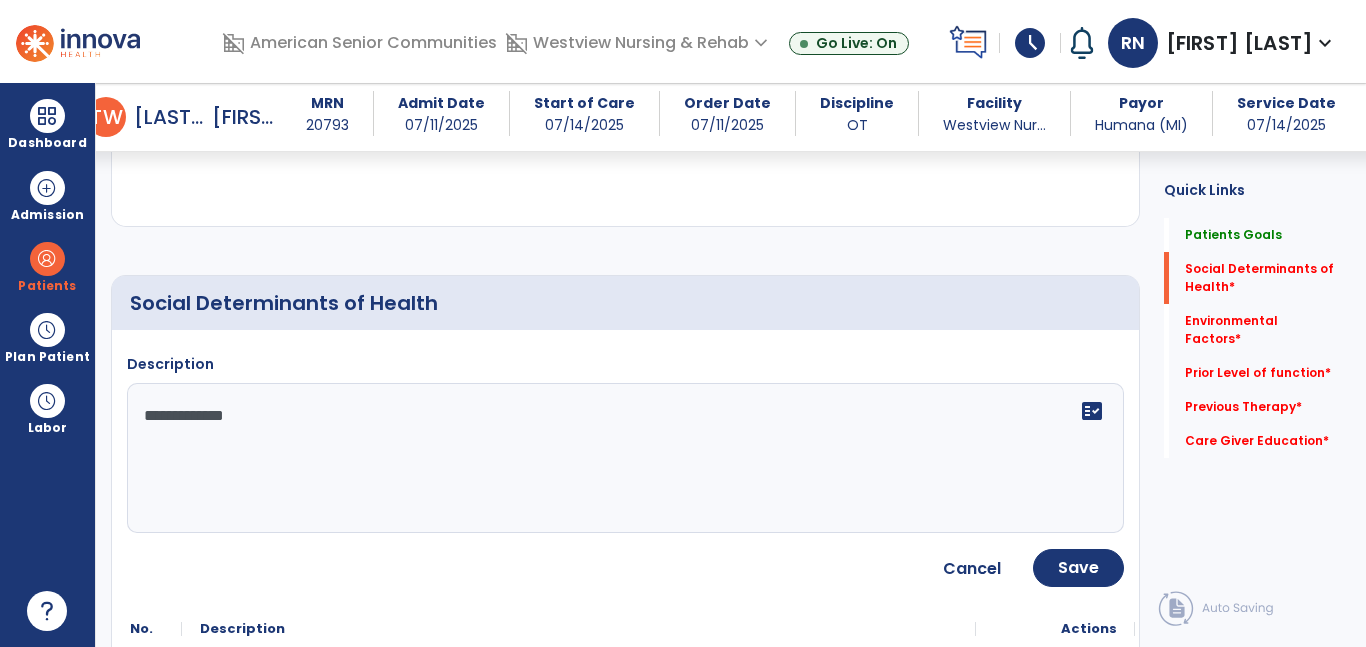 type on "**********" 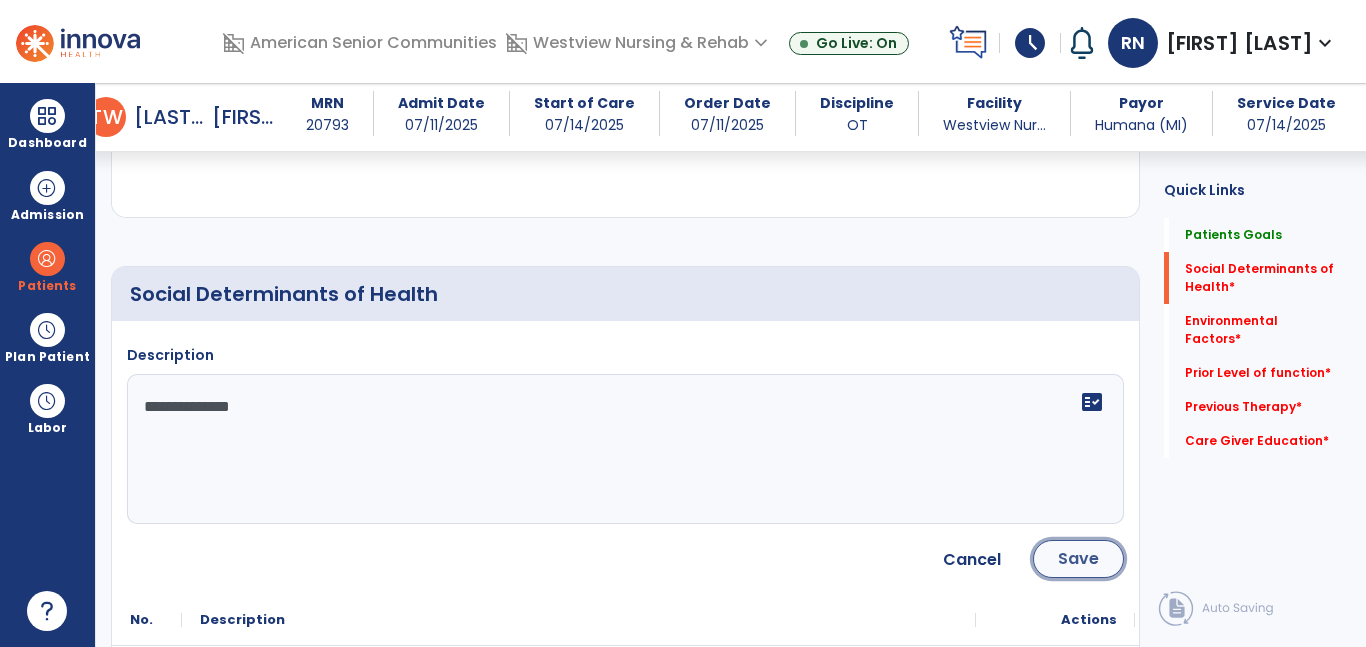 click on "Save" 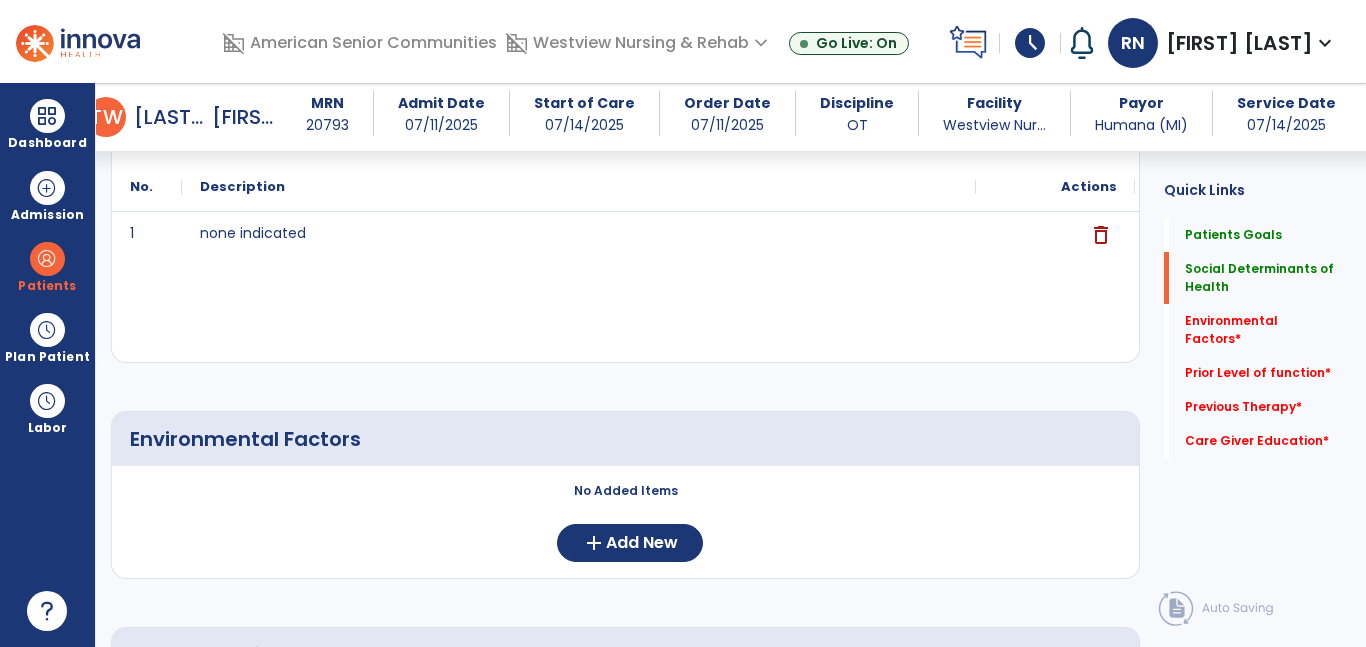scroll, scrollTop: 568, scrollLeft: 0, axis: vertical 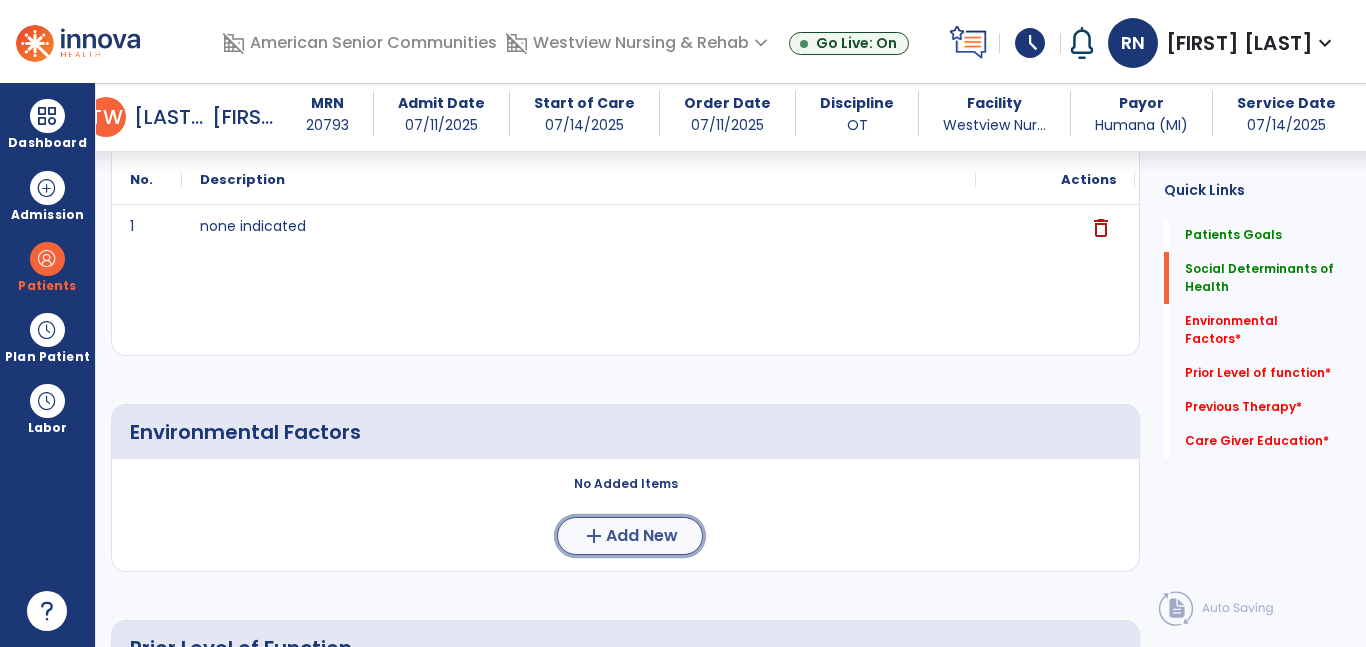 click on "Add New" 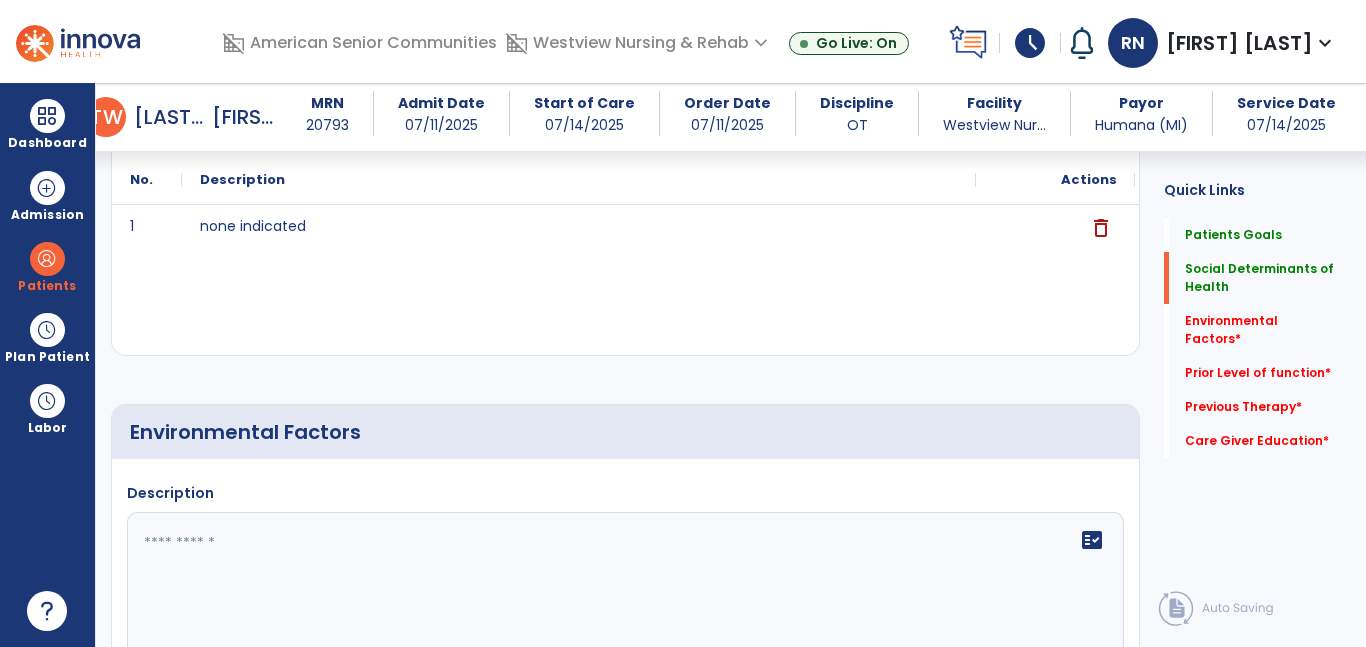 click 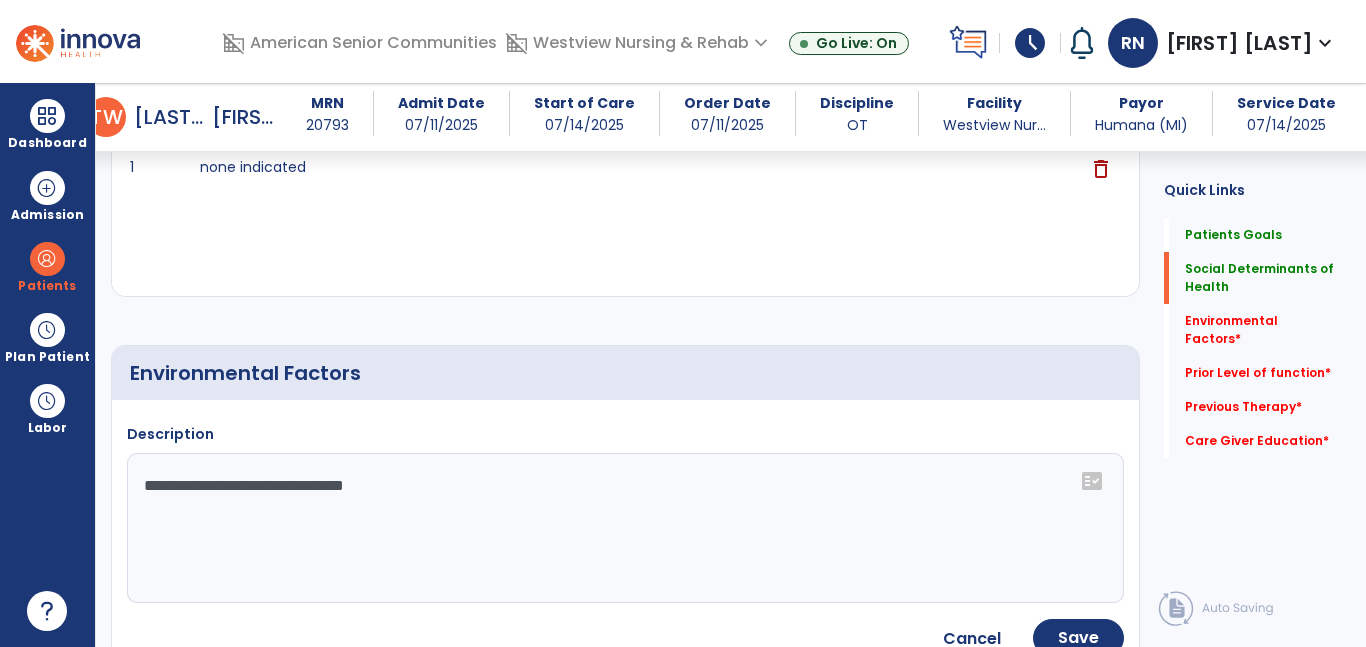scroll, scrollTop: 628, scrollLeft: 0, axis: vertical 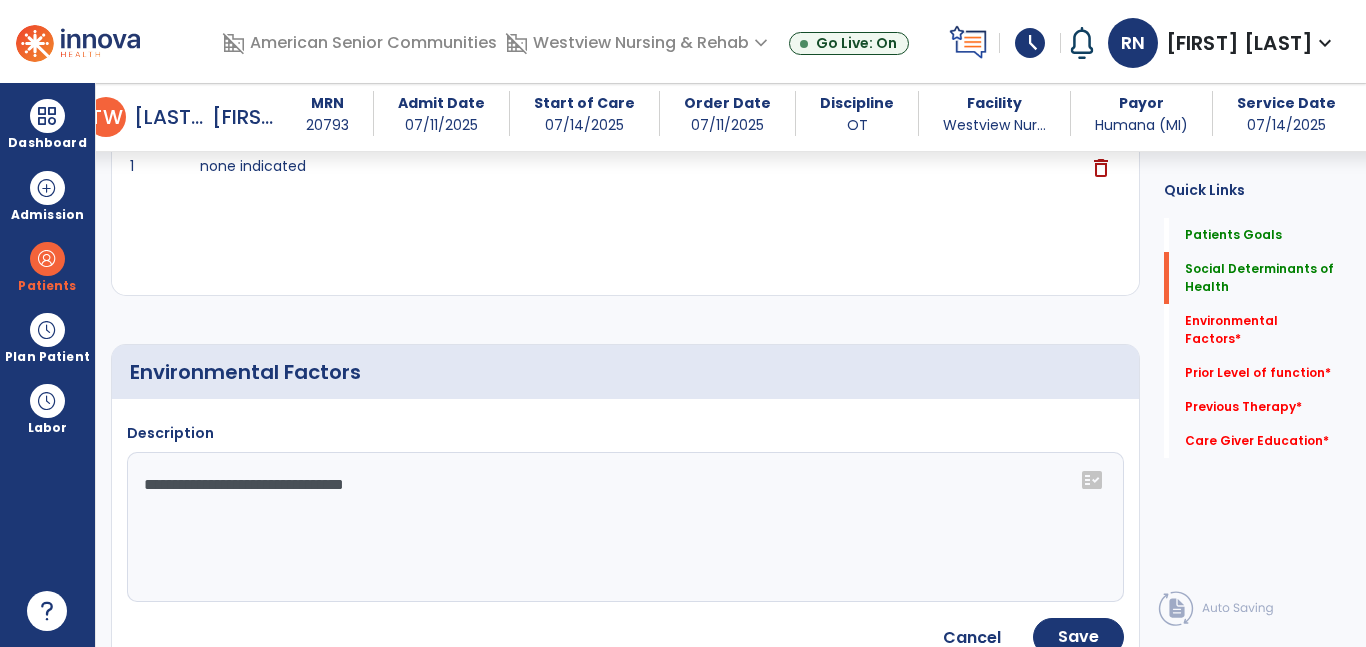 click on "**********" 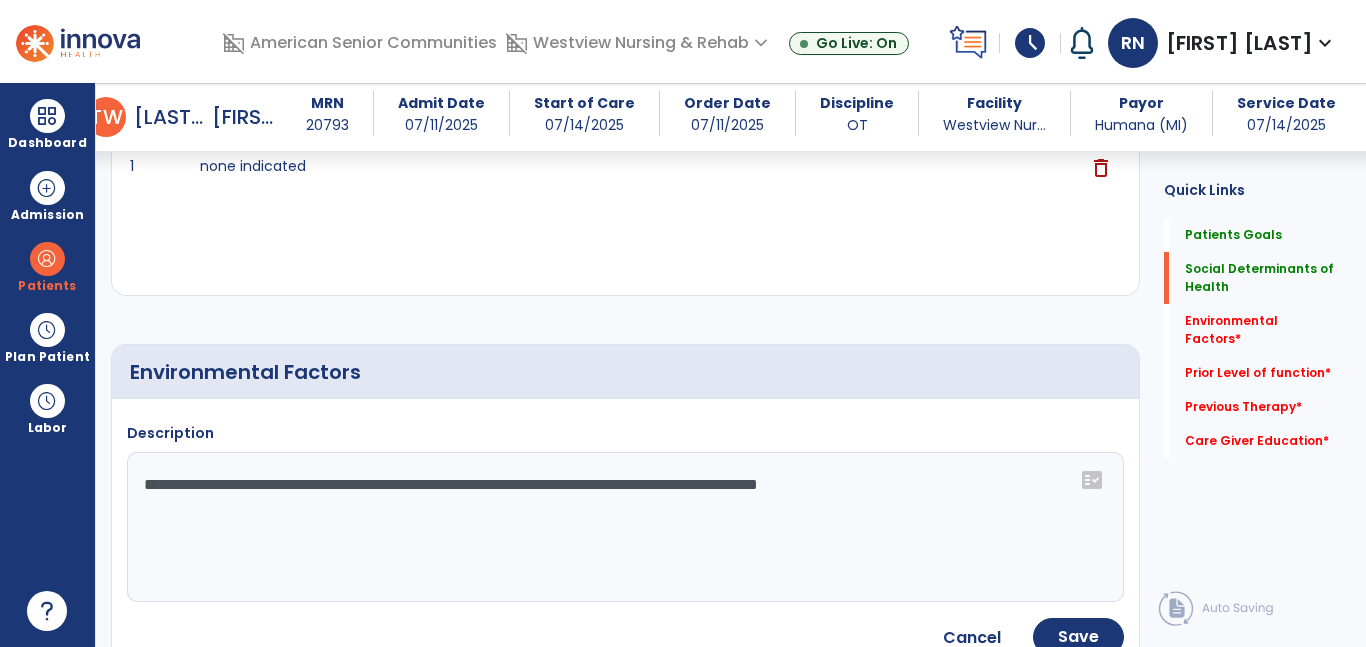 type on "**********" 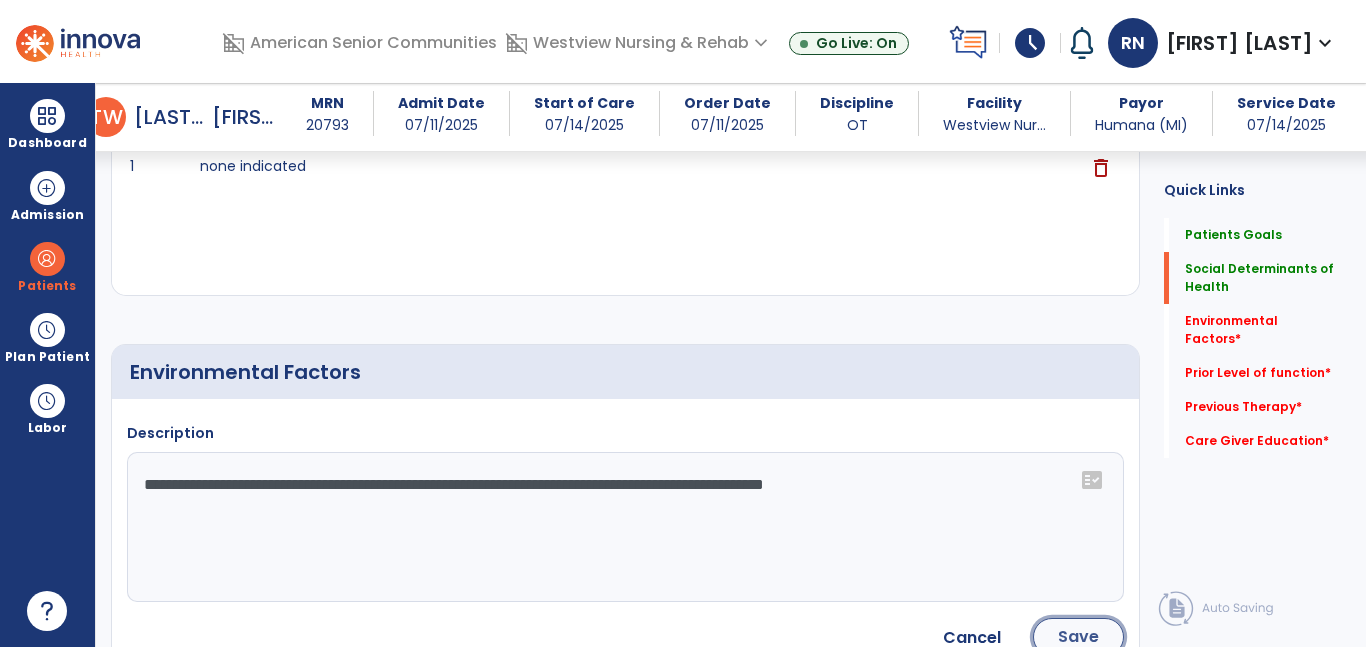 click on "Save" 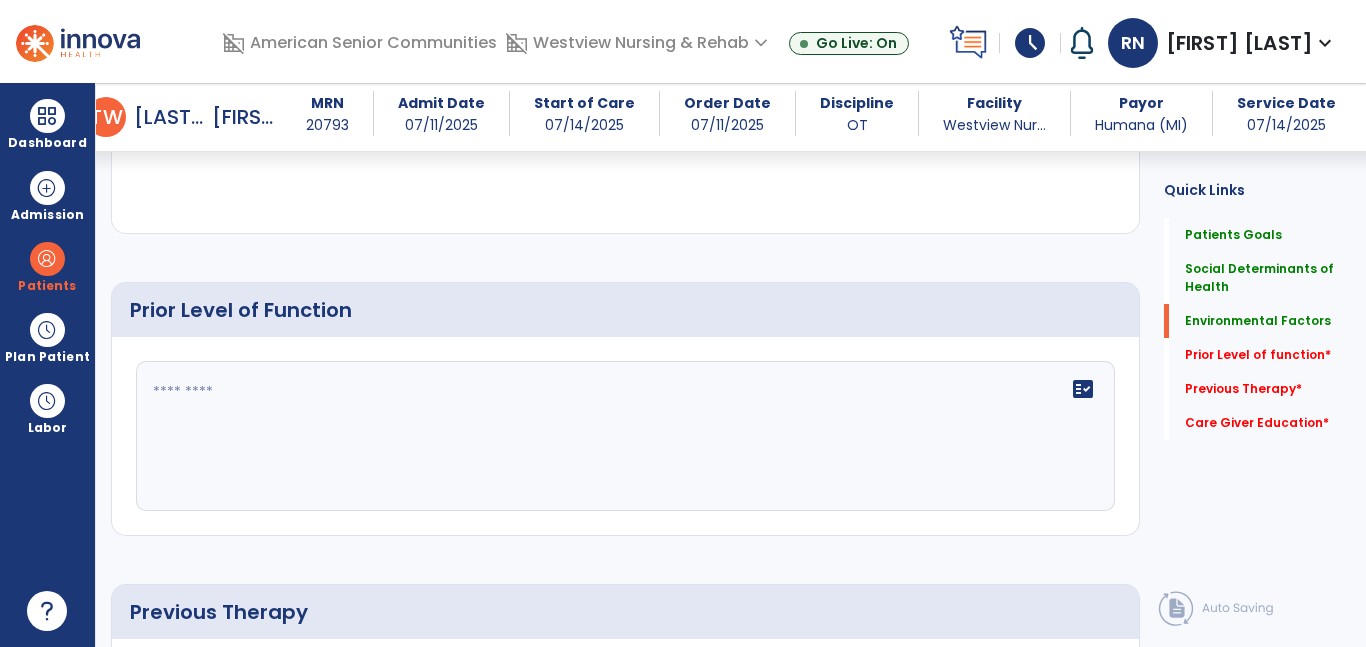 scroll, scrollTop: 1013, scrollLeft: 0, axis: vertical 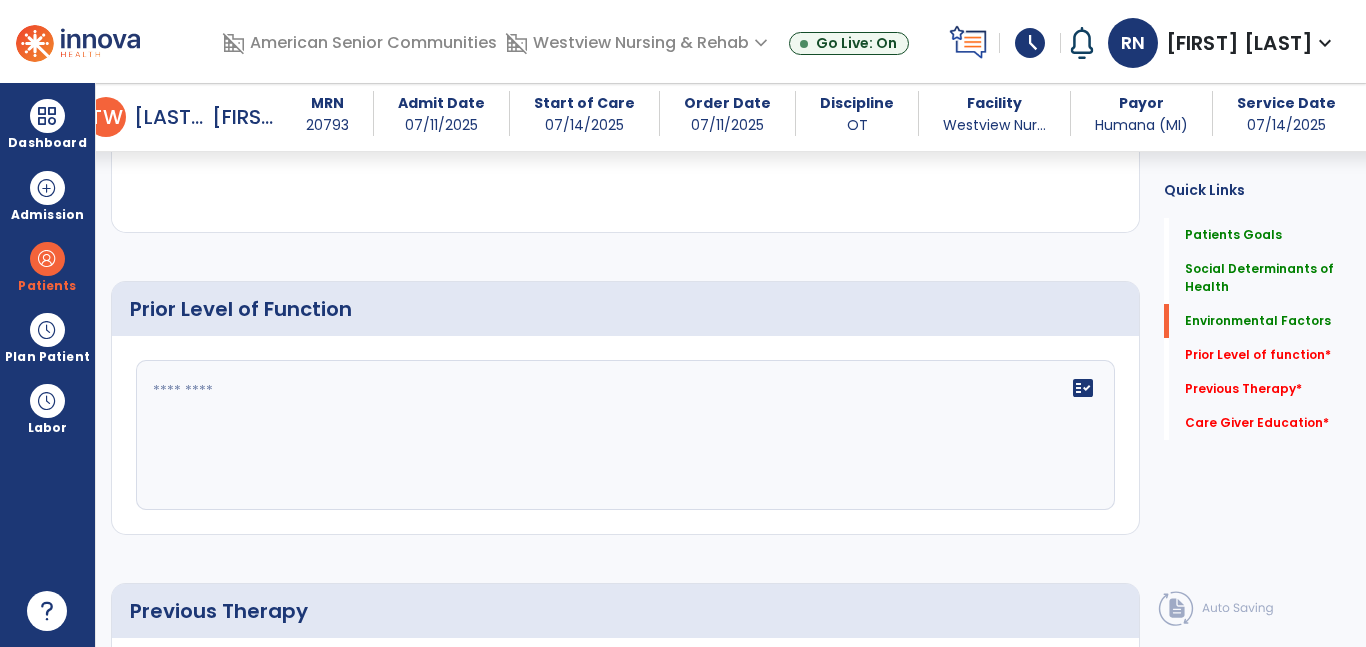click 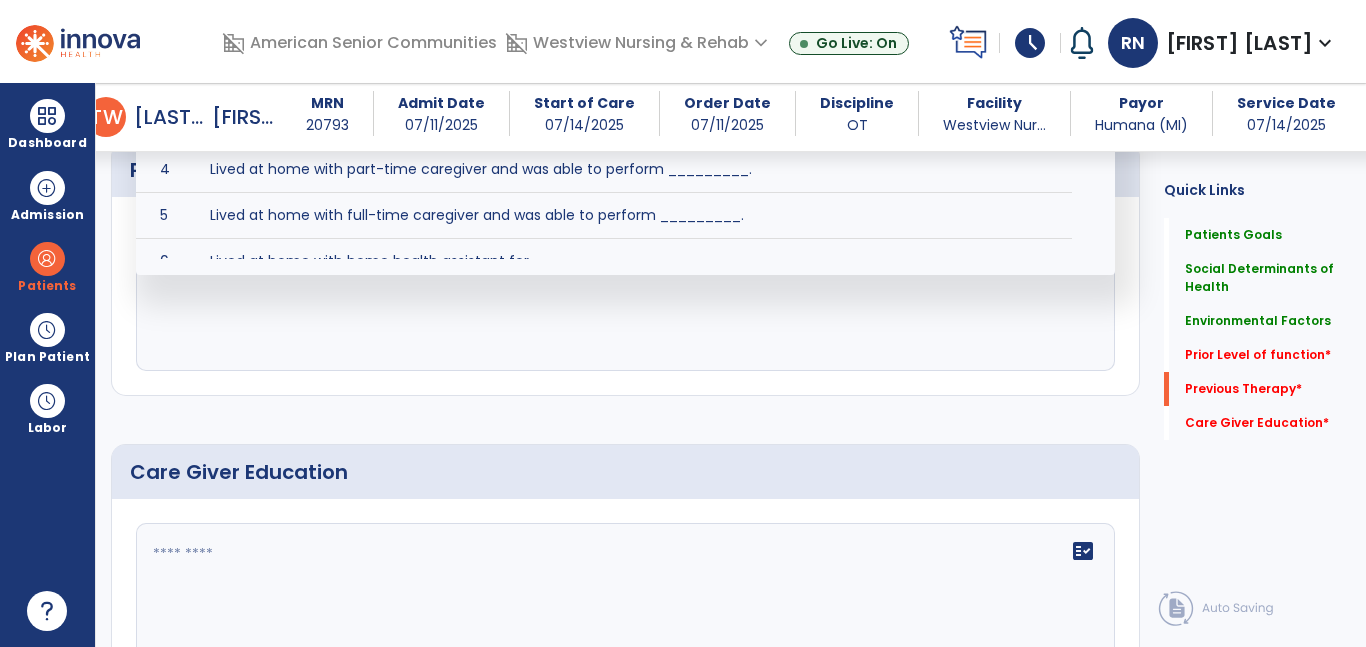 scroll, scrollTop: 1575, scrollLeft: 0, axis: vertical 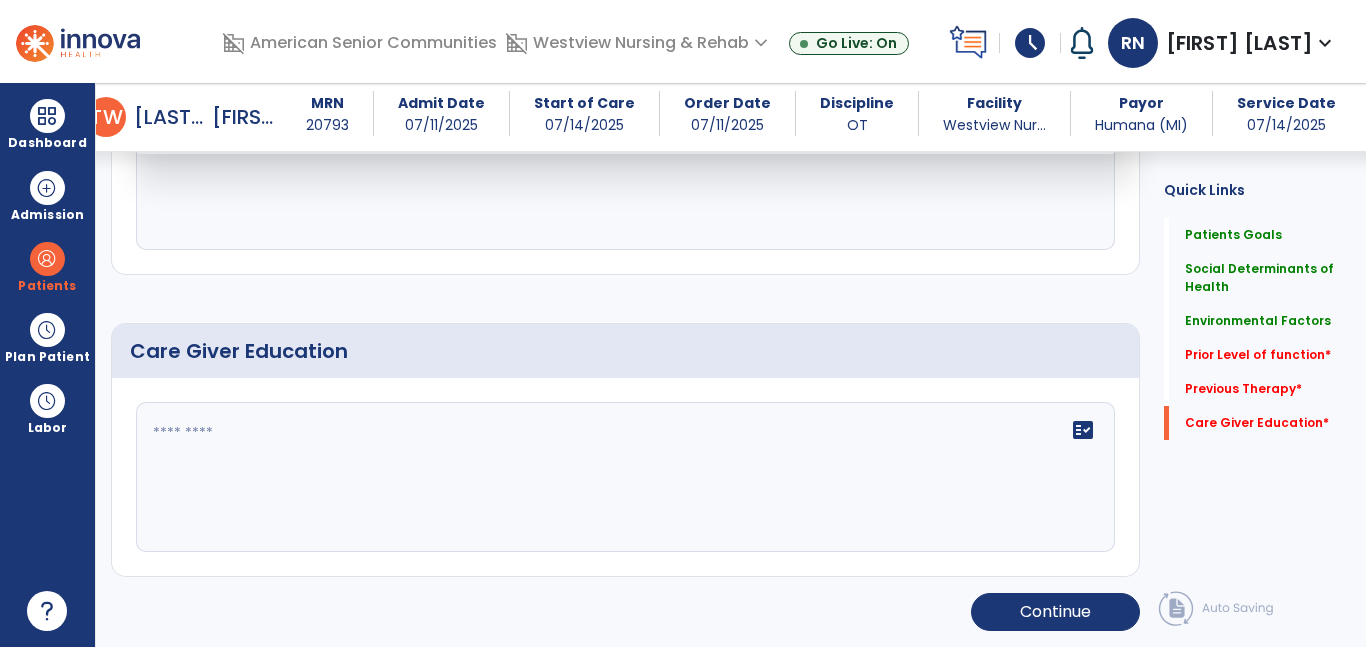 click 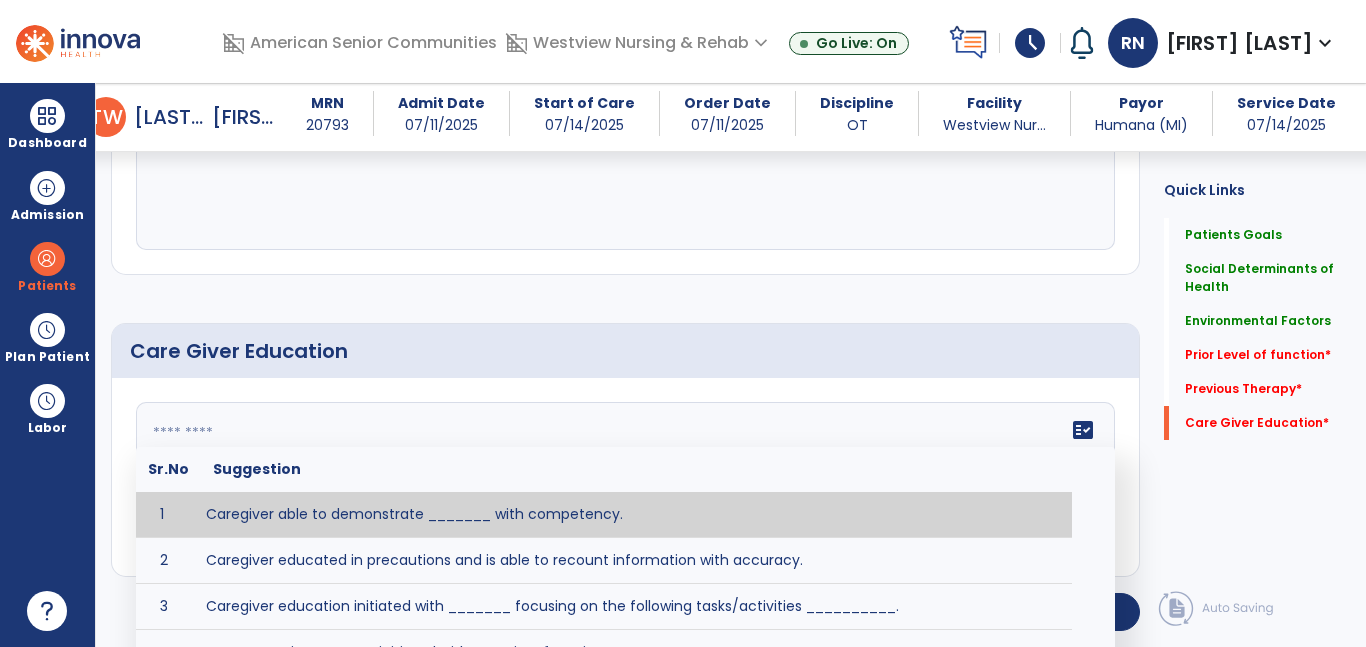 paste on "**********" 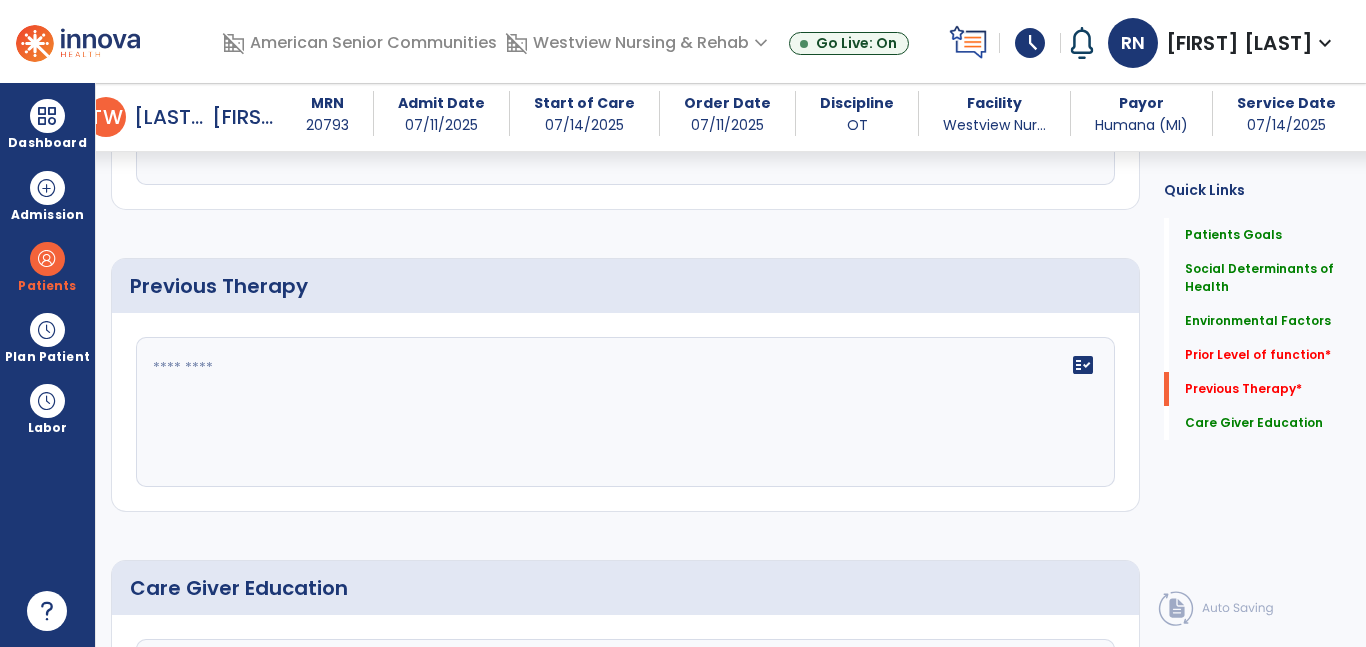 scroll, scrollTop: 1334, scrollLeft: 0, axis: vertical 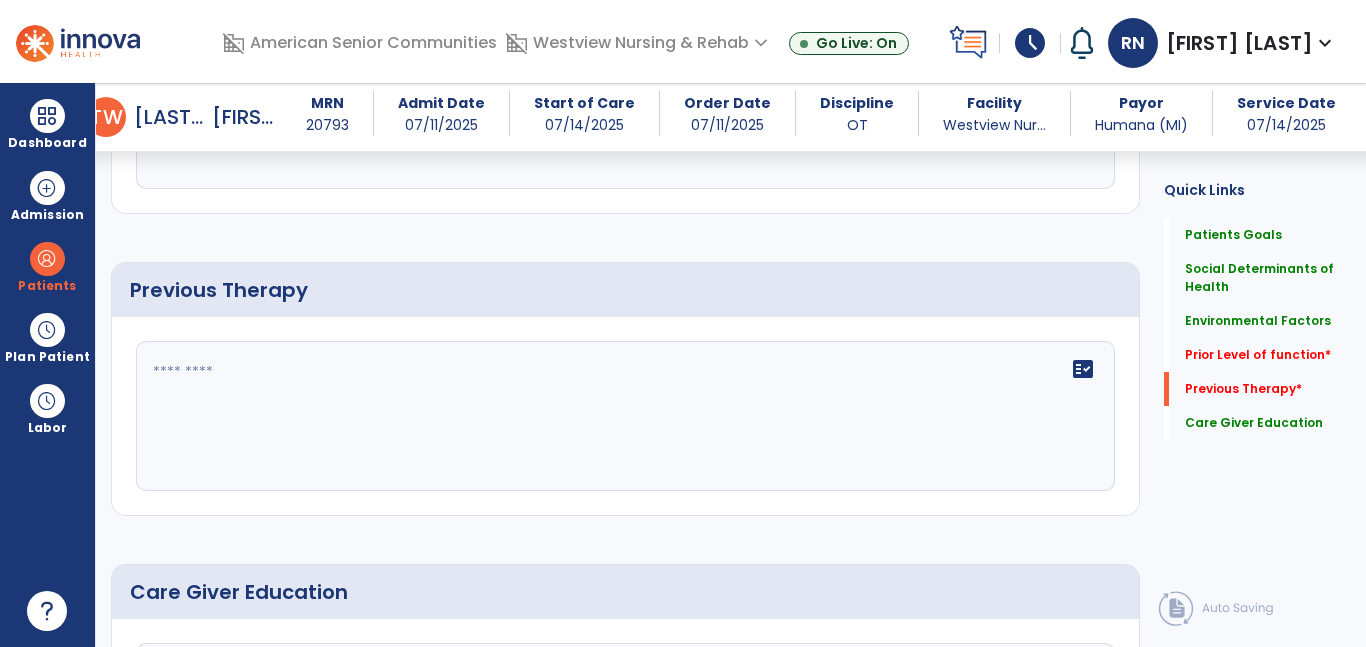 type on "**********" 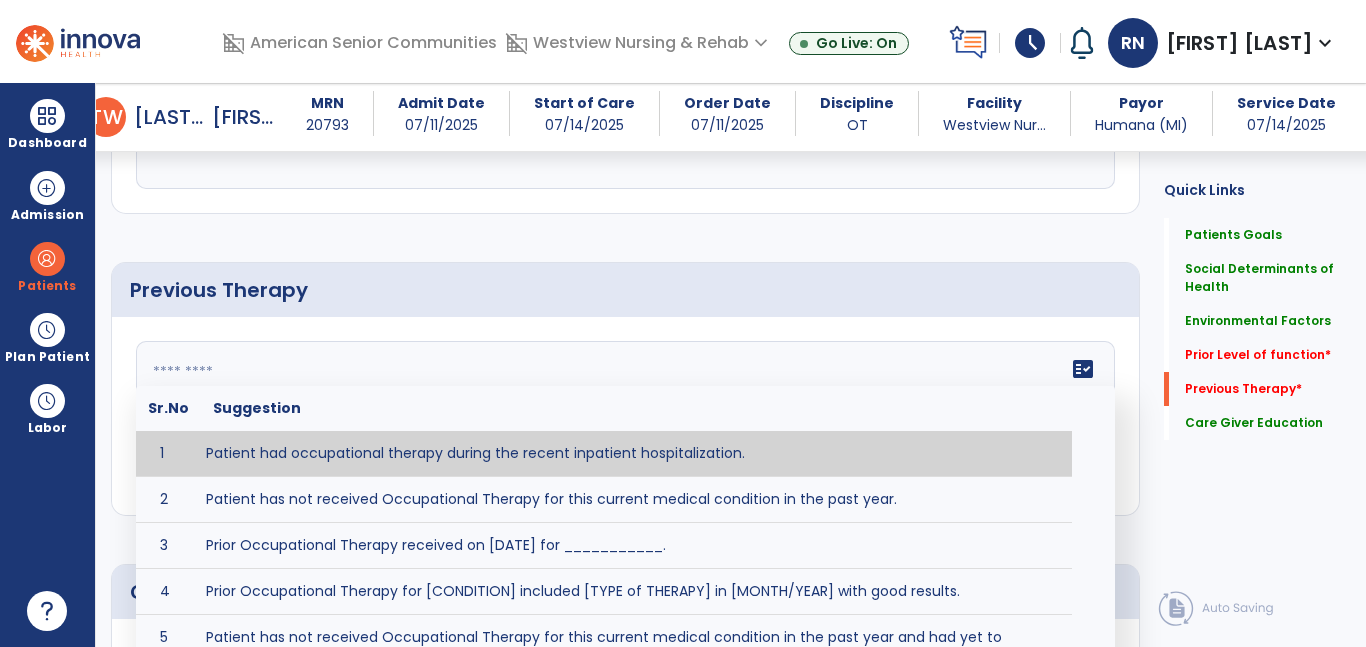 type on "**********" 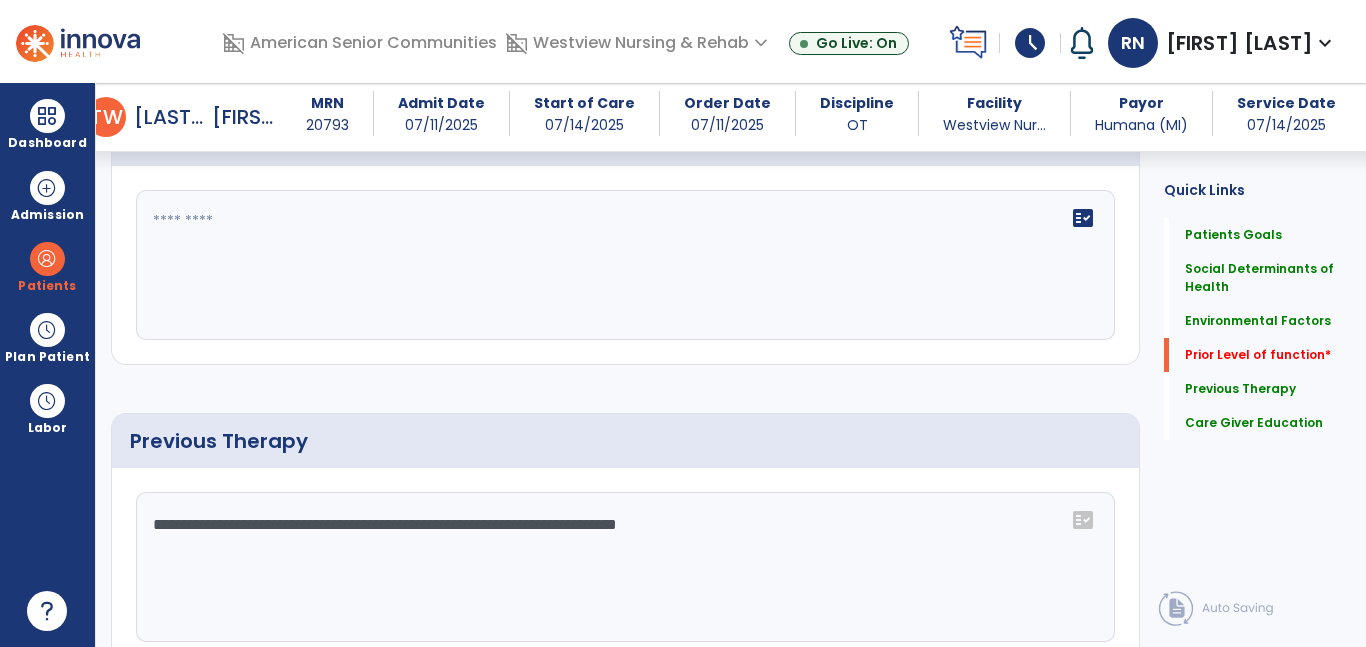 scroll, scrollTop: 1135, scrollLeft: 0, axis: vertical 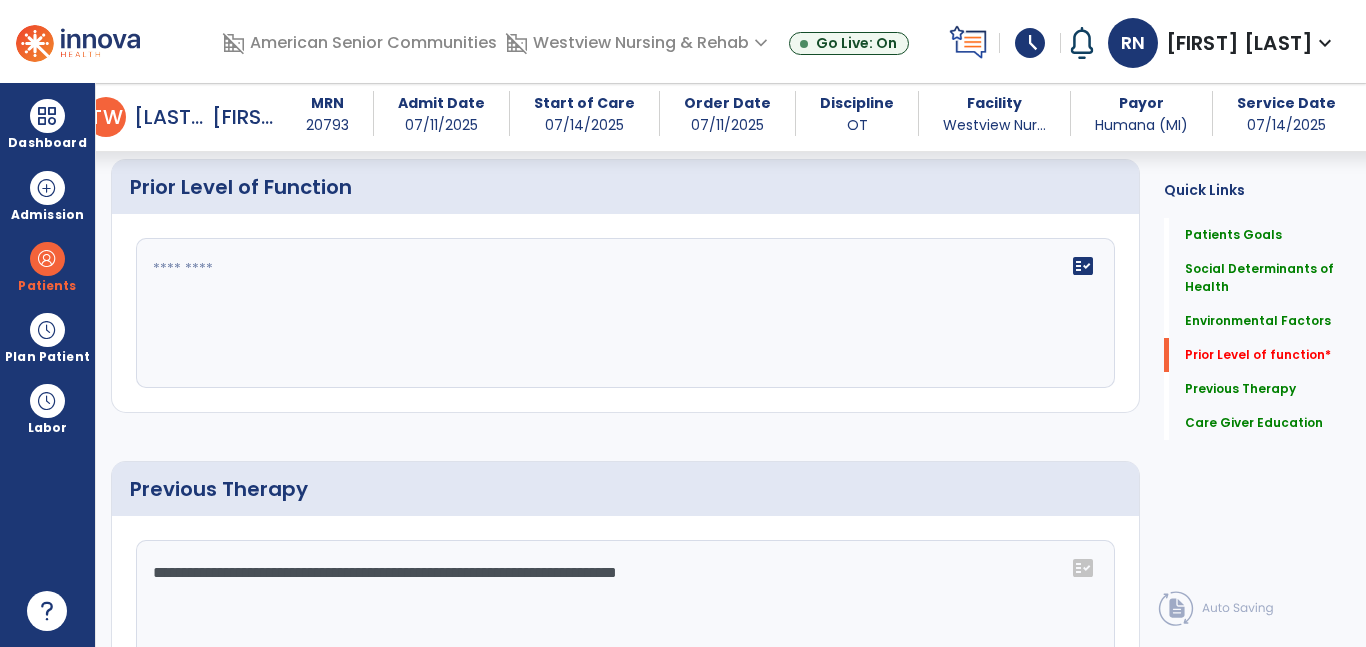 click 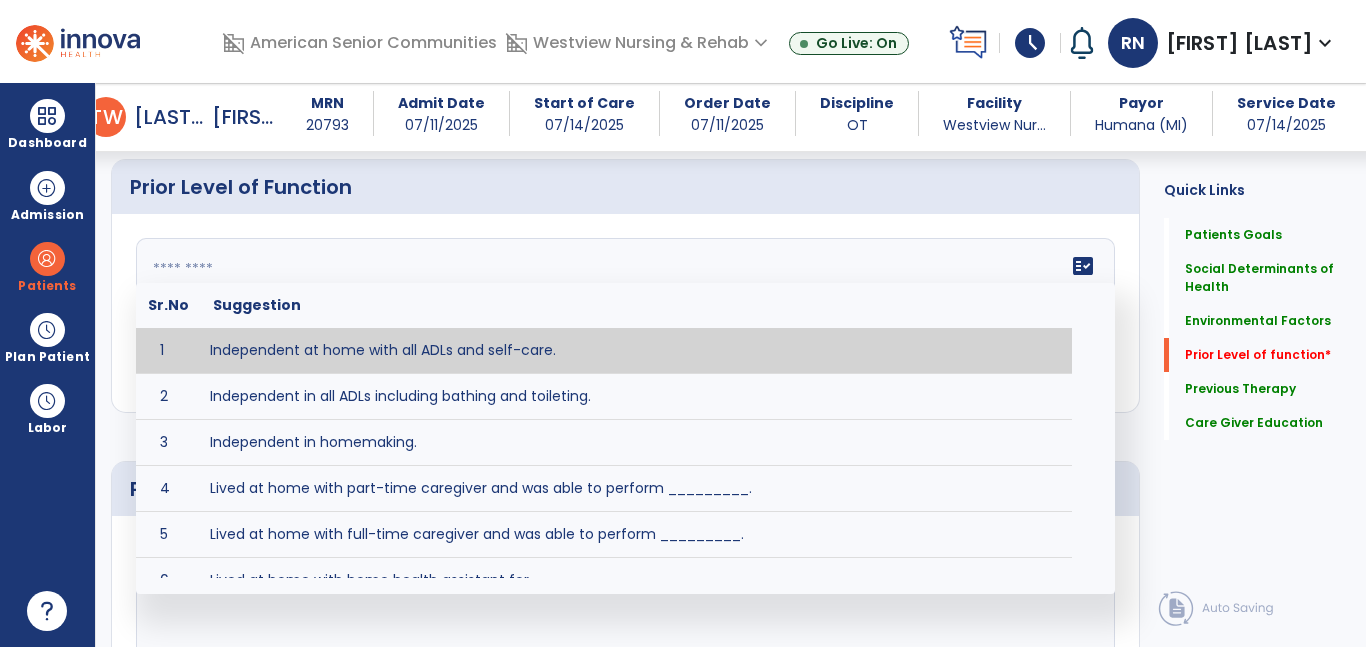 paste on "**********" 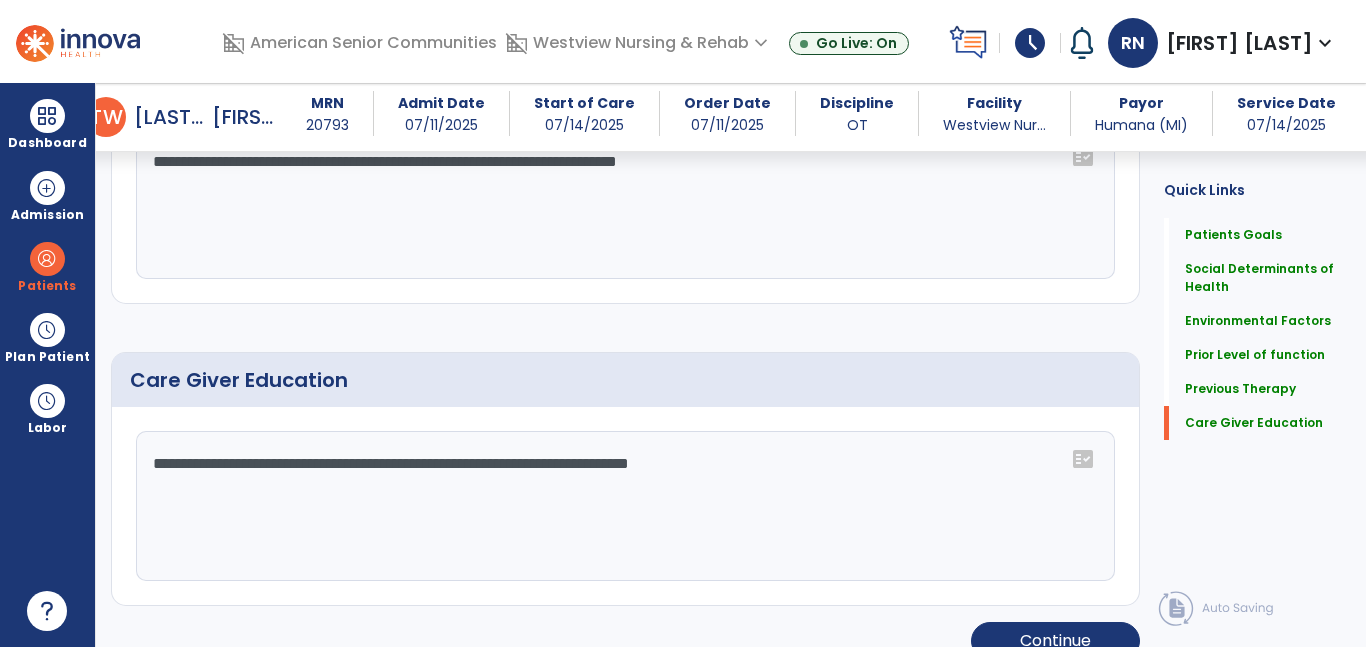 scroll, scrollTop: 1575, scrollLeft: 0, axis: vertical 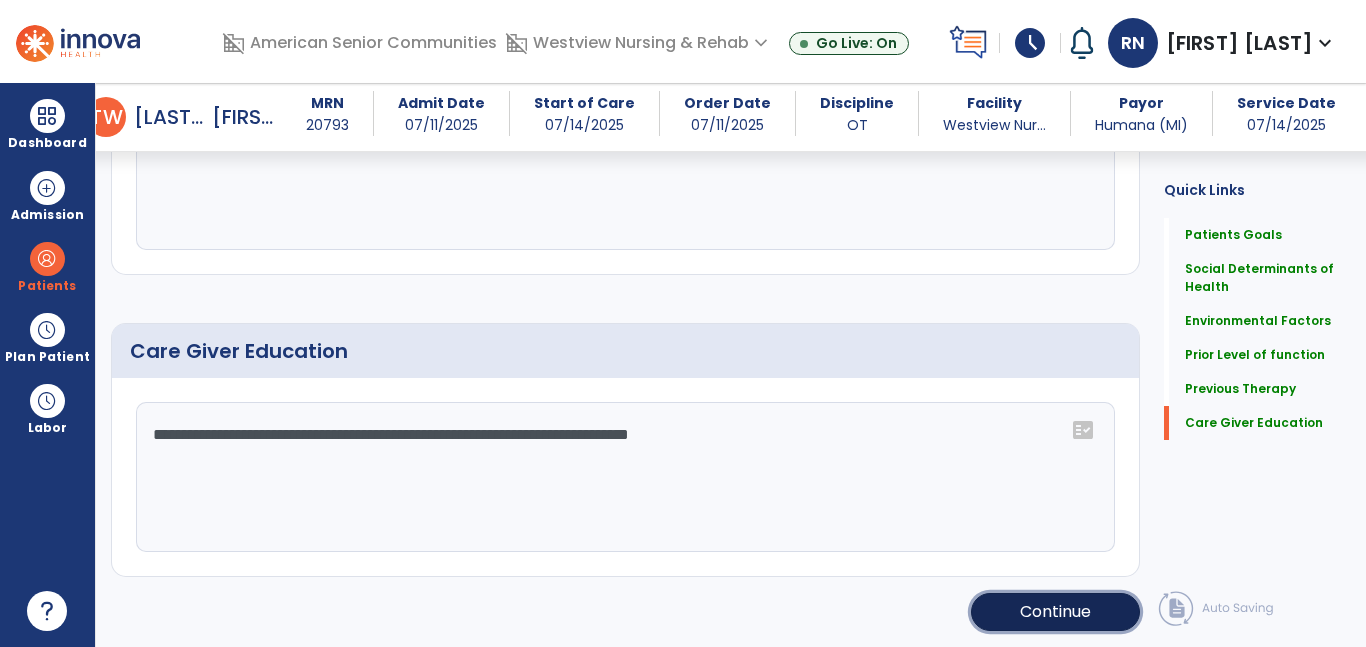 click on "Continue" 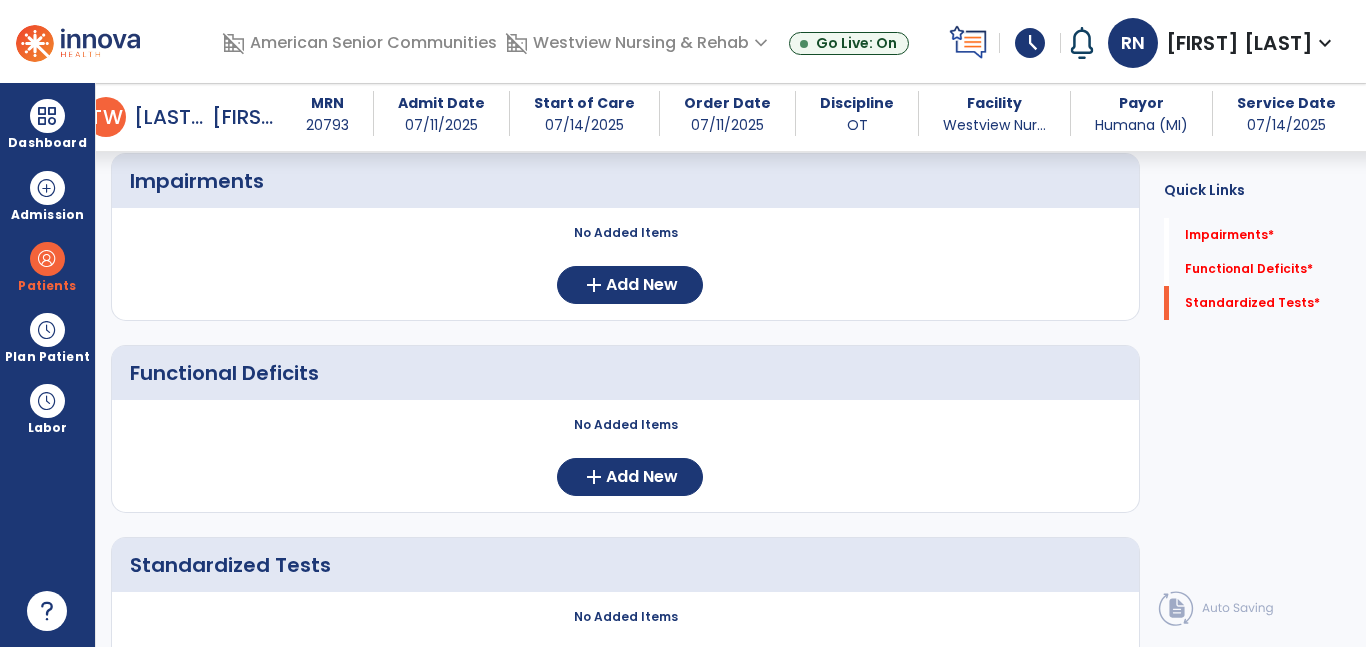 scroll, scrollTop: 0, scrollLeft: 0, axis: both 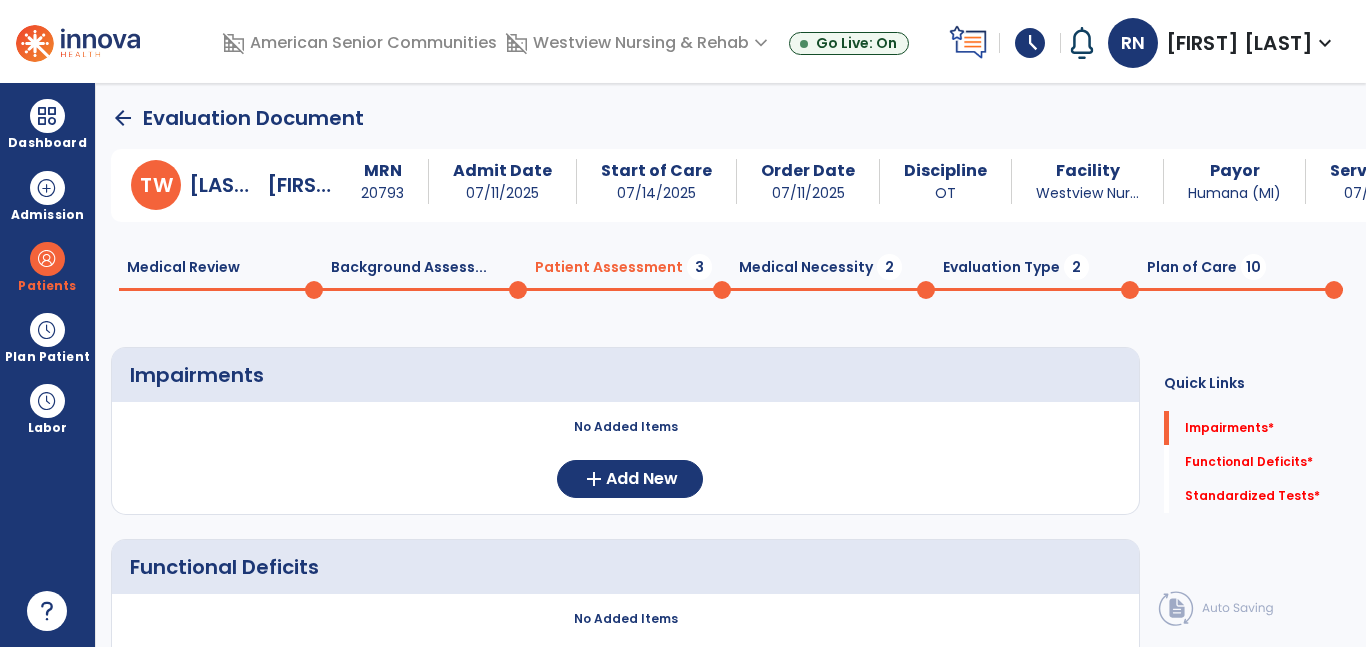 click on "Medical Necessity  2" 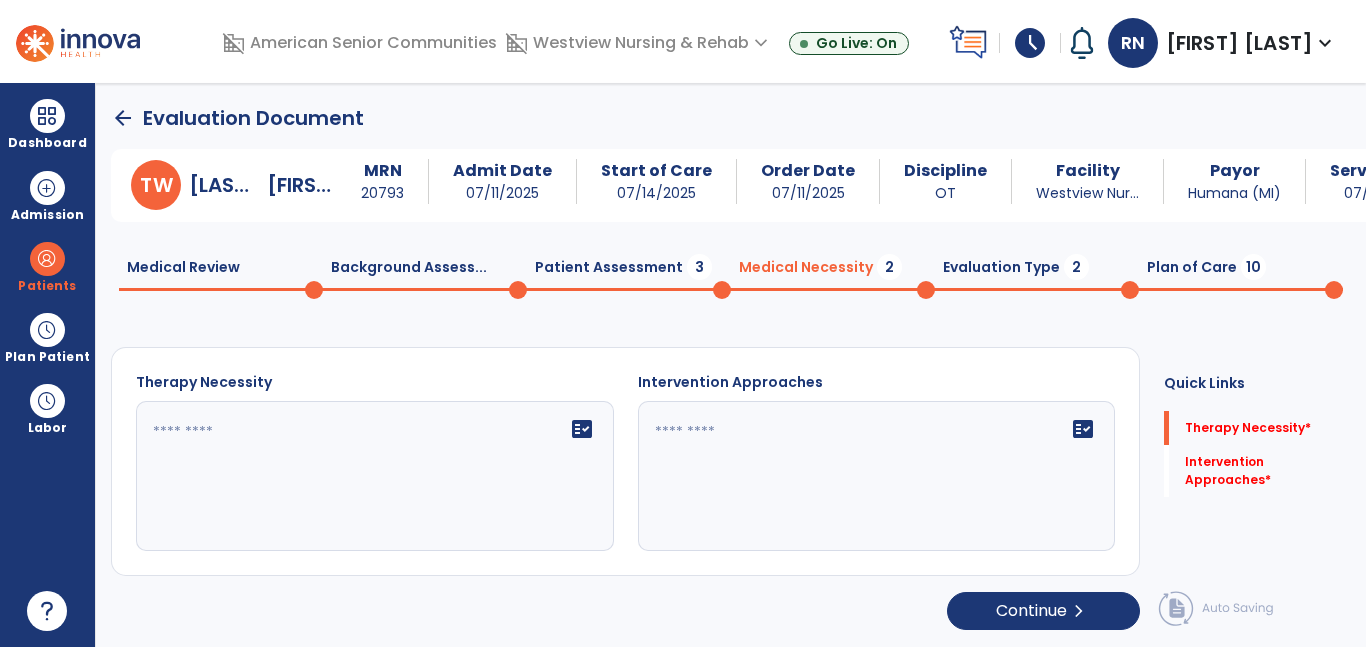 click on "fact_check" 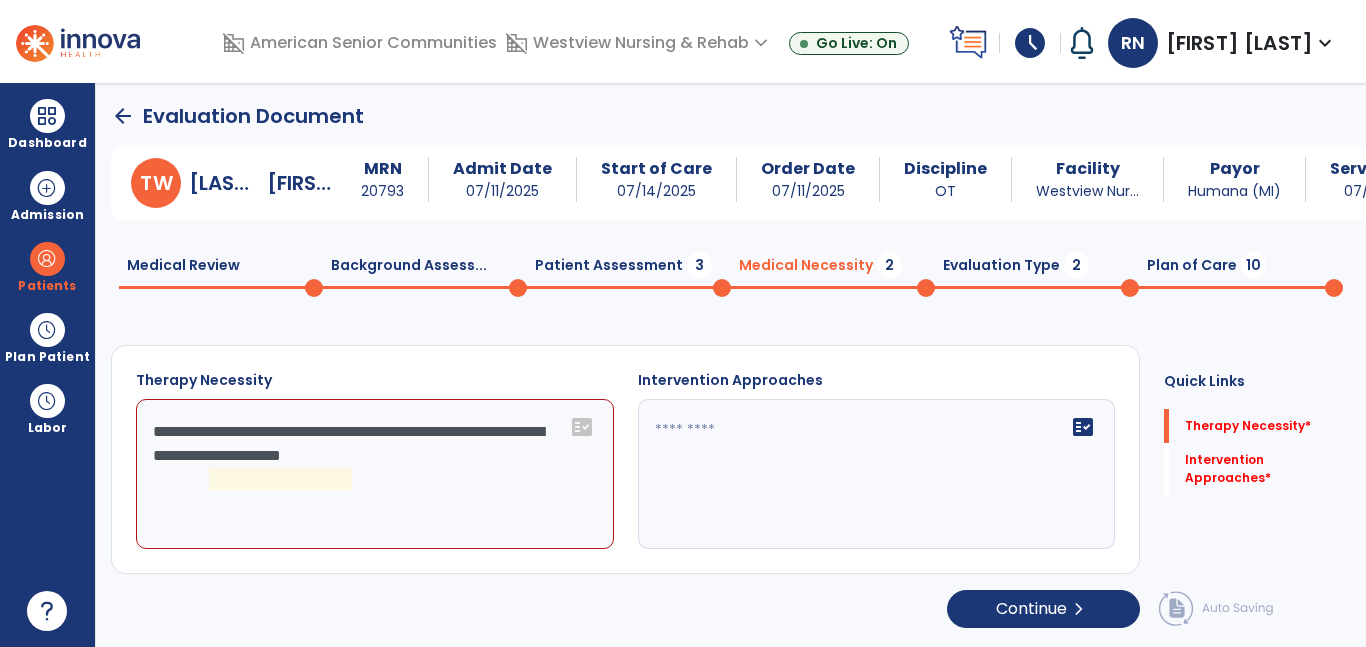 scroll, scrollTop: 2, scrollLeft: 0, axis: vertical 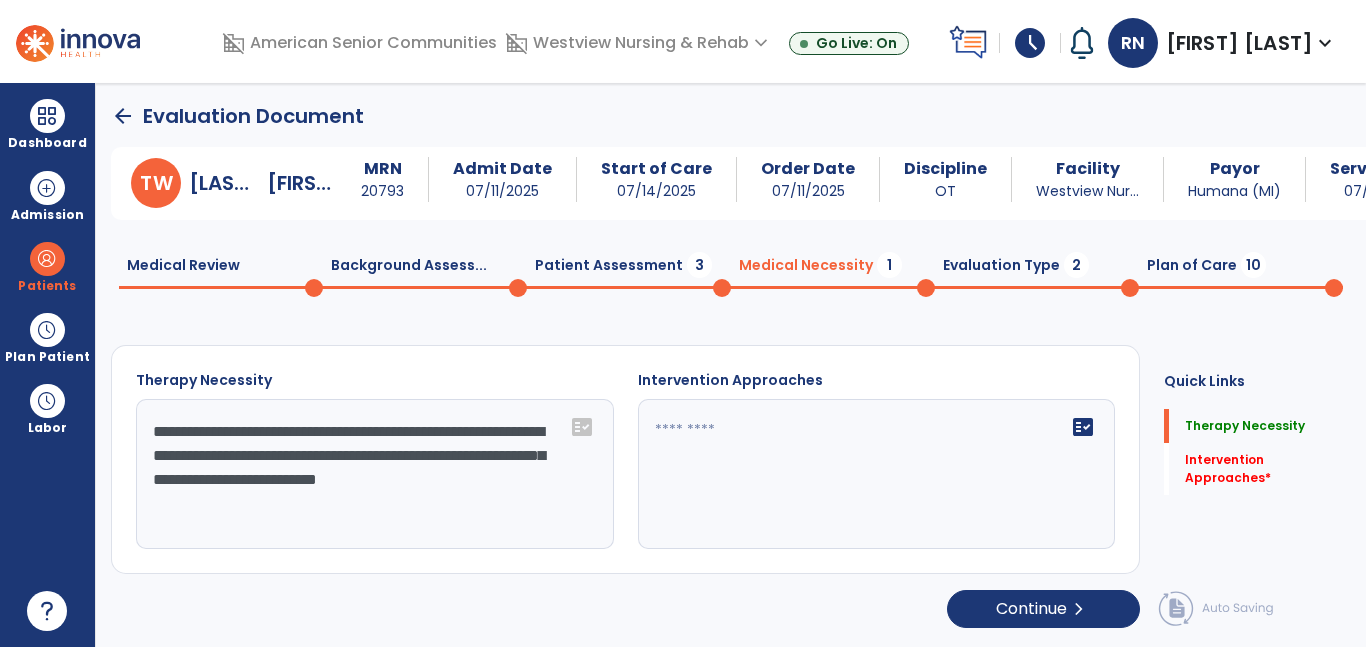 type on "**********" 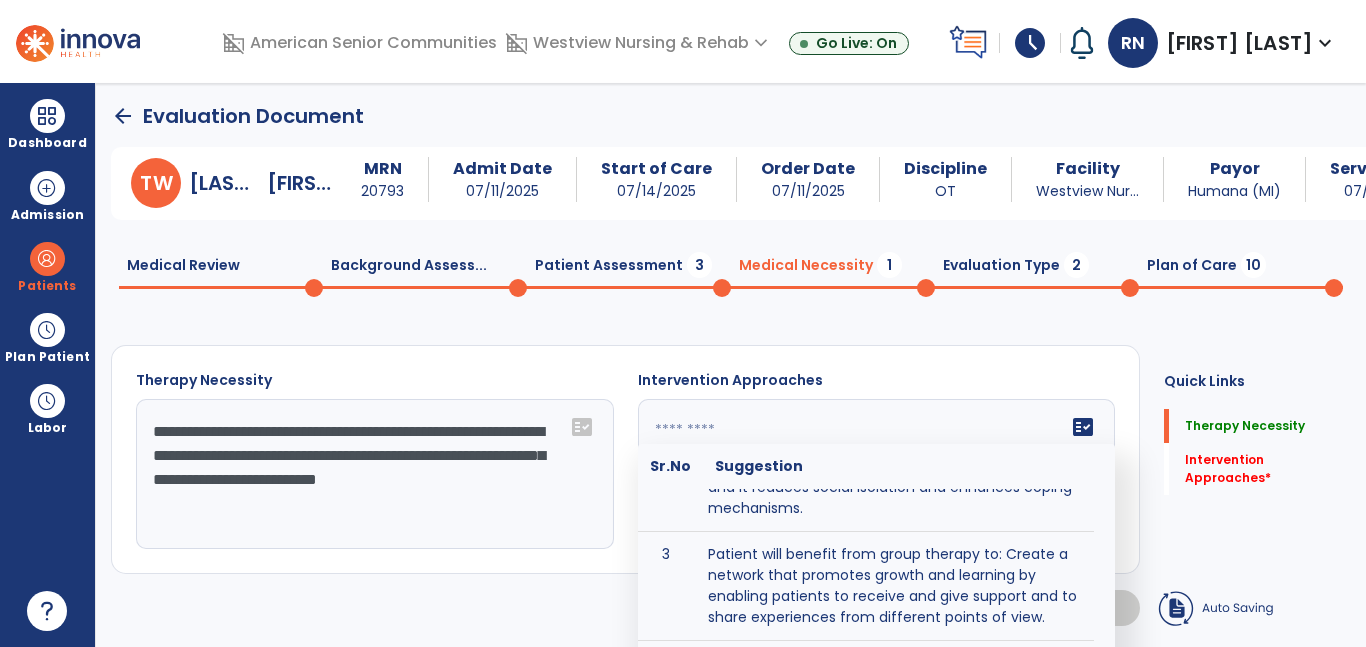 scroll, scrollTop: 316, scrollLeft: 0, axis: vertical 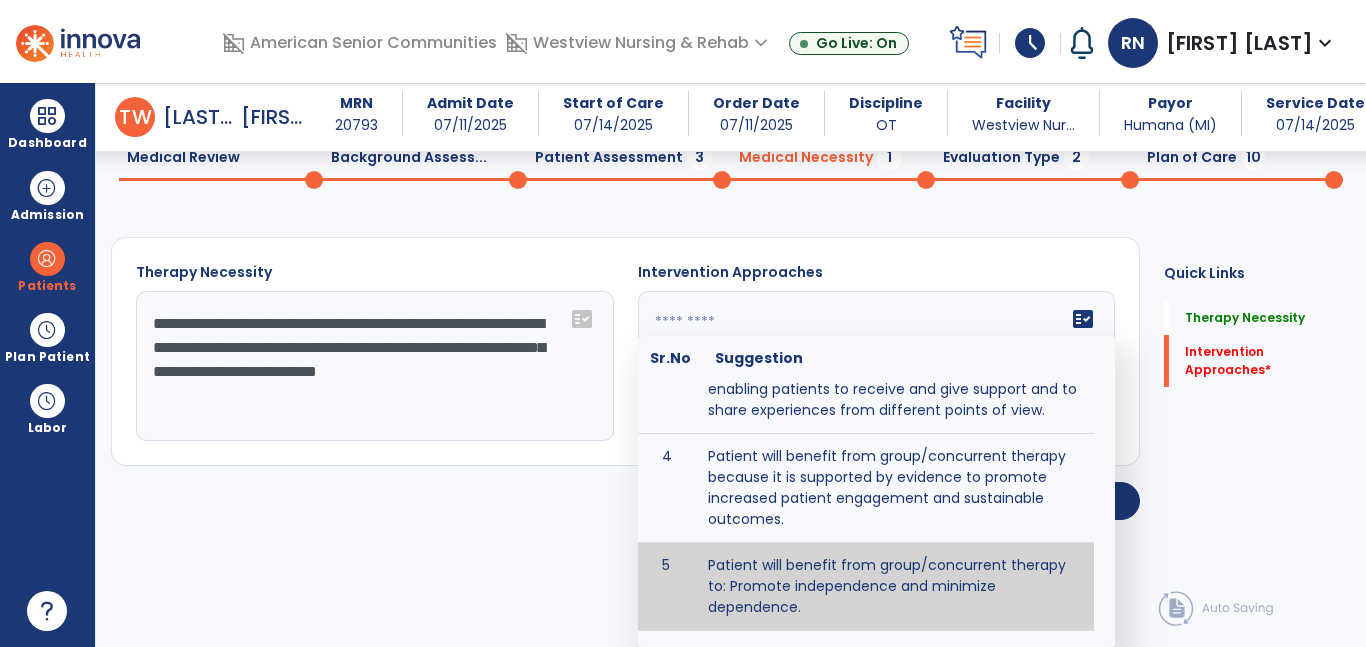 type on "**********" 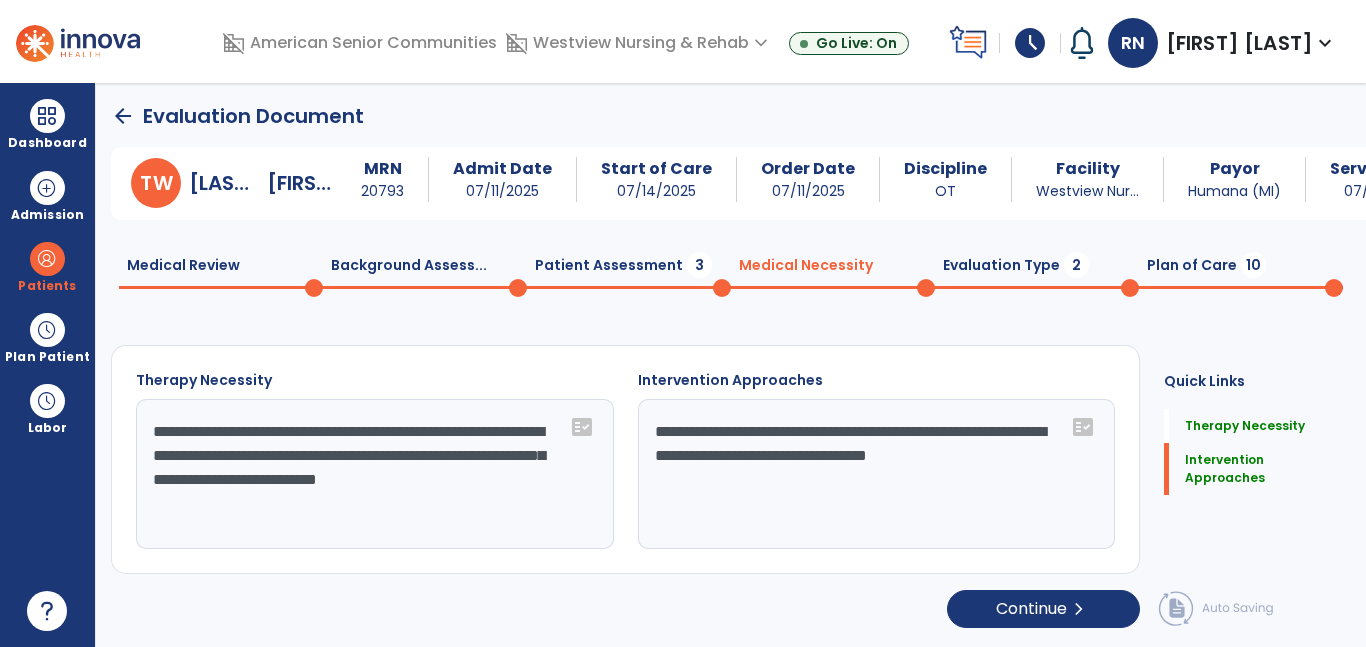 scroll, scrollTop: 0, scrollLeft: 0, axis: both 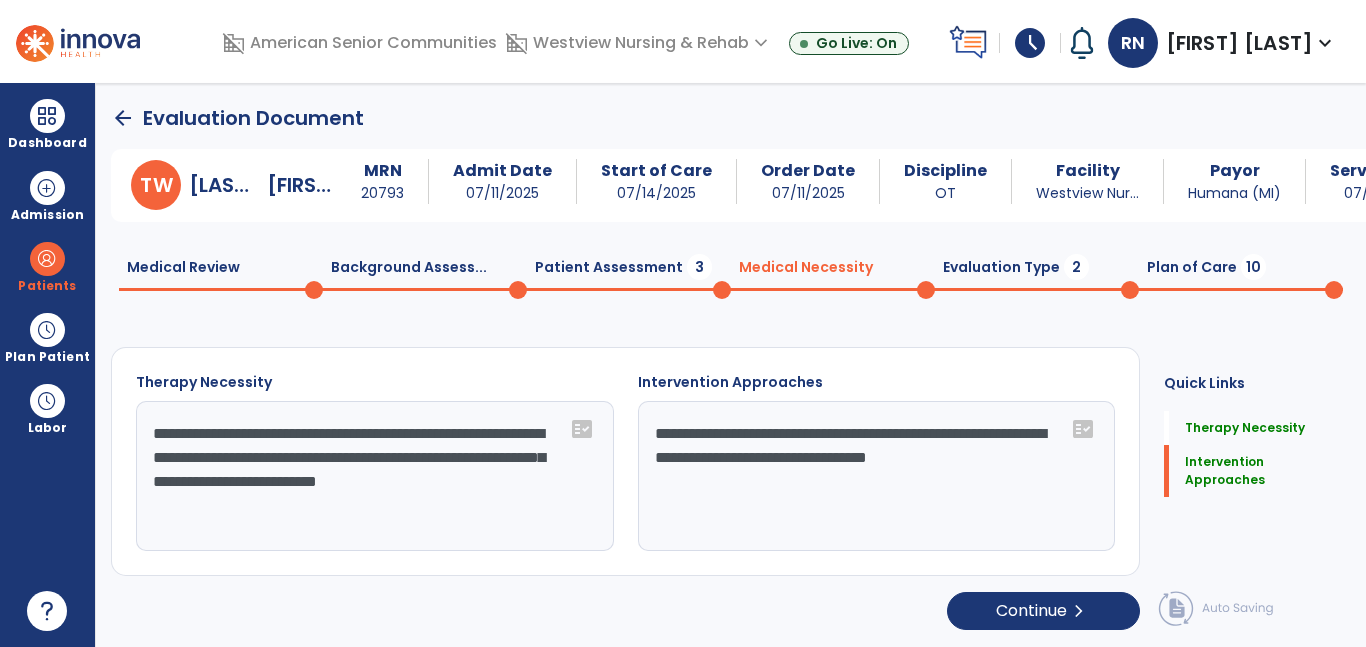 click on "**********" 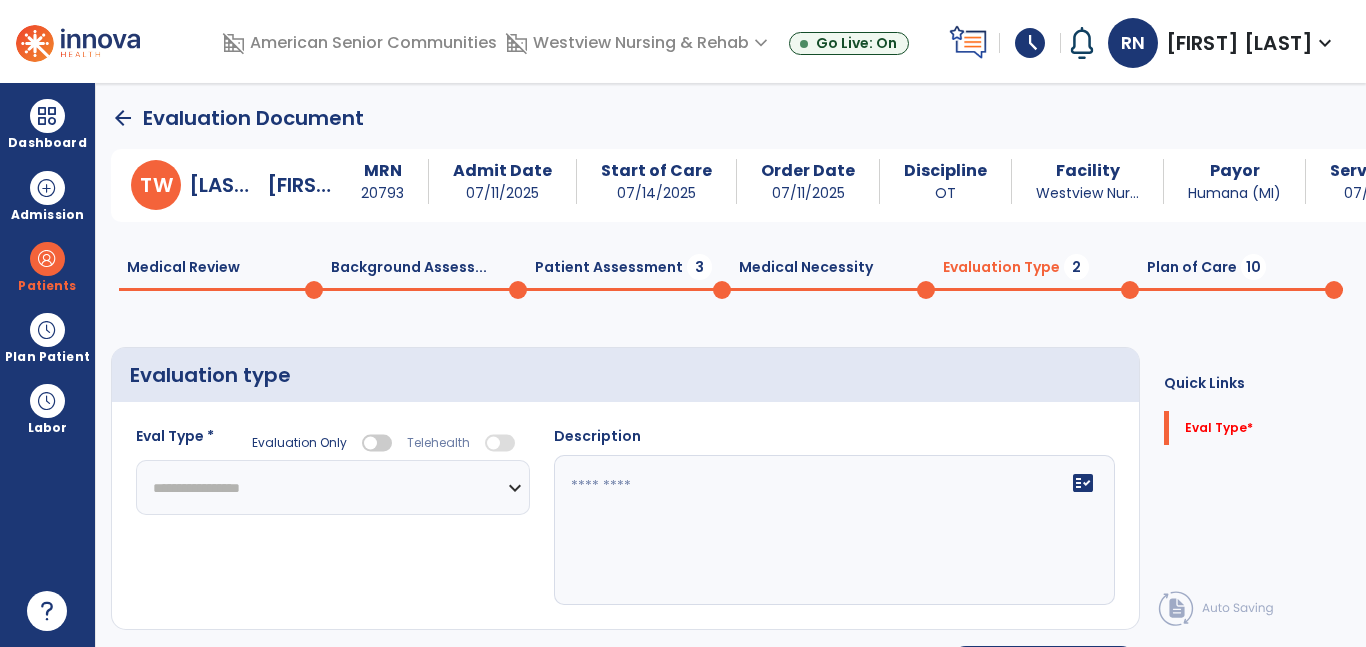 click on "**********" 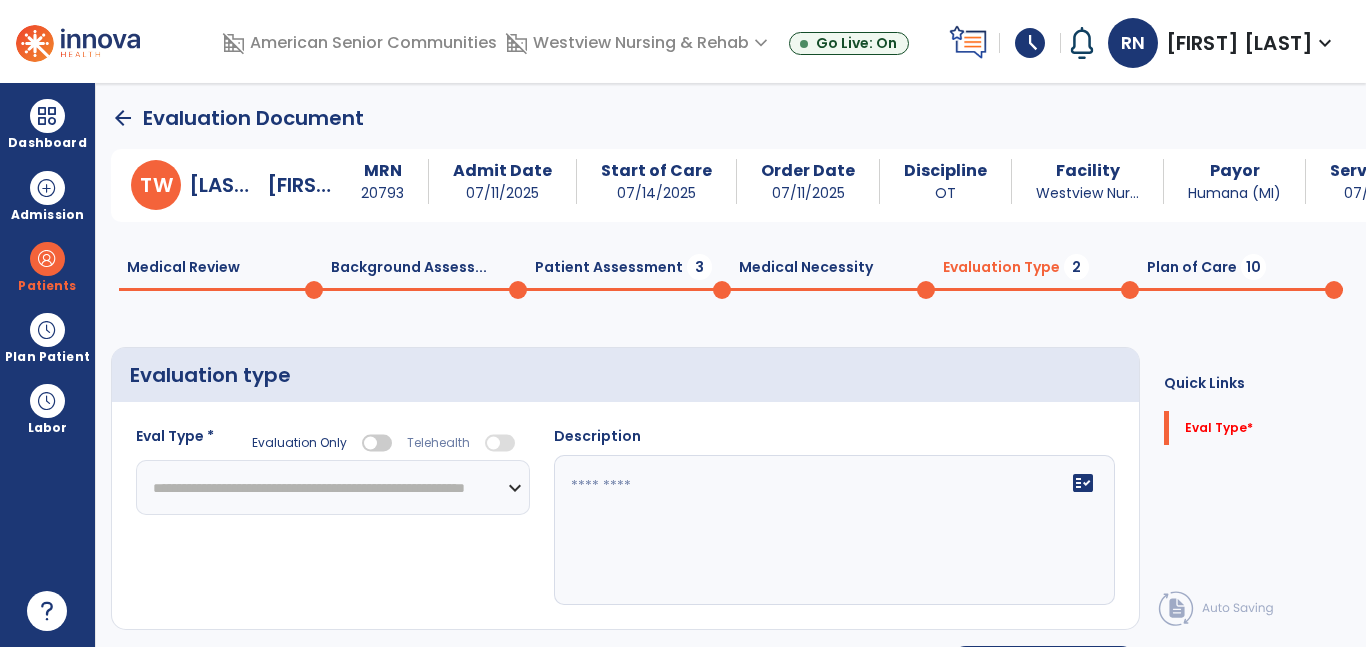 click on "**********" 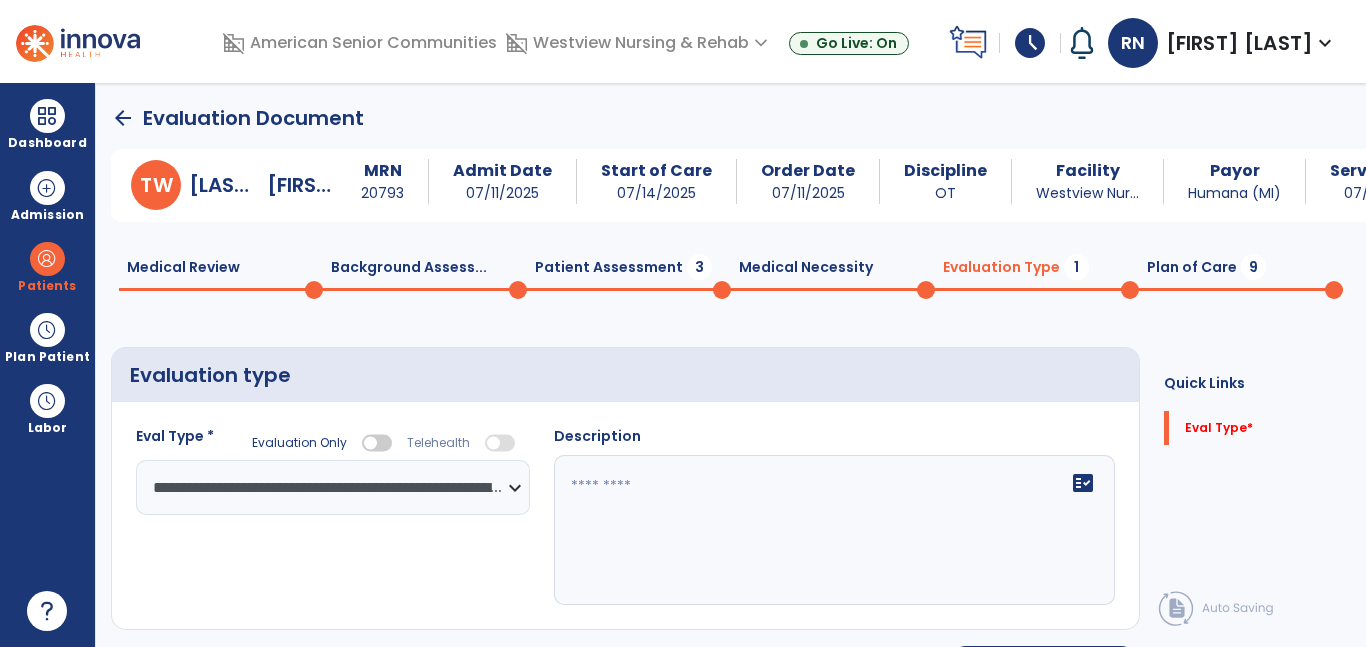 click on "fact_check" 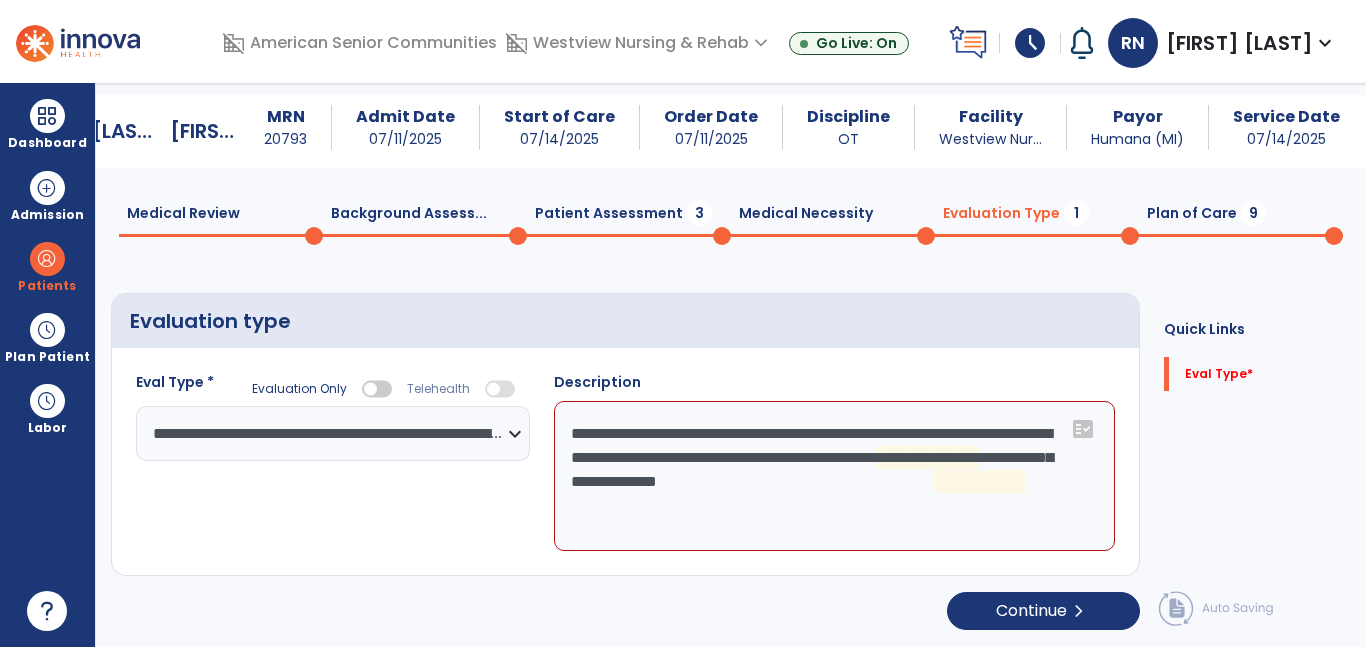 scroll, scrollTop: 35, scrollLeft: 0, axis: vertical 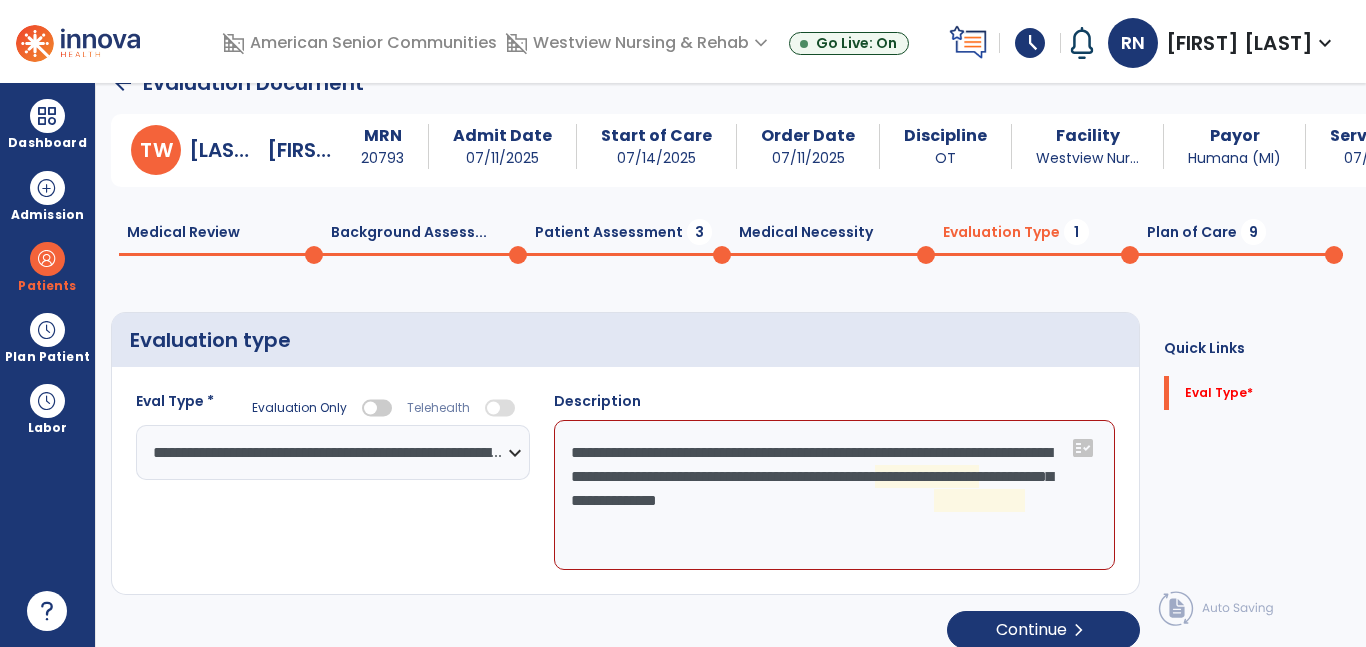 click on "**********" 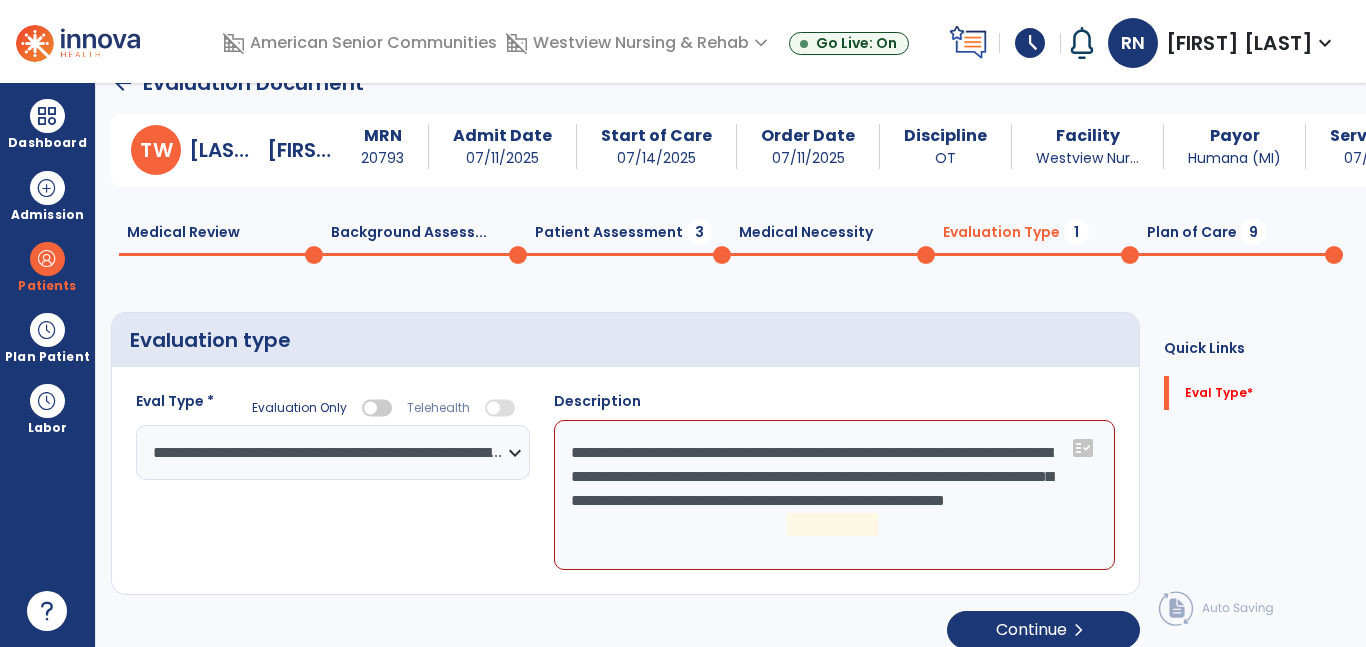 click on "**********" 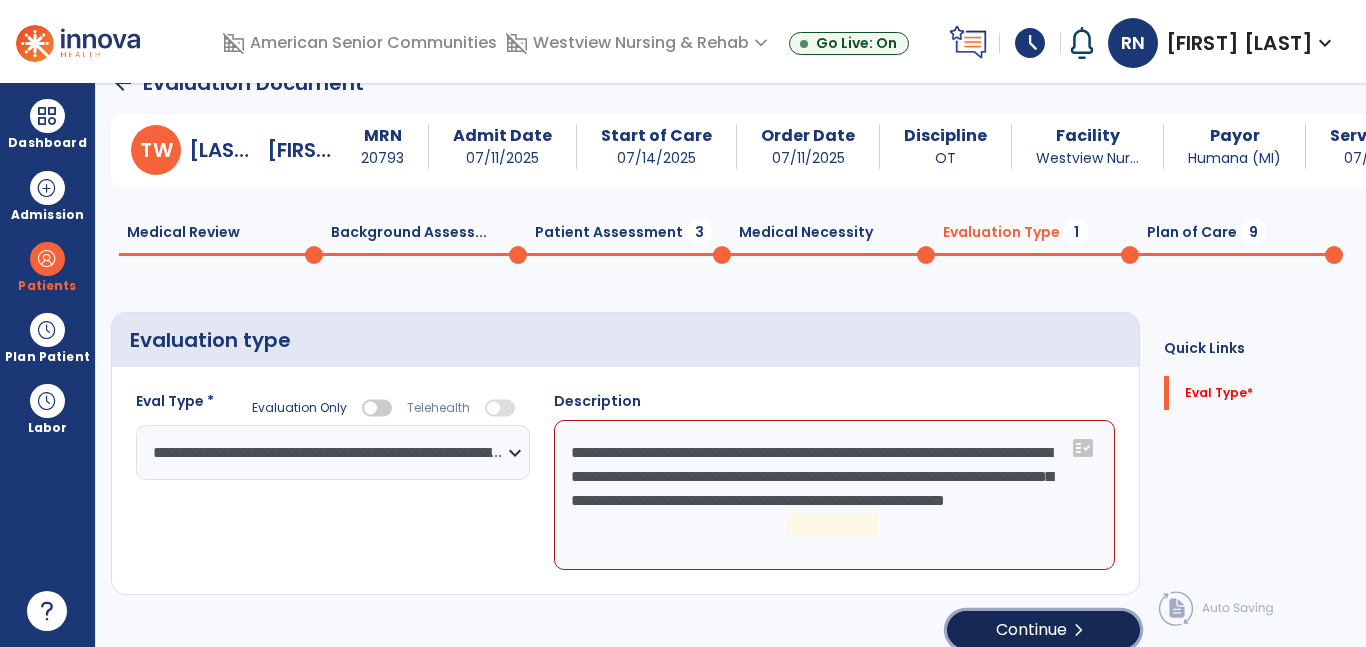 scroll, scrollTop: 37, scrollLeft: 0, axis: vertical 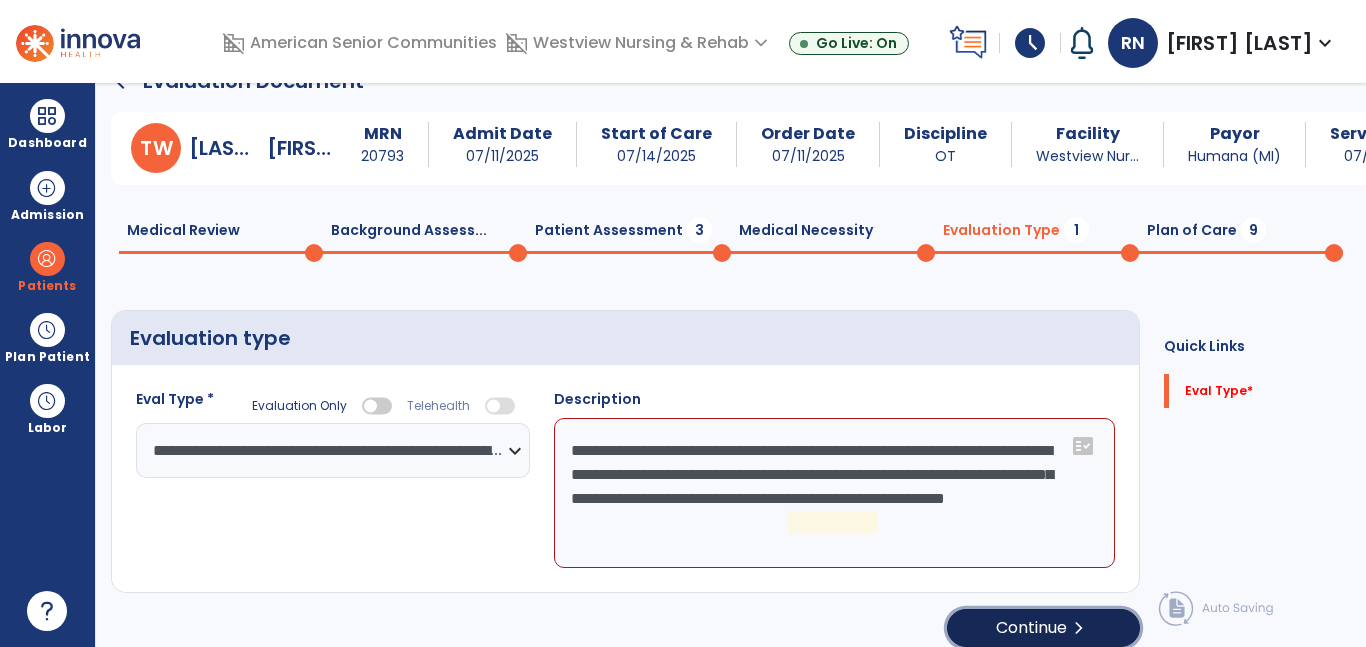 type 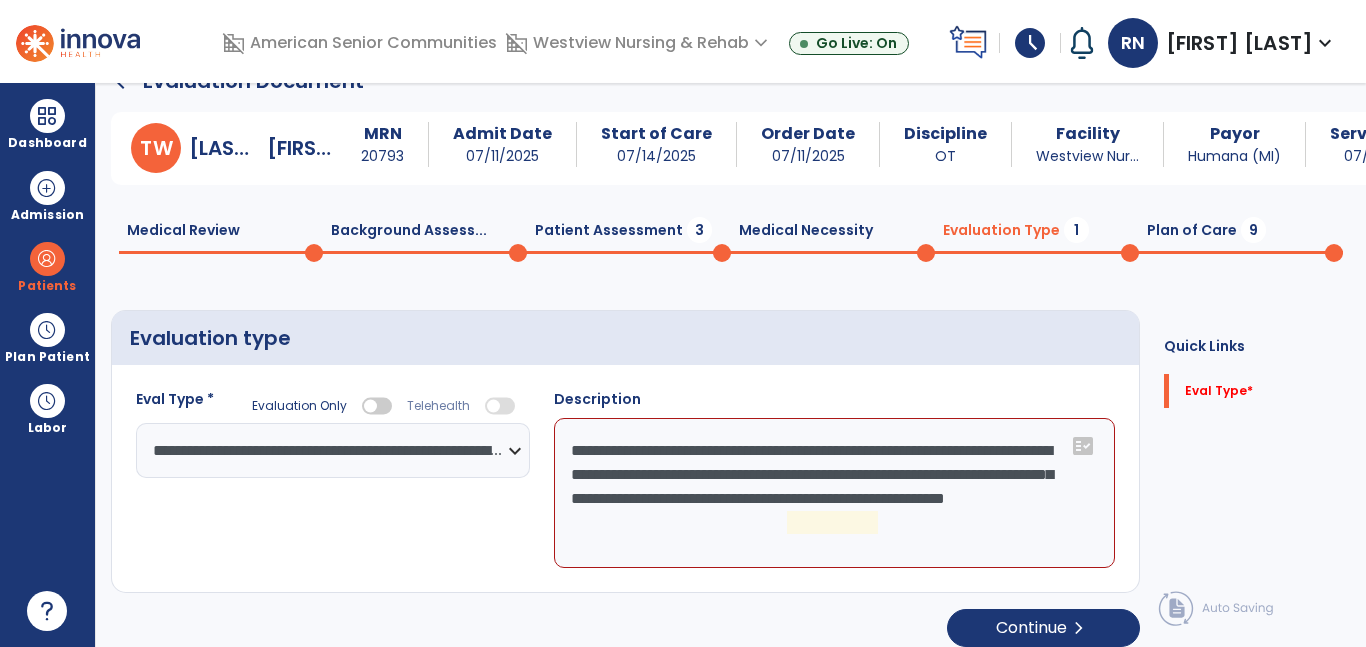 click on "**********" 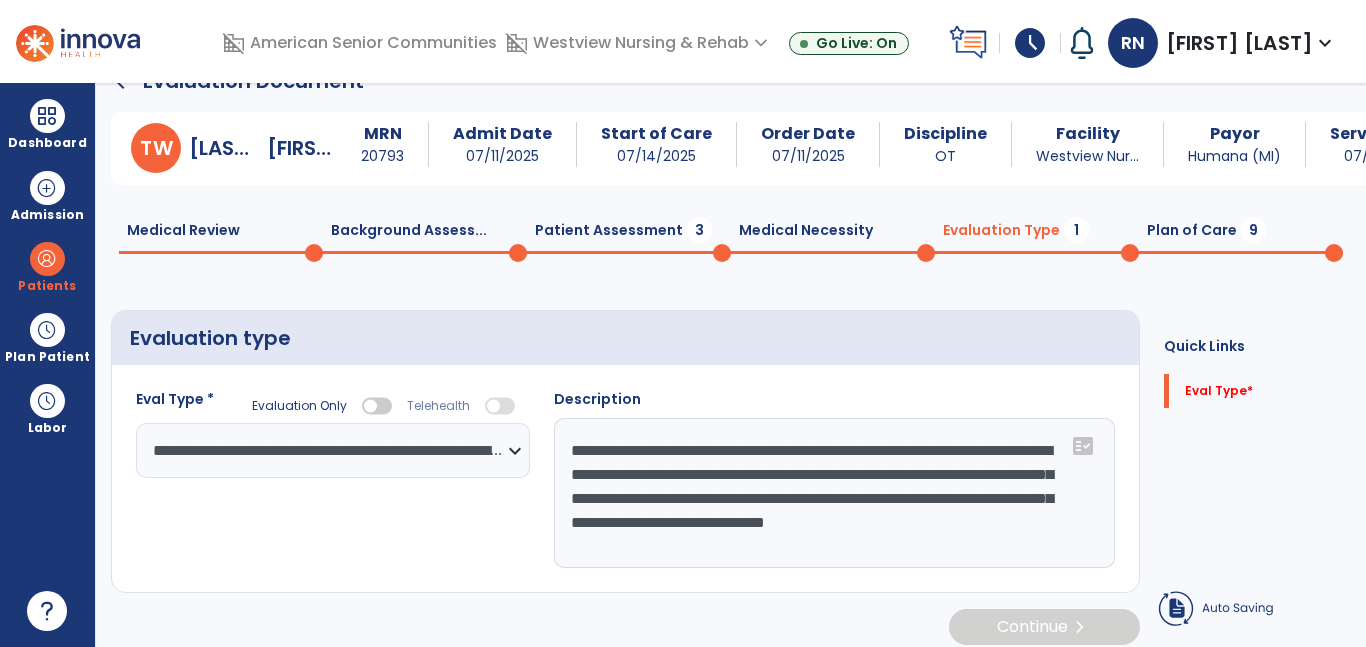 type on "**********" 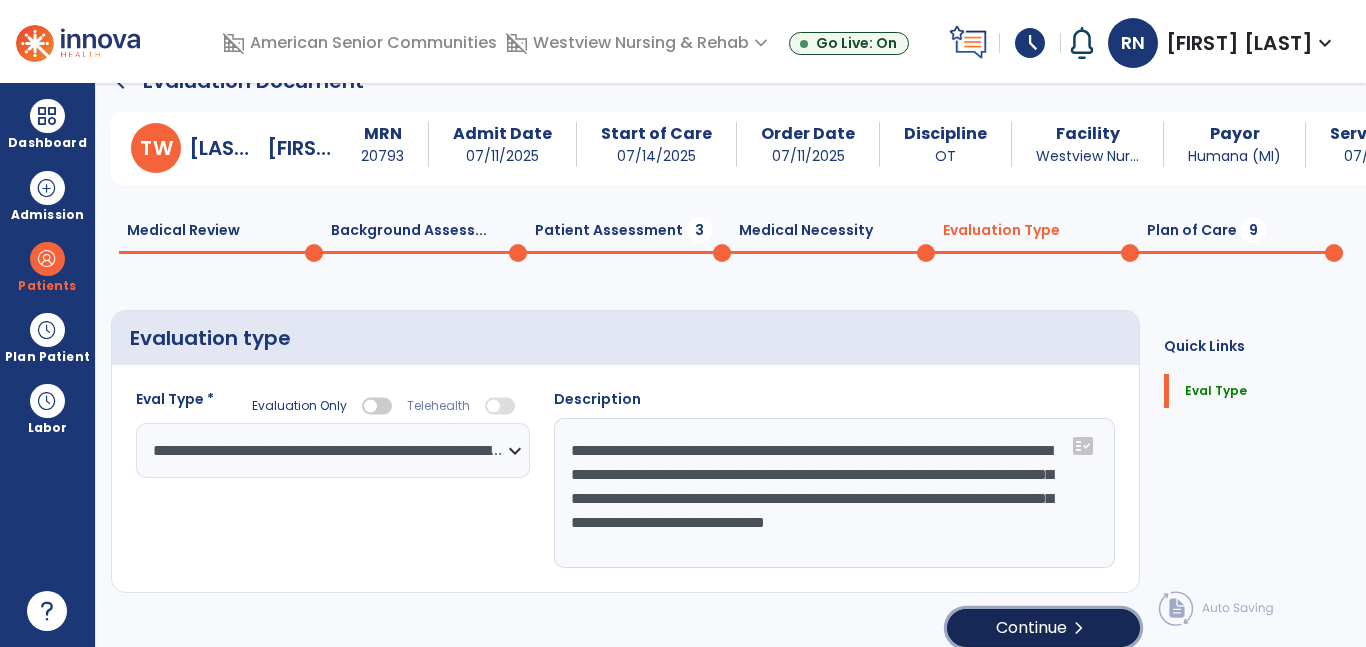 click on "Continue  chevron_right" 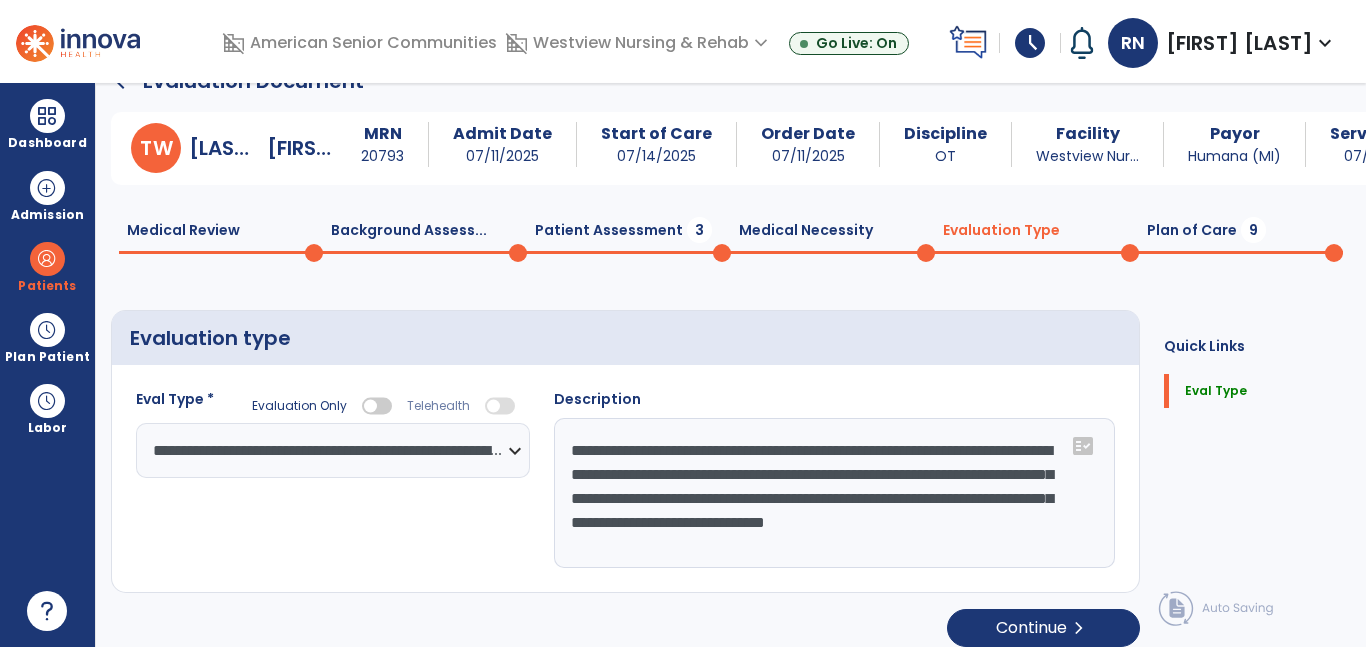 select on "*****" 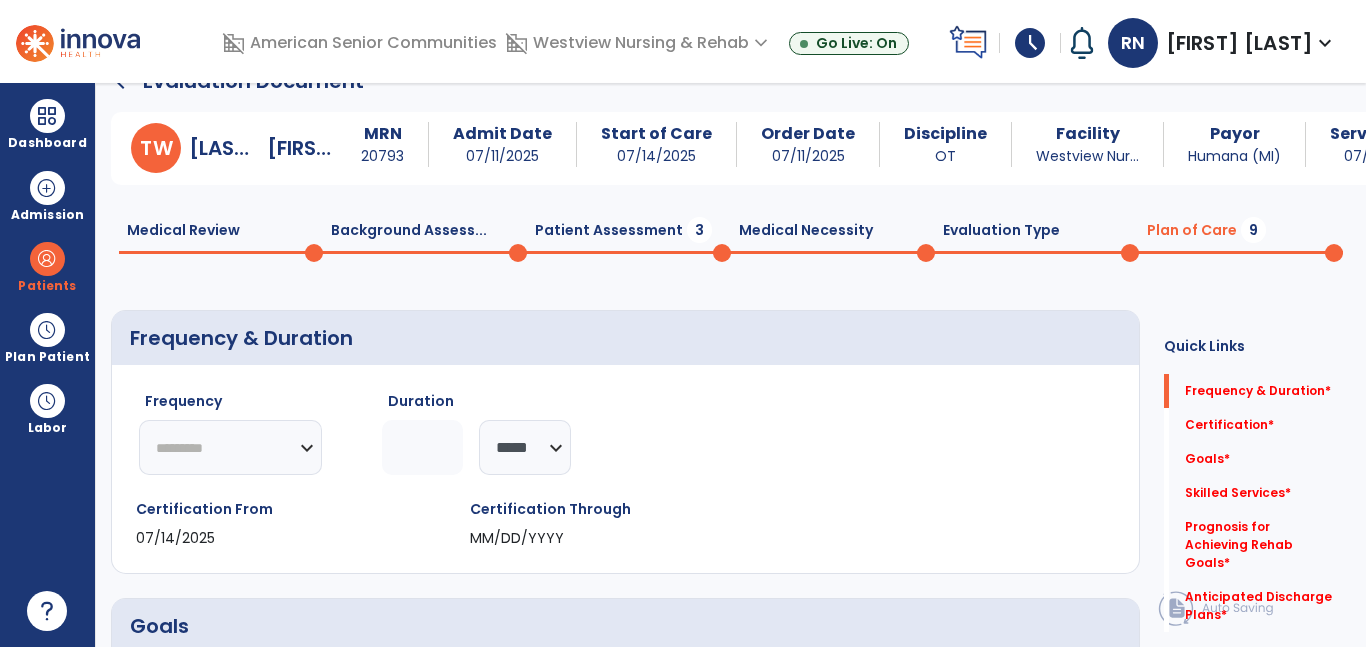 click on "********* ** ** ** ** ** ** **" 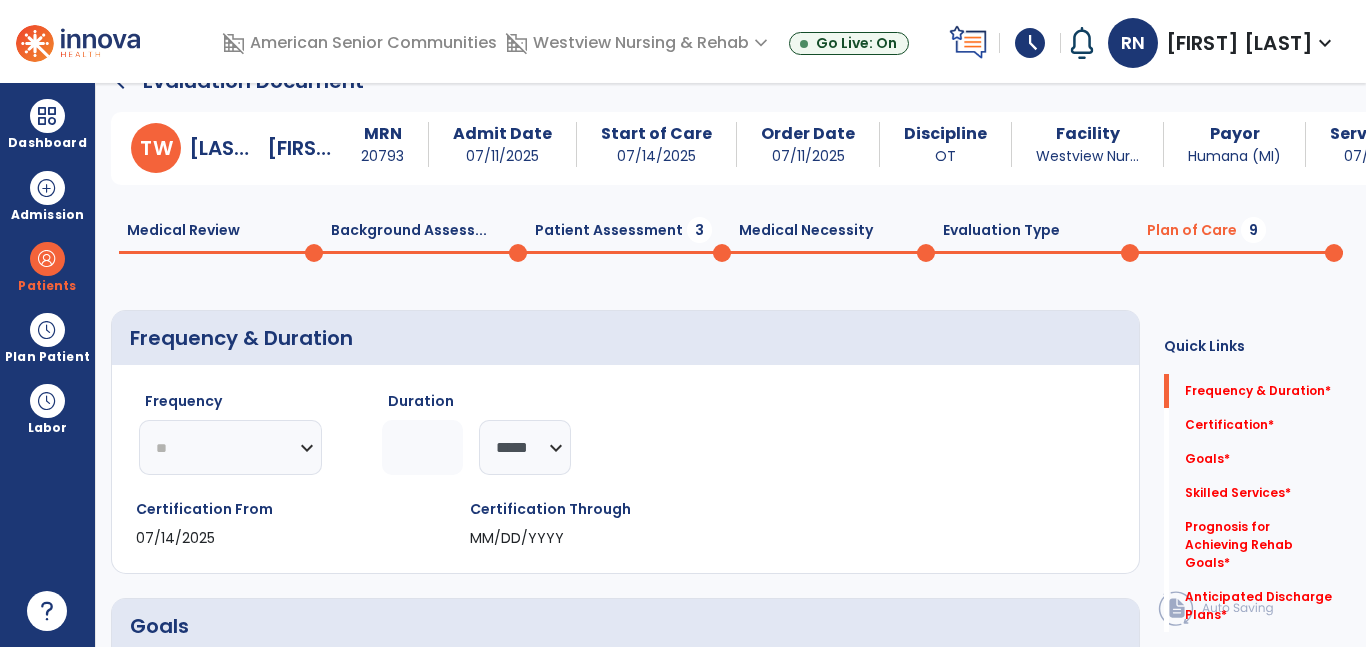 click on "********* ** ** ** ** ** ** **" 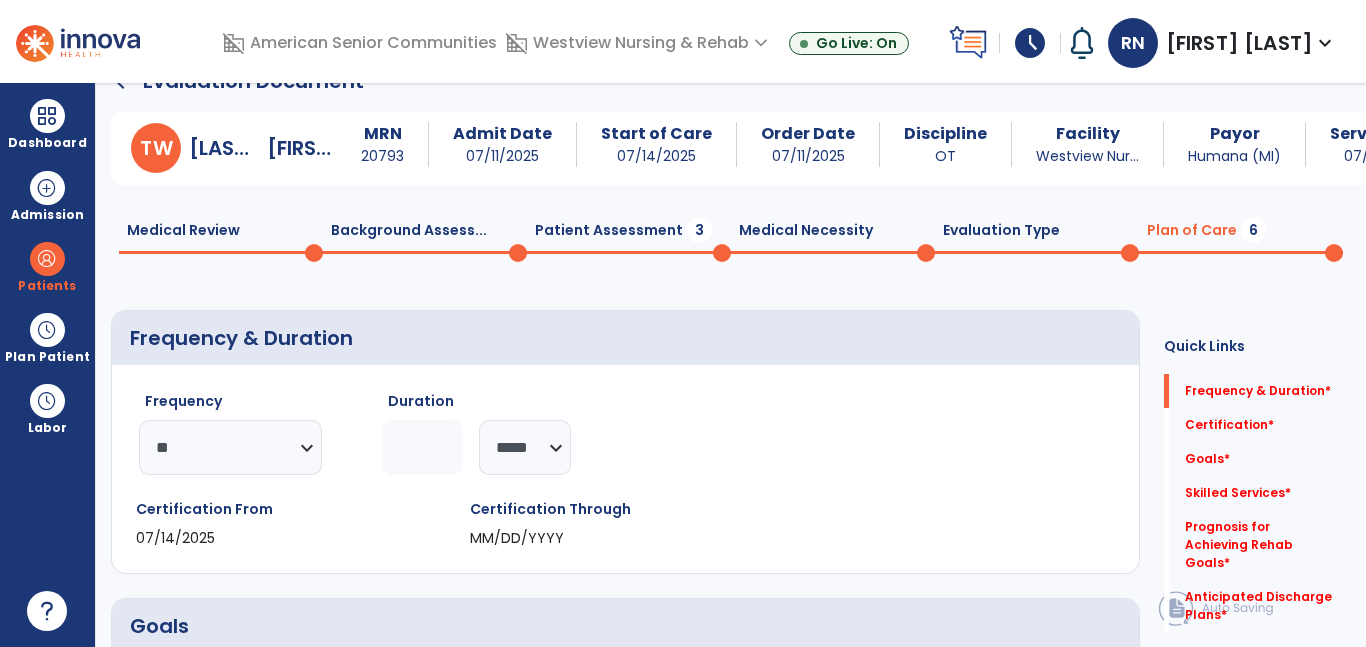 click 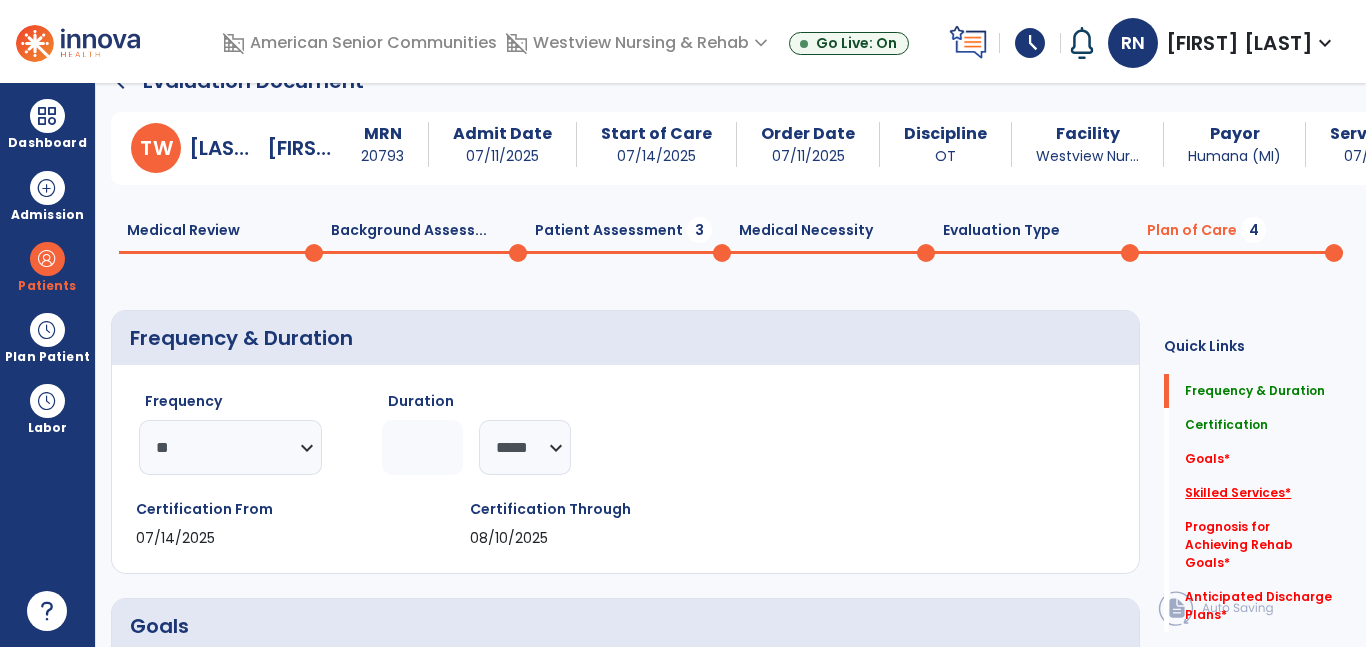 type on "*" 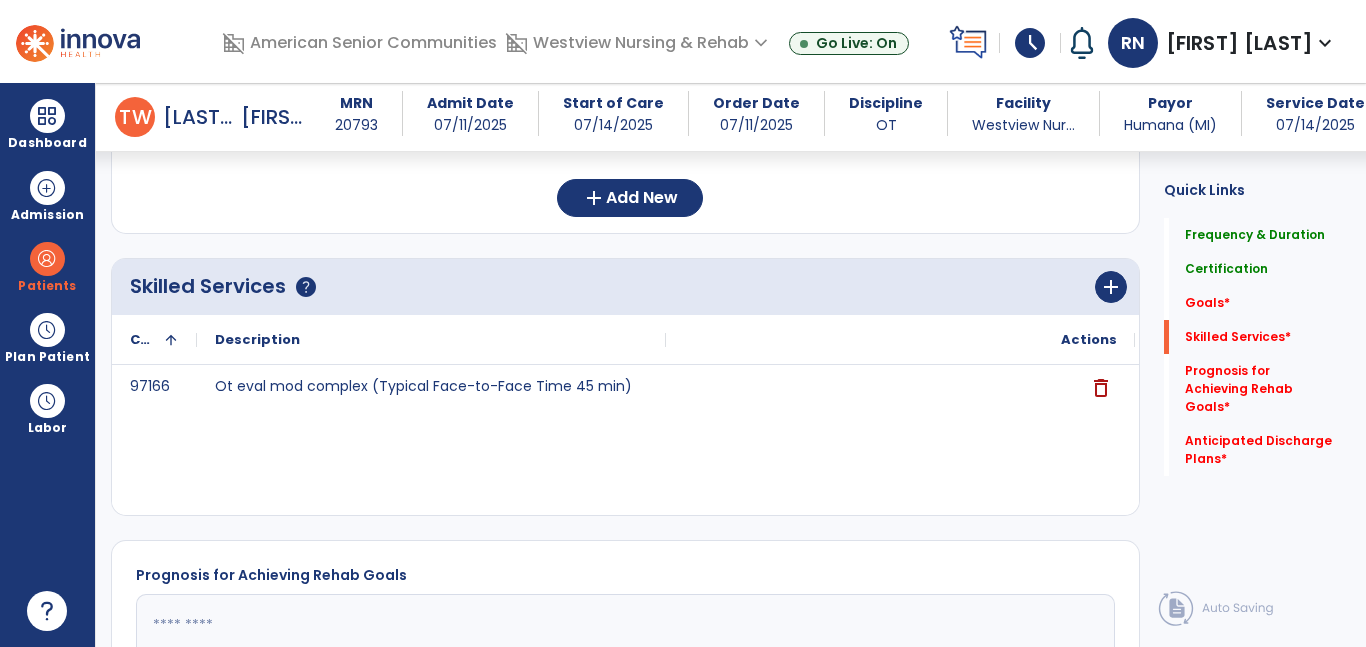 scroll, scrollTop: 592, scrollLeft: 0, axis: vertical 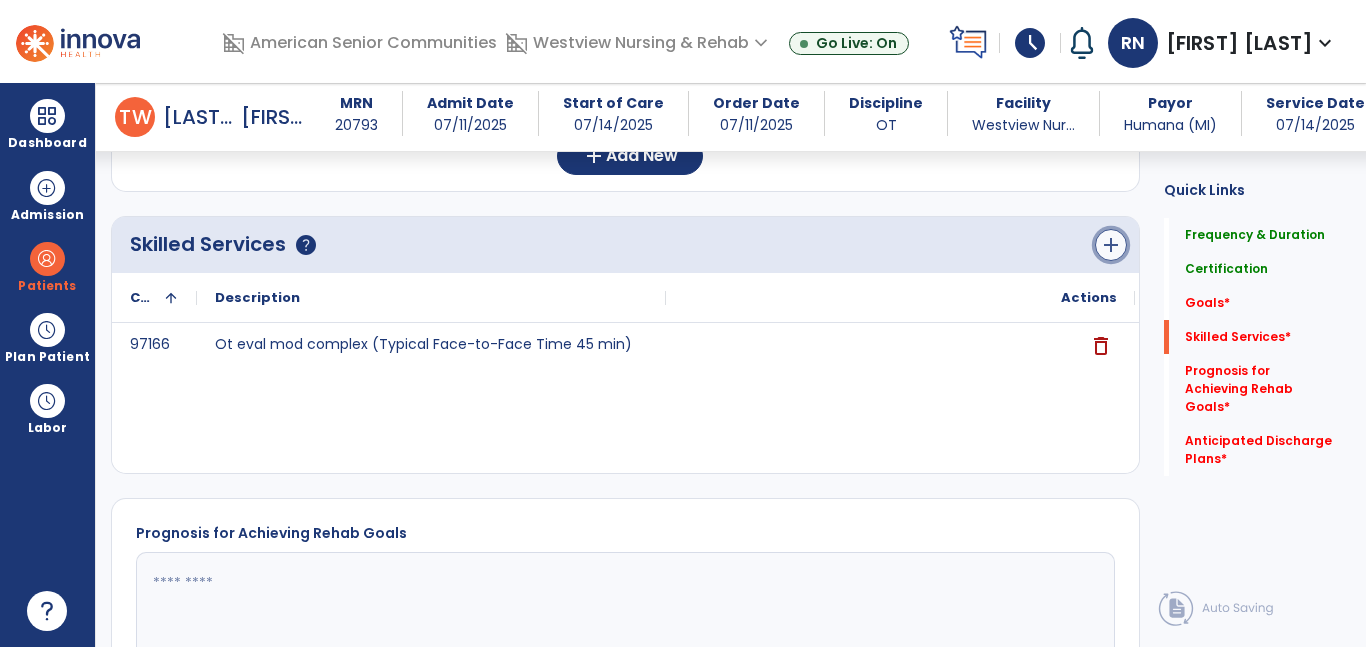 click on "add" 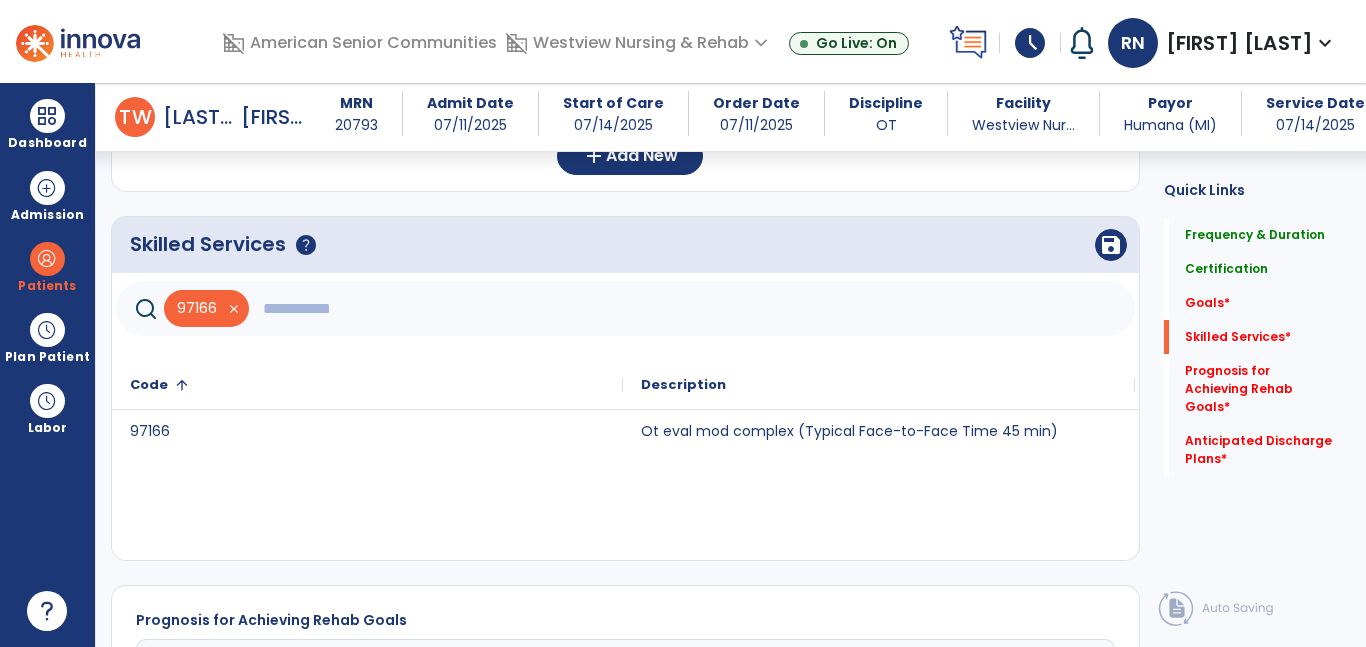 click 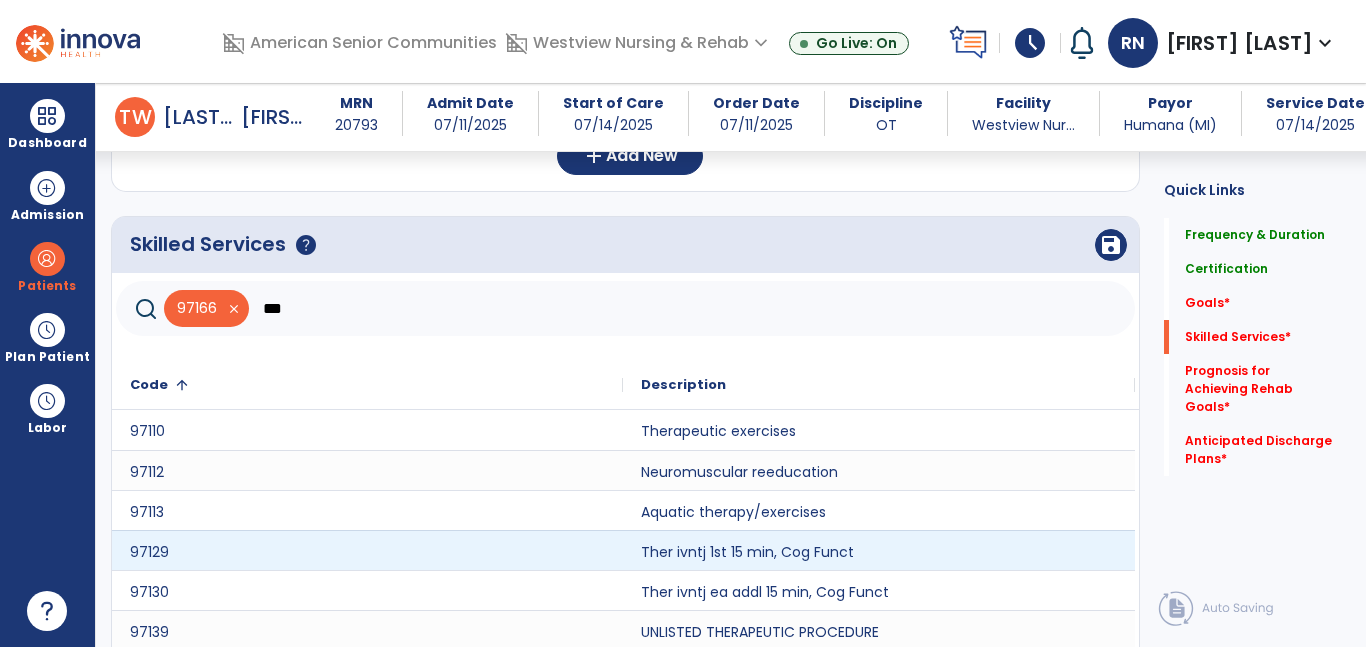 scroll, scrollTop: 801, scrollLeft: 0, axis: vertical 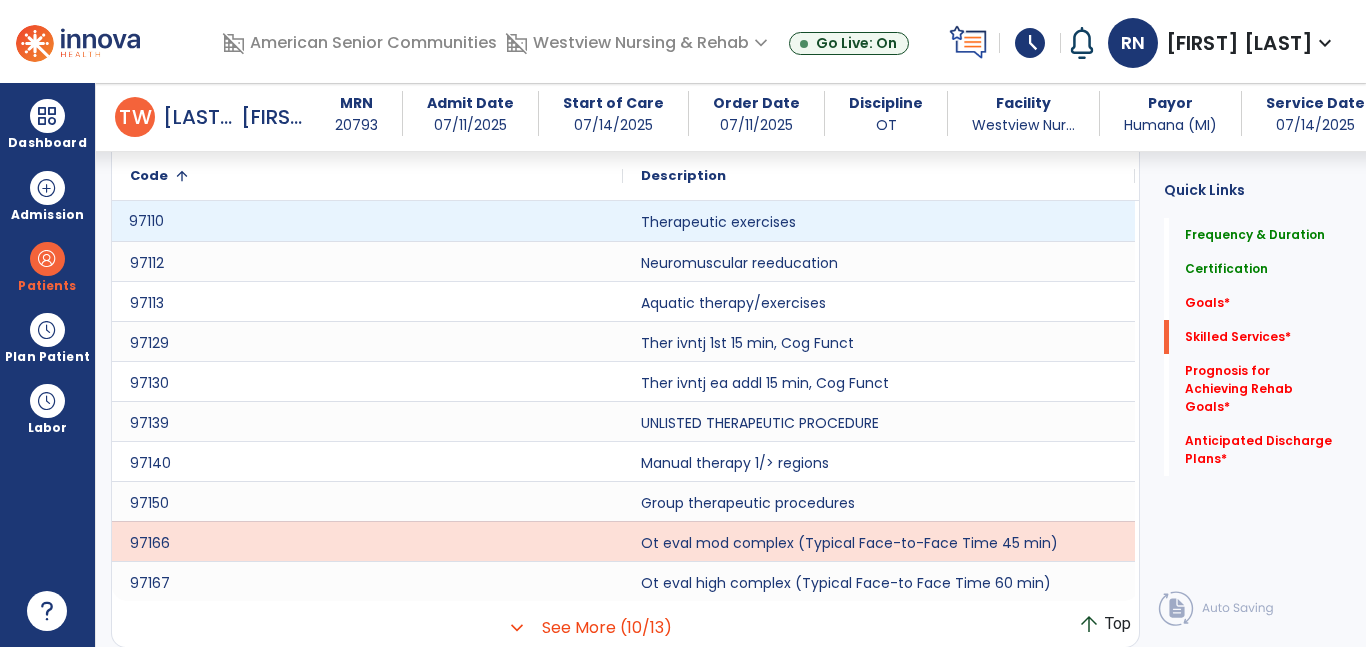 click on "97110" 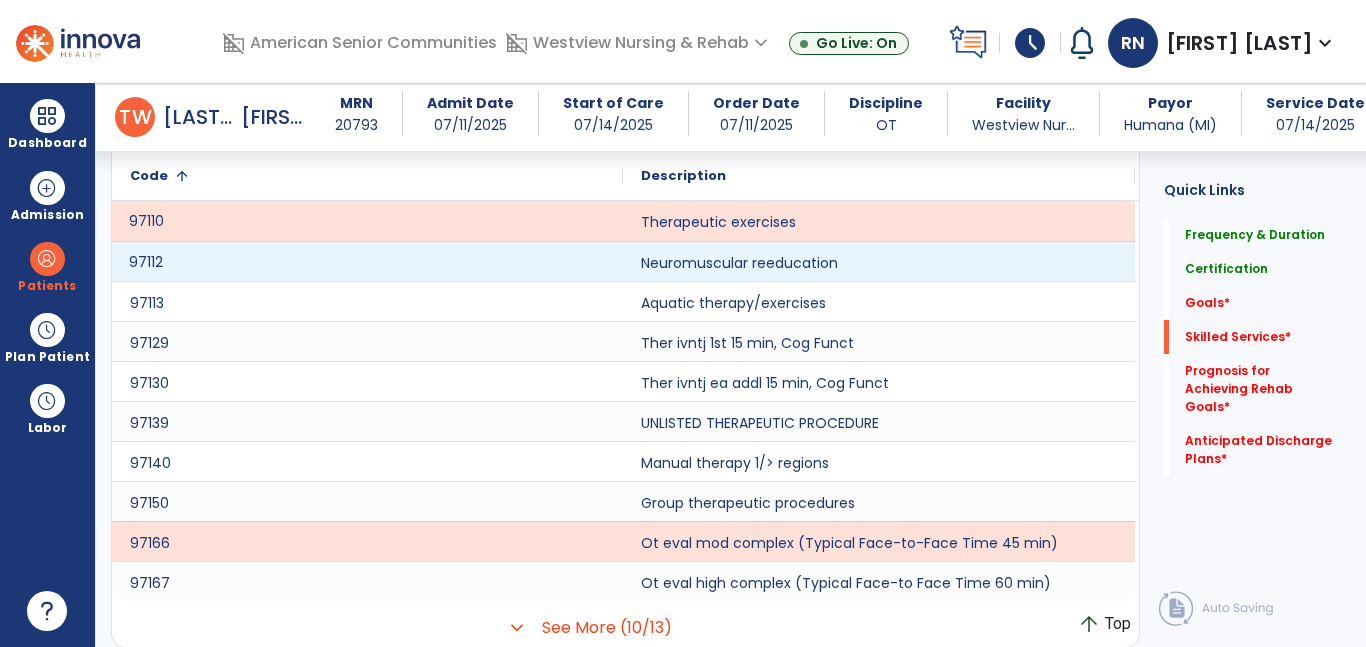 click on "97112" 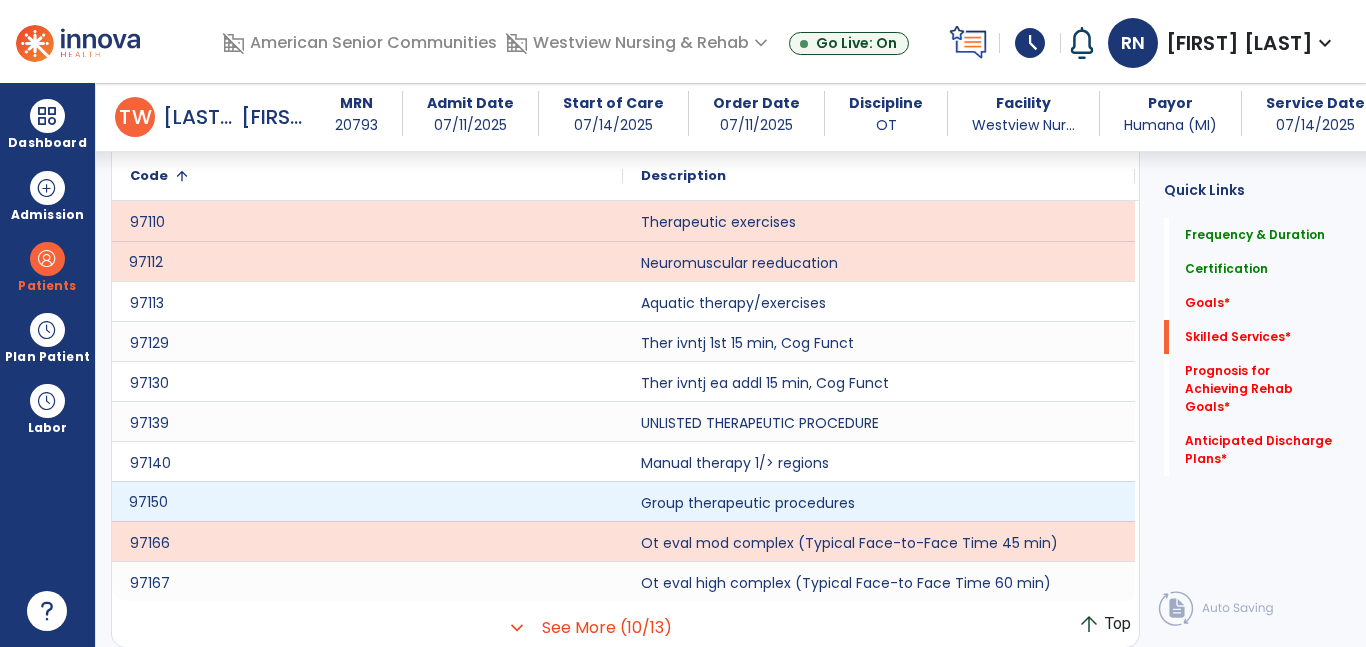 click on "97150" 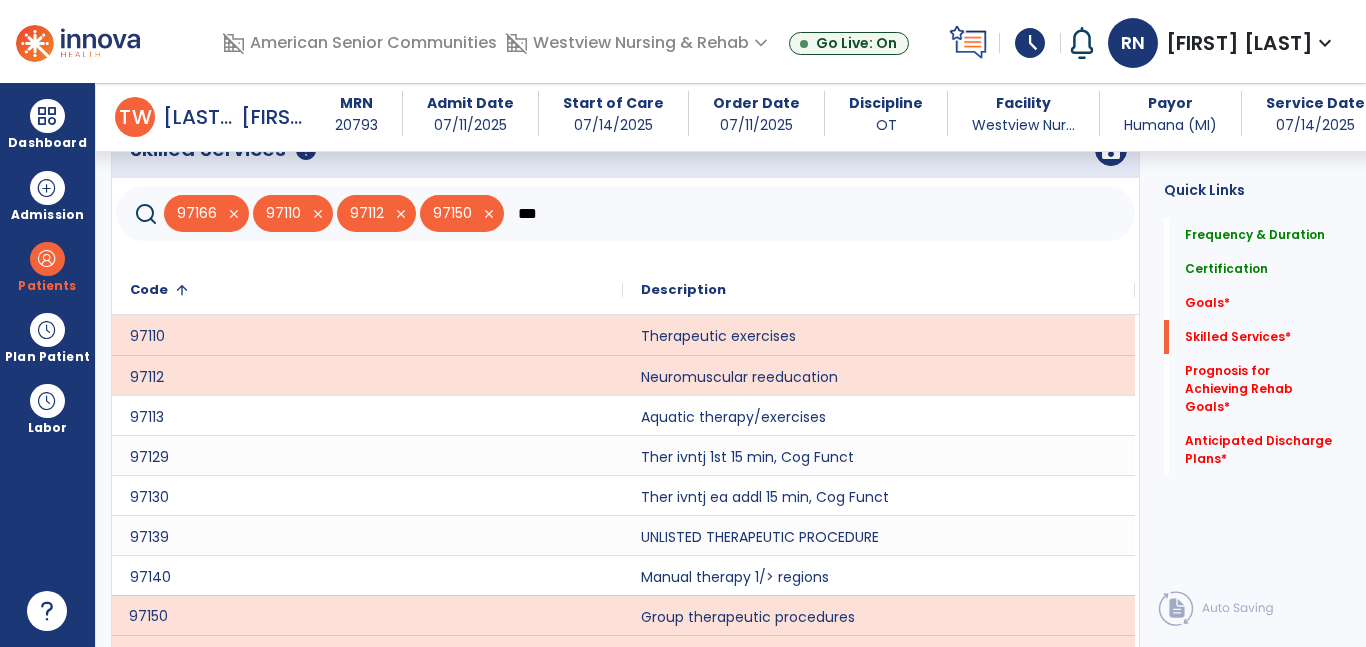 scroll, scrollTop: 681, scrollLeft: 0, axis: vertical 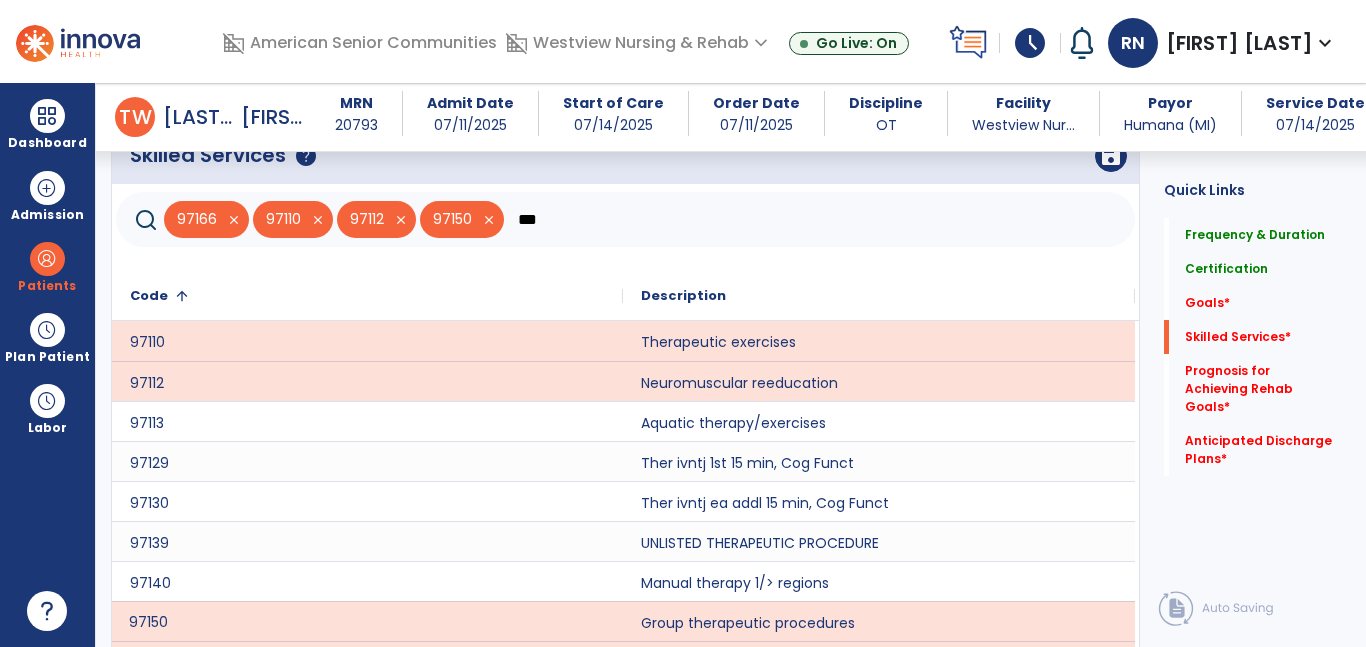 click on "***" 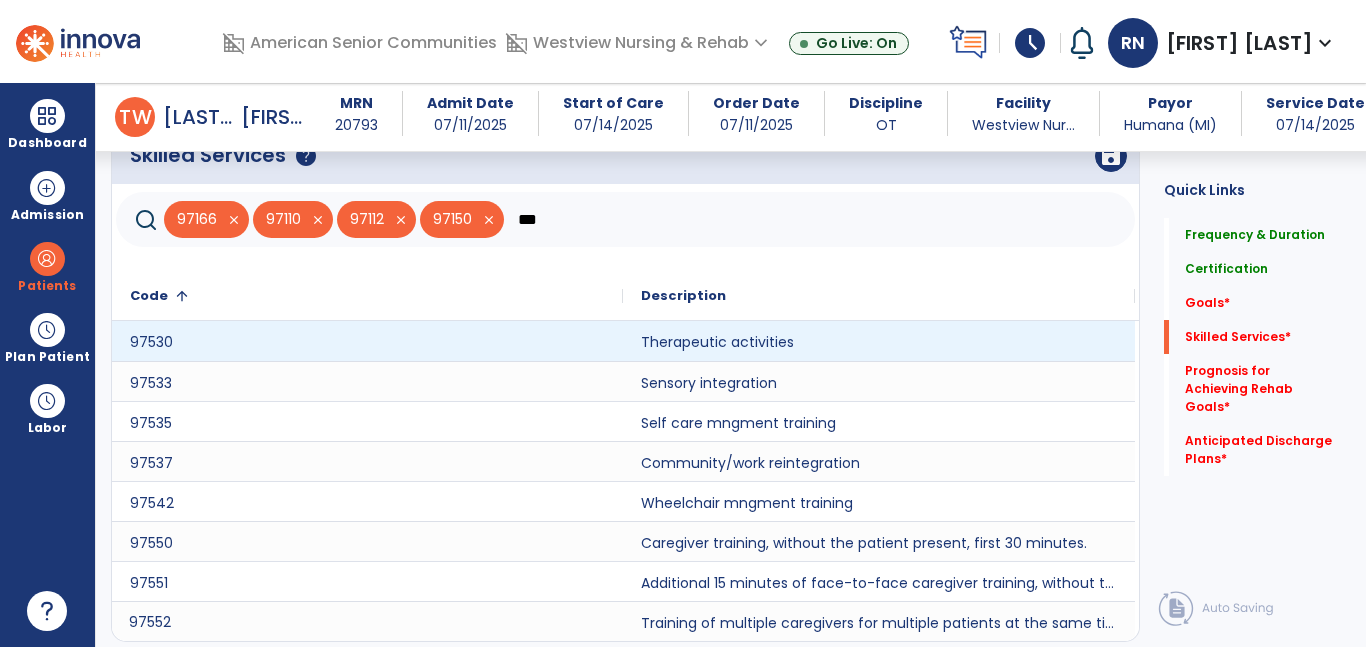 type on "***" 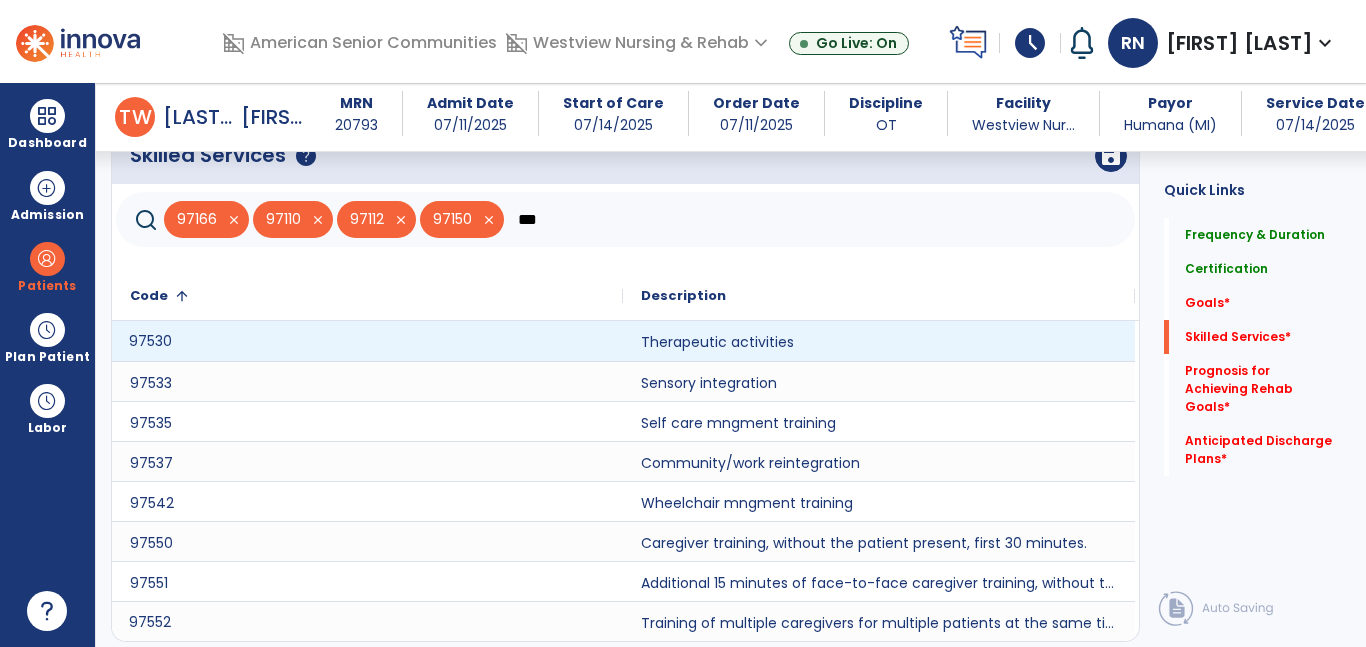 click on "97530" 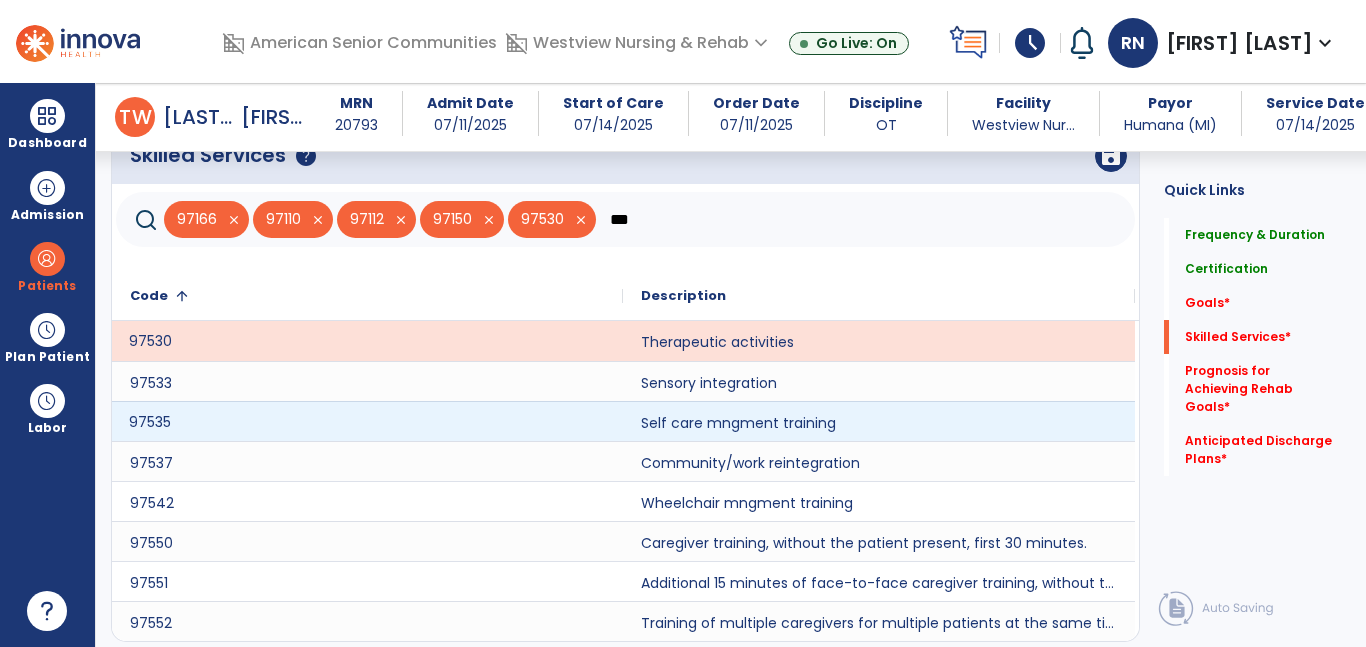 click on "97535" 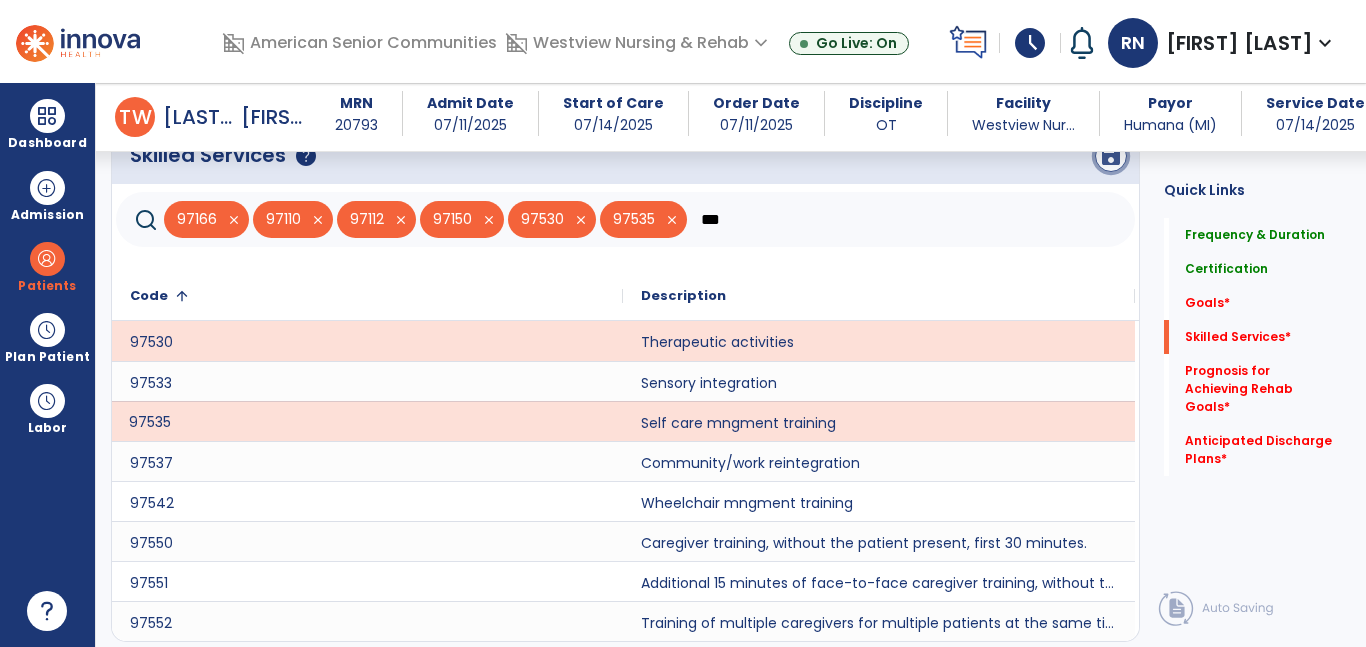 click on "save" 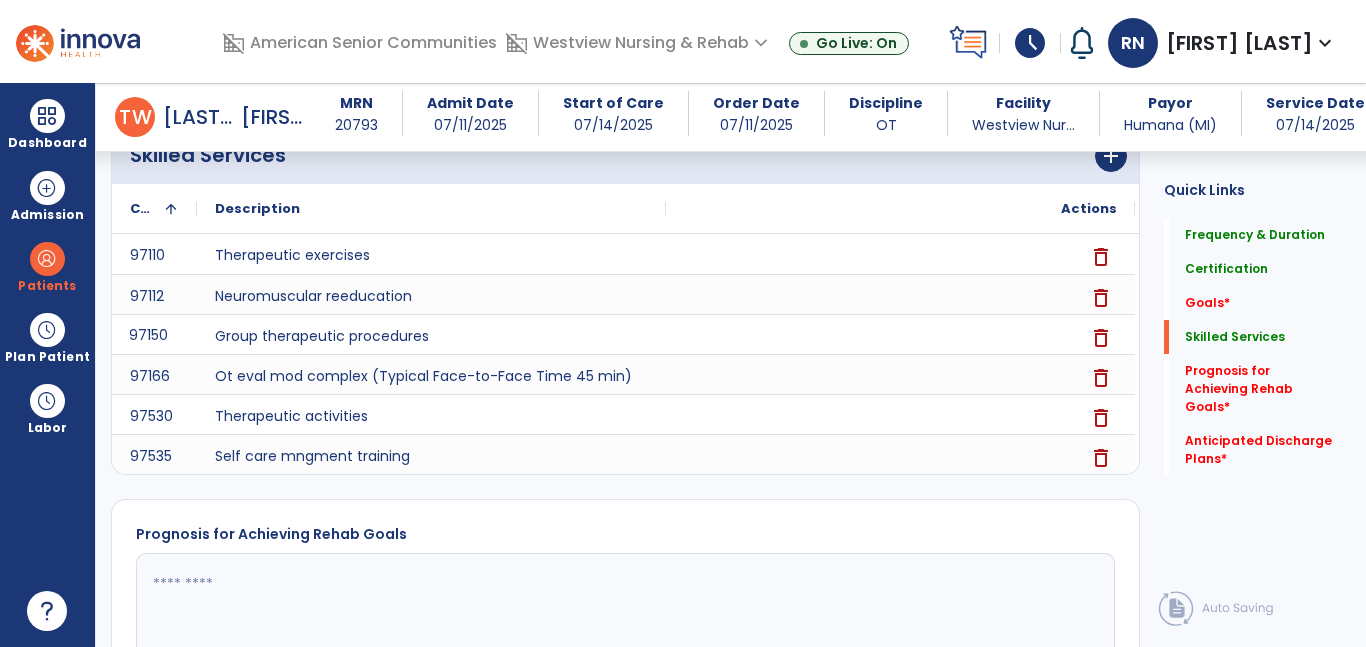 click 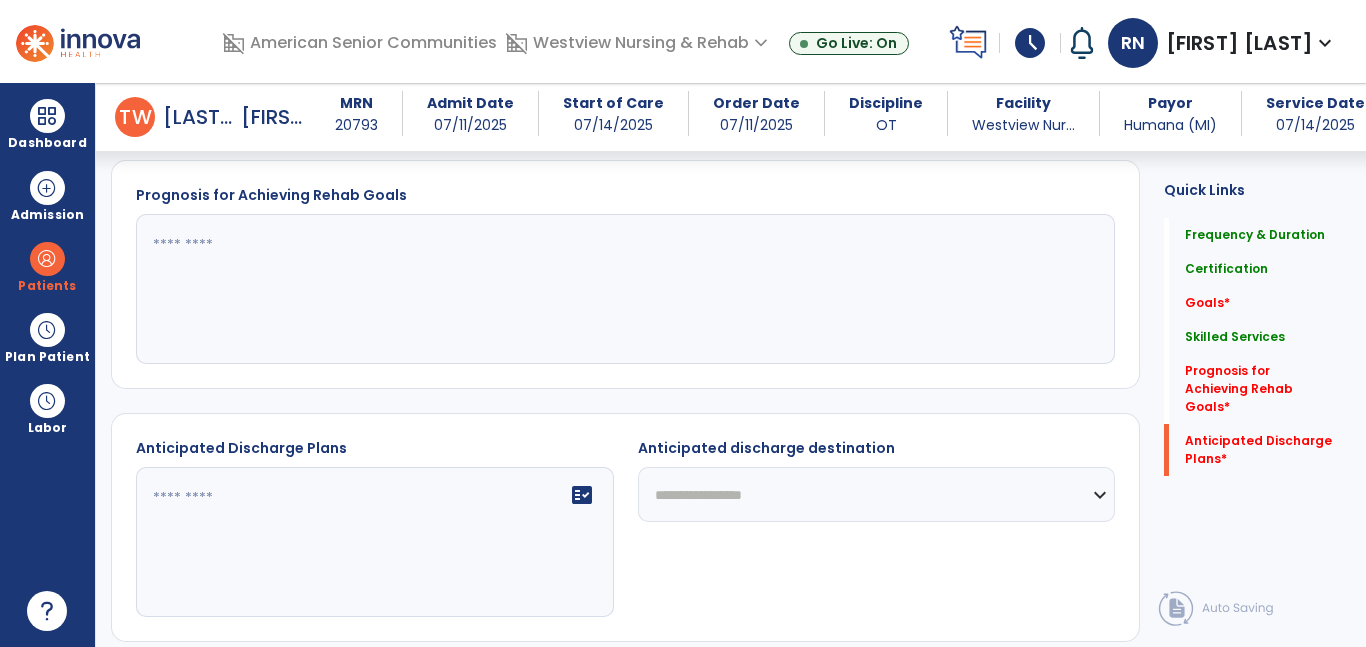 scroll, scrollTop: 1038, scrollLeft: 0, axis: vertical 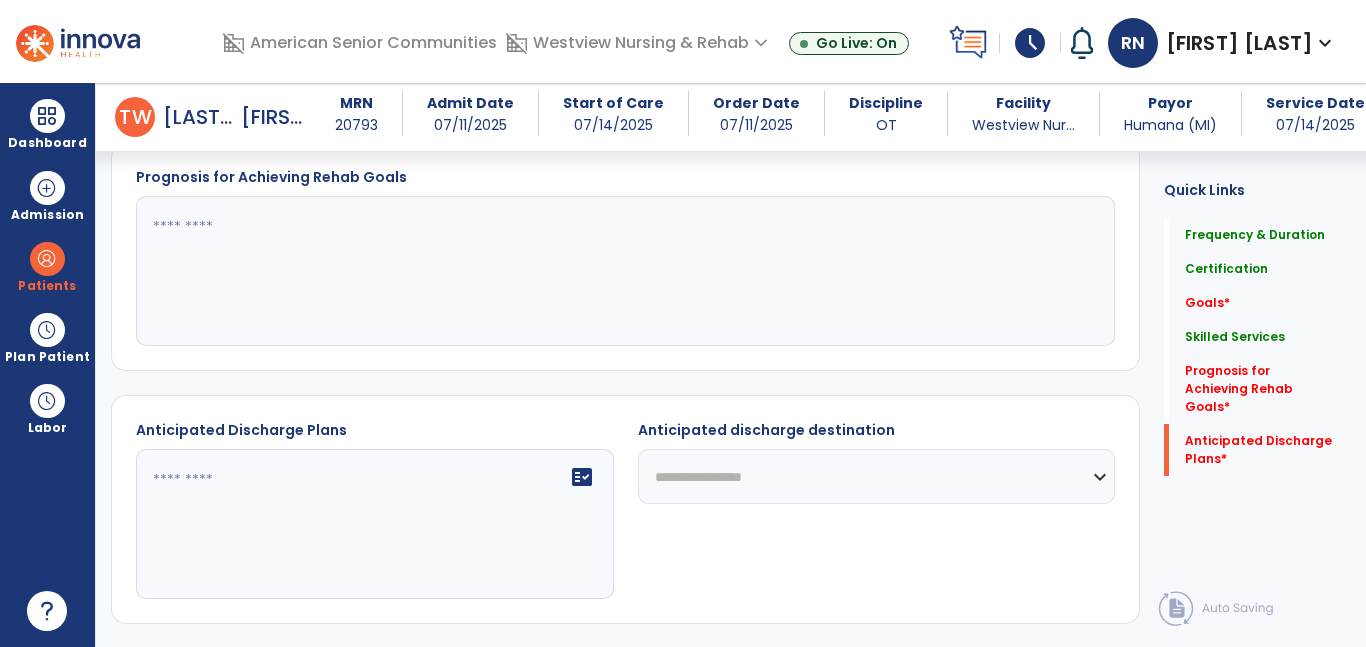 click 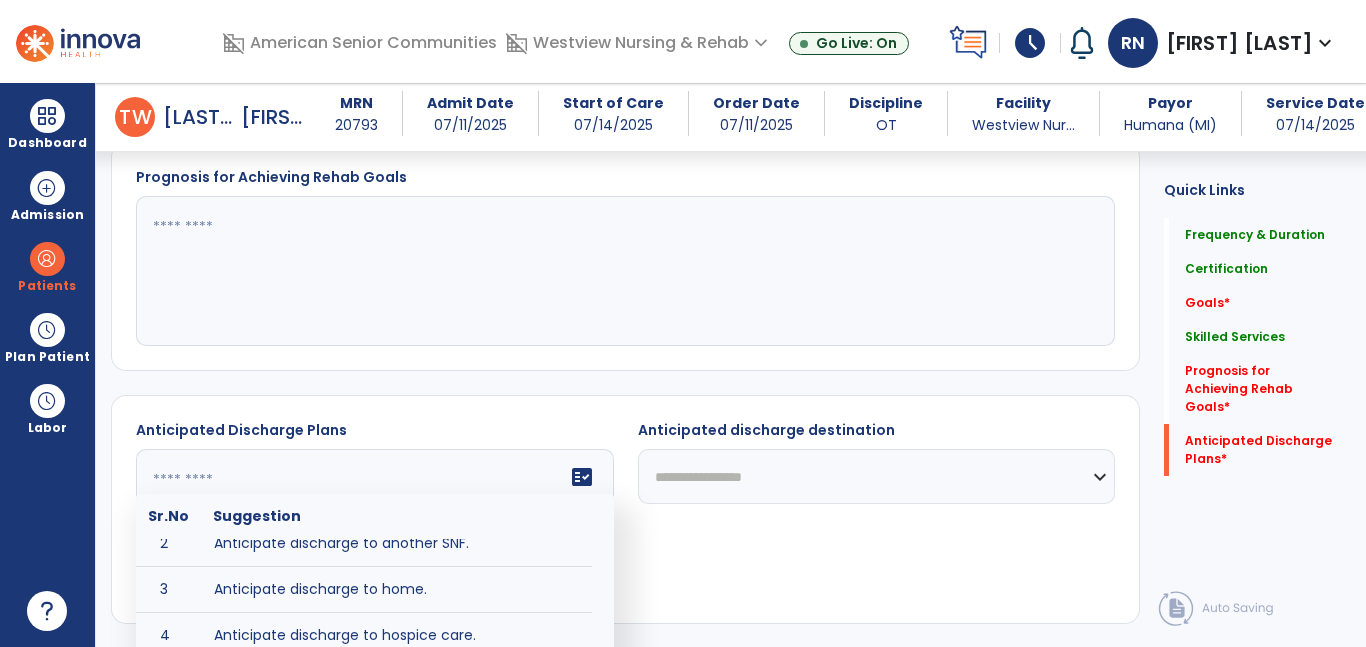 scroll, scrollTop: 67, scrollLeft: 0, axis: vertical 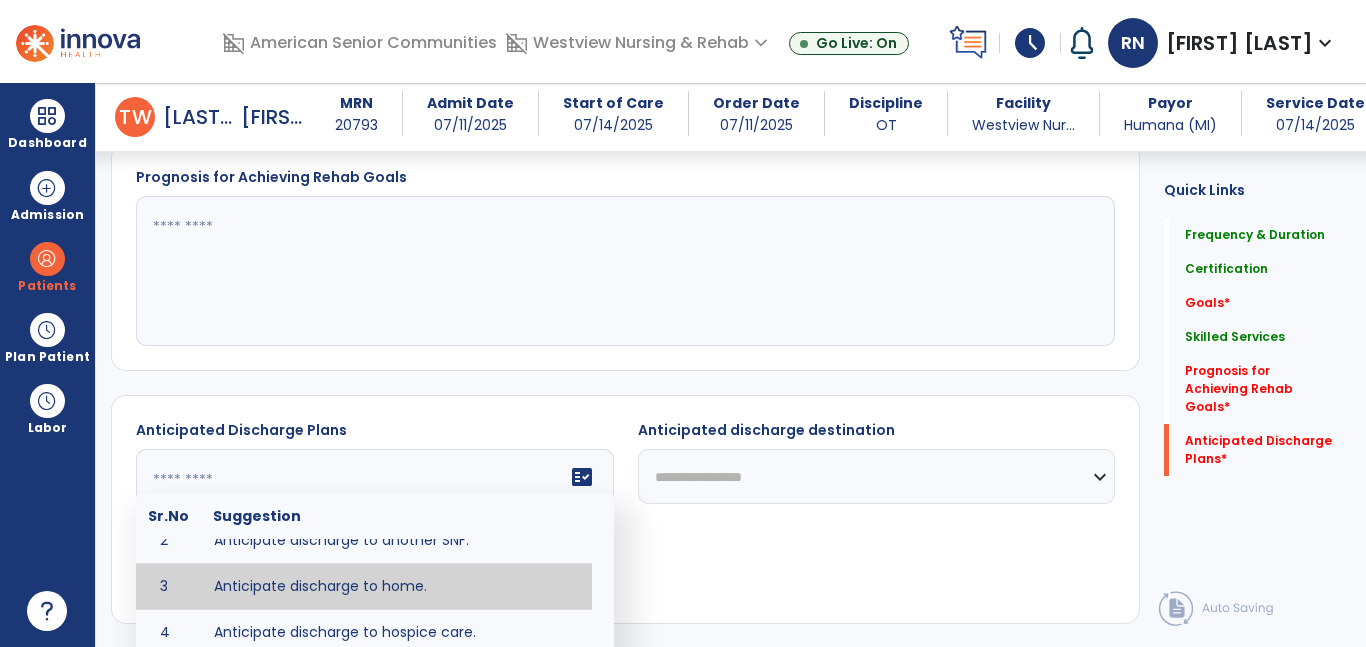 type on "**********" 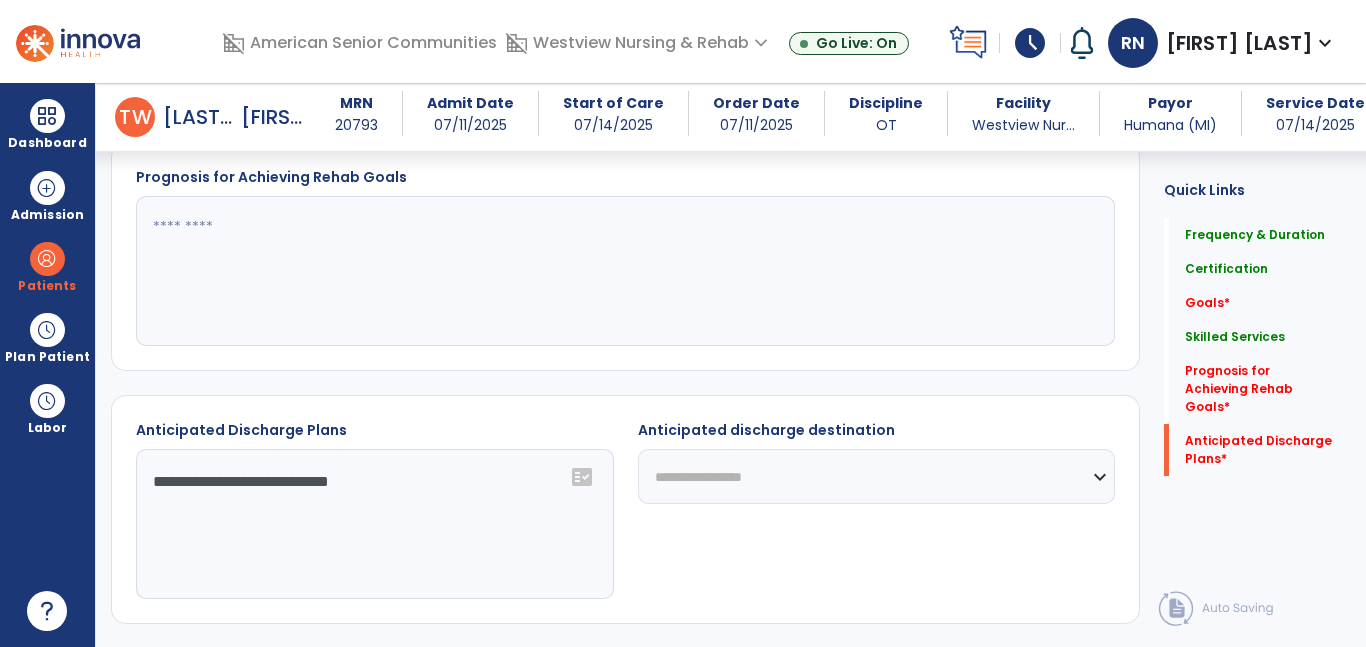 click on "**********" 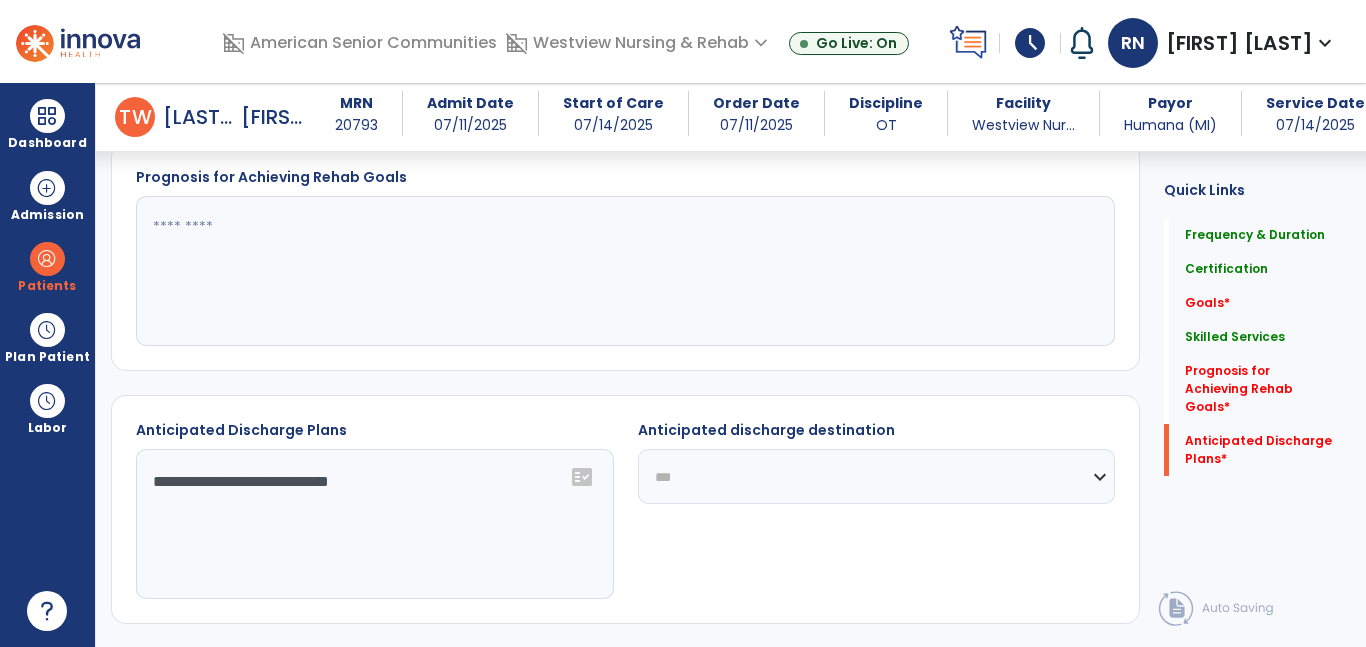 click on "**********" 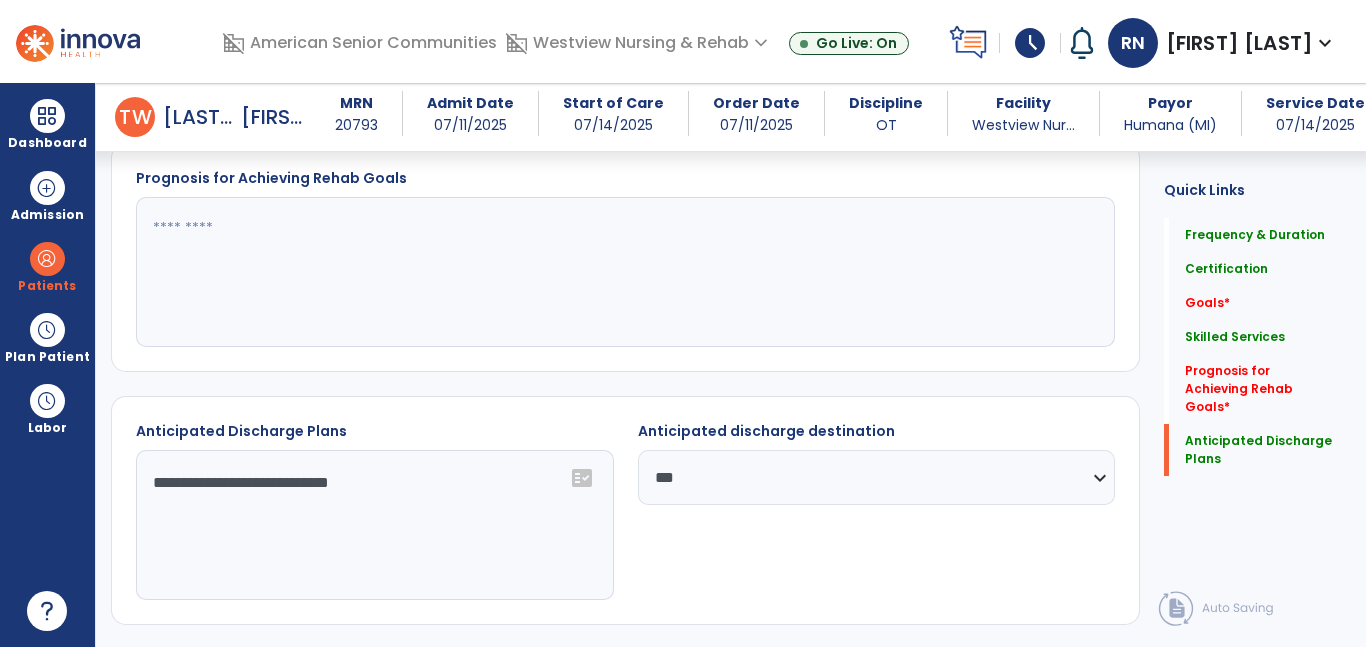 scroll, scrollTop: 1035, scrollLeft: 0, axis: vertical 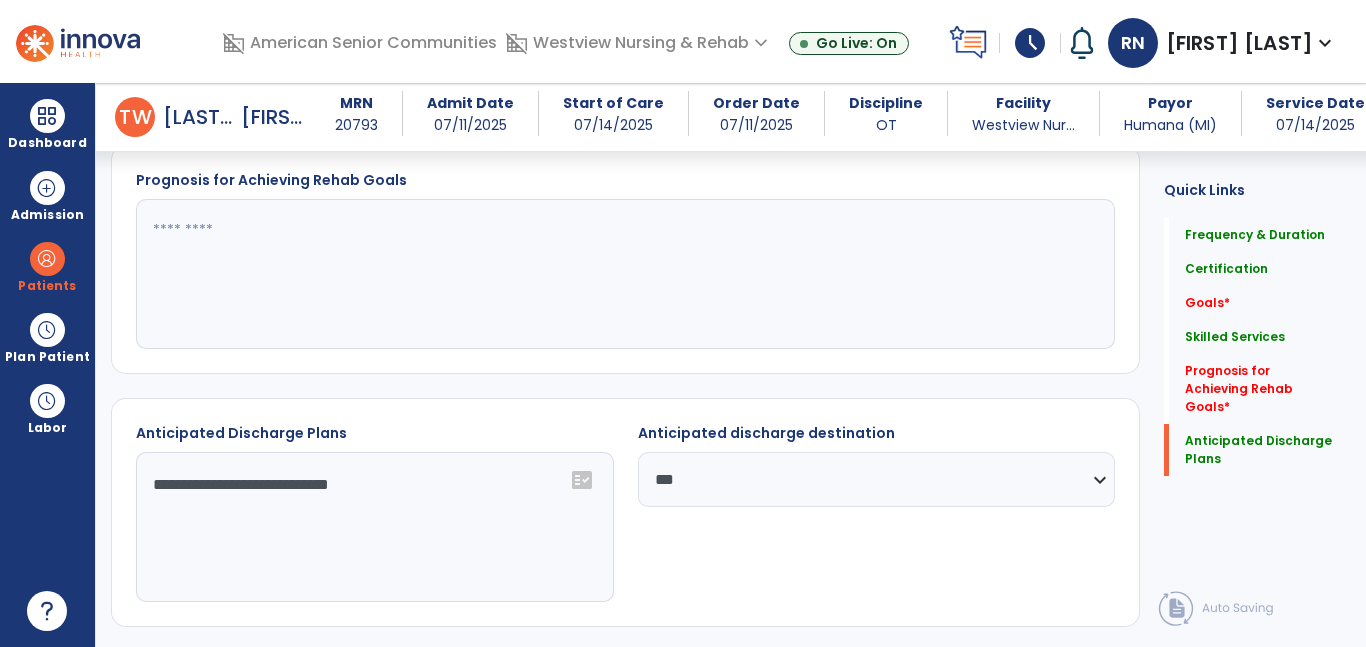 click on "**********" 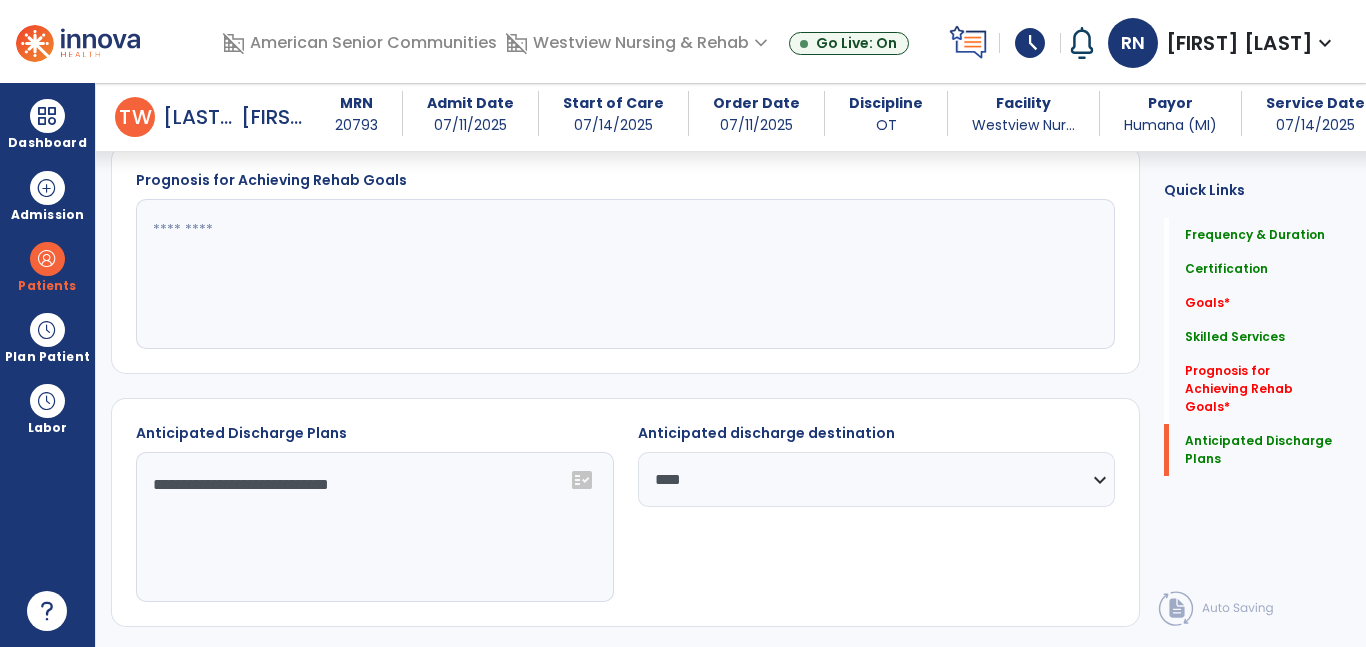 click on "**********" 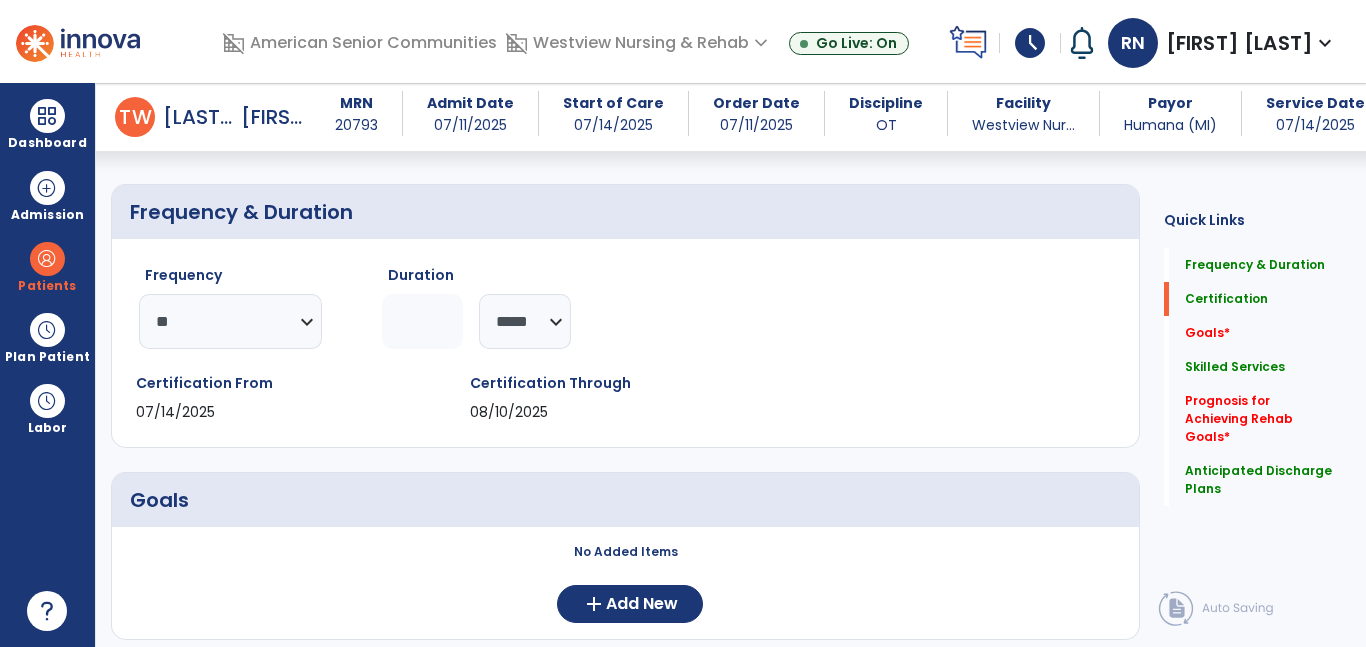 scroll, scrollTop: 0, scrollLeft: 0, axis: both 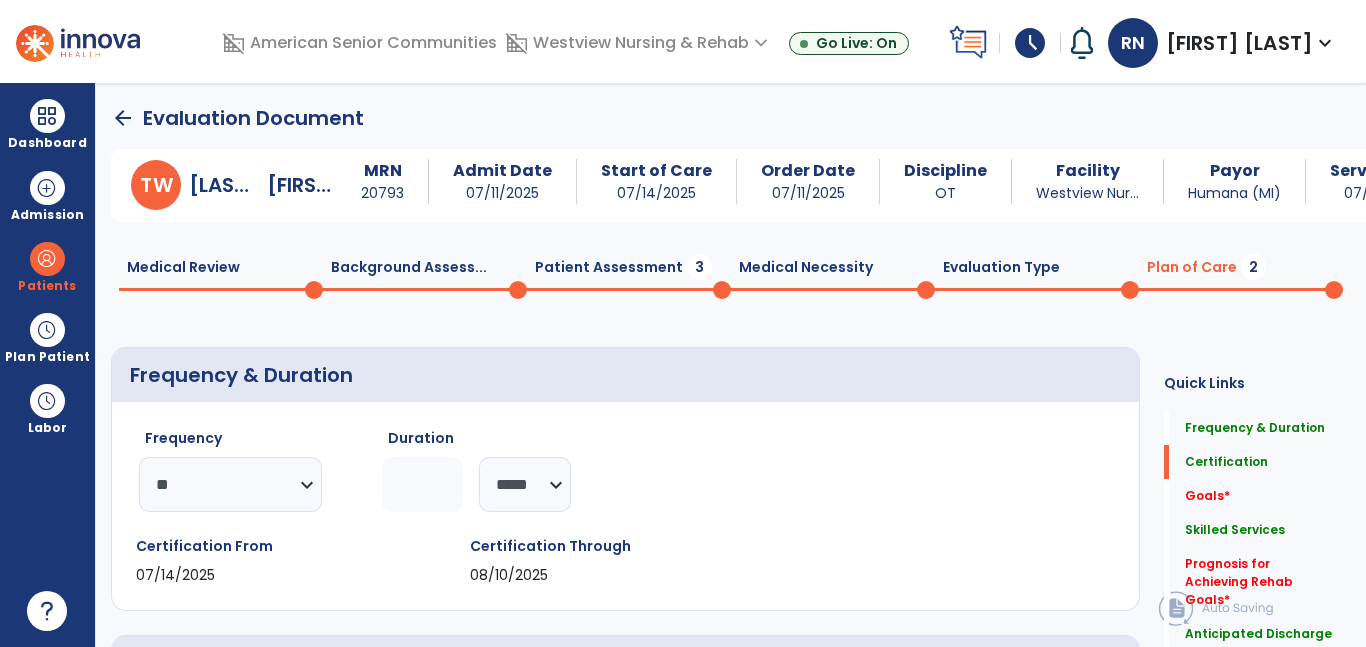 click on "arrow_back" 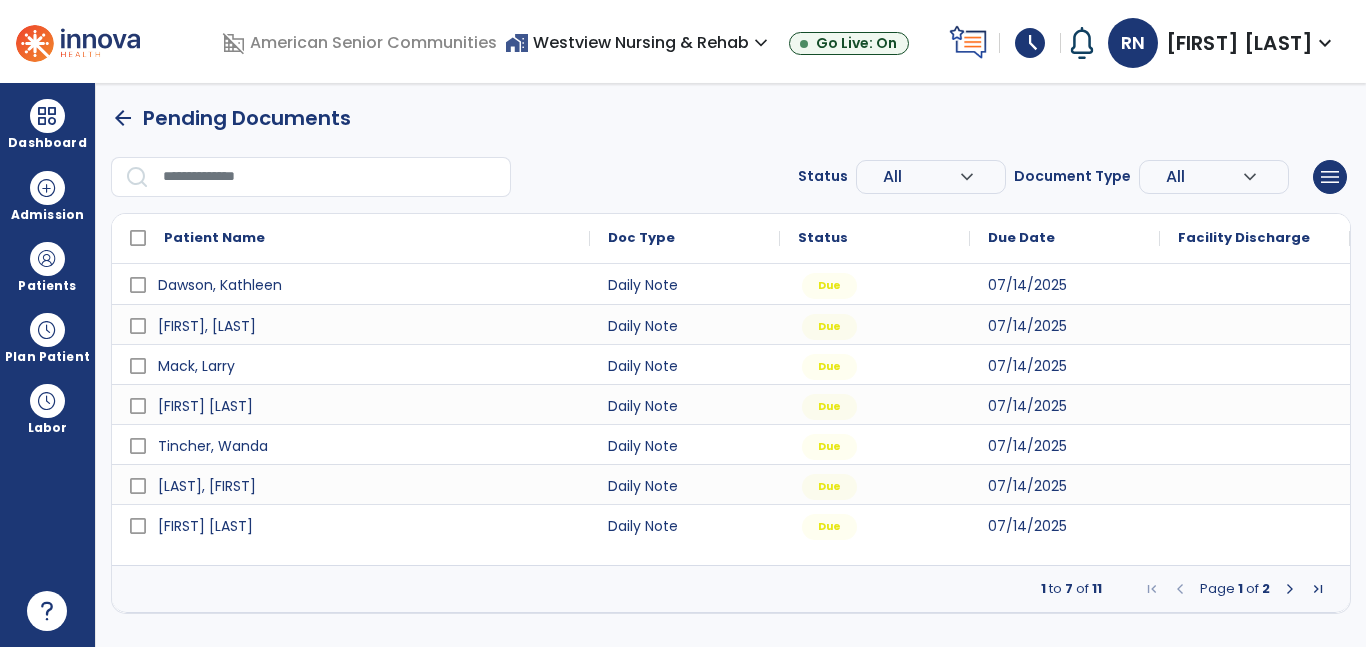 click at bounding box center (1290, 589) 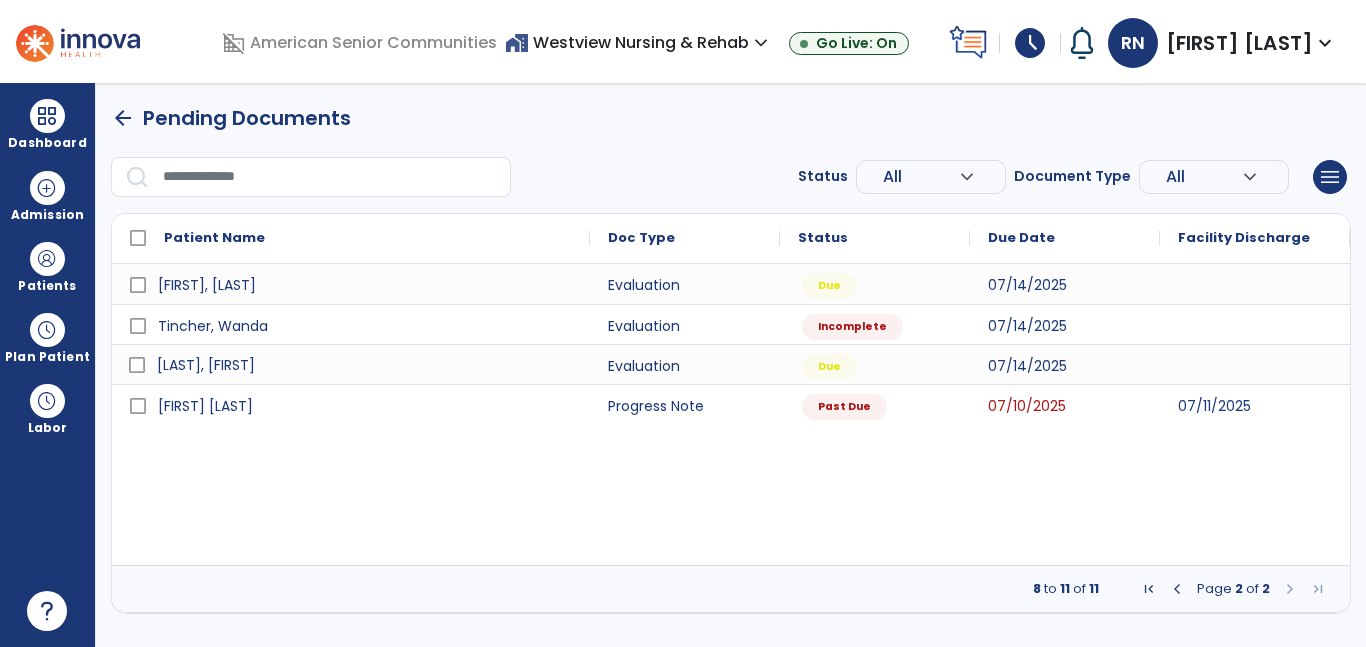 click on "[LAST], [FIRST]" at bounding box center (365, 365) 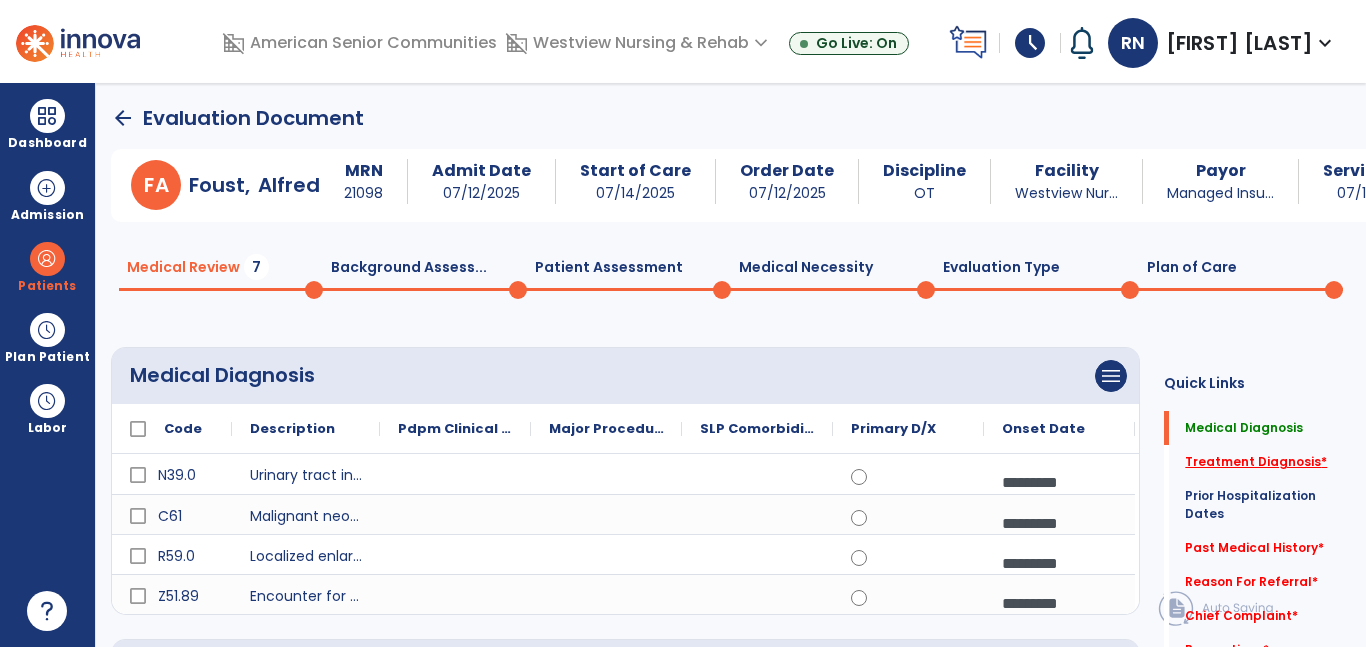 click on "Treatment Diagnosis   *" 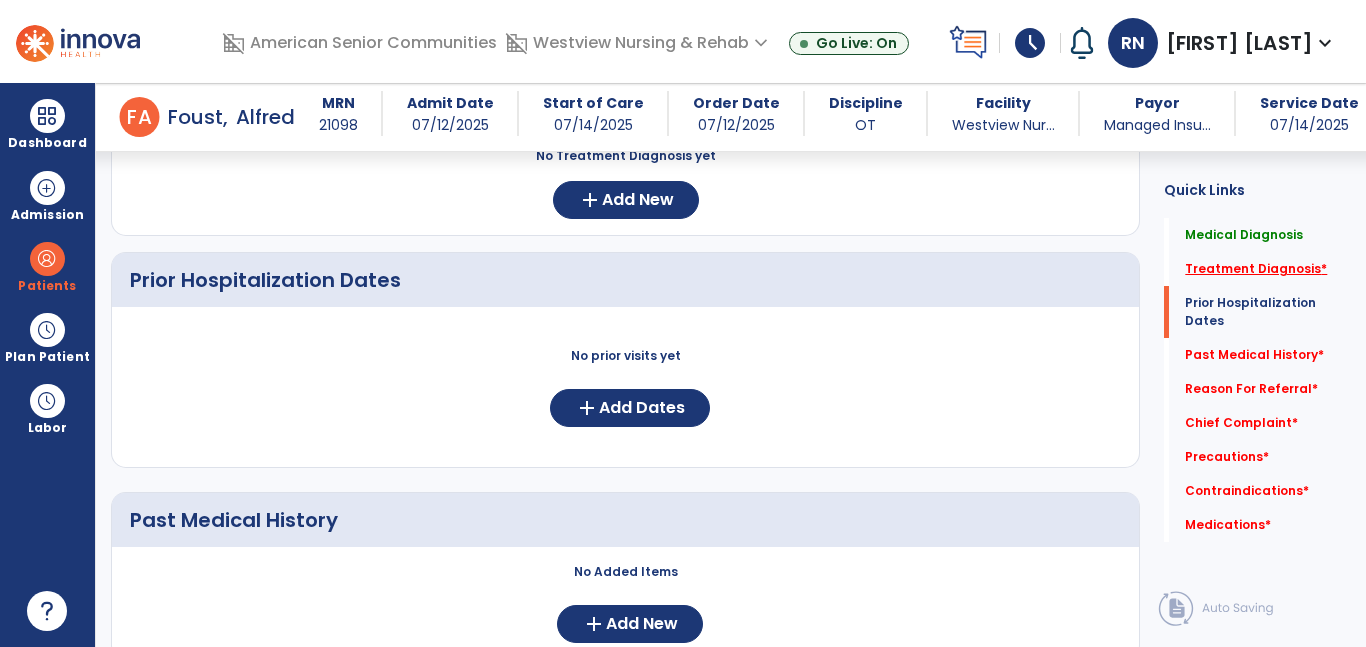 scroll, scrollTop: 557, scrollLeft: 0, axis: vertical 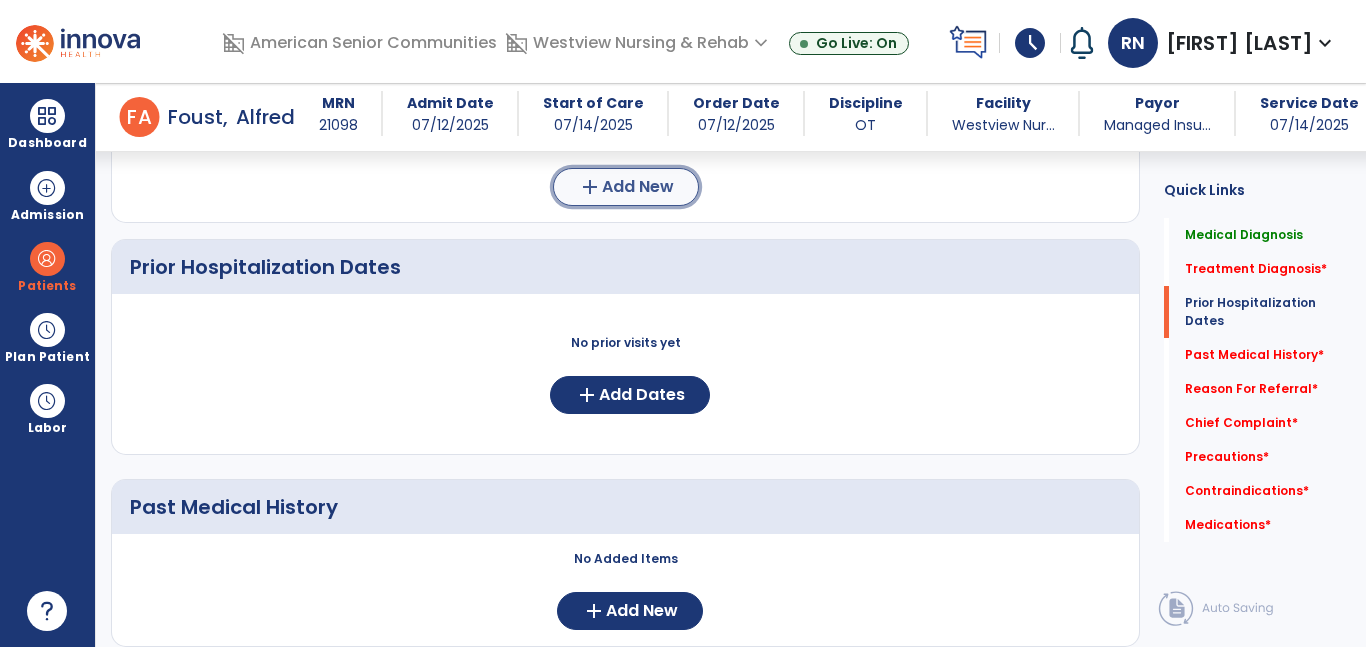 click on "add  Add New" 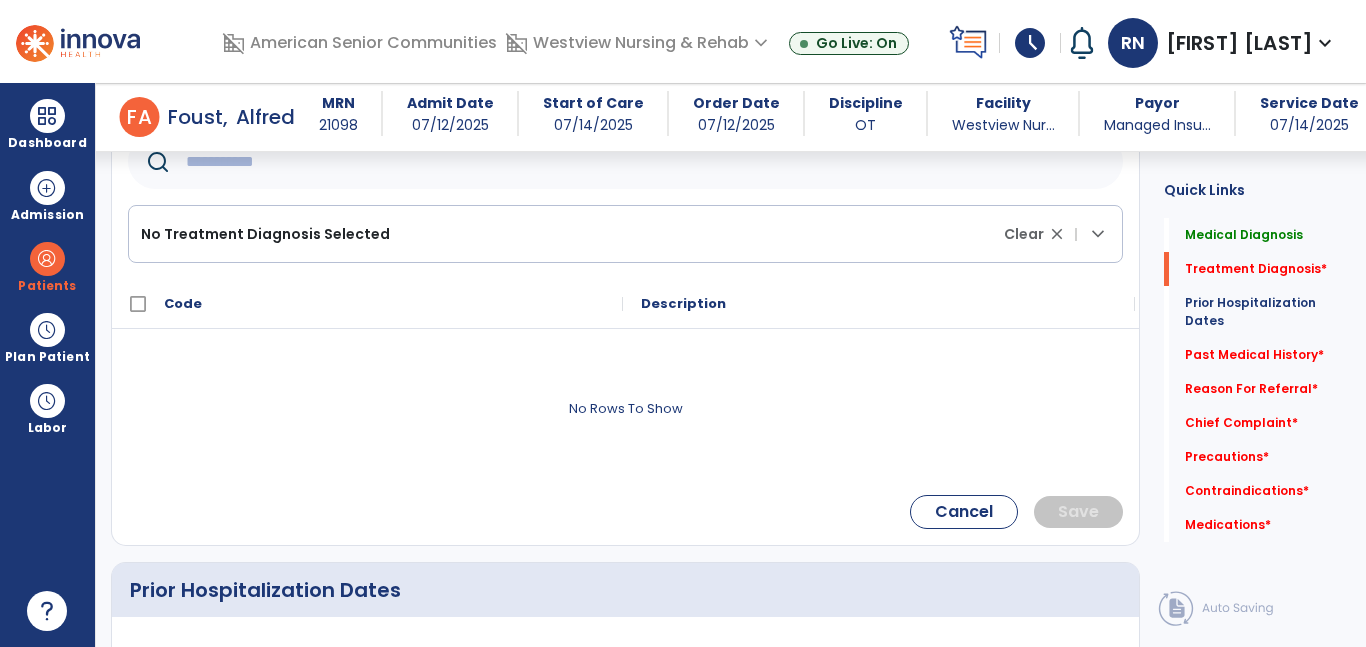 click 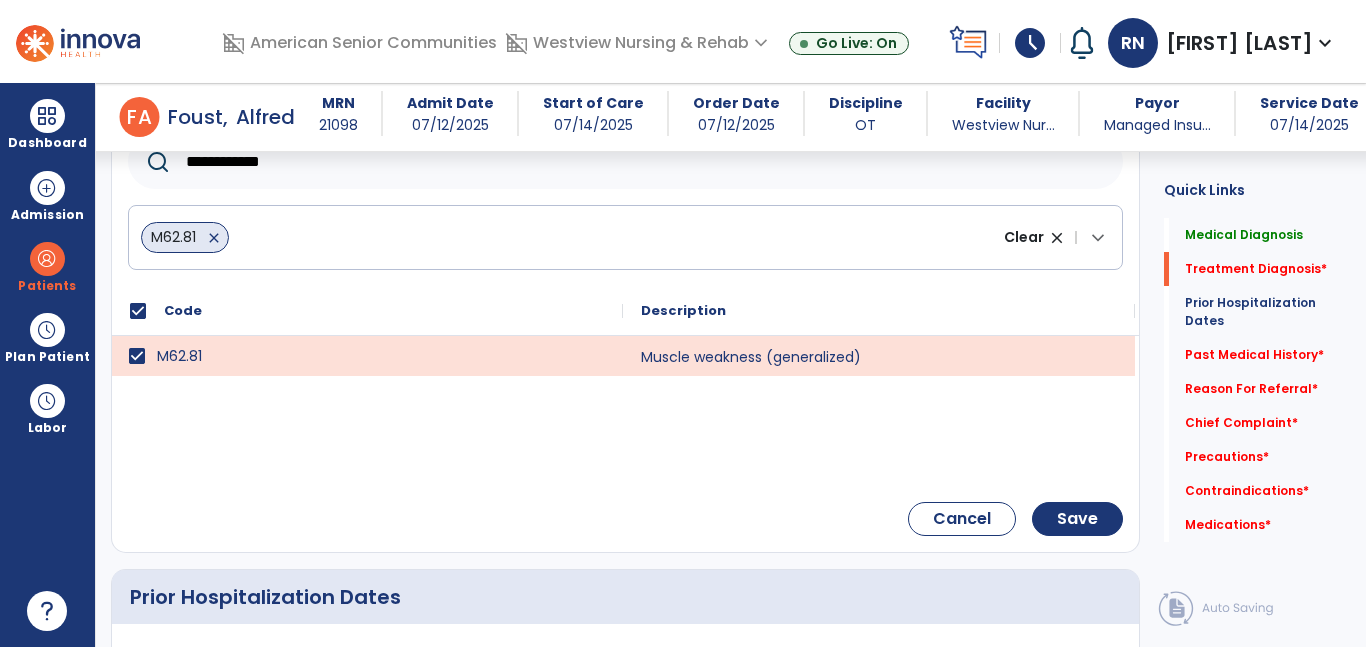 click on "**********" 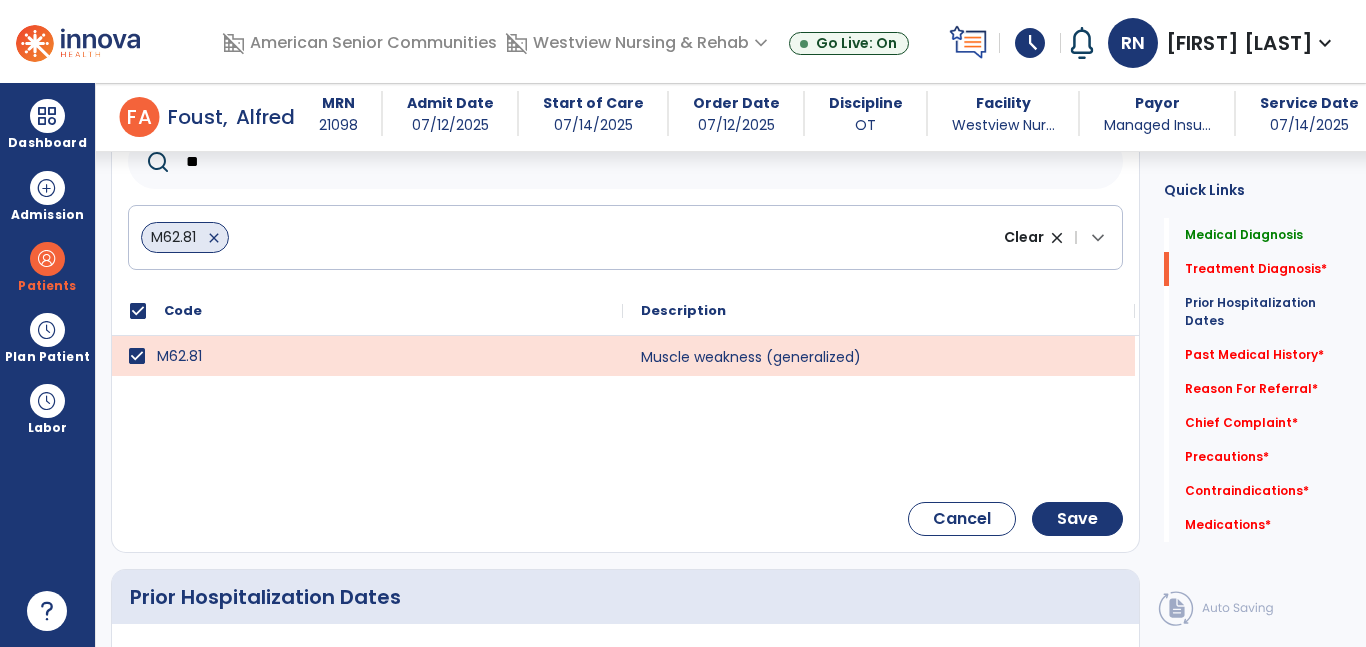 type on "*" 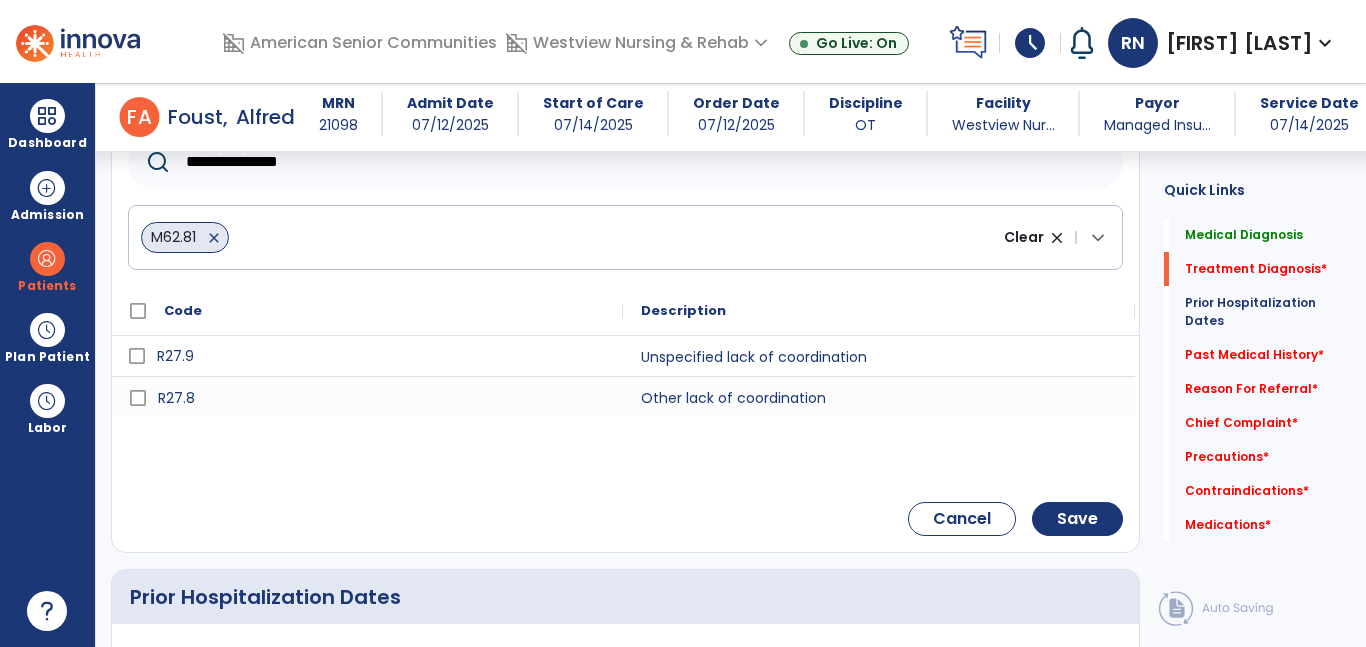 type on "**********" 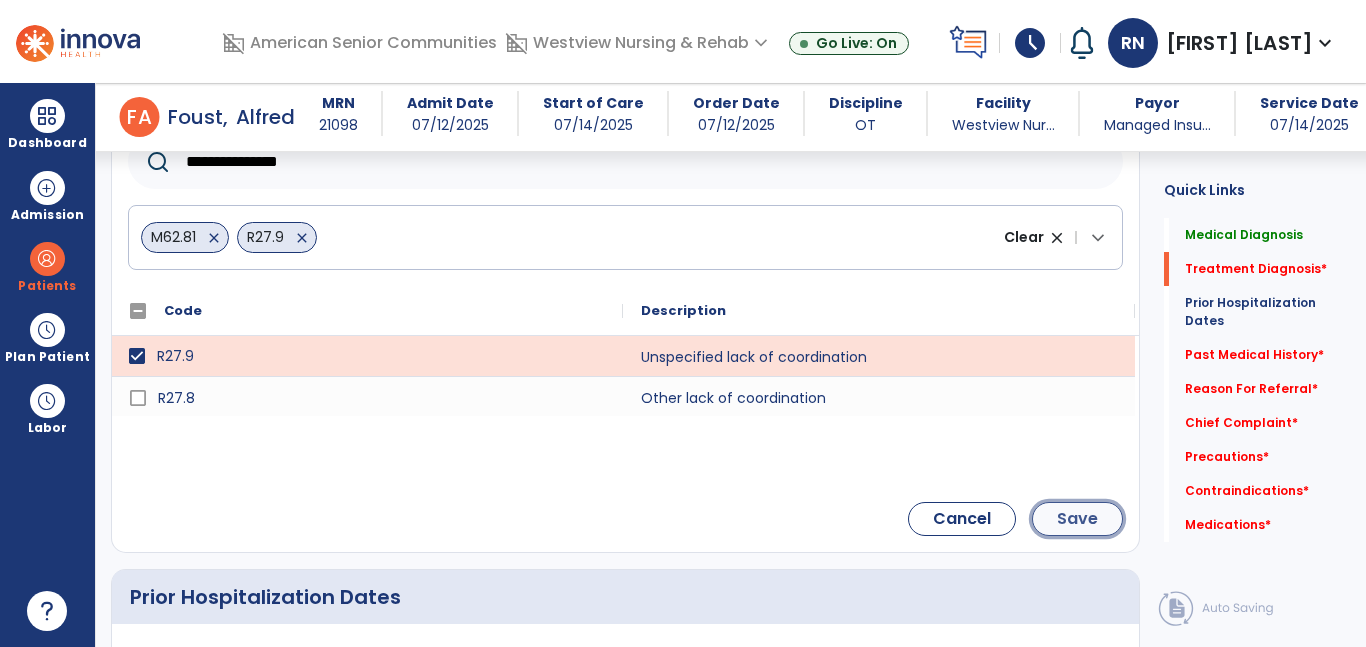 click on "Save" 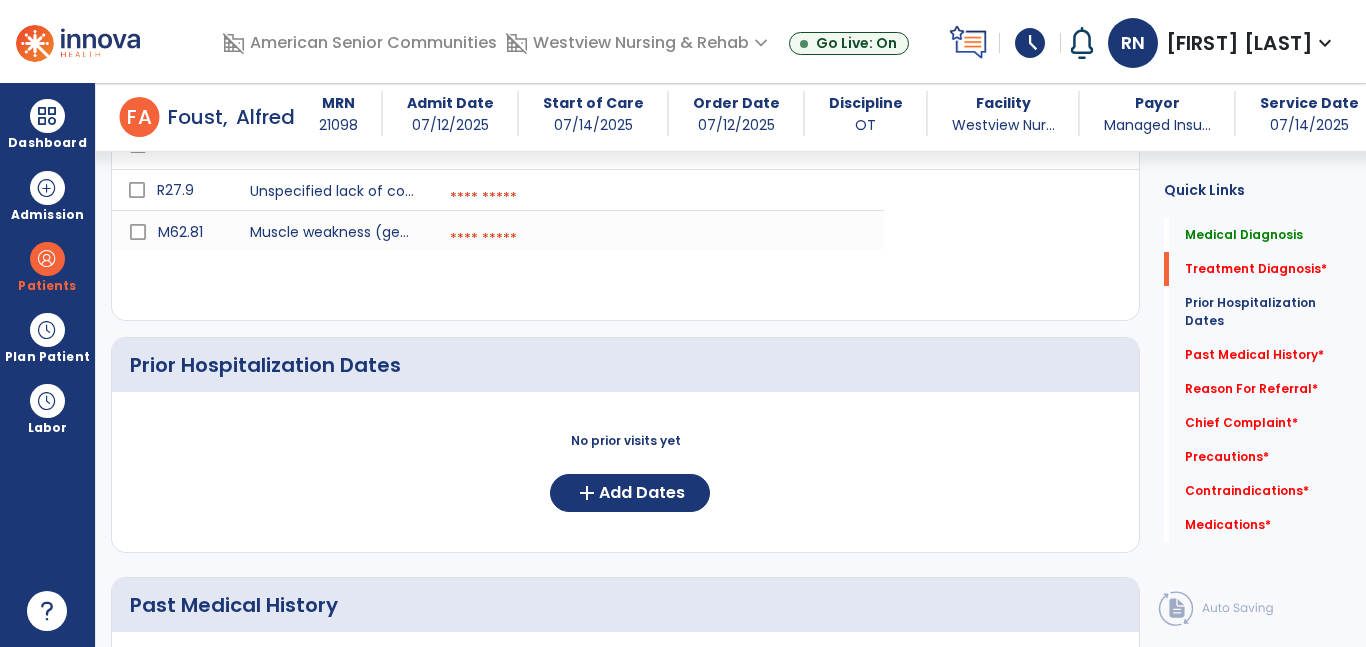 click at bounding box center [658, 198] 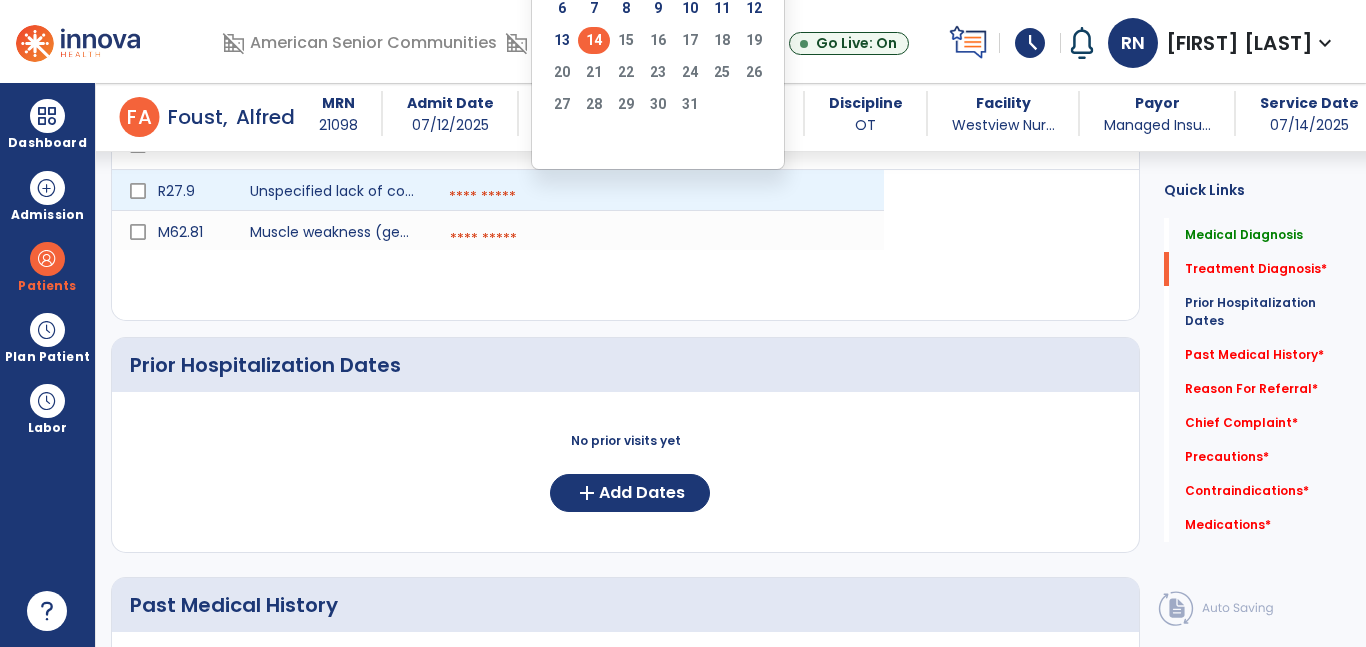 click on "14" 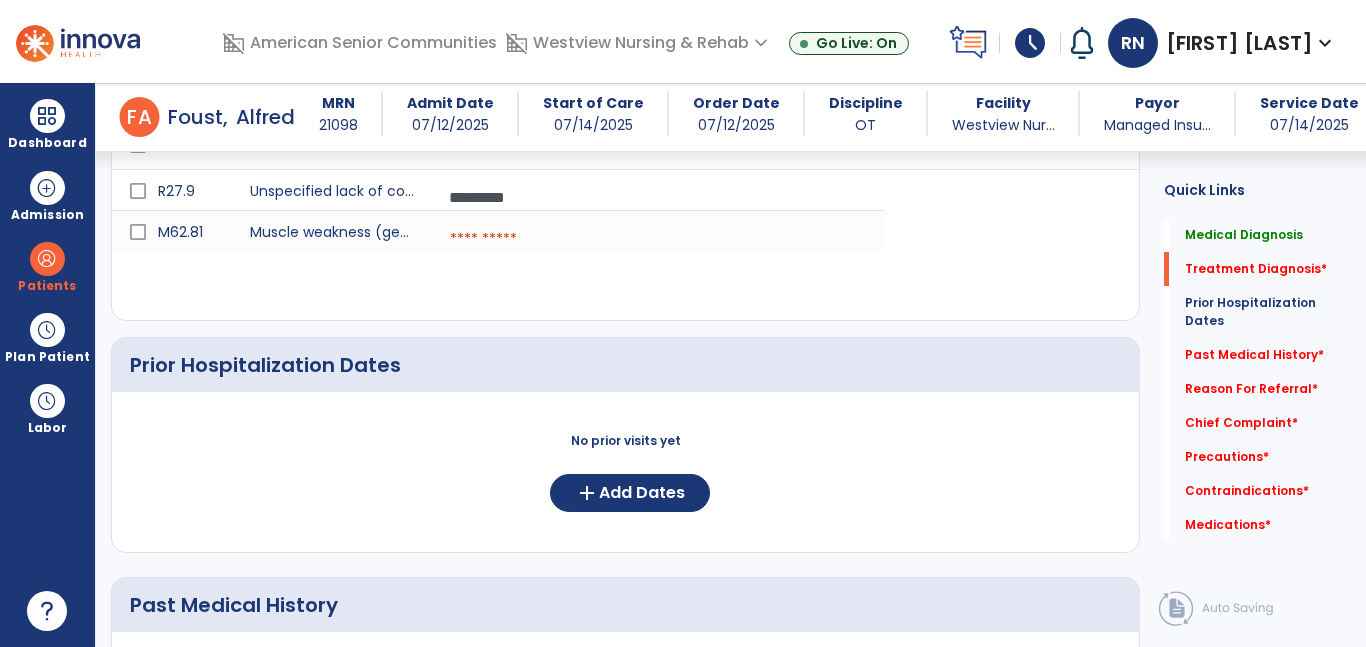 click at bounding box center (658, 239) 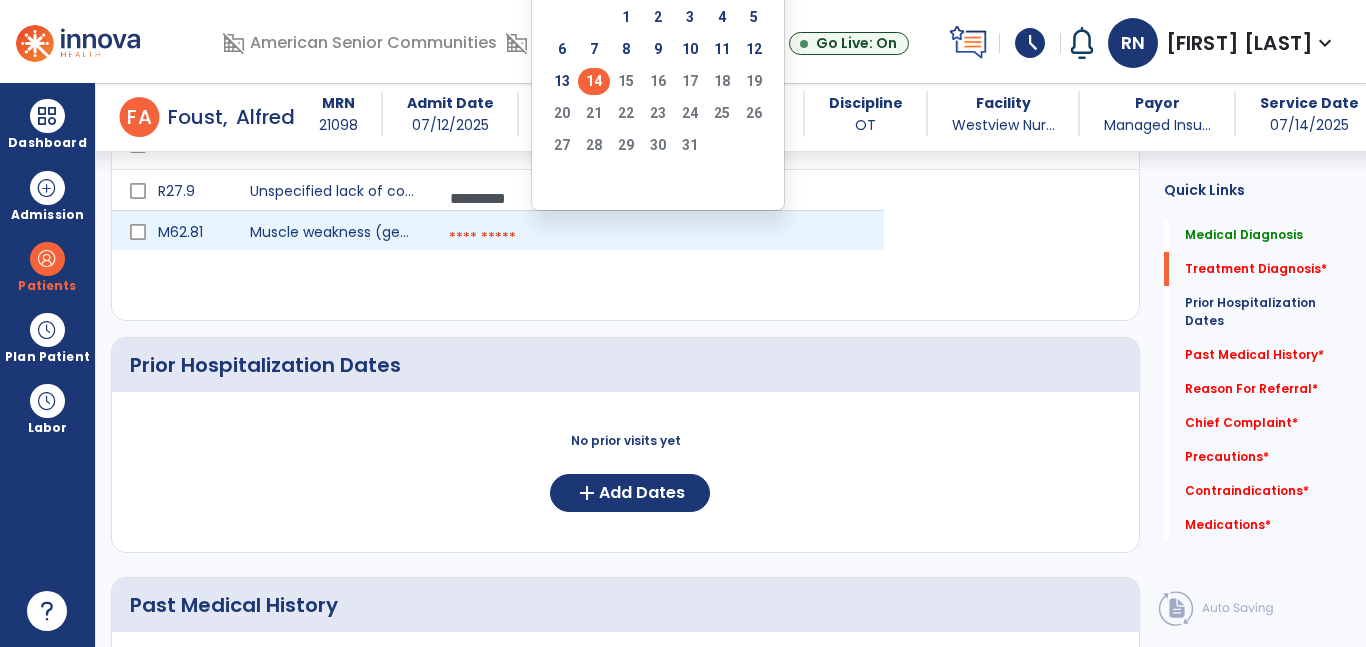 click on "14" 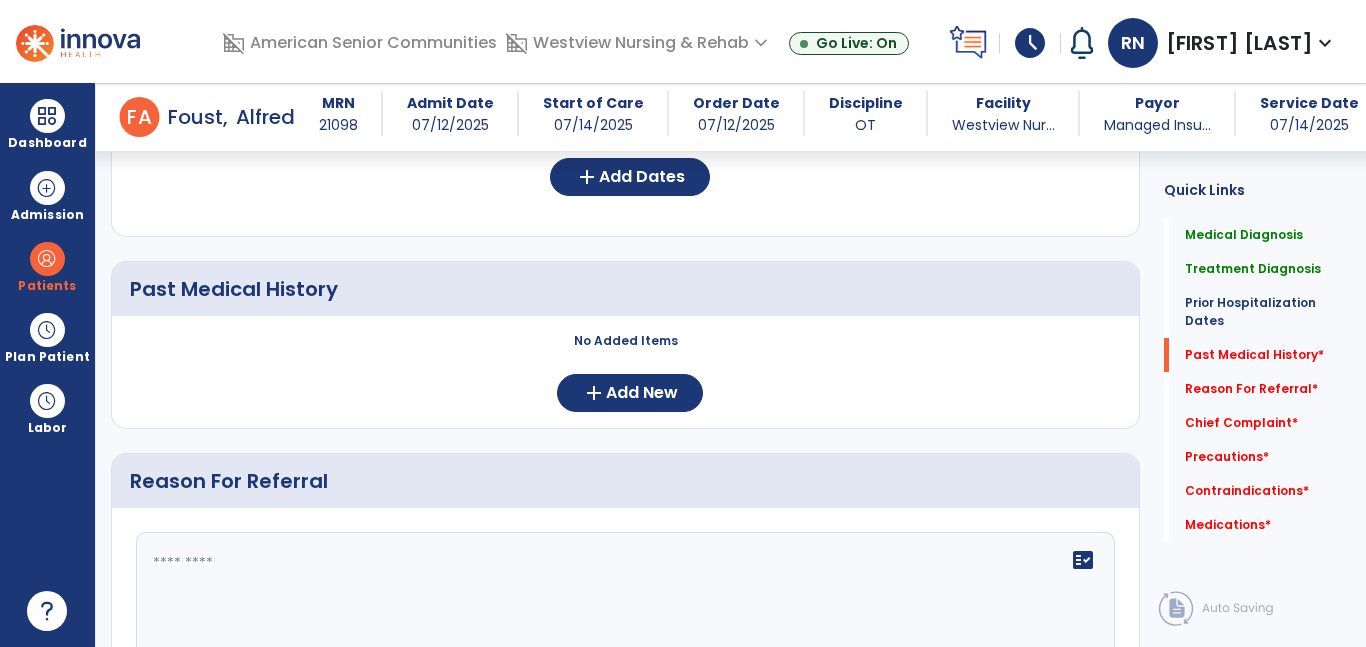 scroll, scrollTop: 879, scrollLeft: 0, axis: vertical 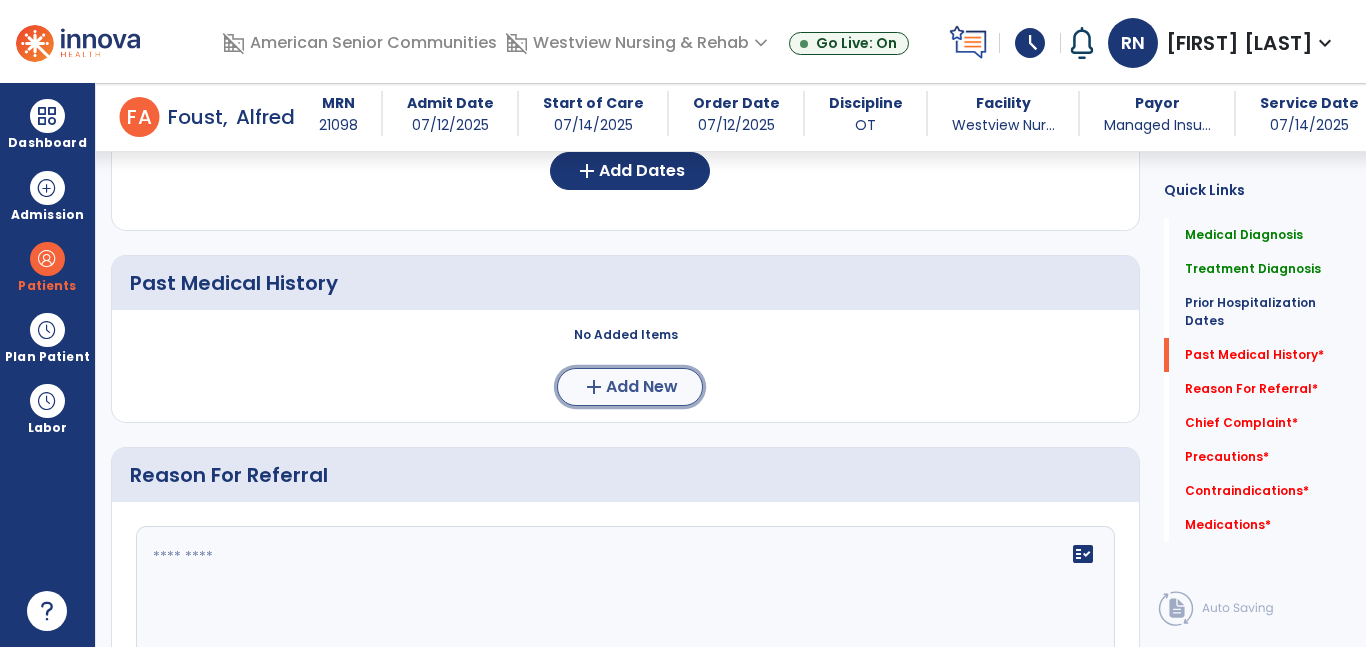 click on "add  Add New" 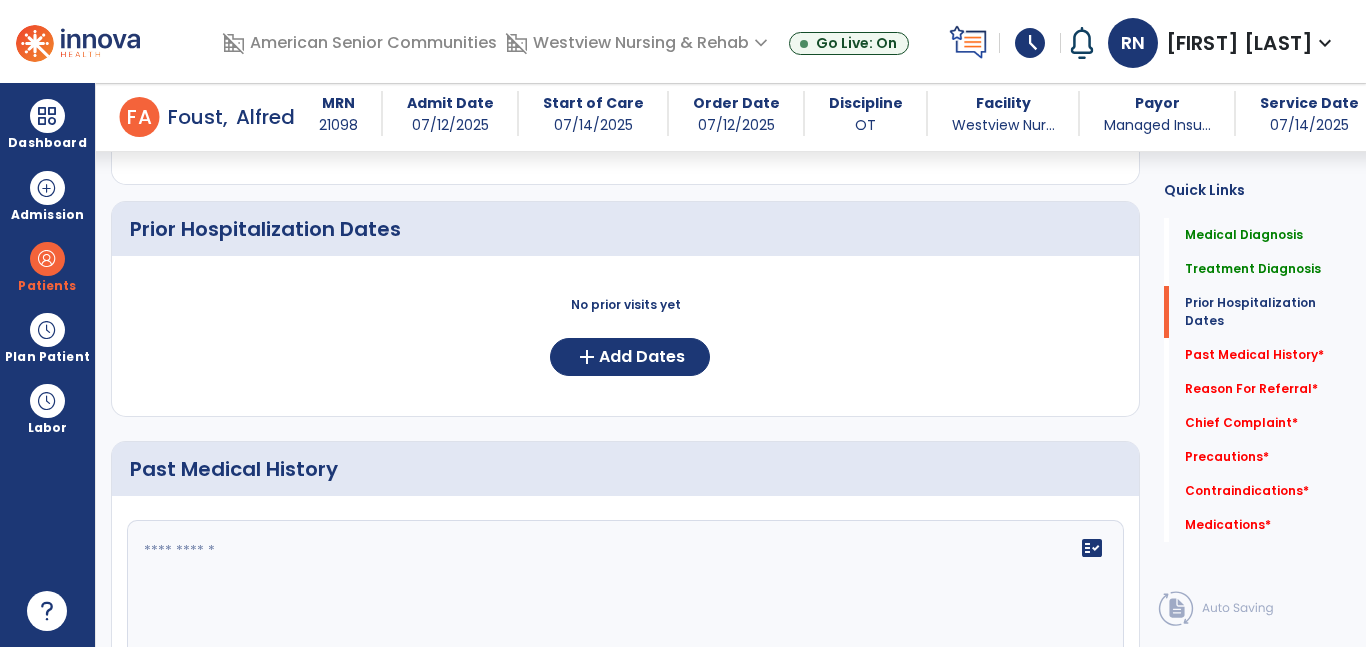 scroll, scrollTop: 696, scrollLeft: 0, axis: vertical 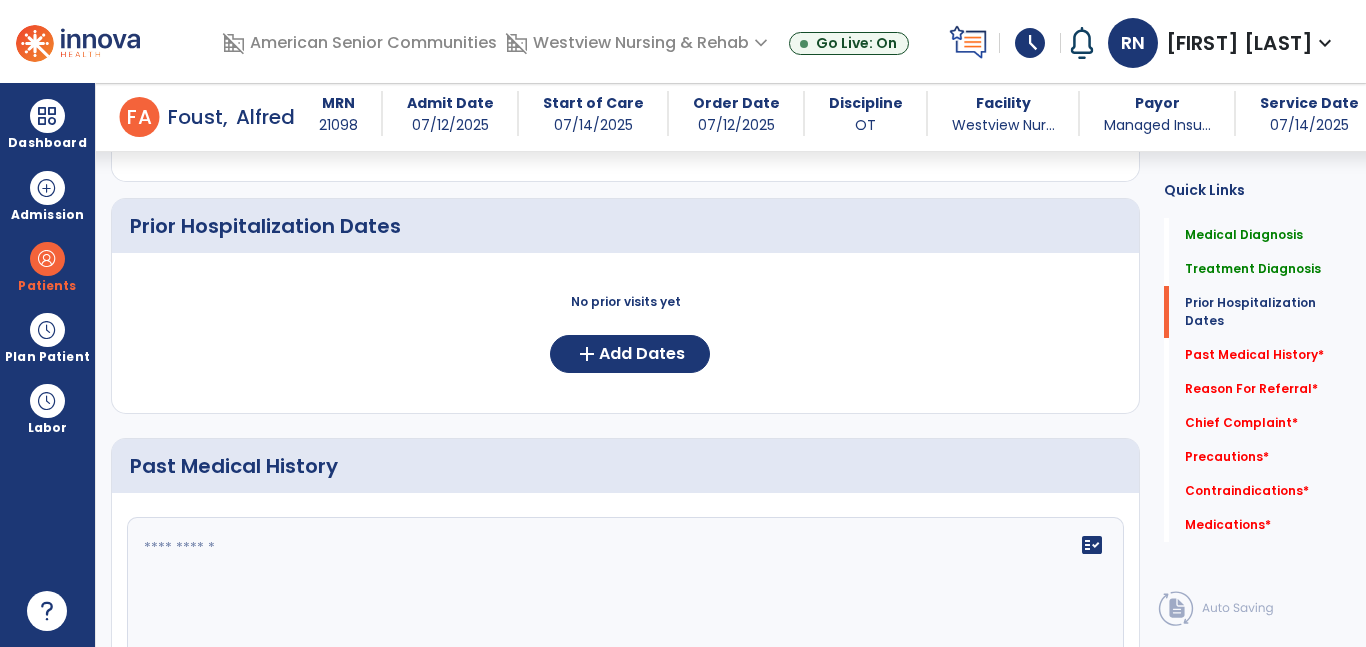 click 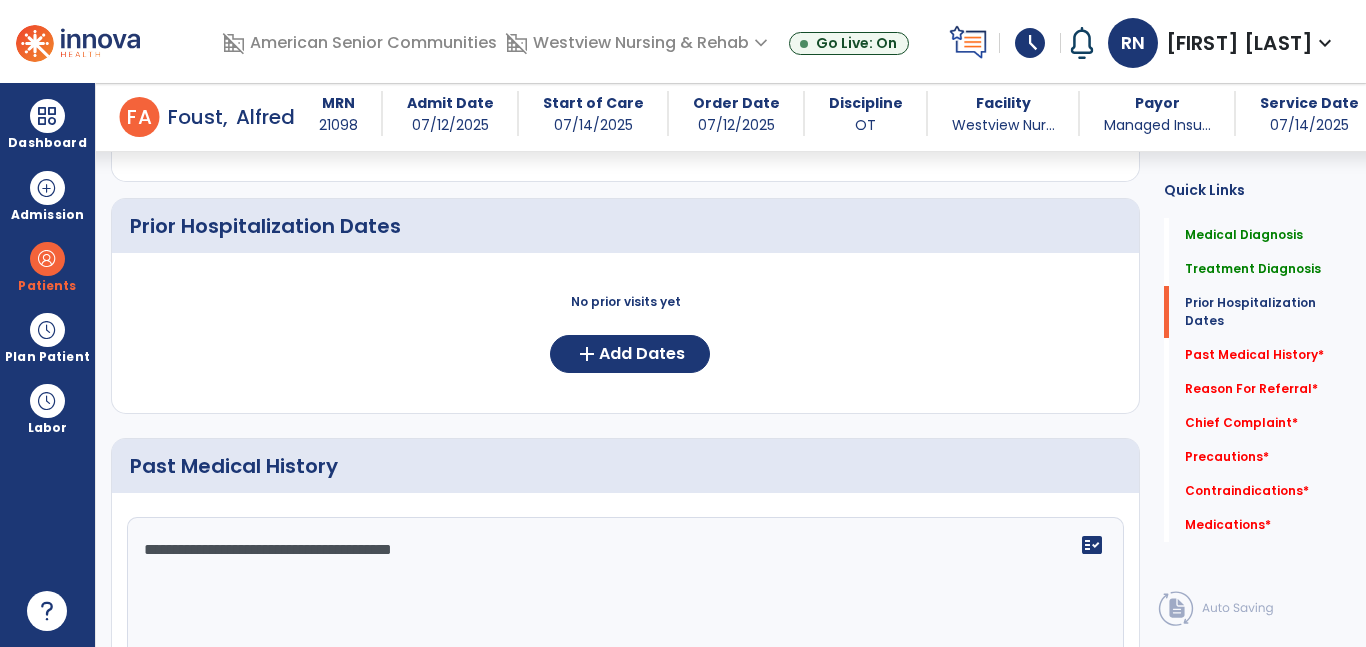 click on "Past Medical History" 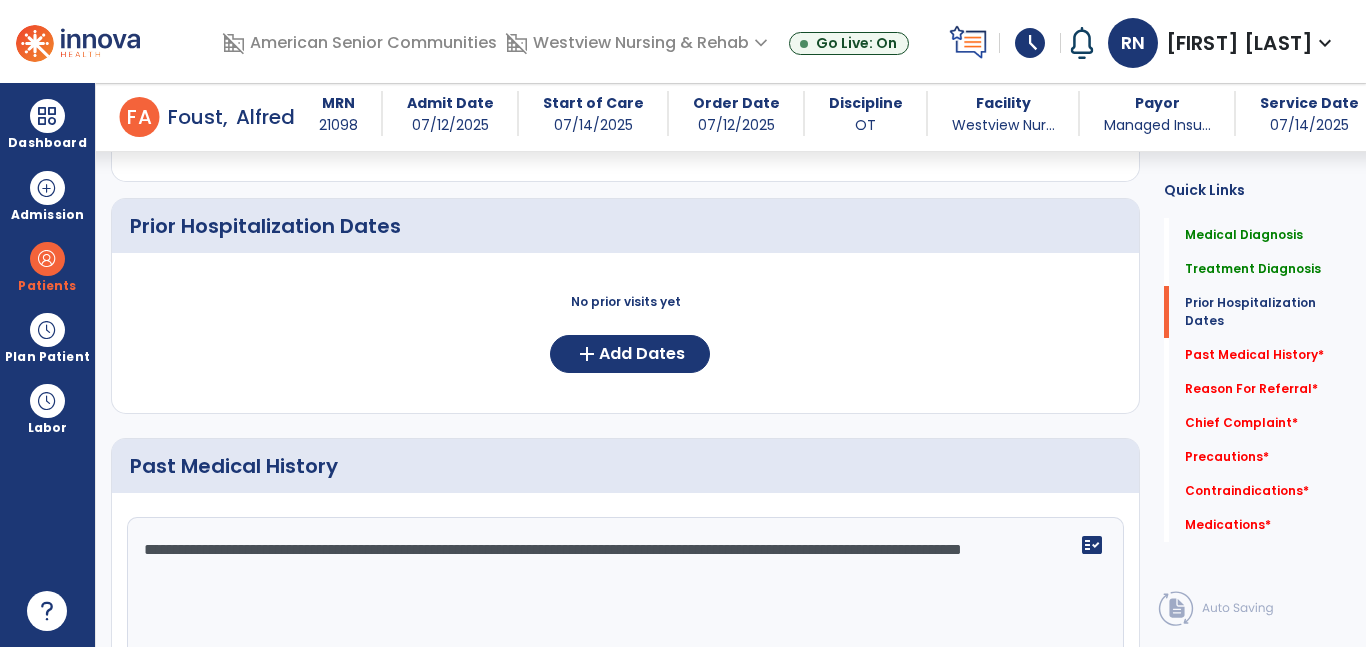 type on "**********" 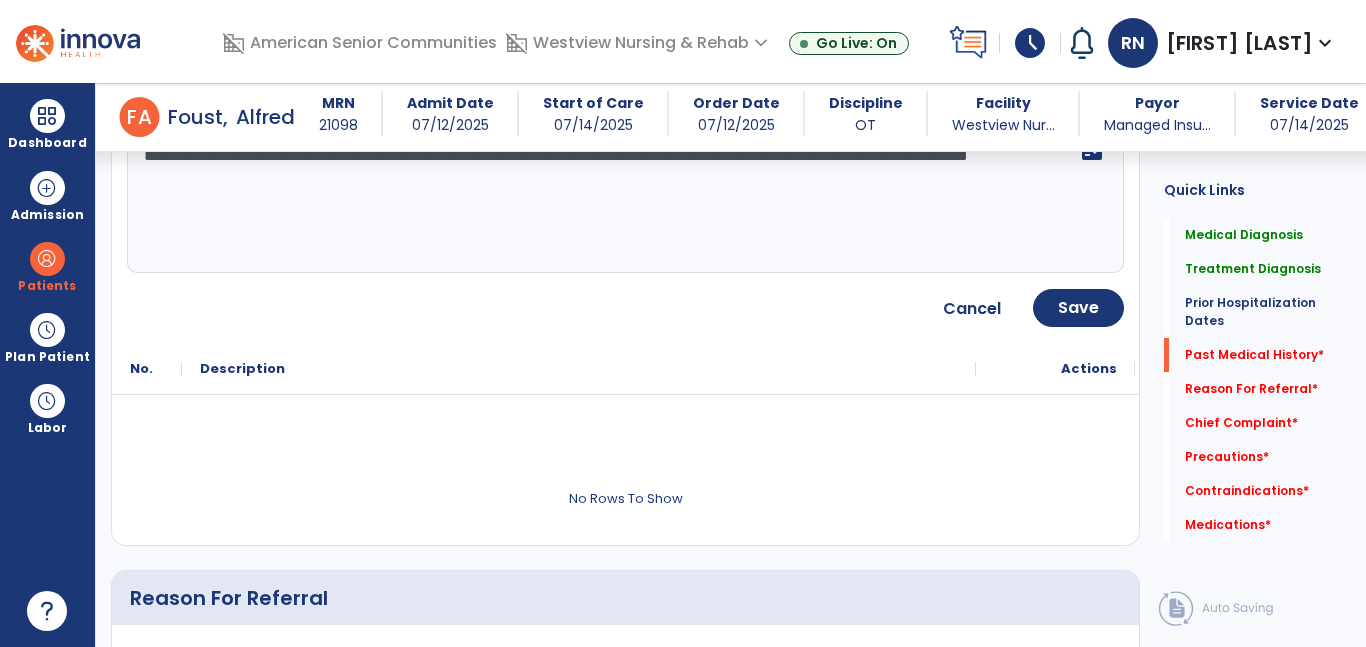 scroll, scrollTop: 1092, scrollLeft: 0, axis: vertical 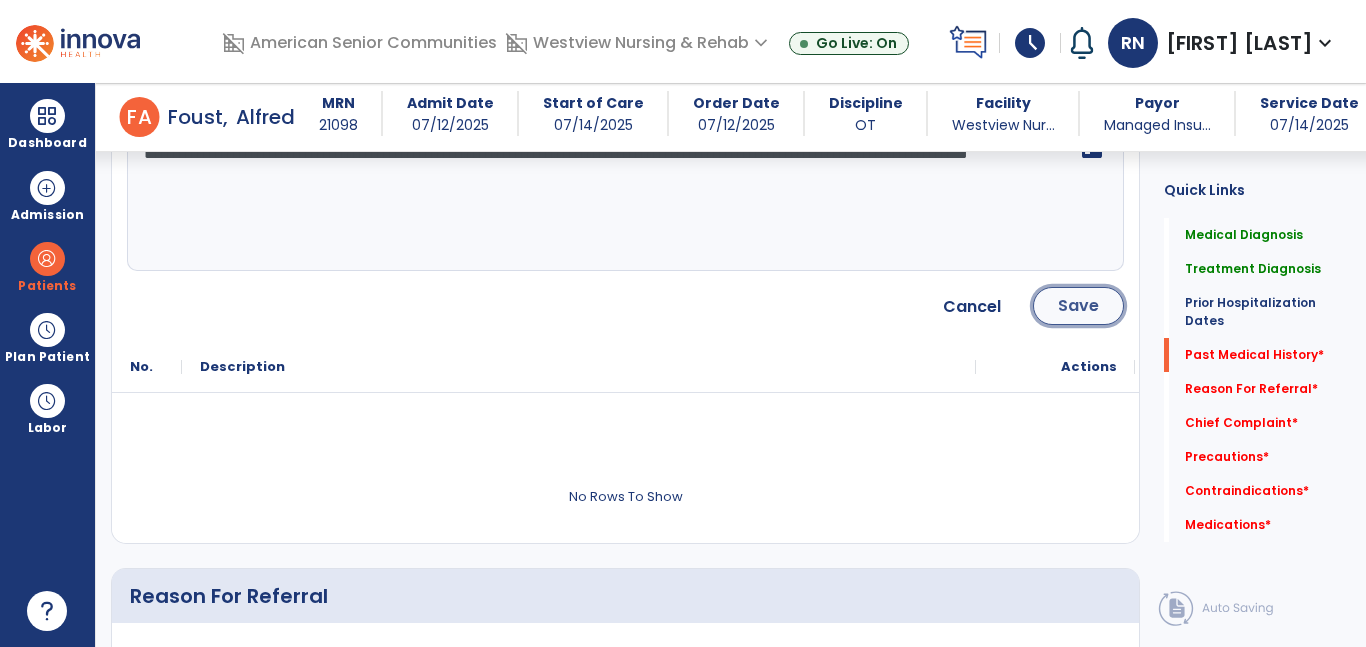 click on "Save" 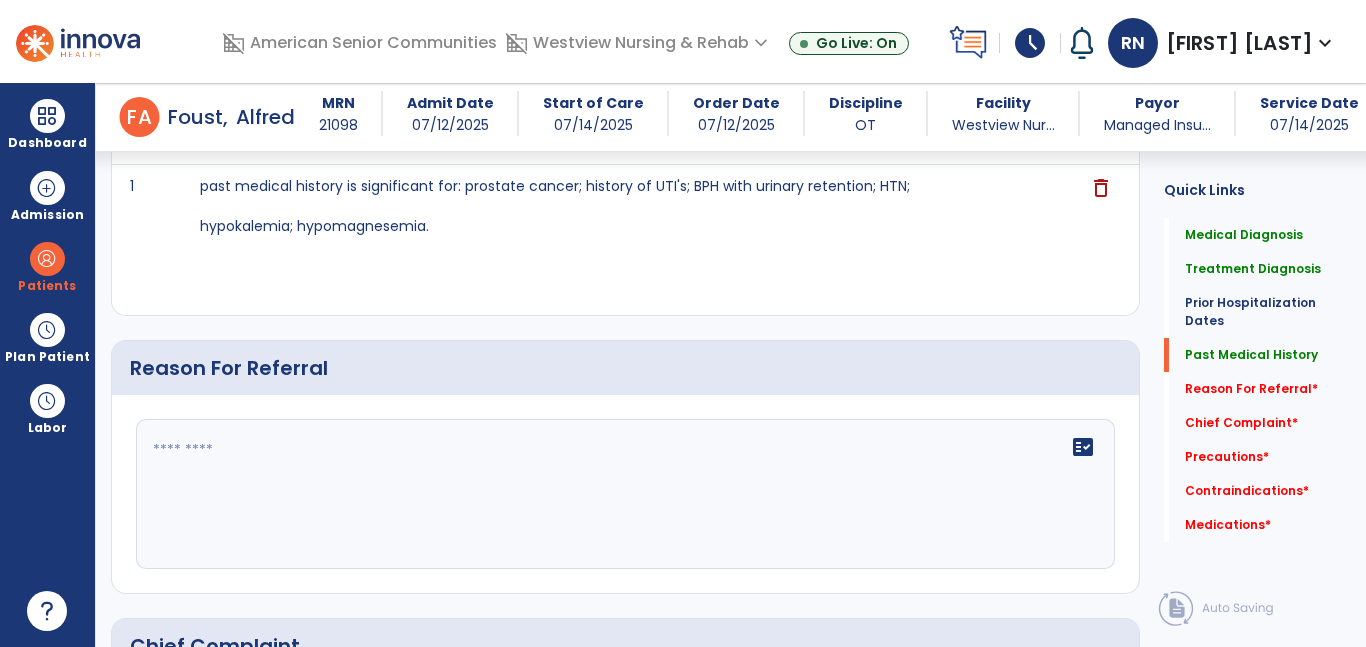 click 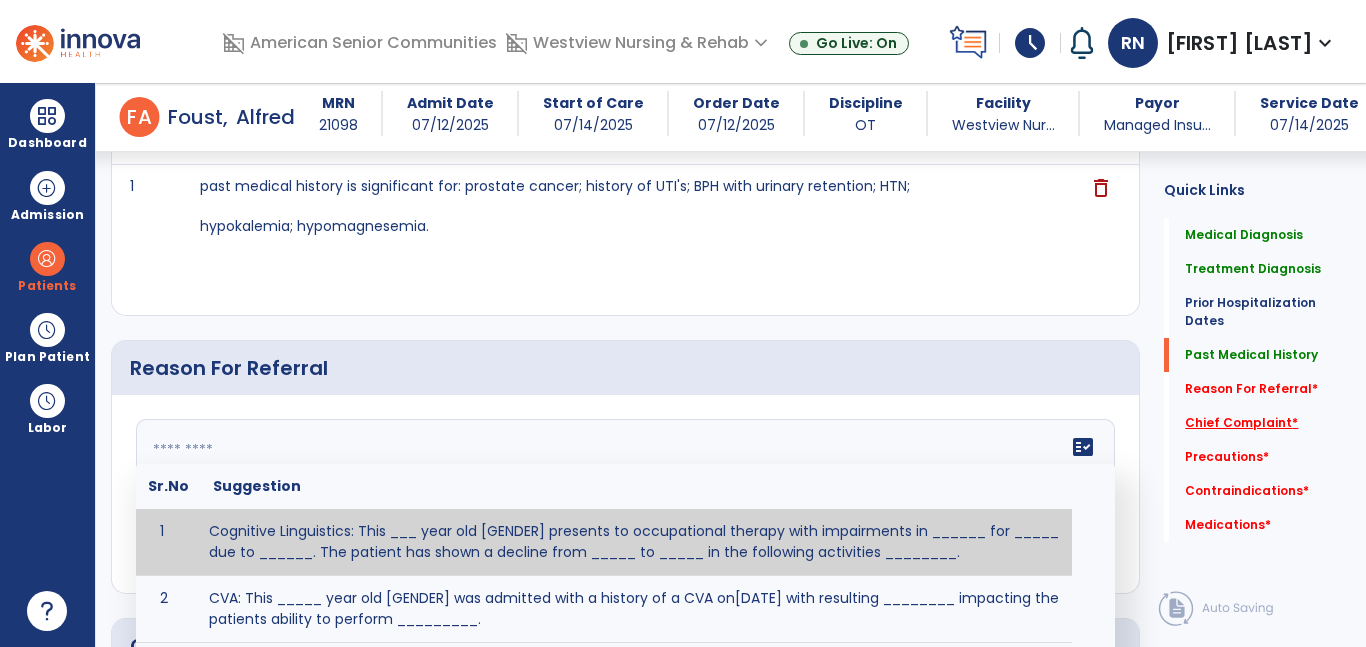 click on "Chief Complaint   *" 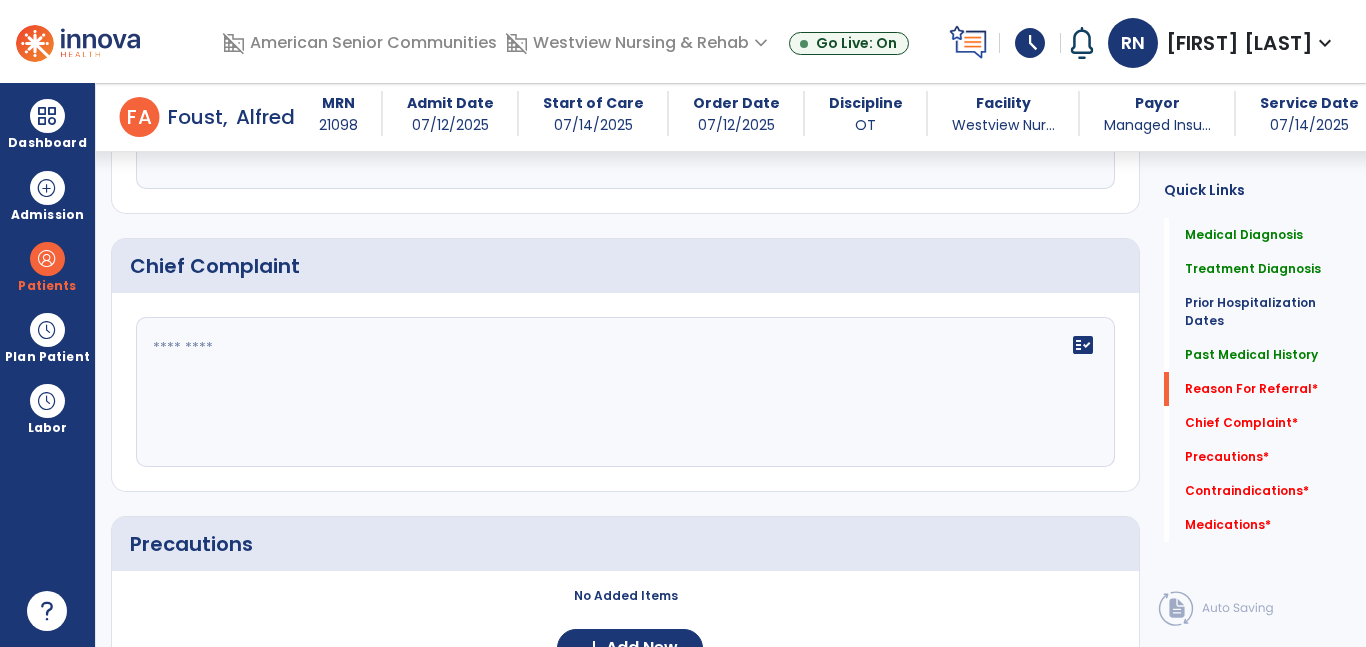 scroll, scrollTop: 1473, scrollLeft: 0, axis: vertical 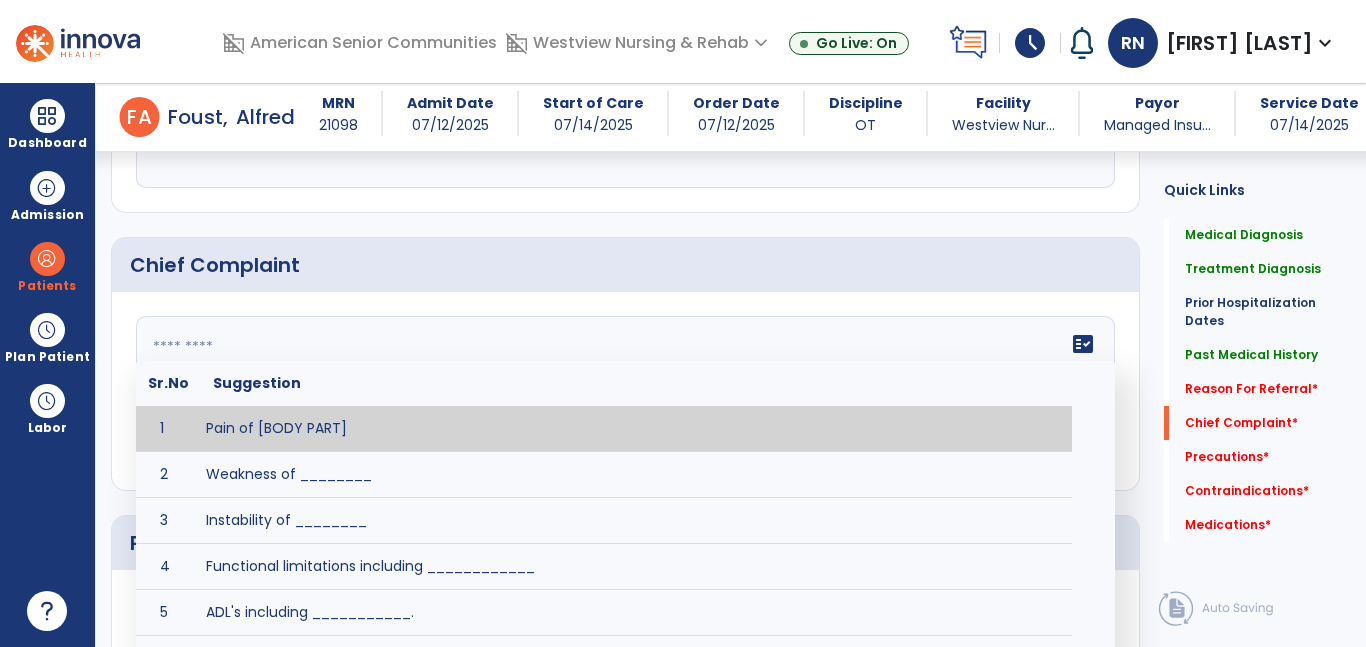 click on "fact_check  Sr.No Suggestion 1 Pain of [BODY PART] 2 Weakness of ________ 3 Instability of ________ 4 Functional limitations including ____________ 5 ADL's including ___________. 6 Inability to perform work related duties such as _________ 7 Inability to perform house hold duties such as __________. 8 Loss of balance. 9 Problems with gait including _________." 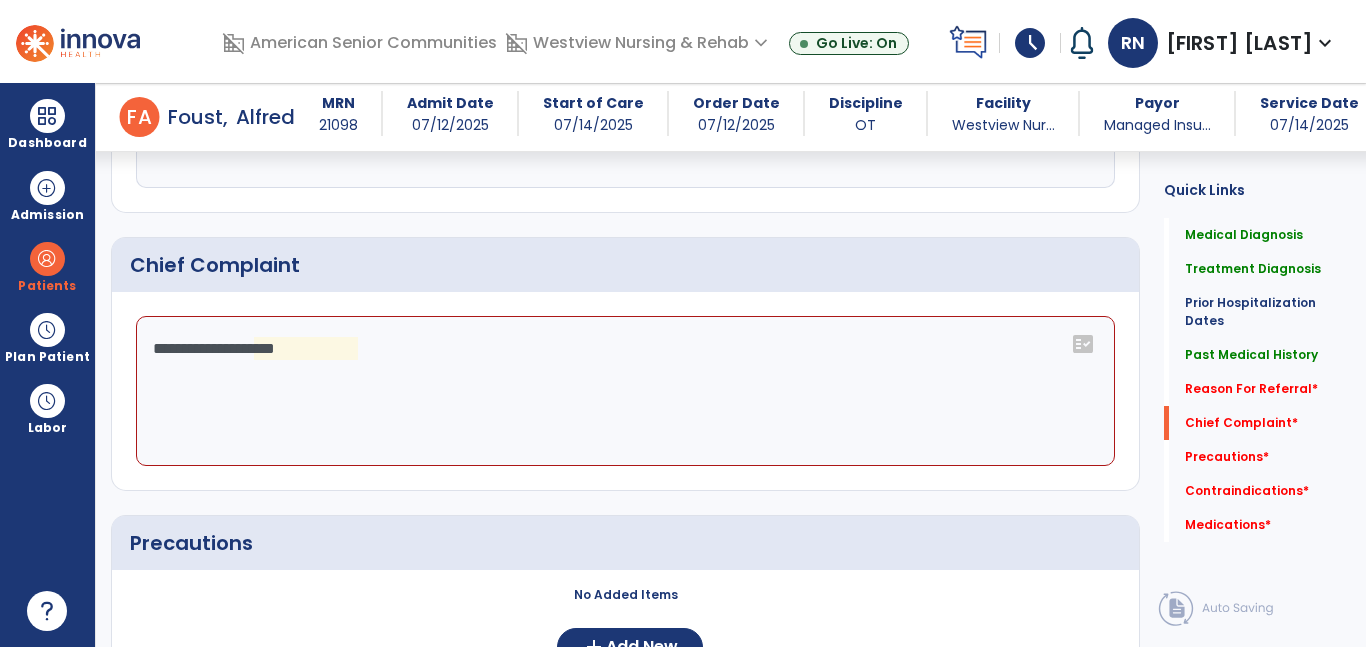 click on "**********" 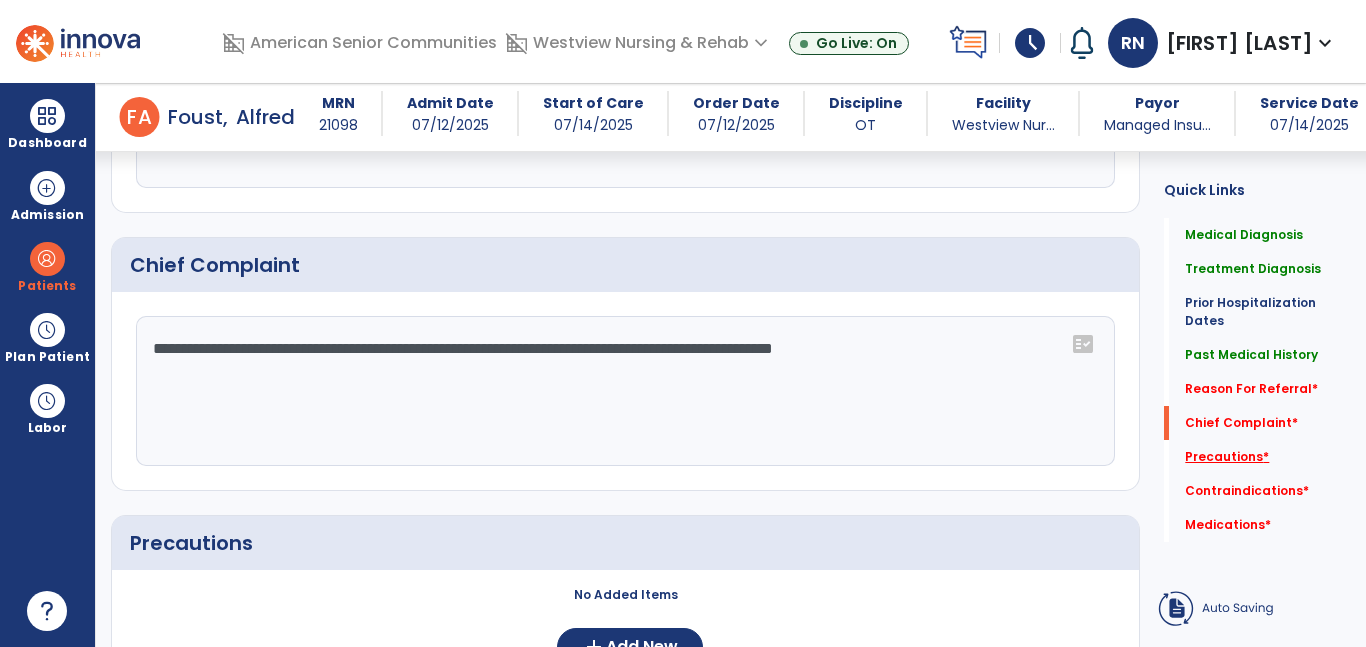 type on "**********" 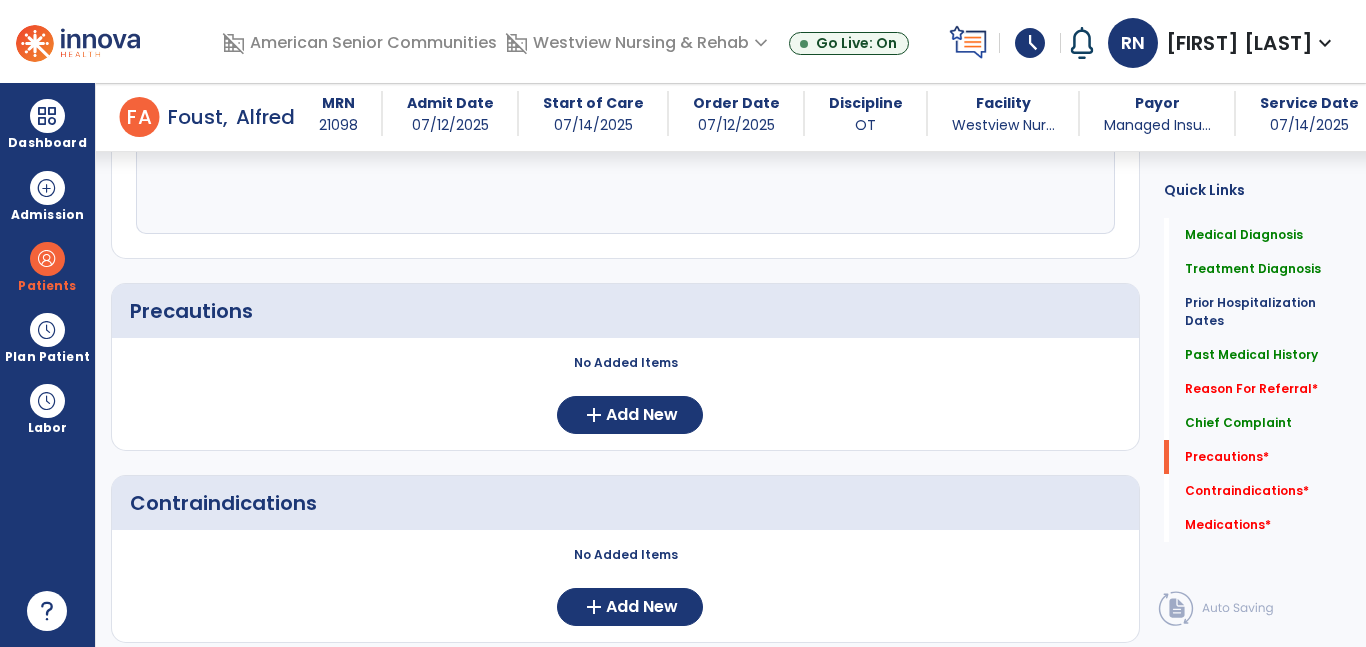 scroll, scrollTop: 1708, scrollLeft: 0, axis: vertical 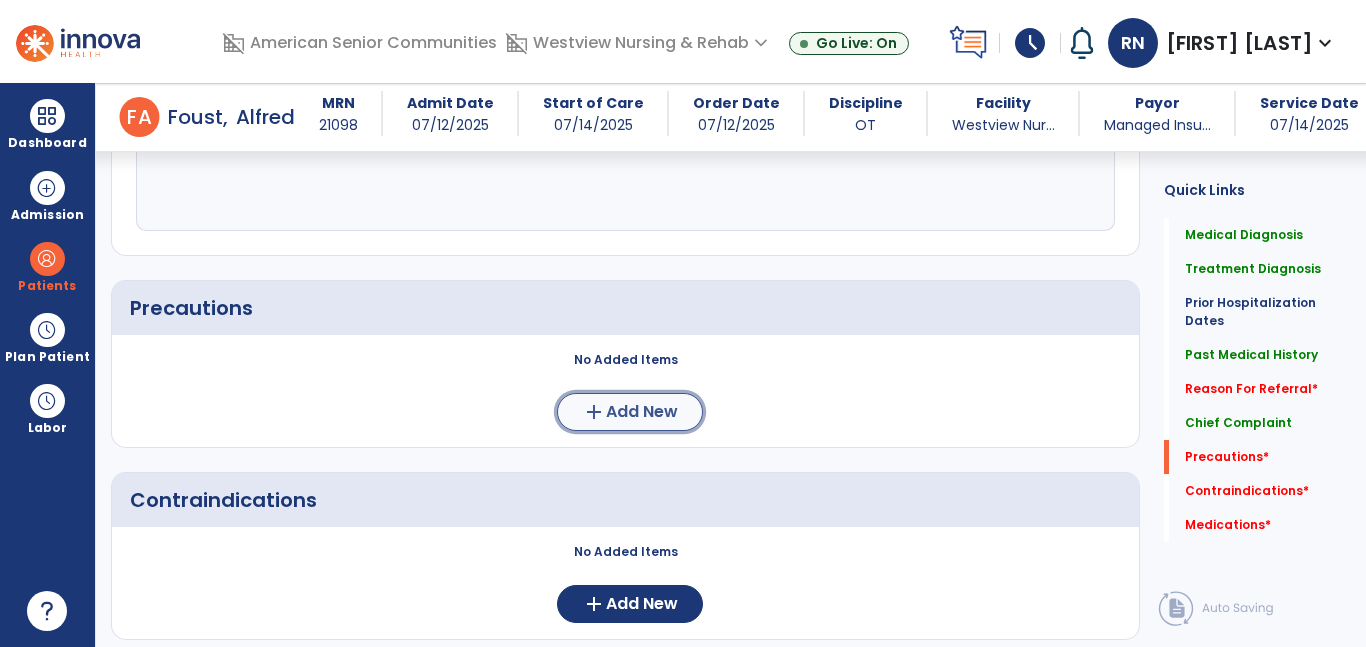 click on "add  Add New" 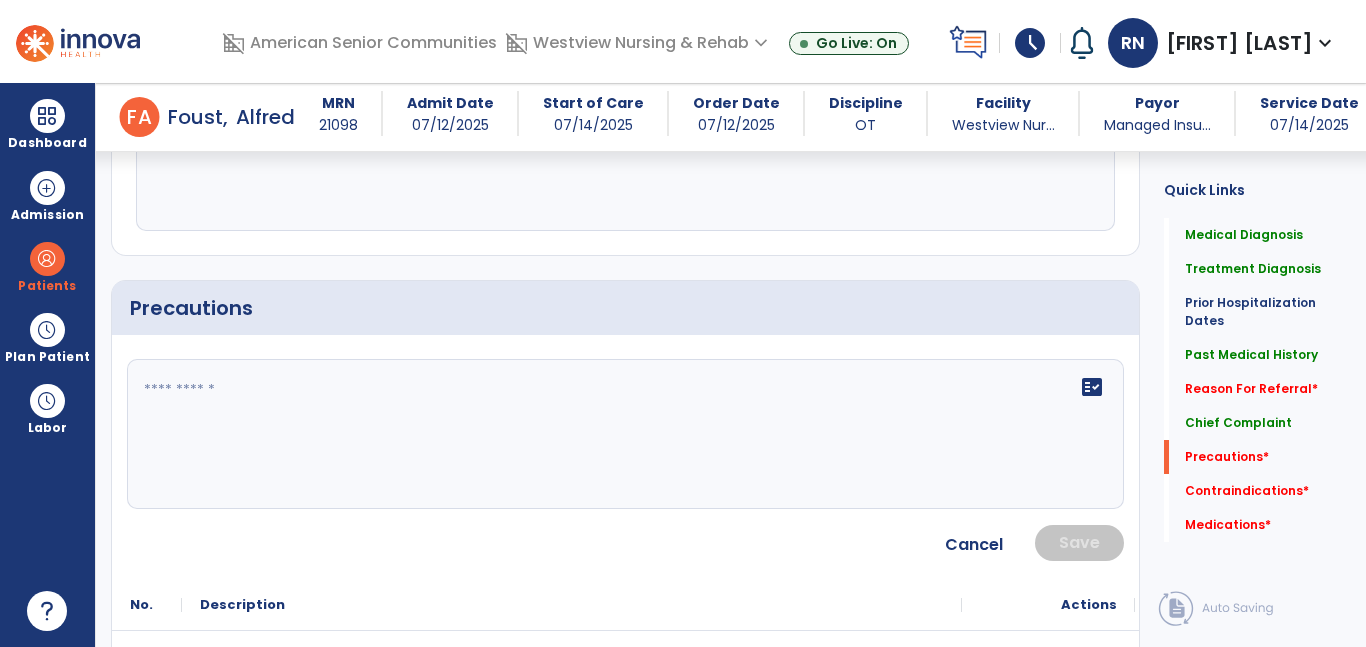 click 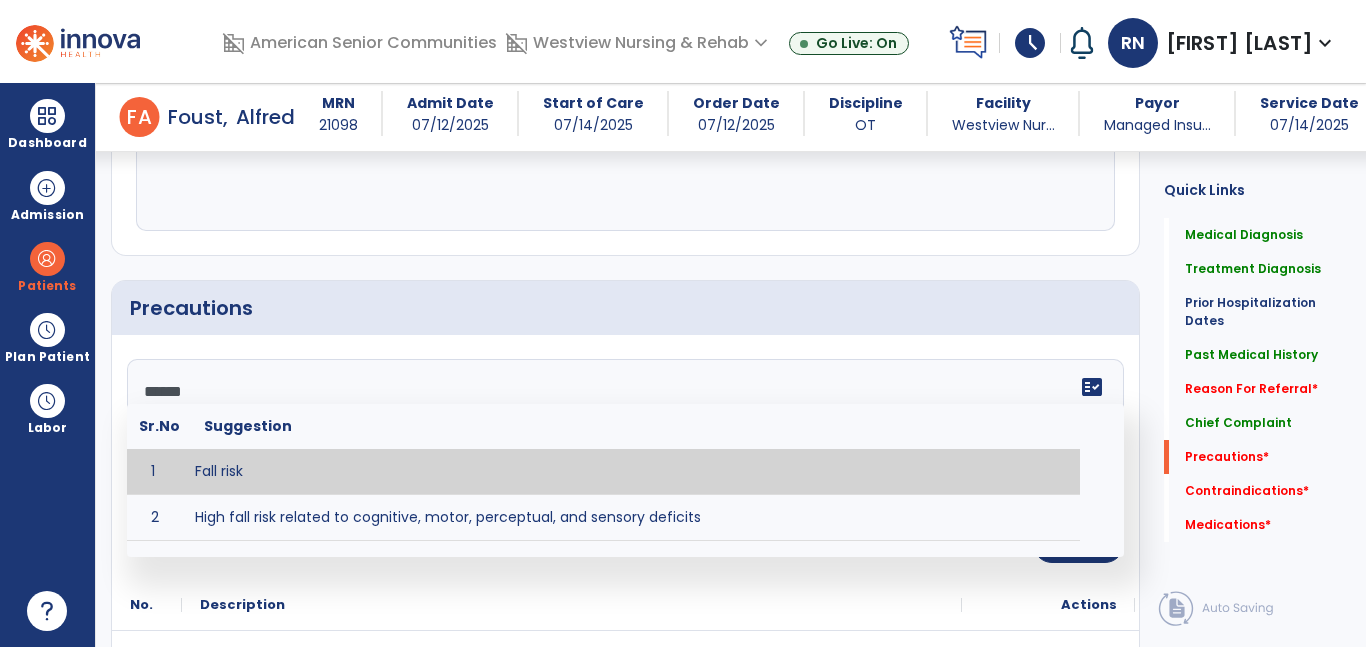 type on "*********" 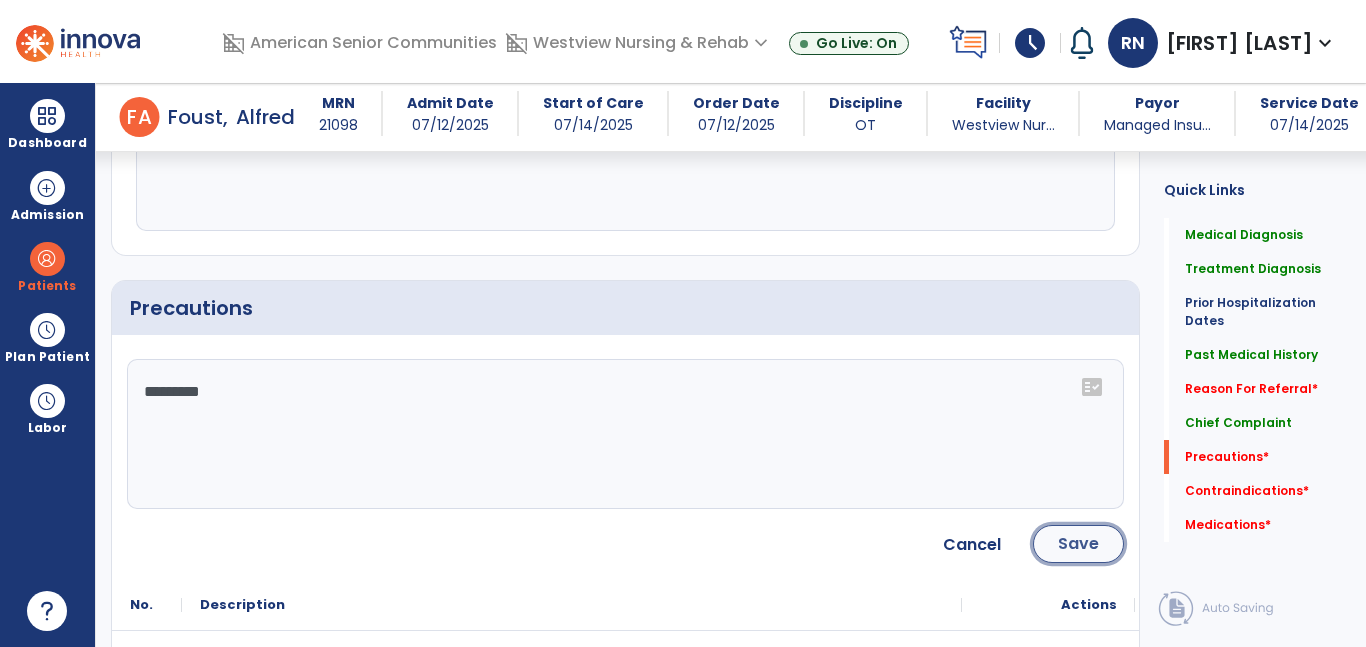 click on "Save" 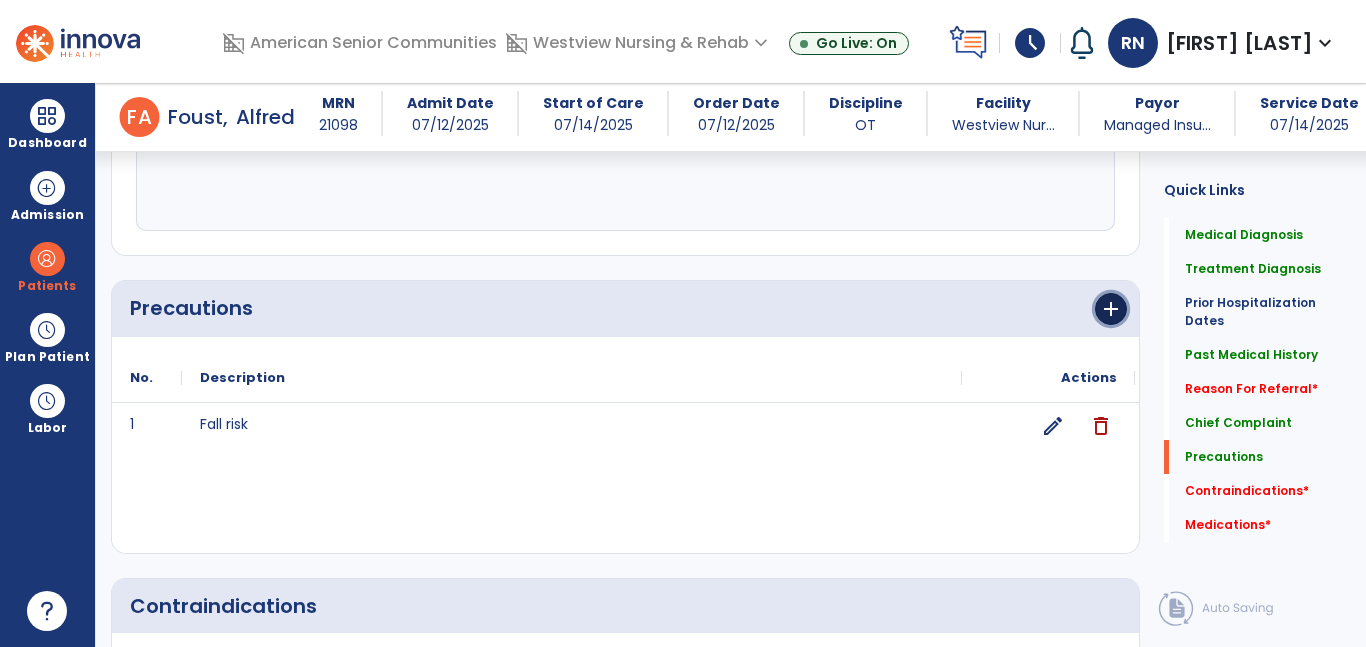 click on "add" 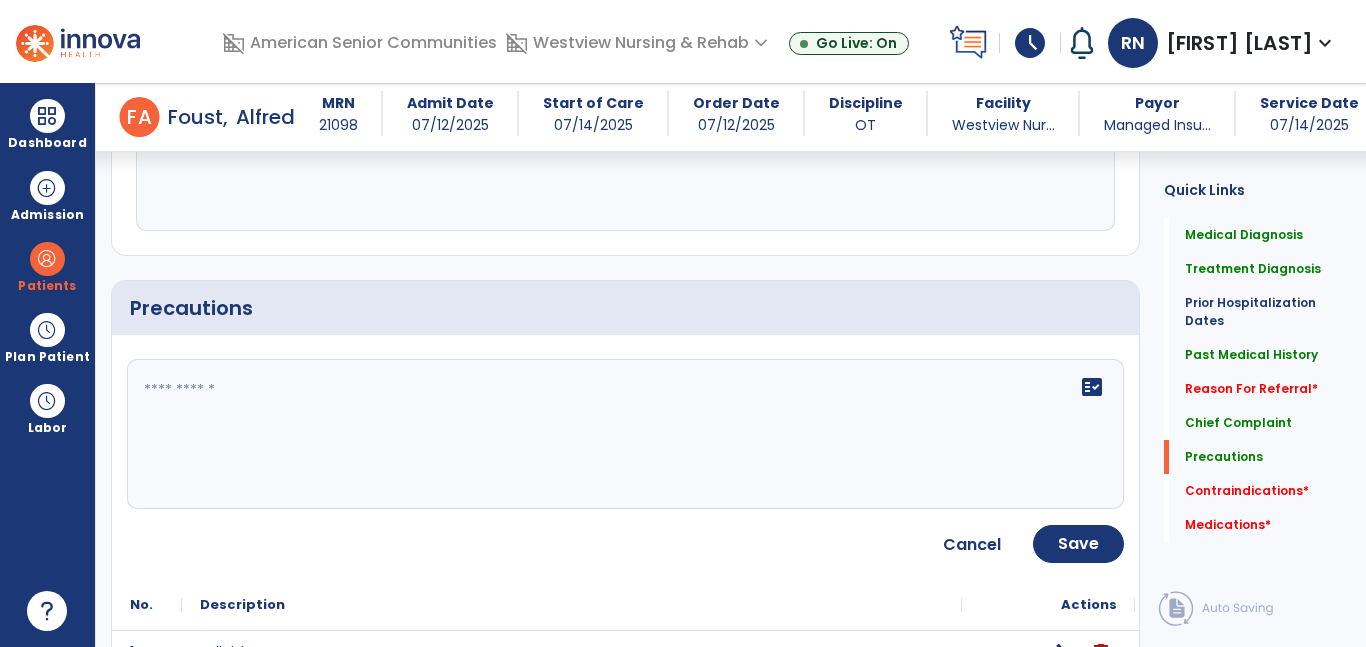 click 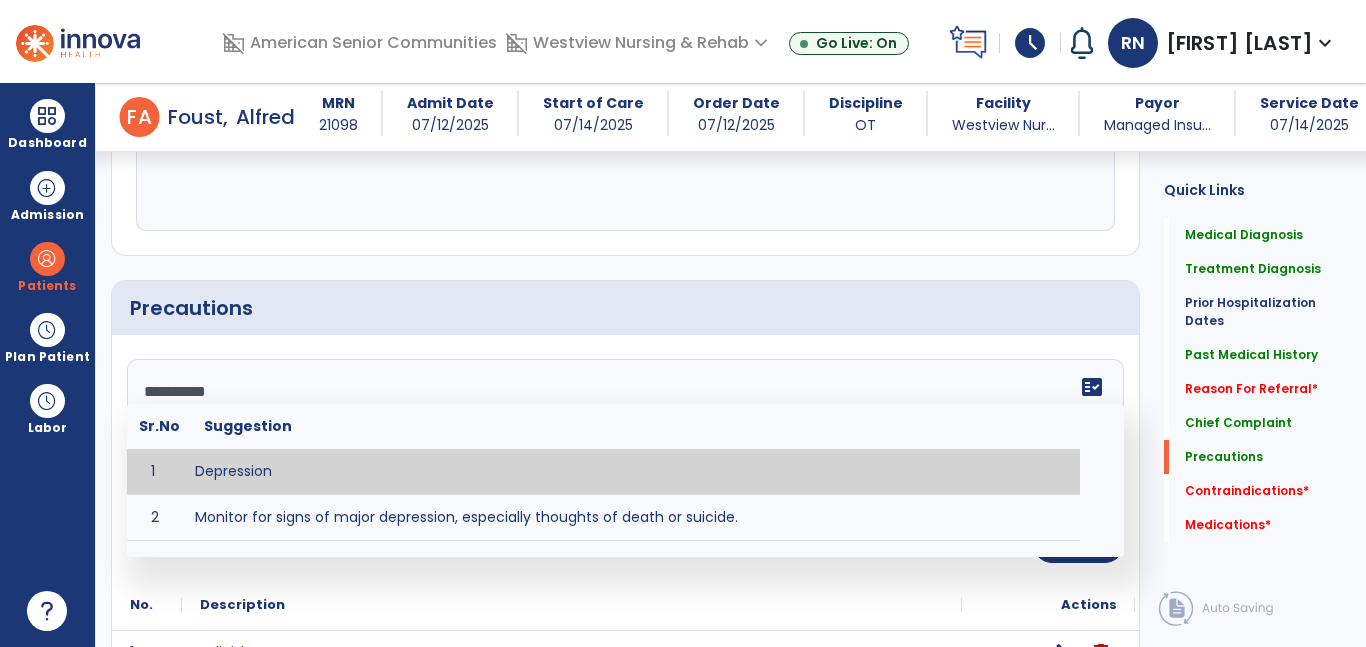 type on "**********" 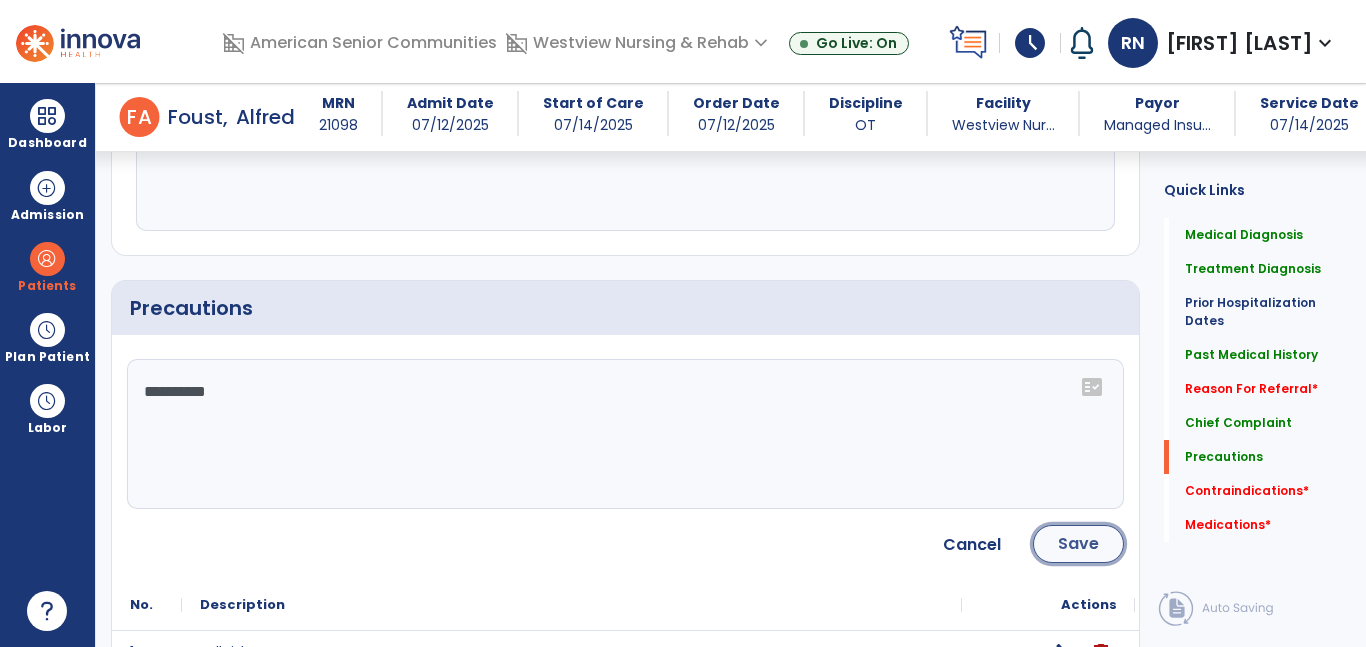 click on "Save" 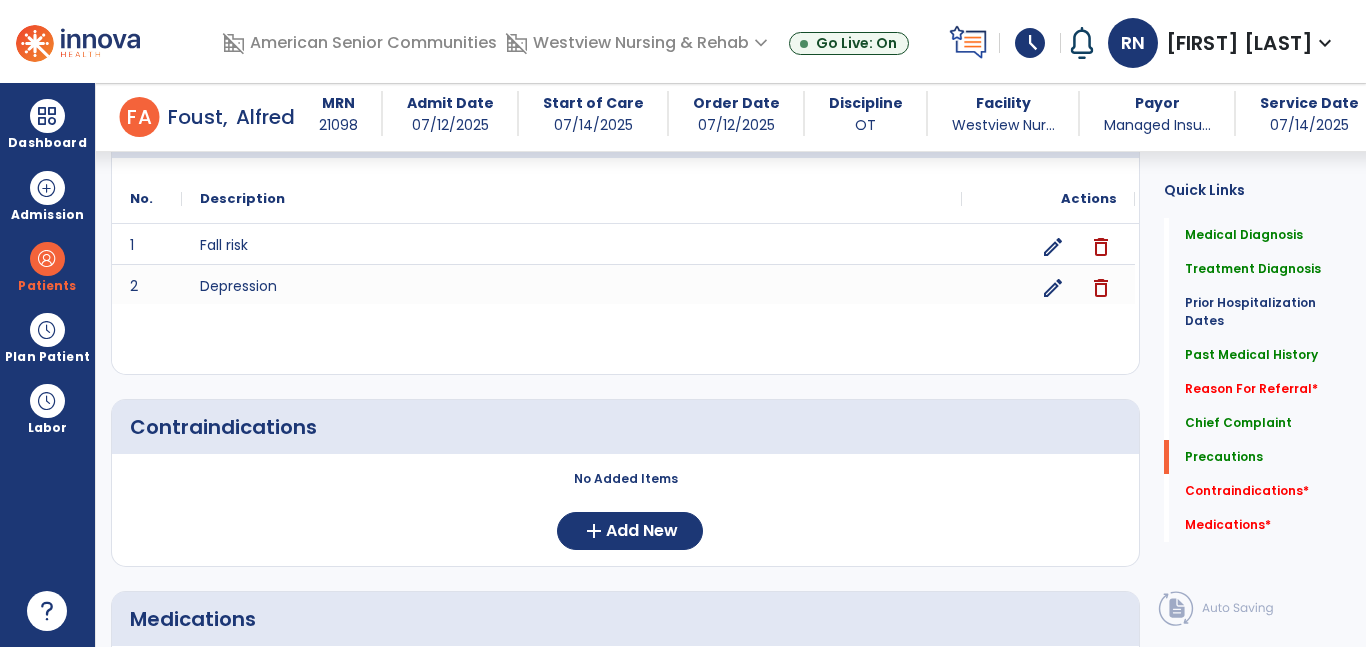 scroll, scrollTop: 1886, scrollLeft: 0, axis: vertical 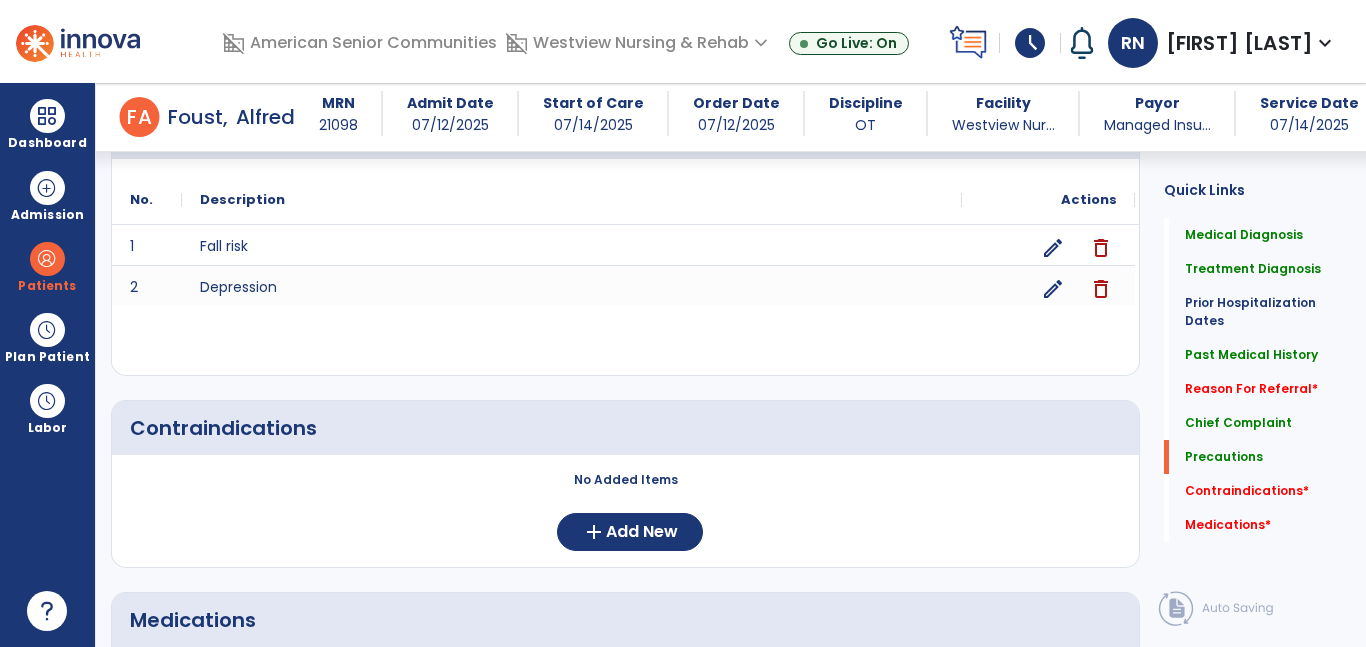 click on "No Added Items  add  Add New" 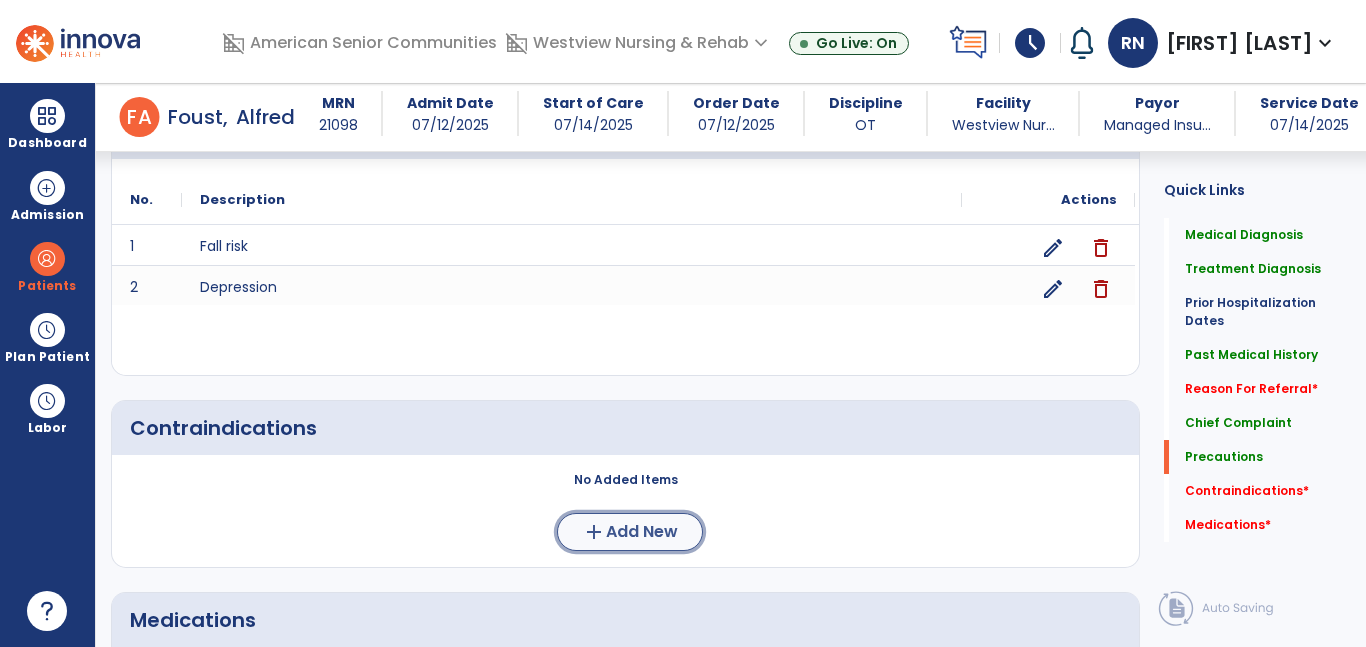 click on "add  Add New" 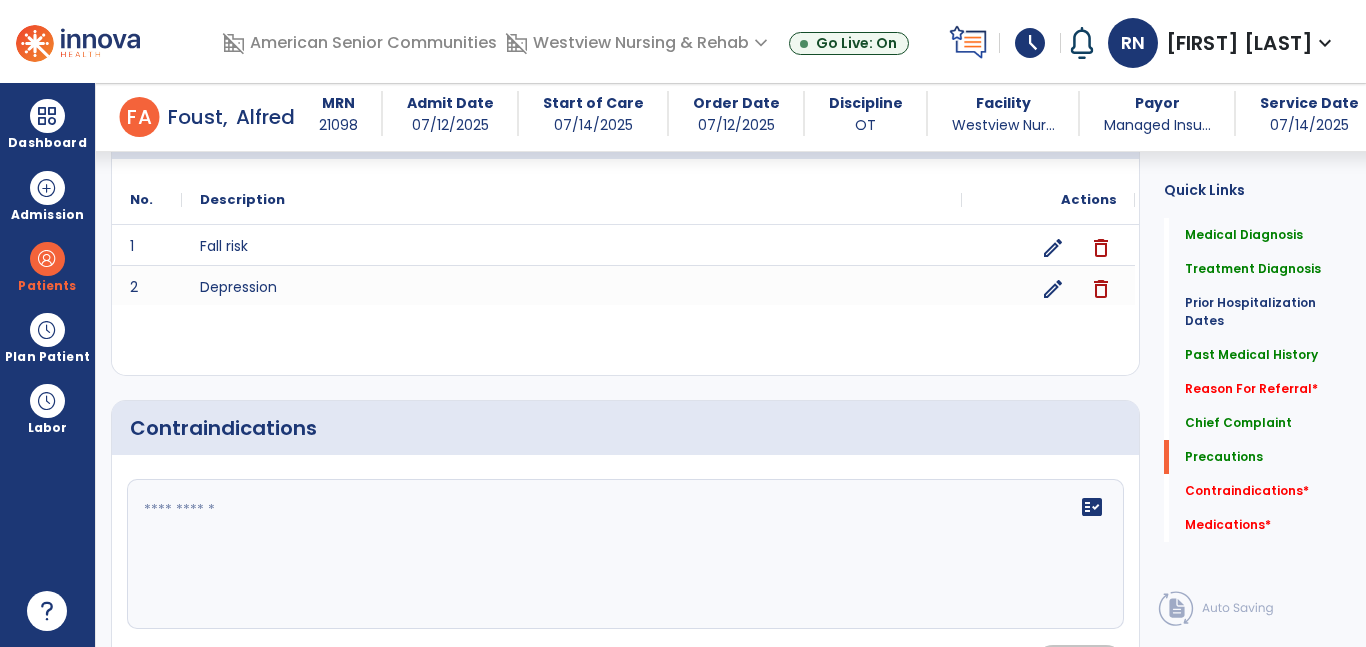 click 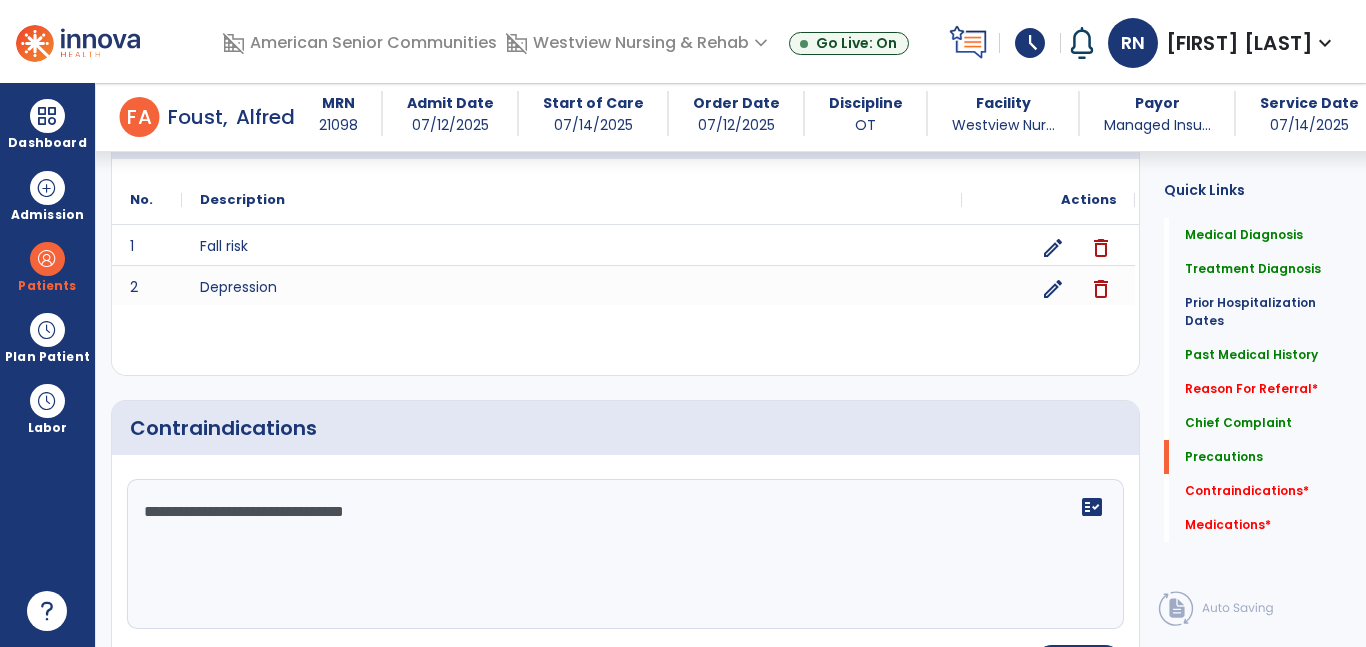 type on "**********" 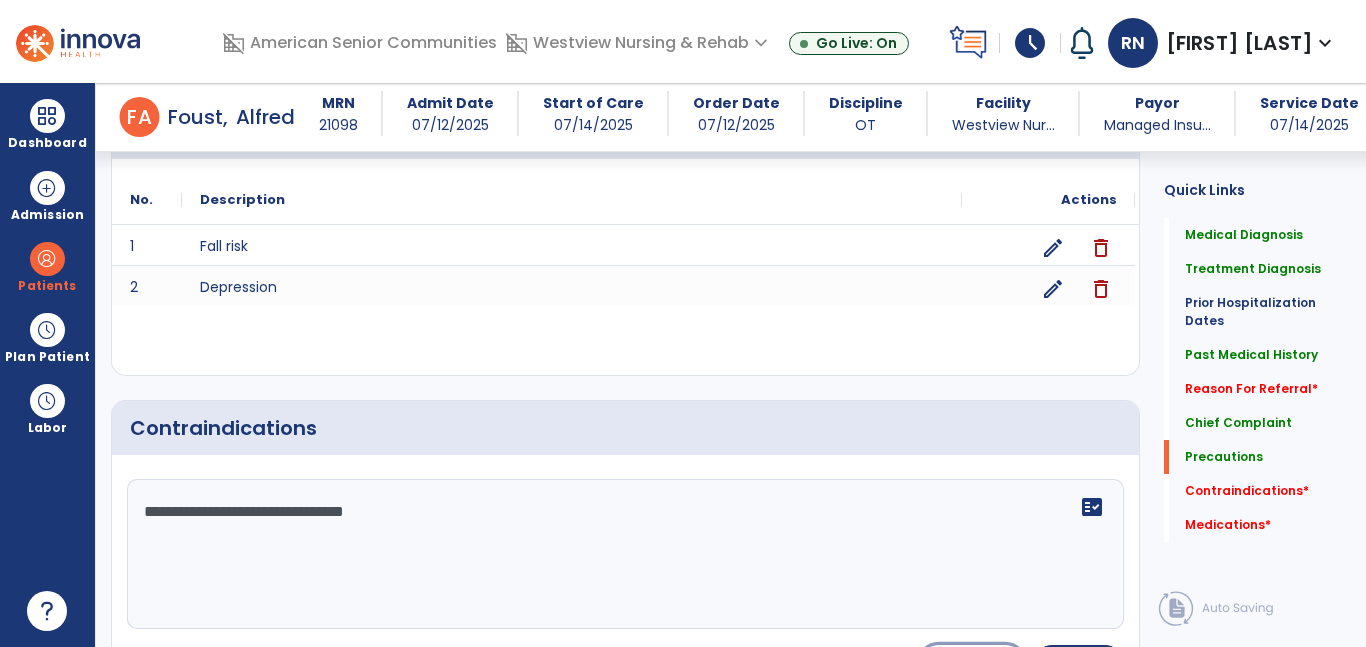 scroll, scrollTop: 1924, scrollLeft: 0, axis: vertical 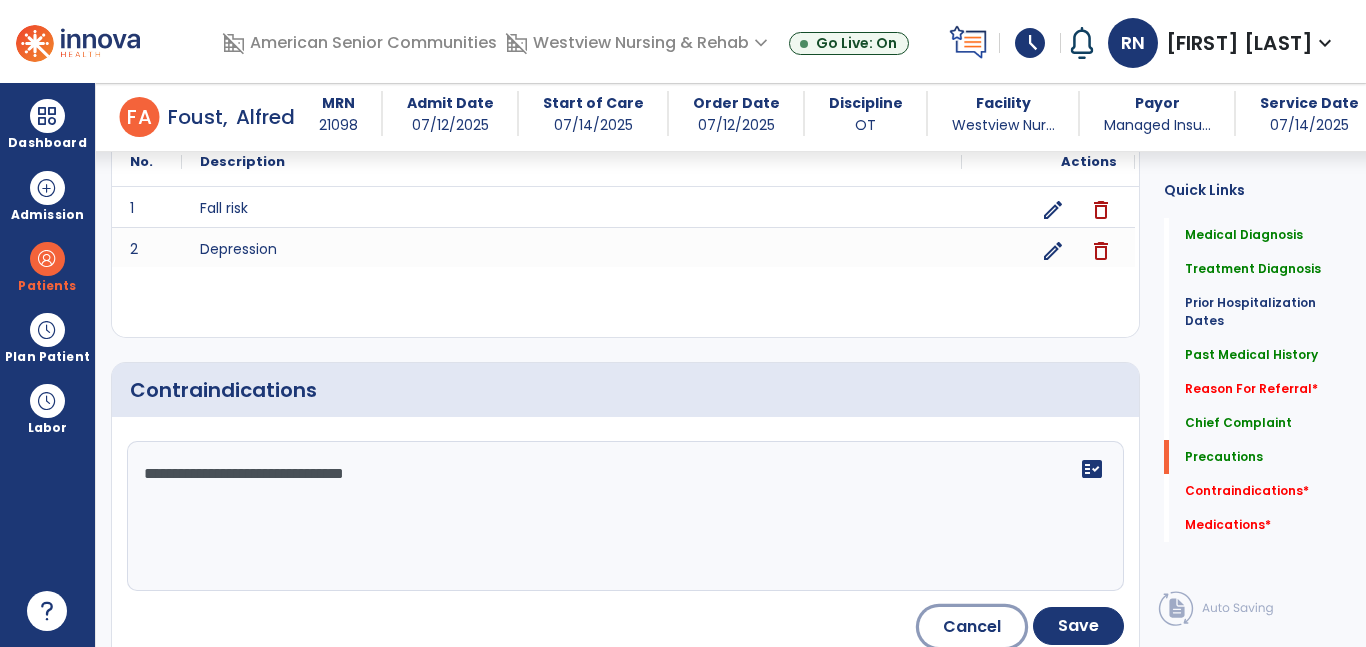 type 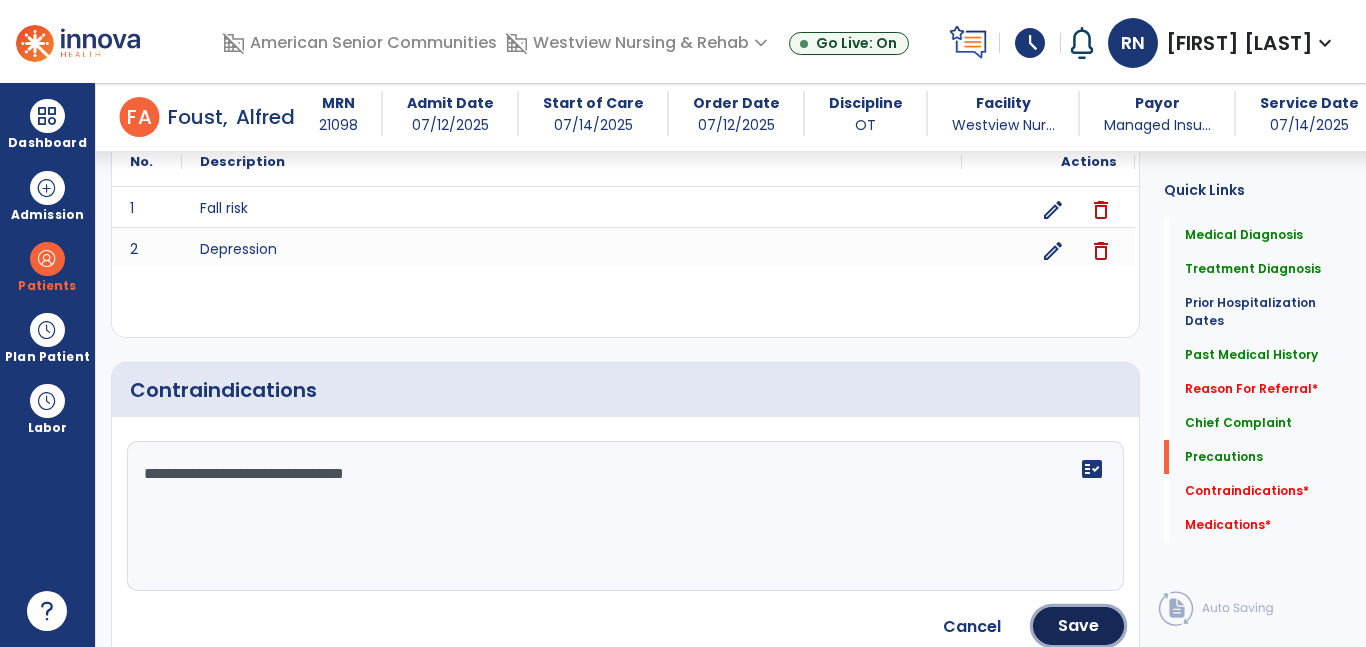 type 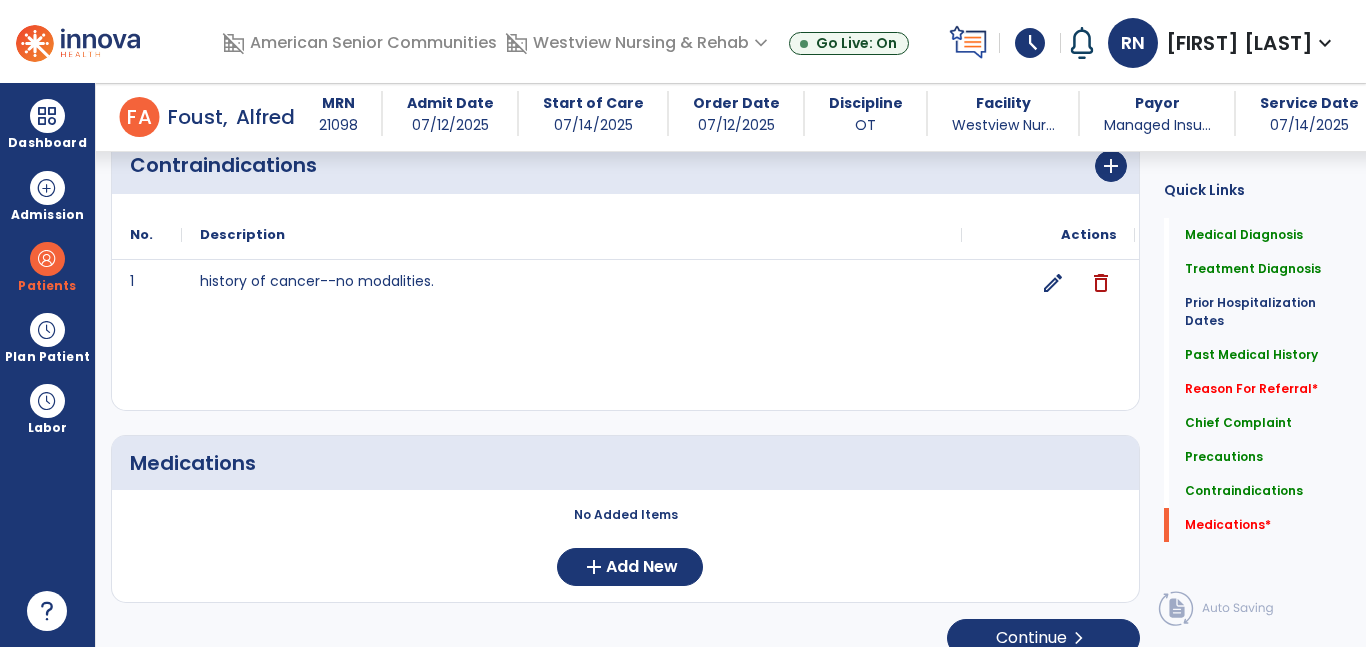 scroll, scrollTop: 2150, scrollLeft: 0, axis: vertical 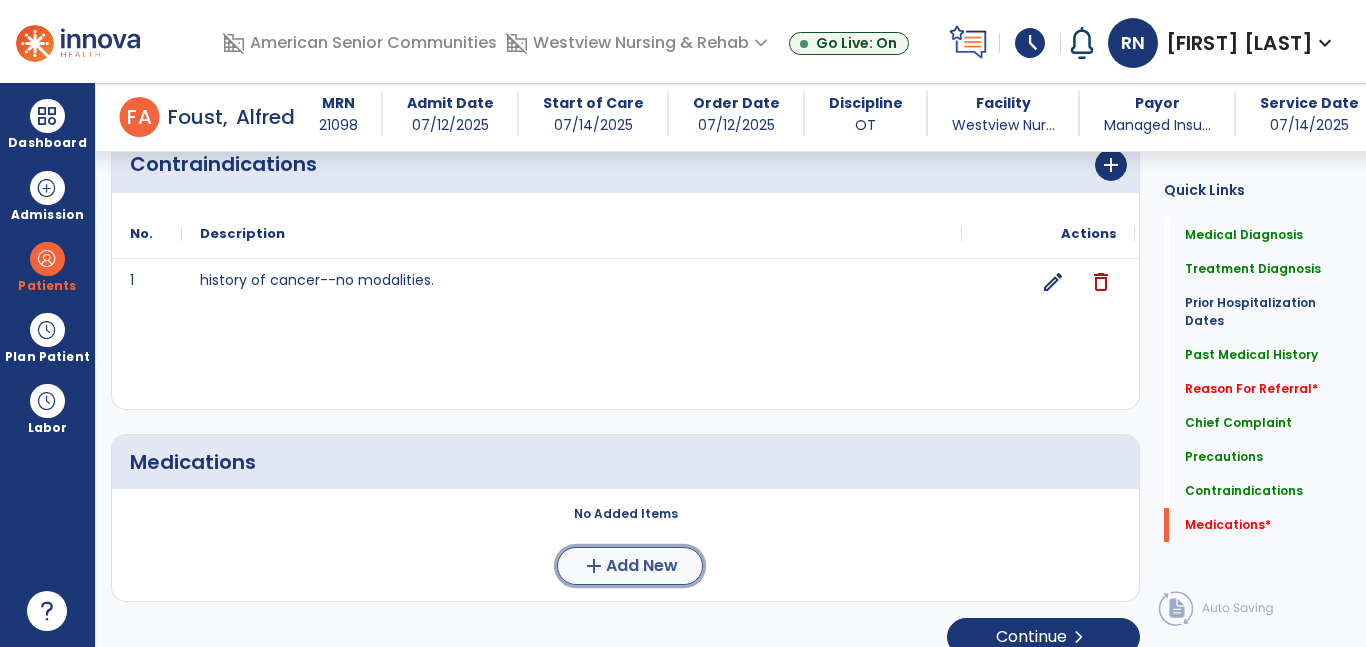 click on "Add New" 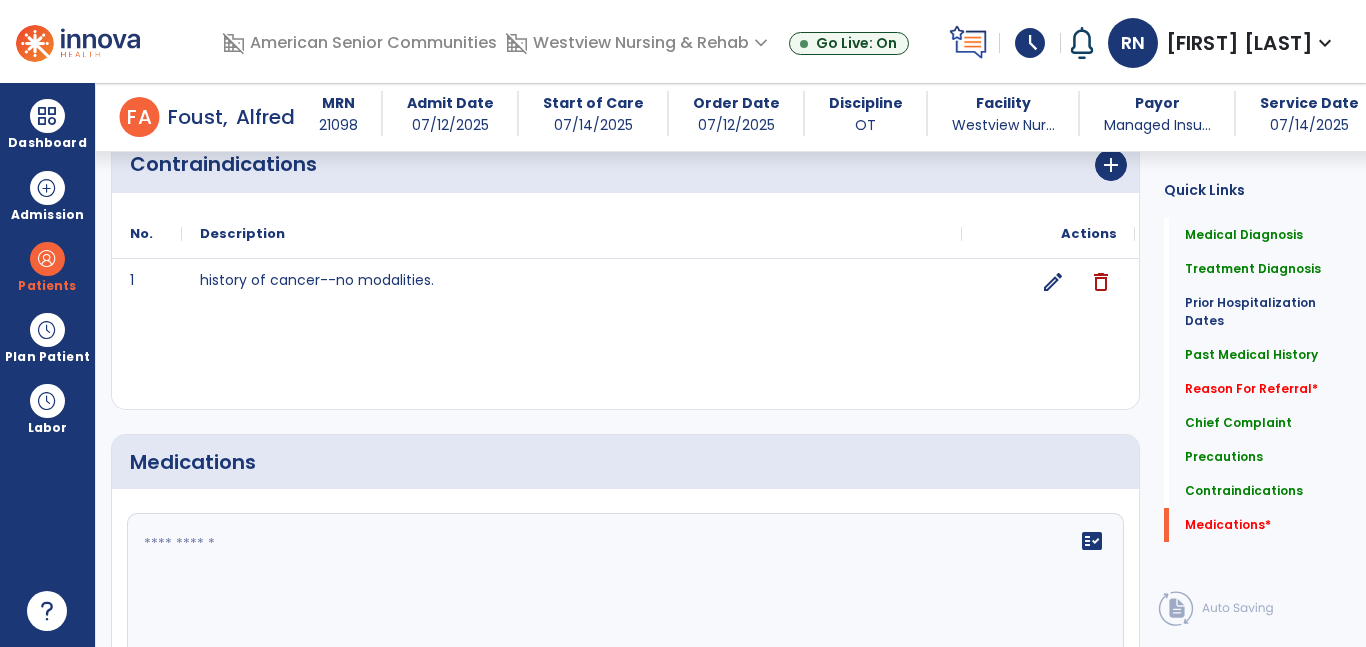 click 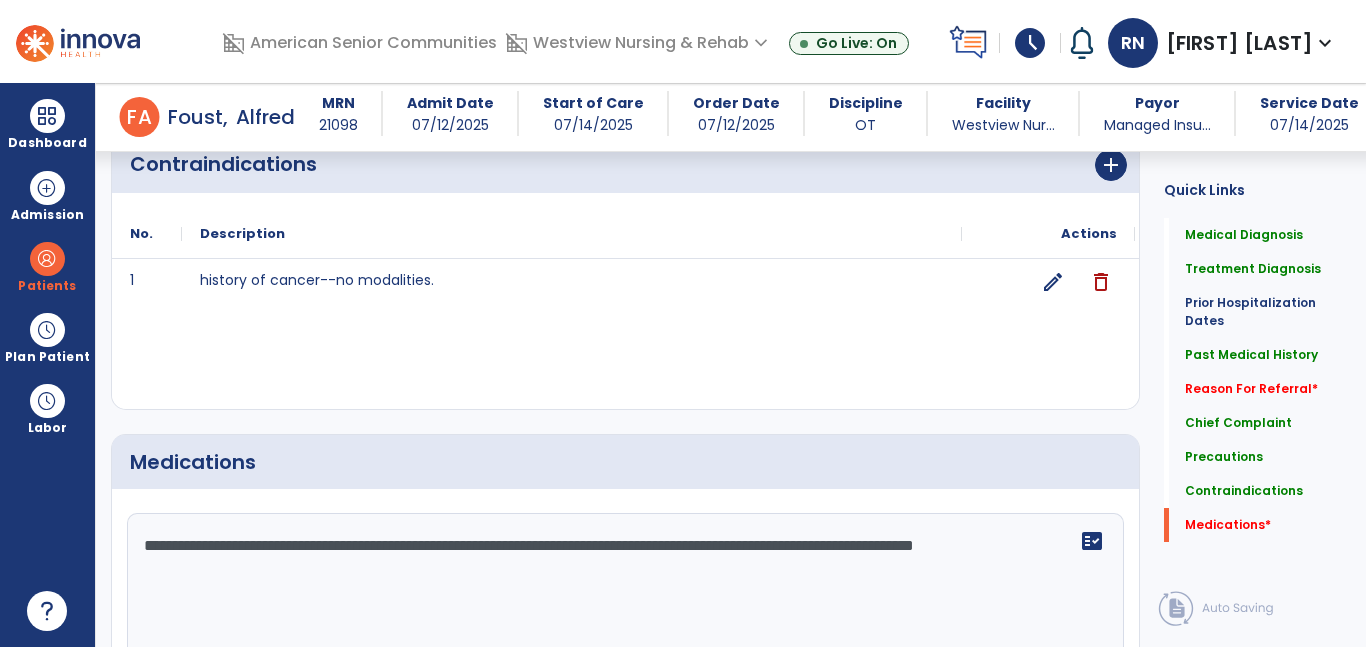 type on "**********" 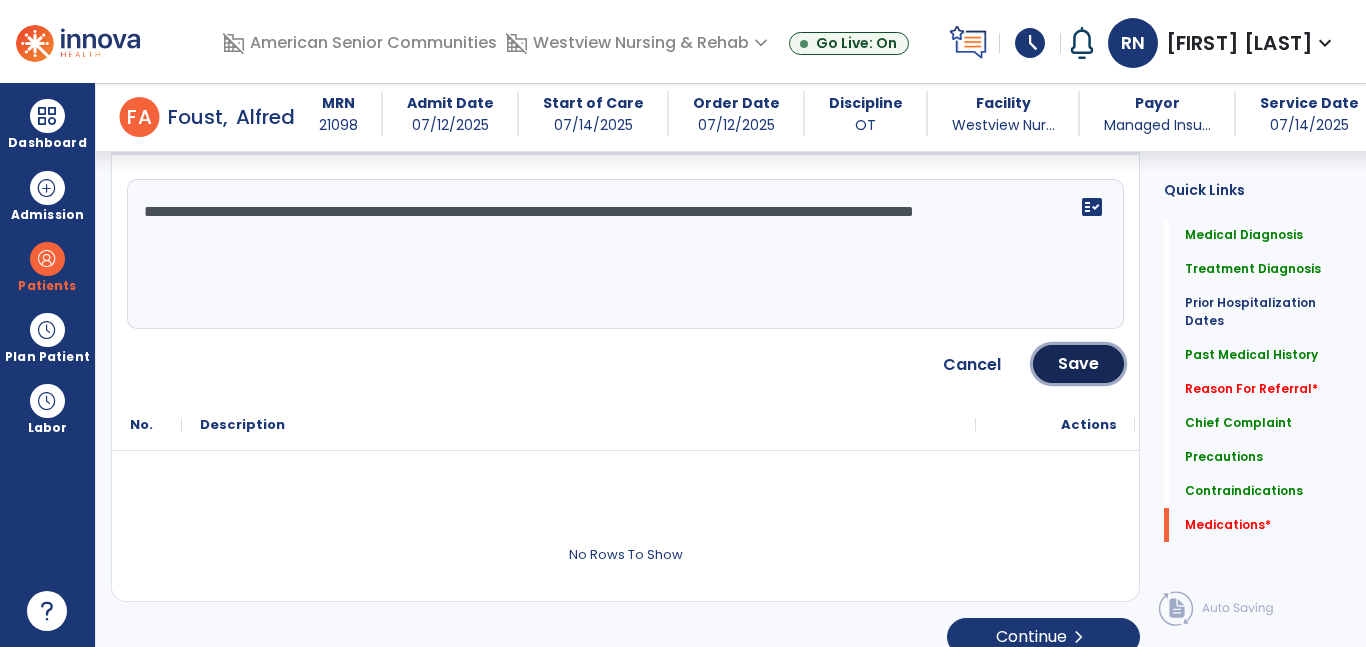 type 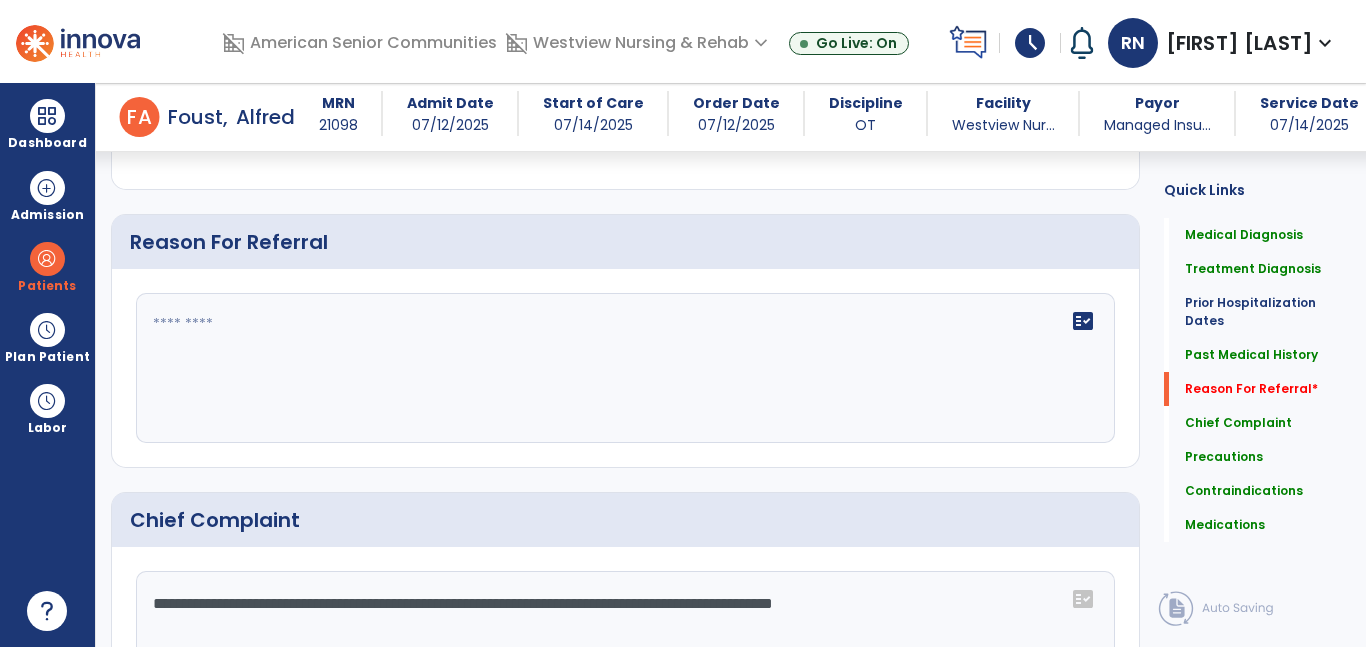 scroll, scrollTop: 1222, scrollLeft: 0, axis: vertical 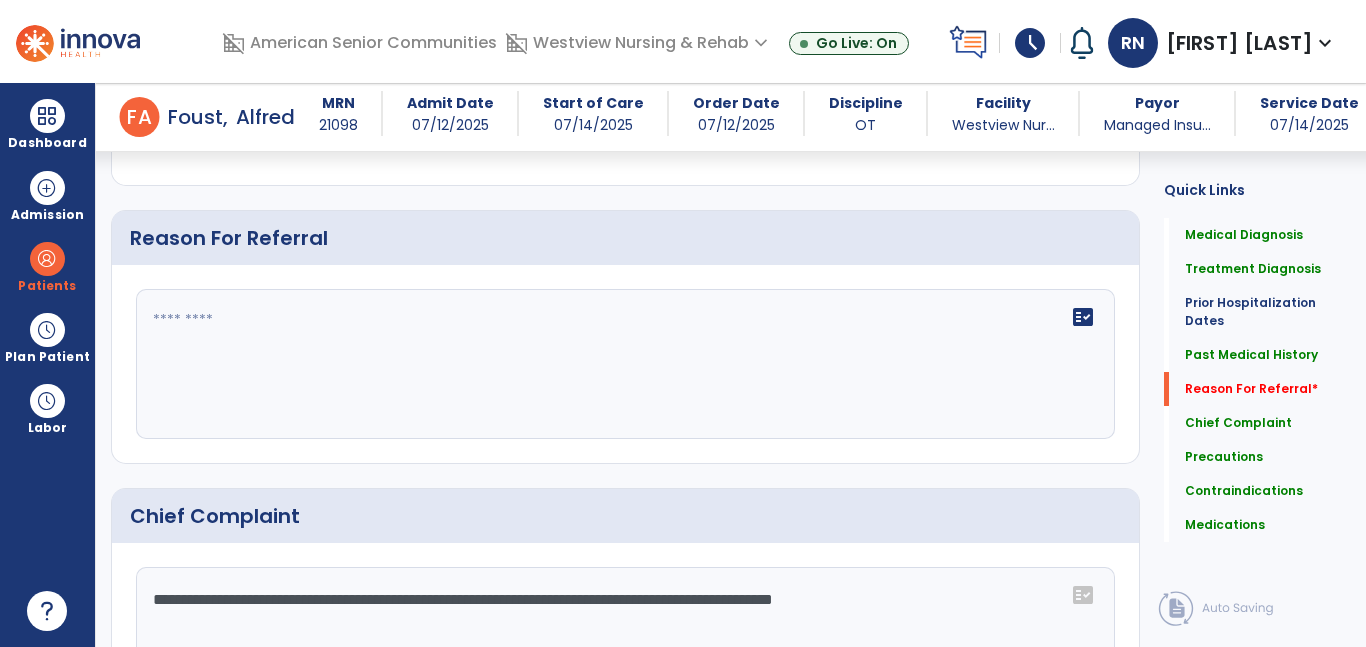 click 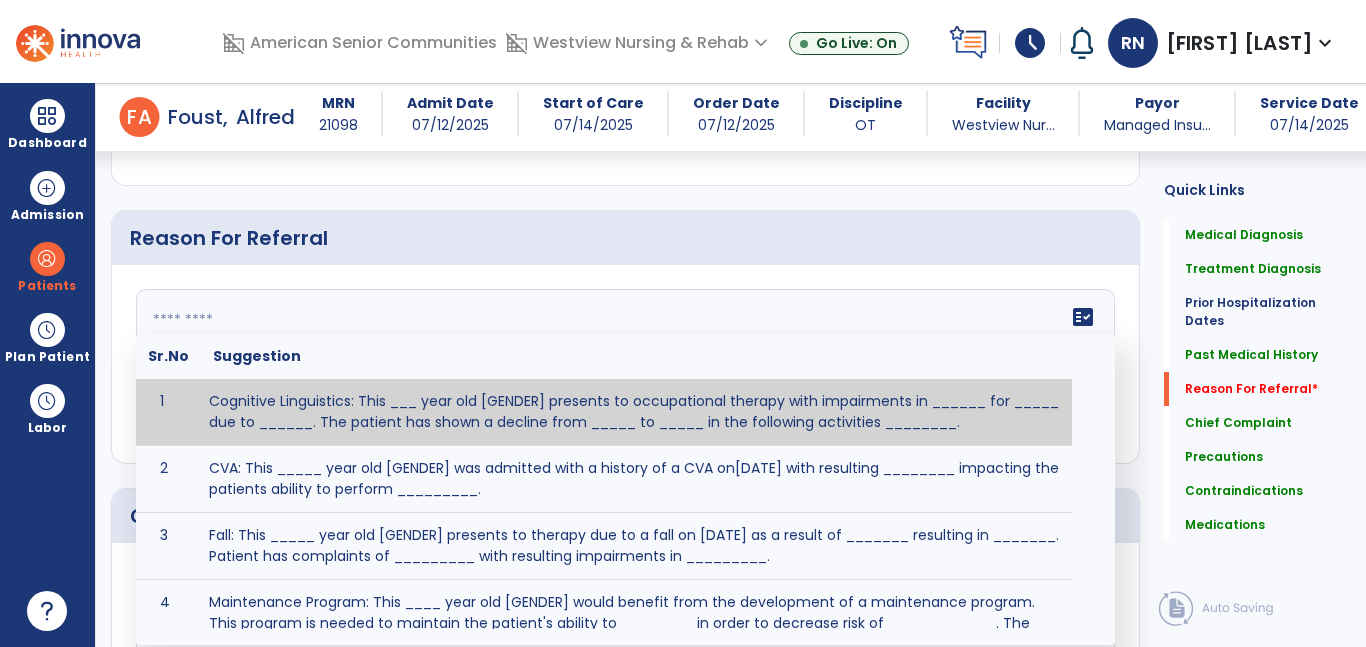 paste on "**********" 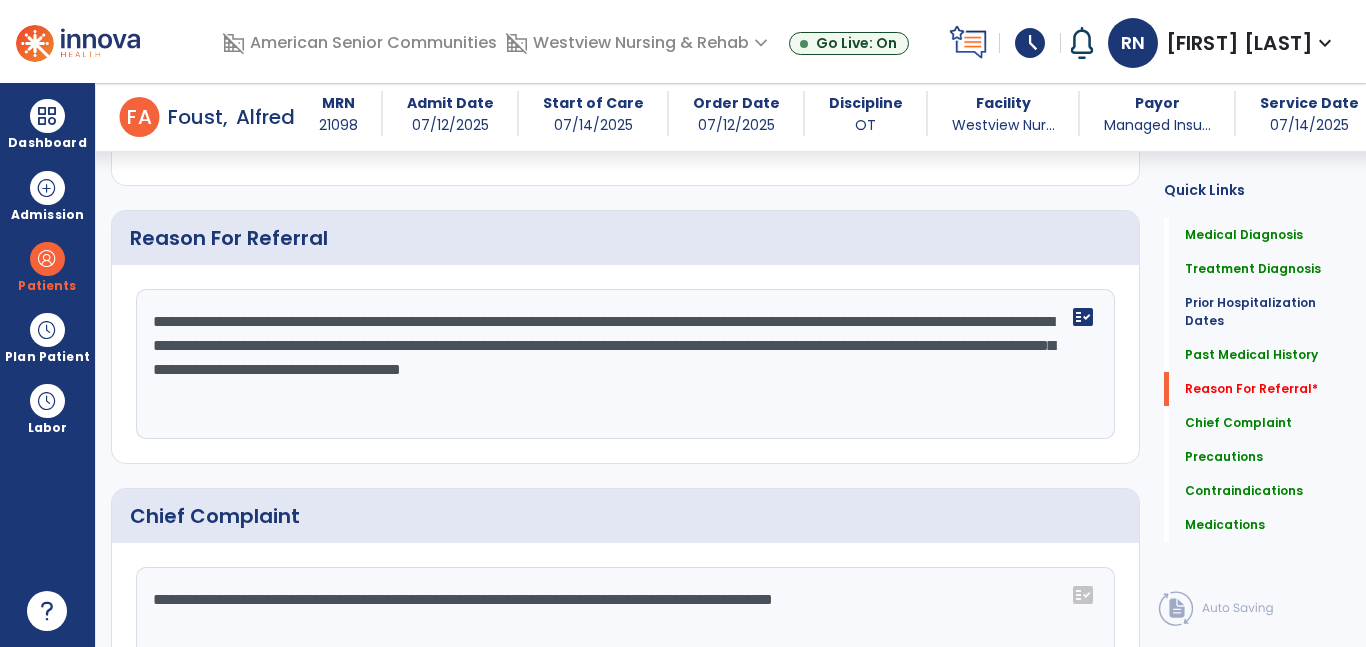 click on "**********" 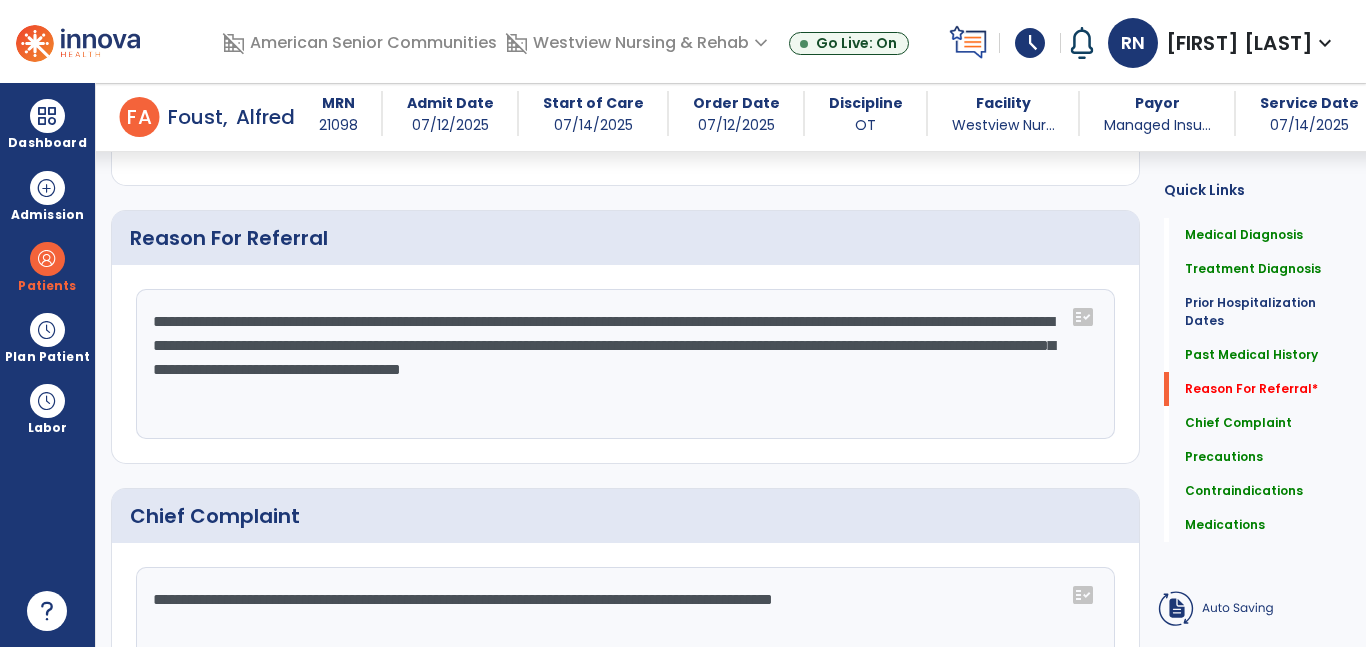 click on "**********" 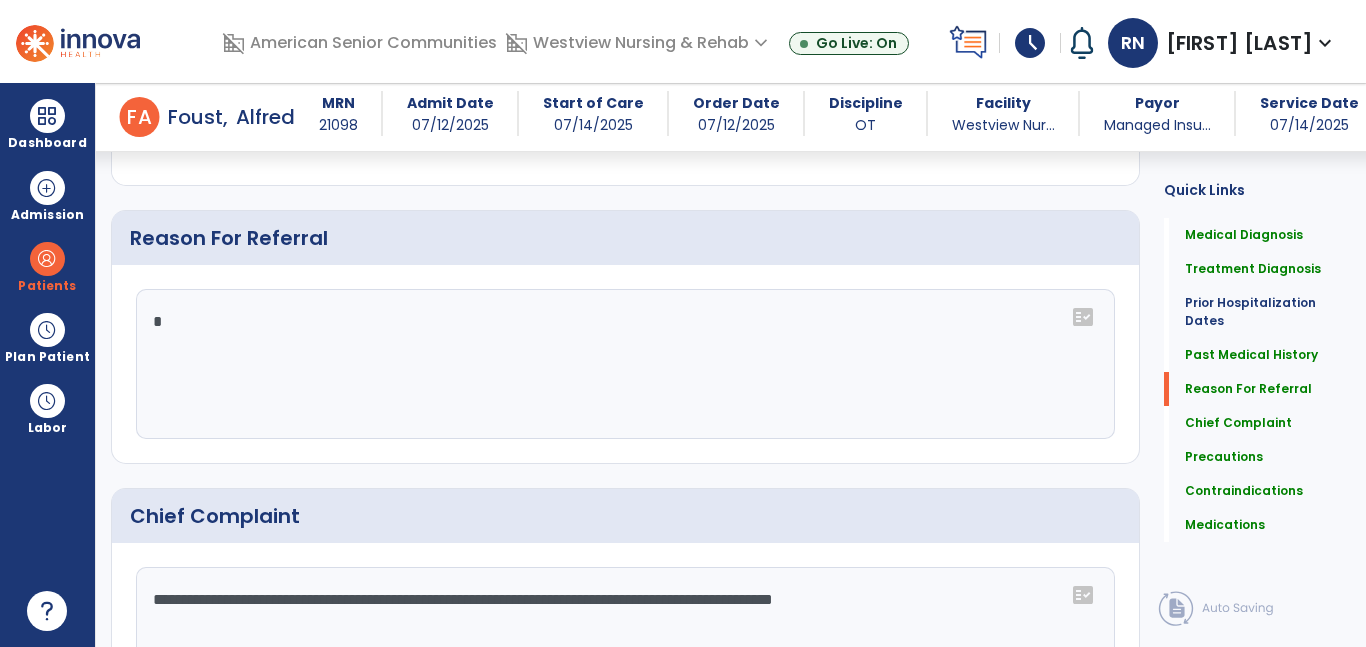 type on "**********" 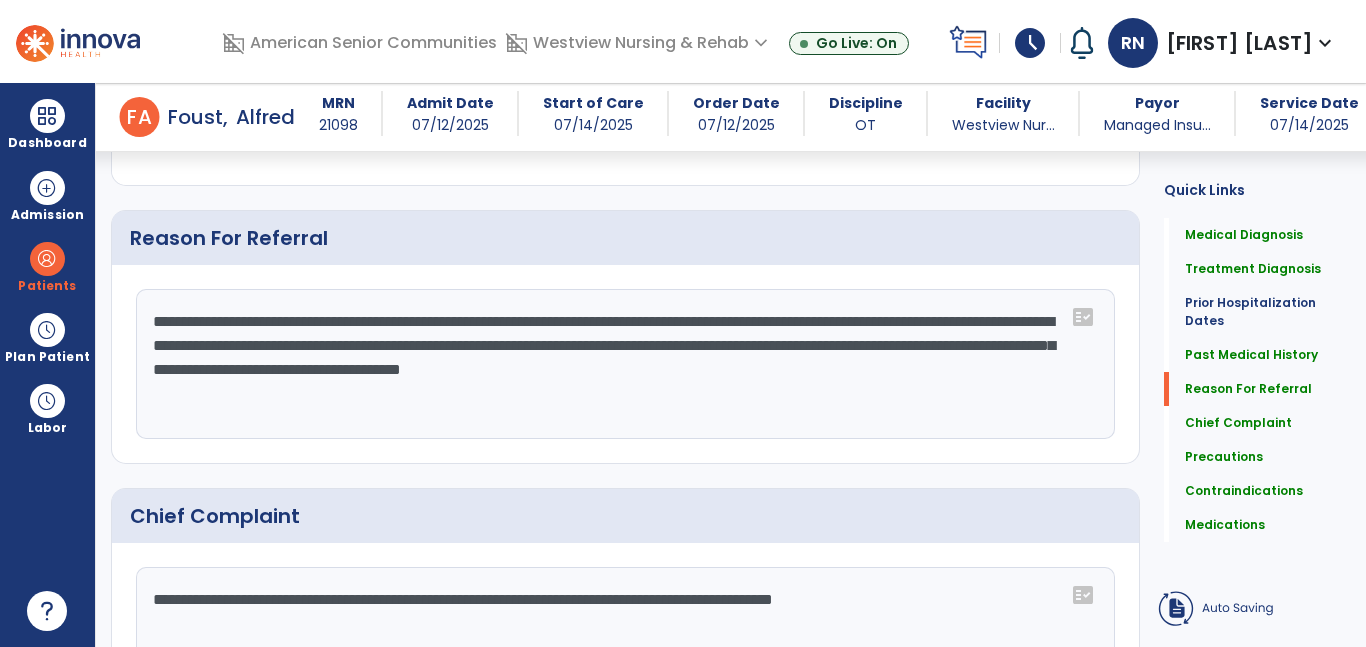 click on "**********" 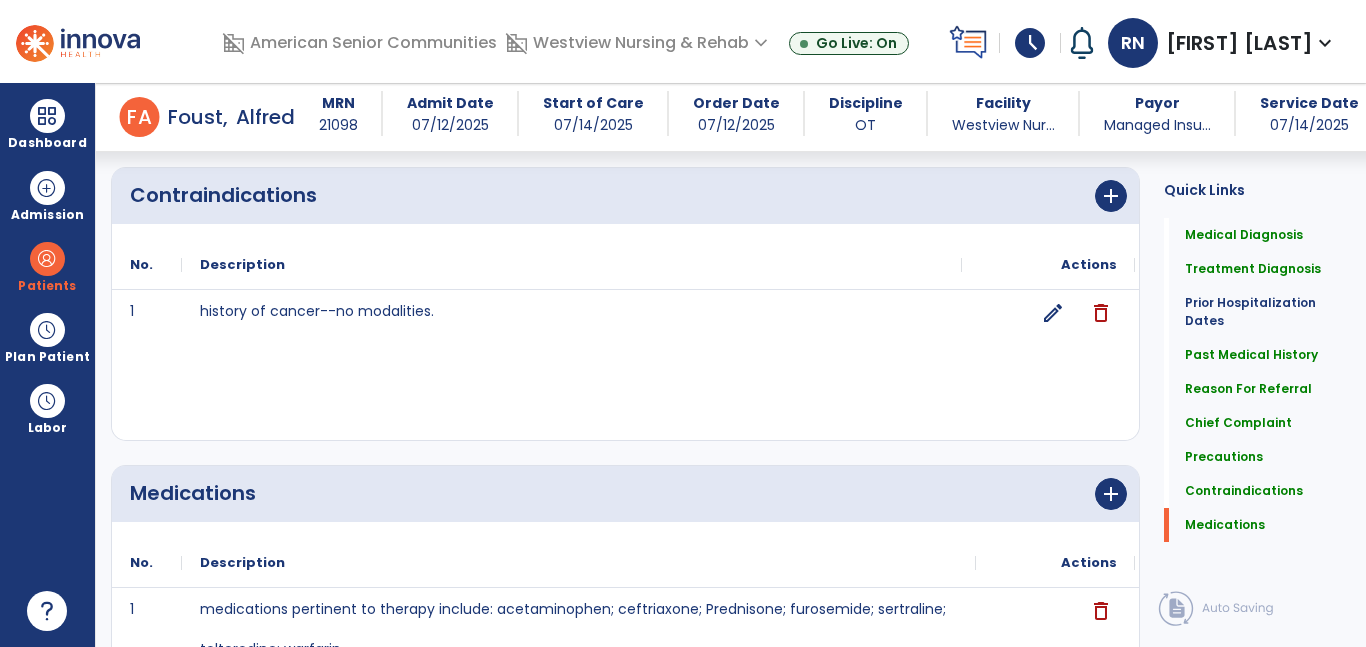 scroll, scrollTop: 2281, scrollLeft: 0, axis: vertical 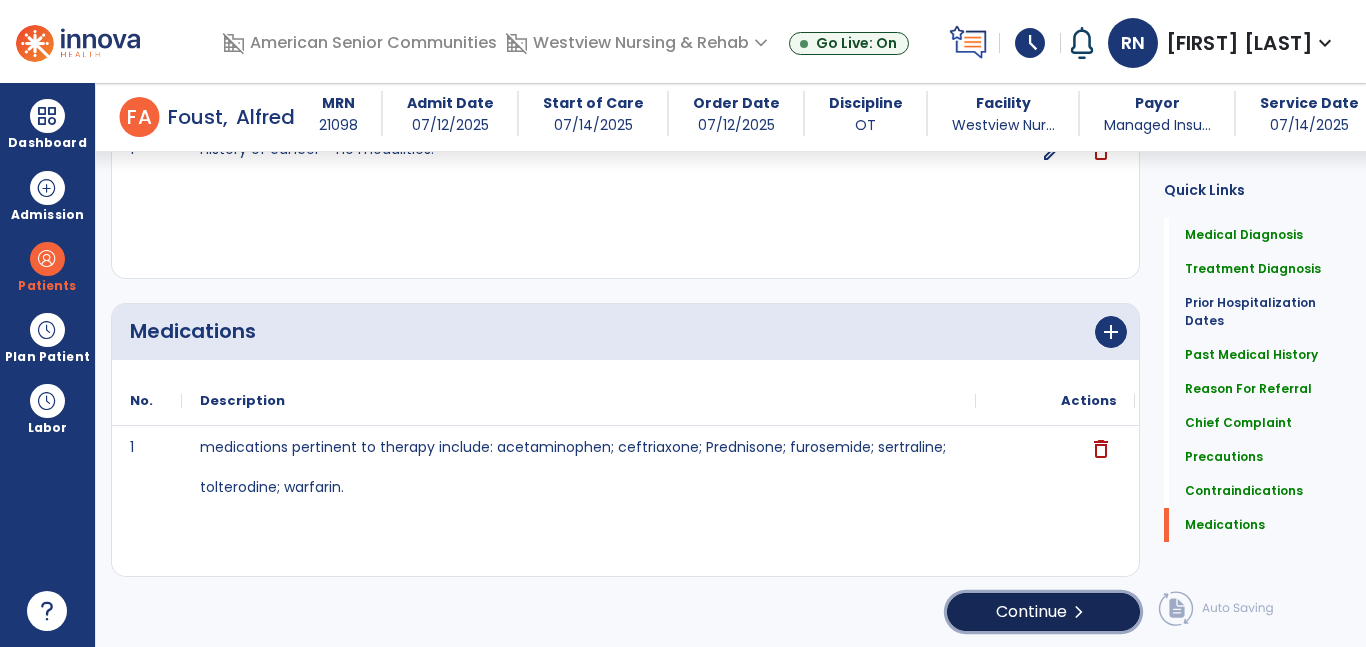 click on "Continue  chevron_right" 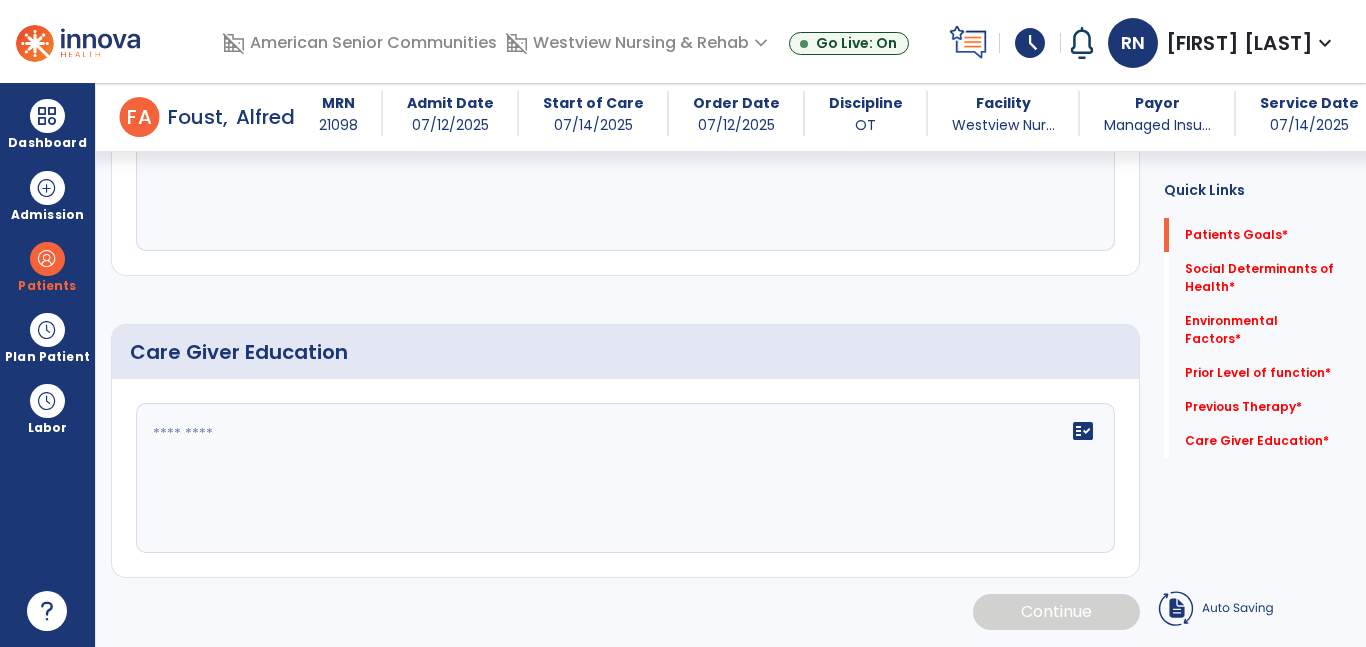 scroll, scrollTop: 57, scrollLeft: 0, axis: vertical 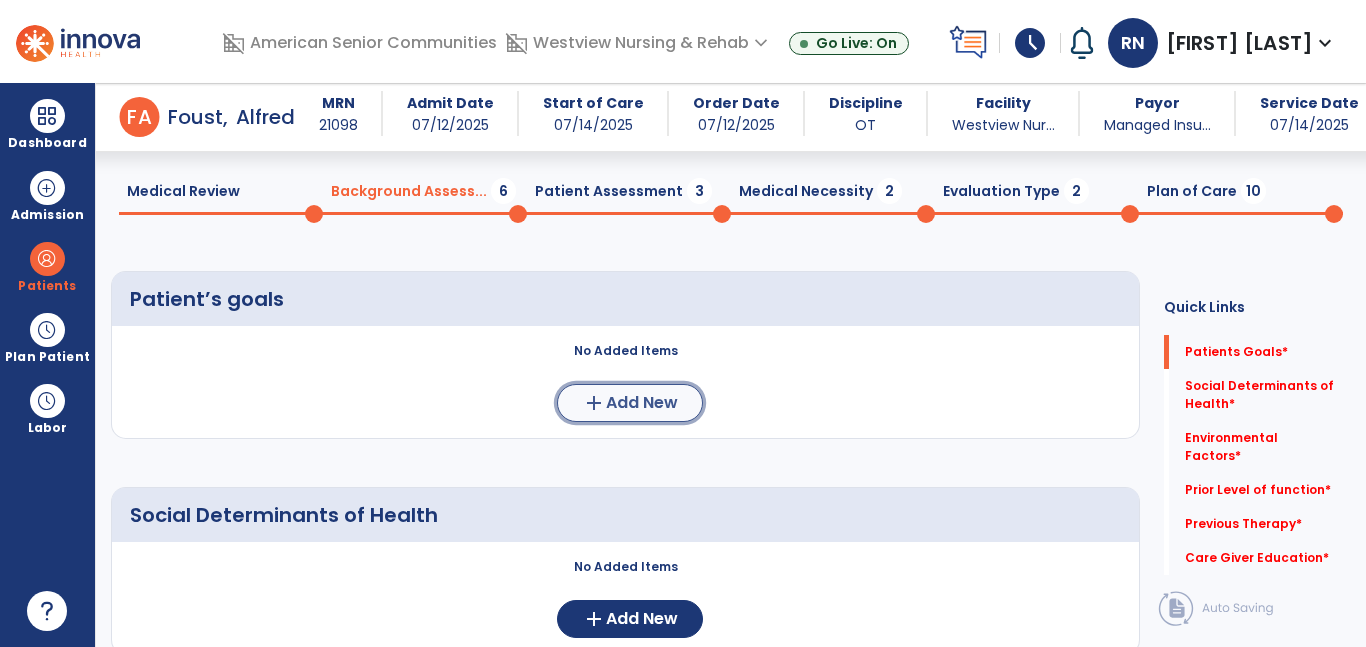 click on "add  Add New" 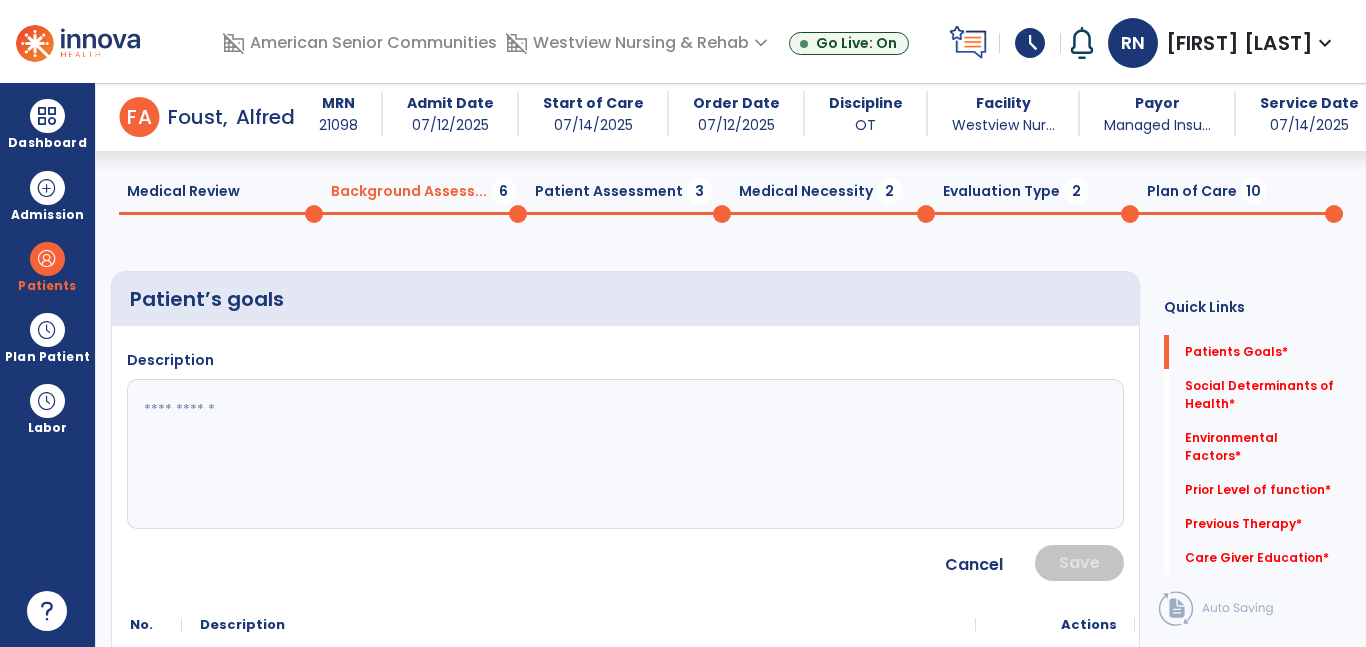 click 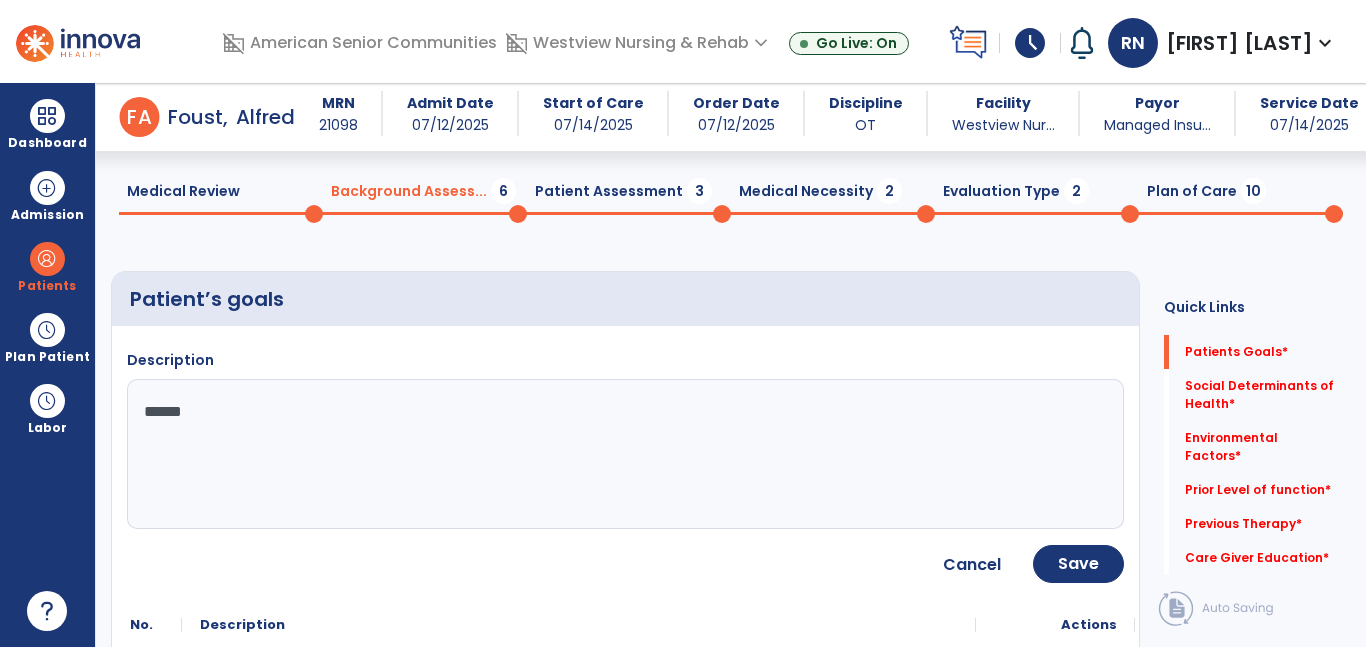 type on "*******" 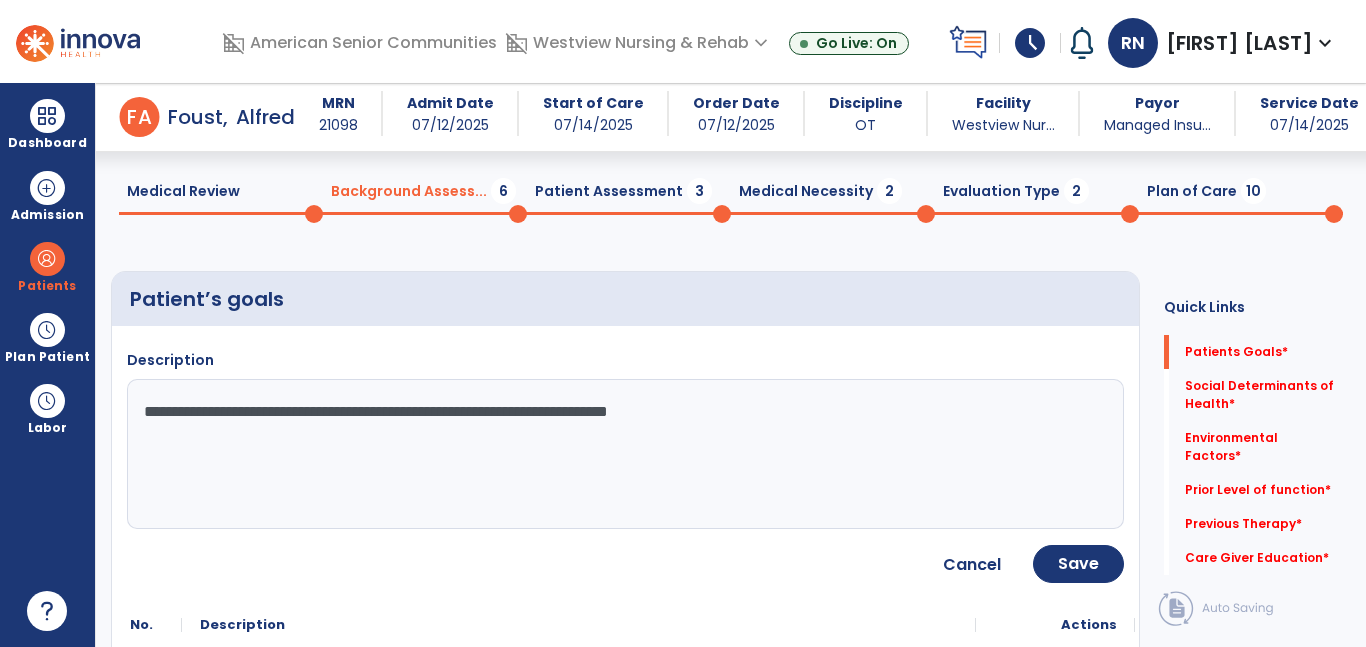 type on "**********" 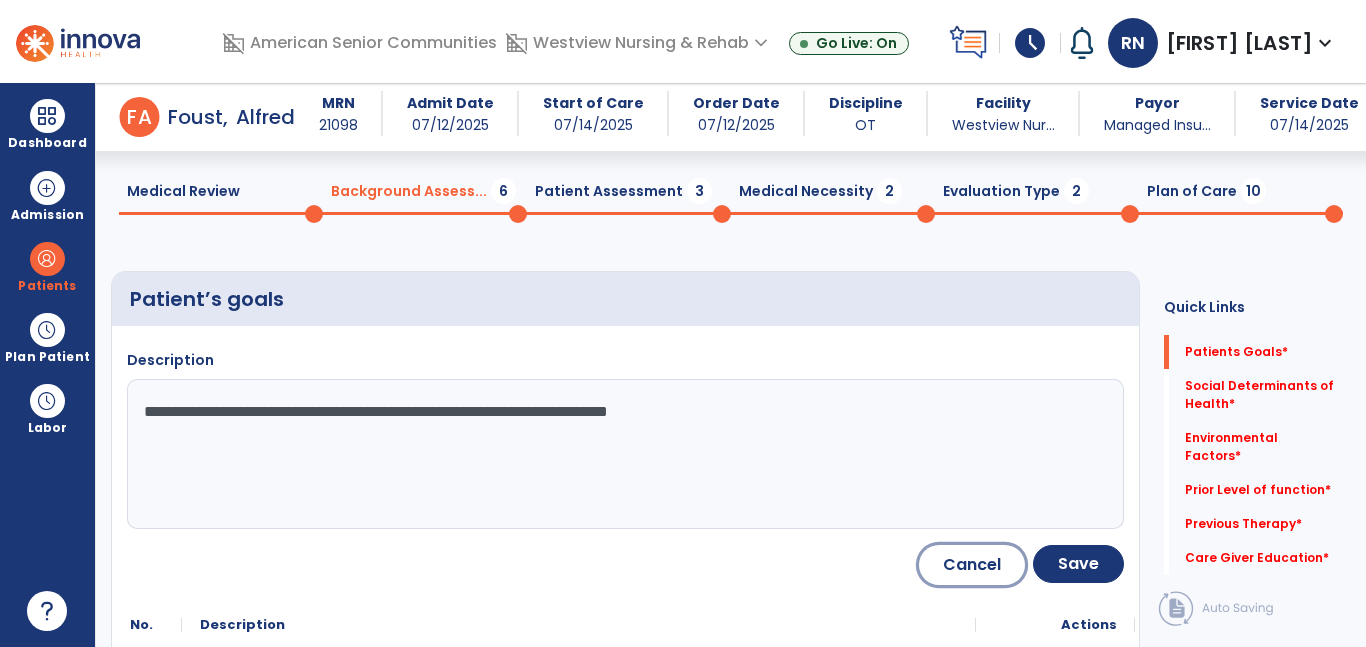 type 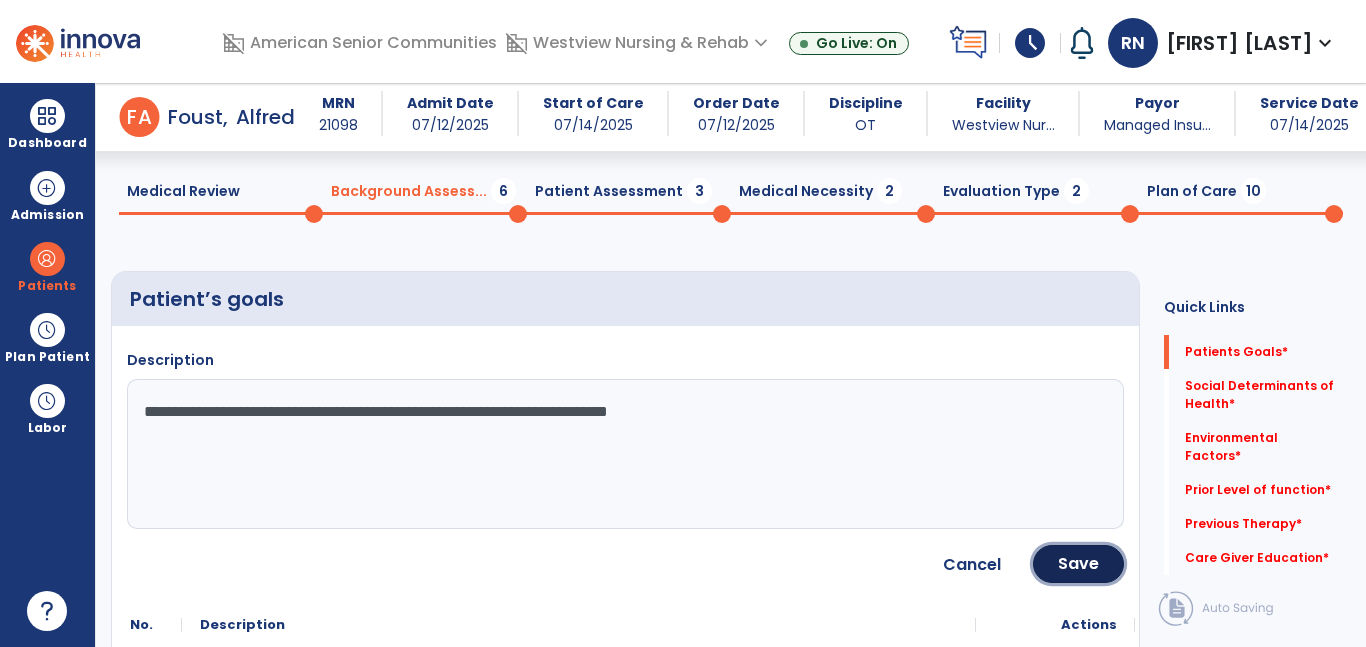 type 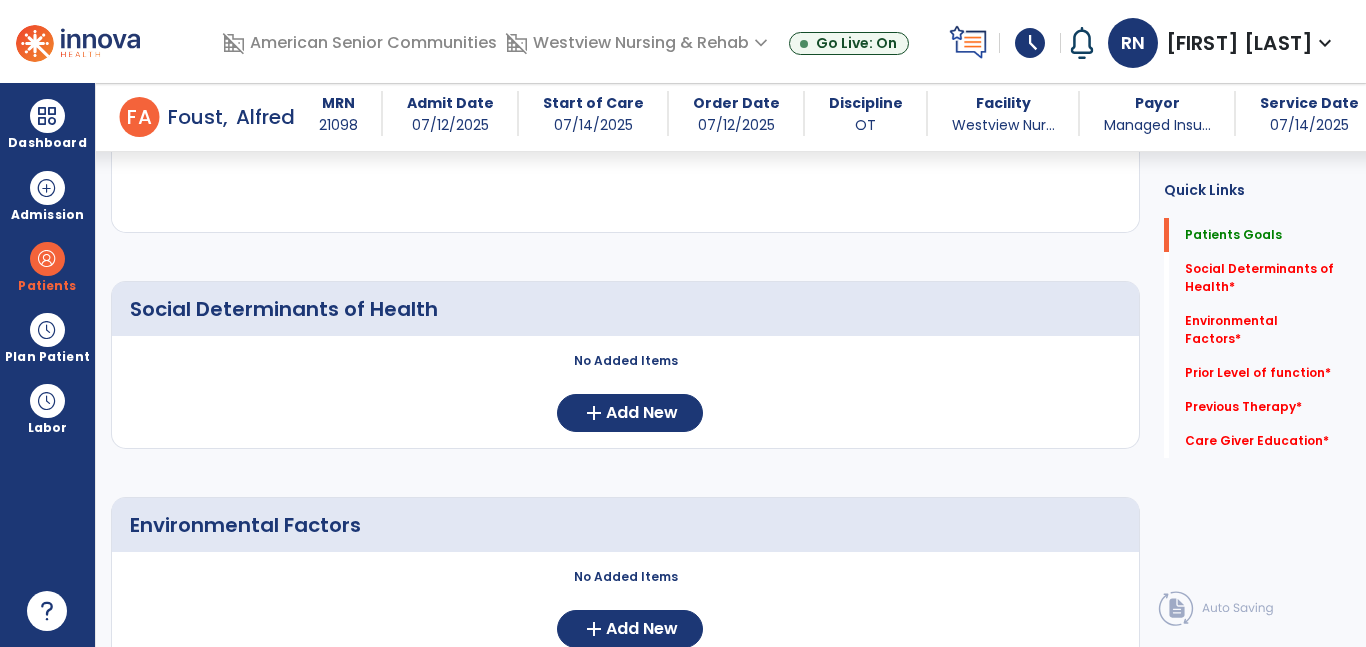 scroll, scrollTop: 373, scrollLeft: 0, axis: vertical 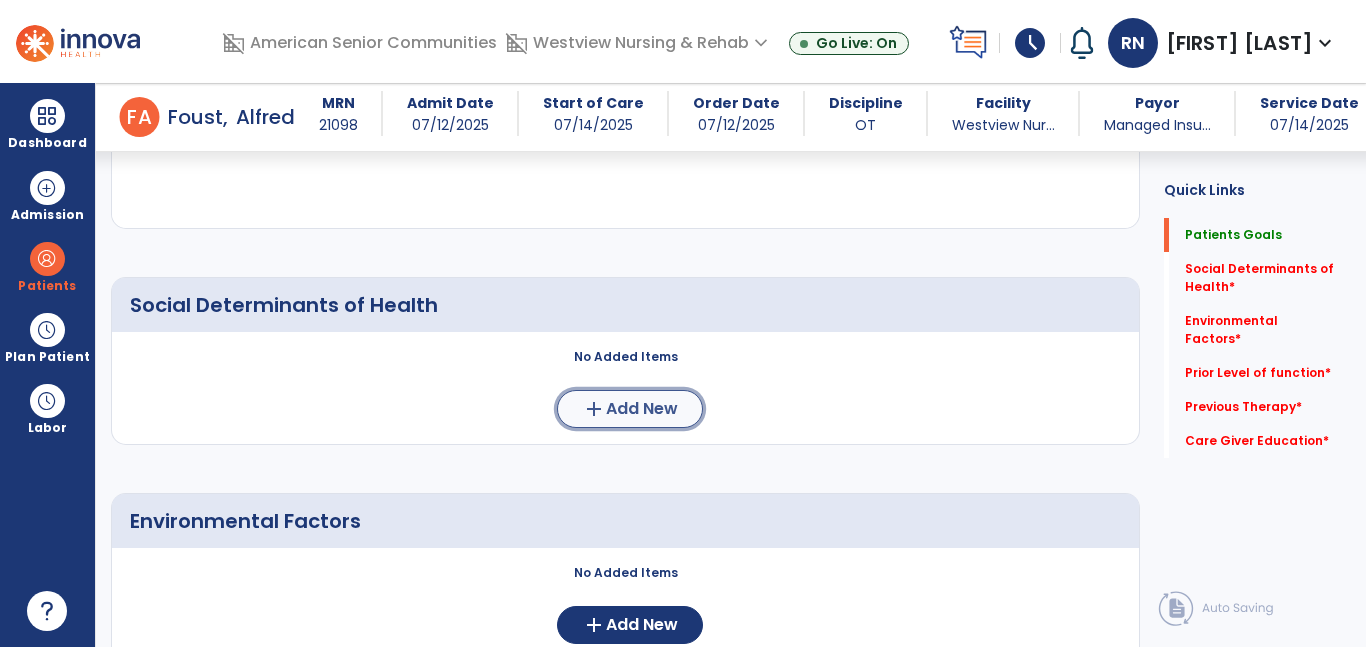 click on "Add New" 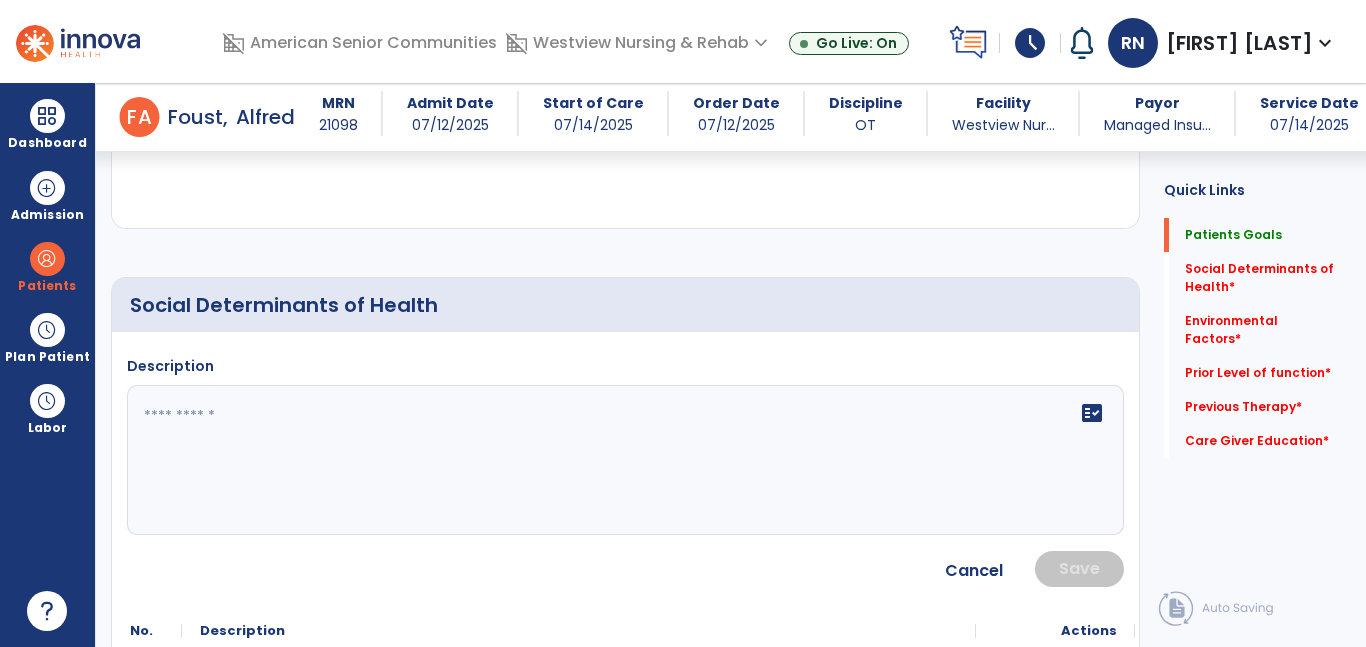 click 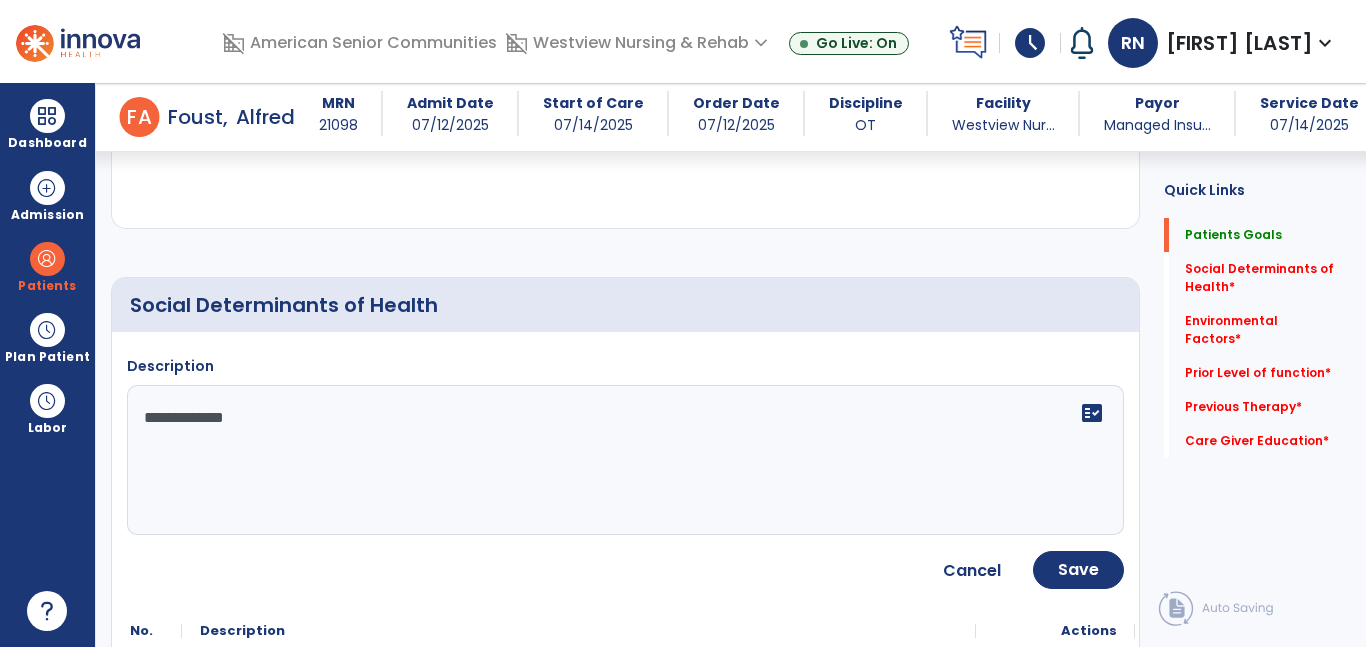 type on "**********" 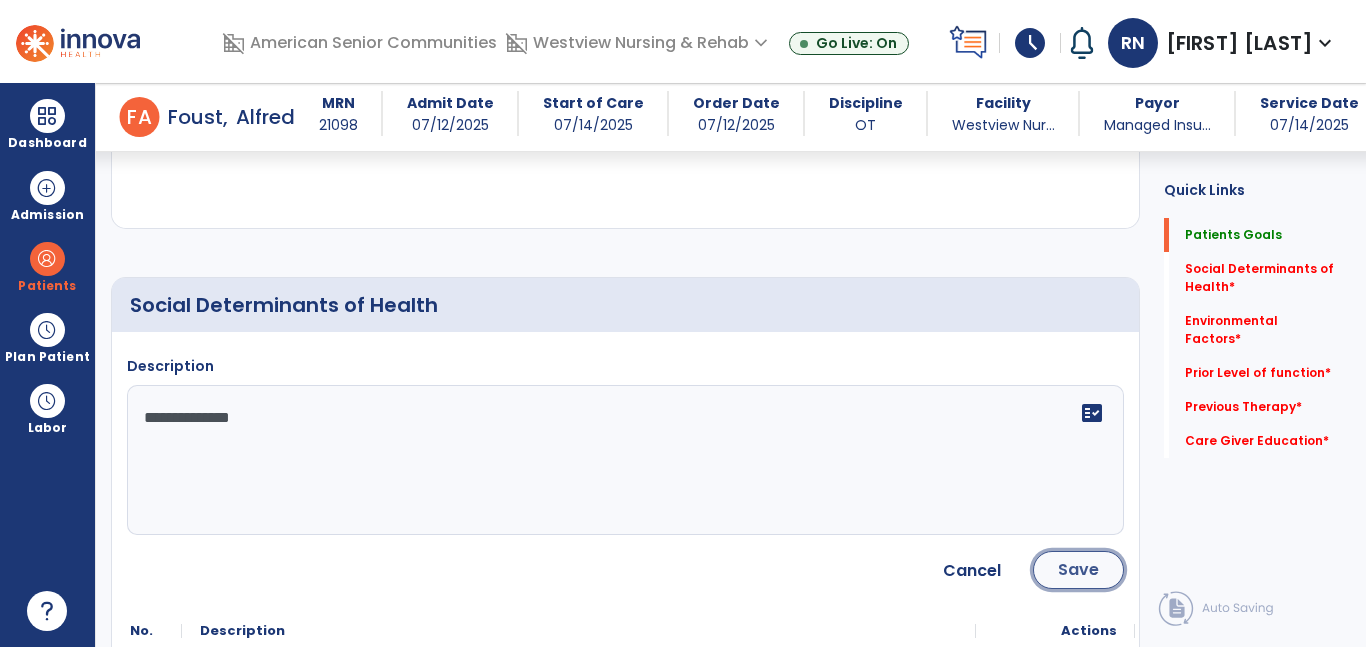 click on "Save" 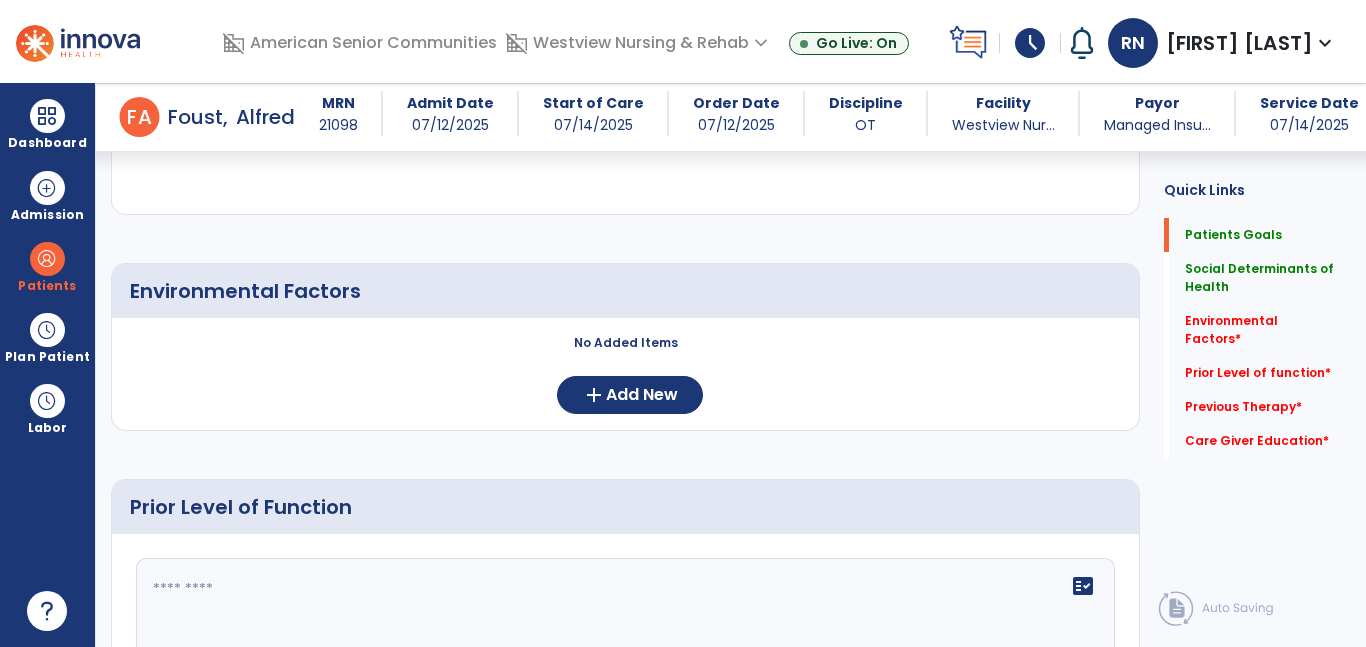 scroll, scrollTop: 710, scrollLeft: 0, axis: vertical 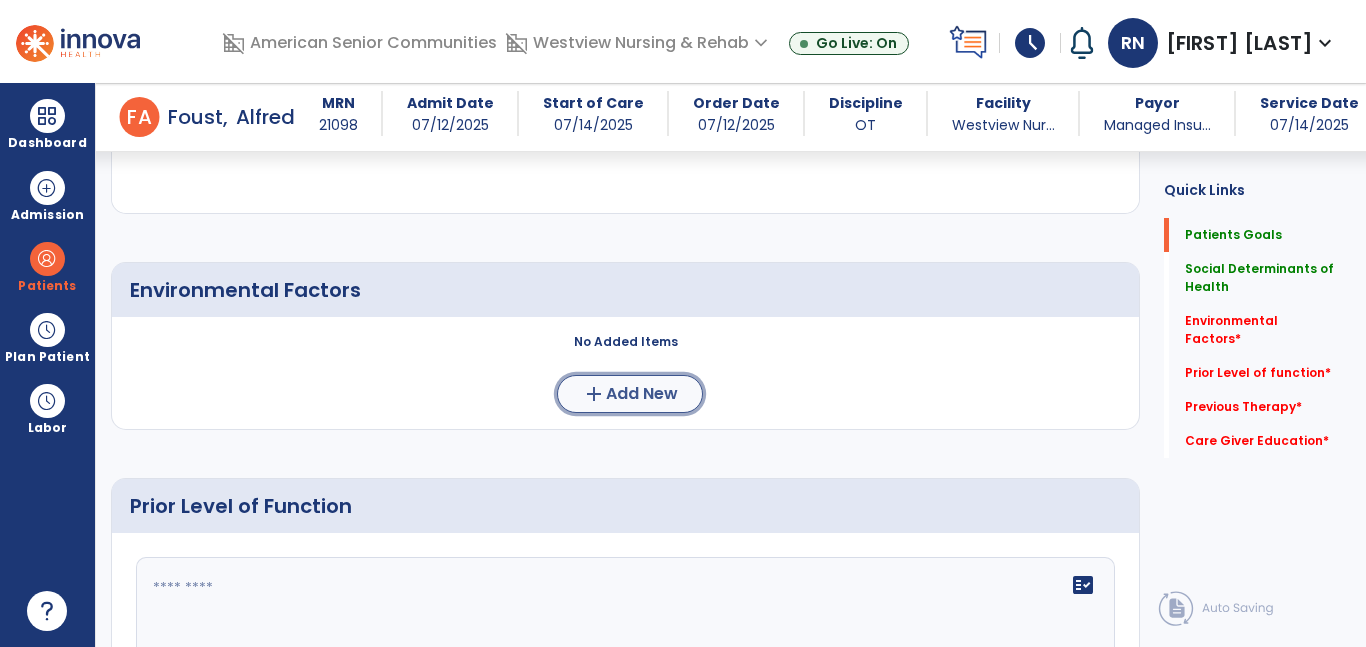 click on "add  Add New" 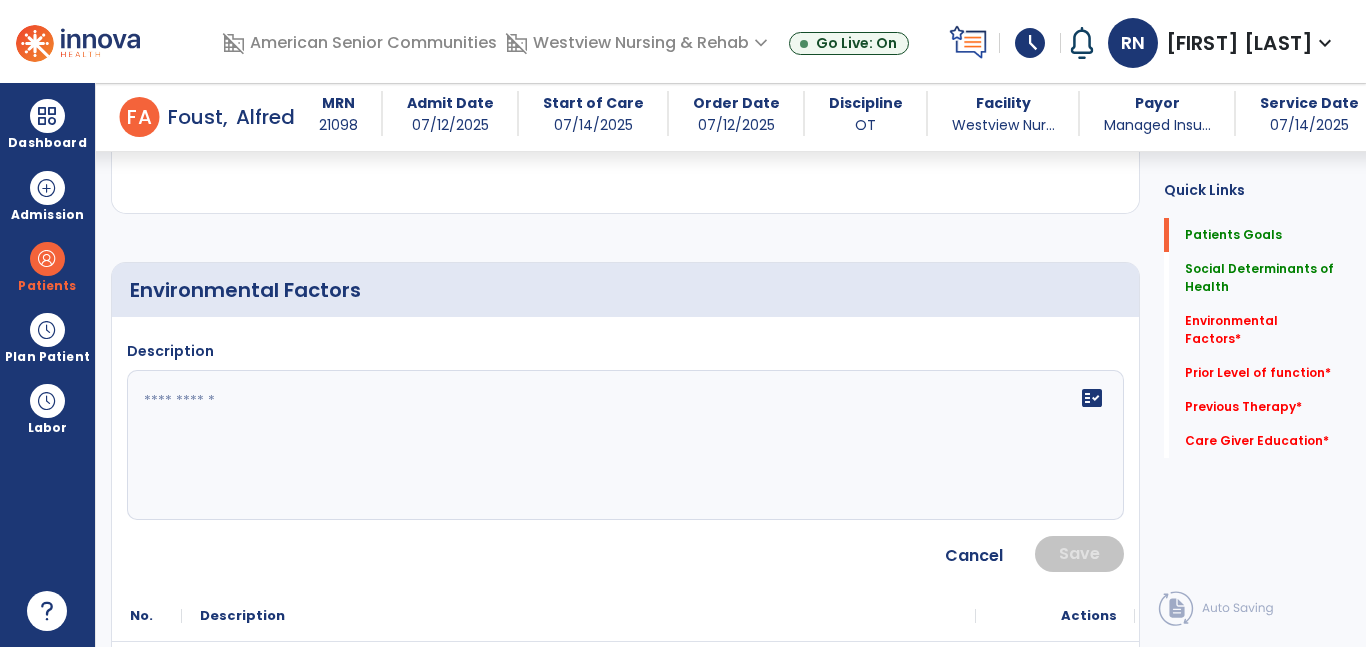 click 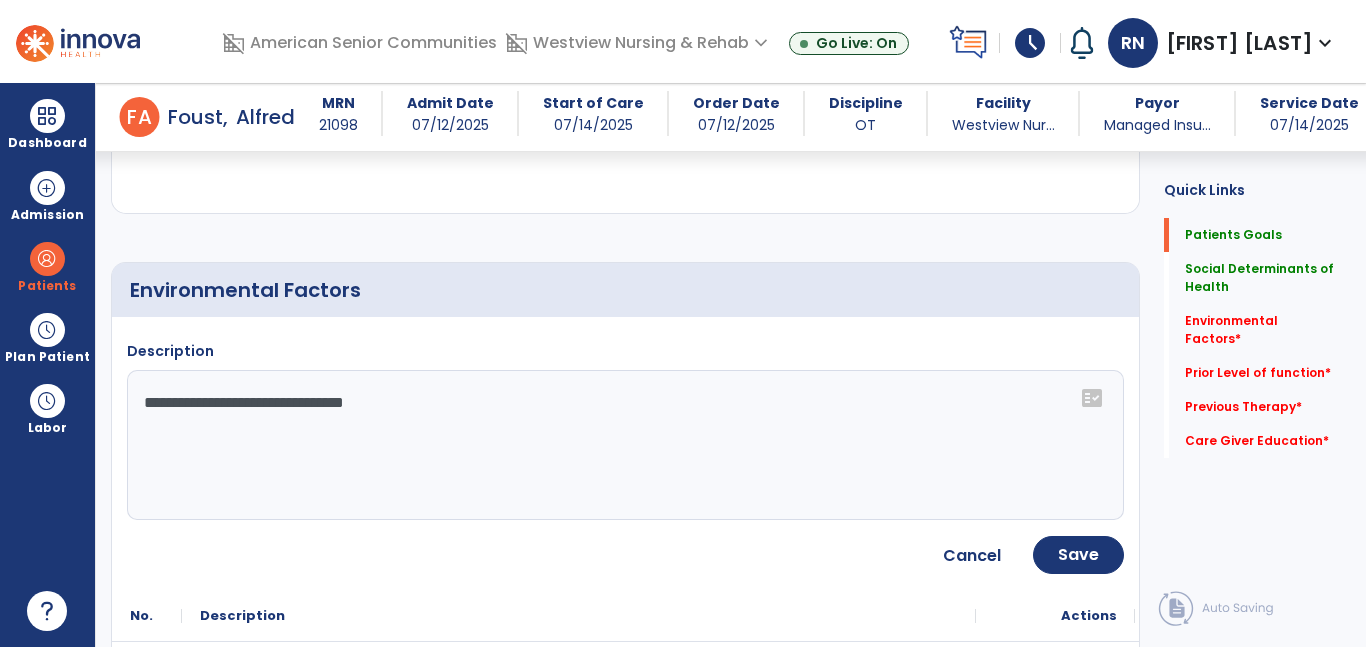 click on "**********" 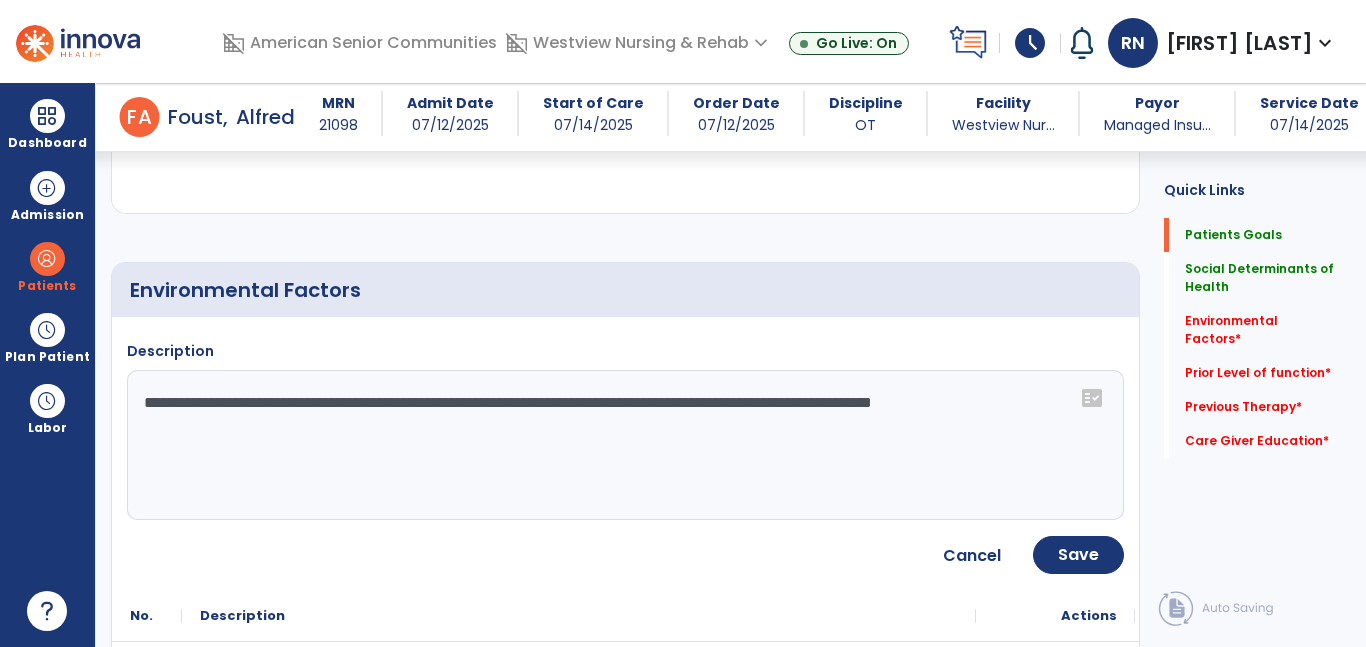 type on "**********" 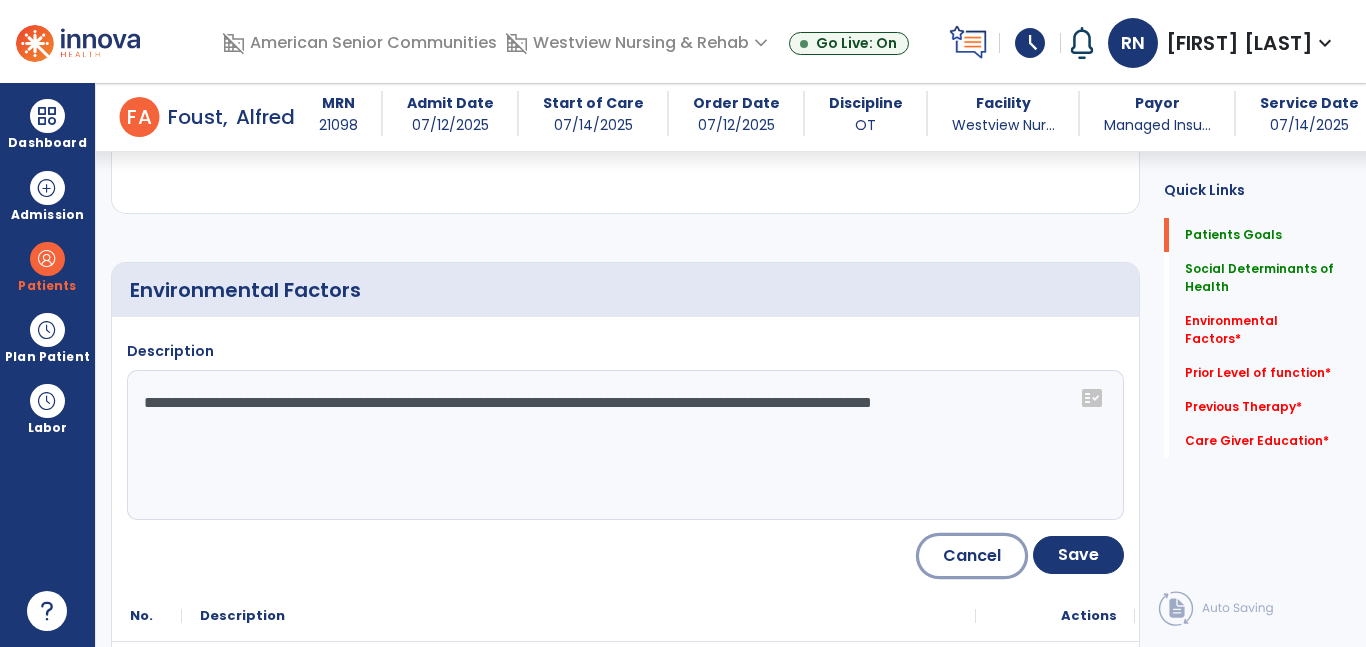 type 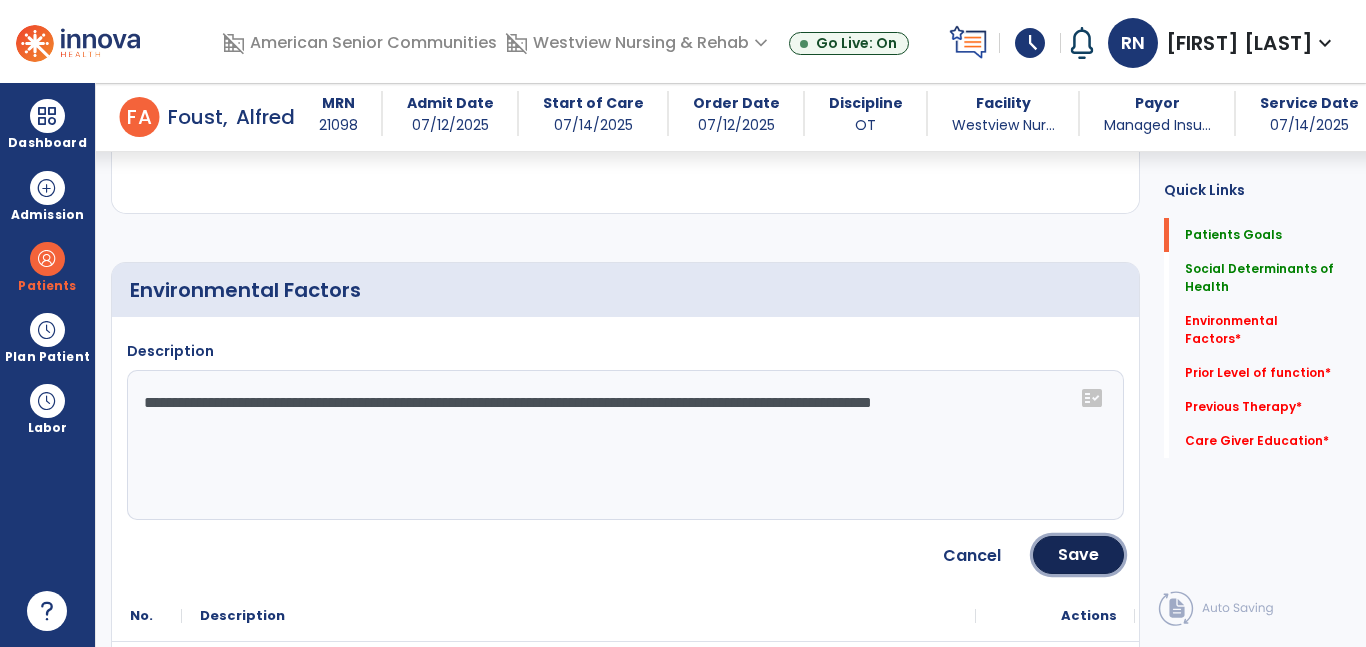 type 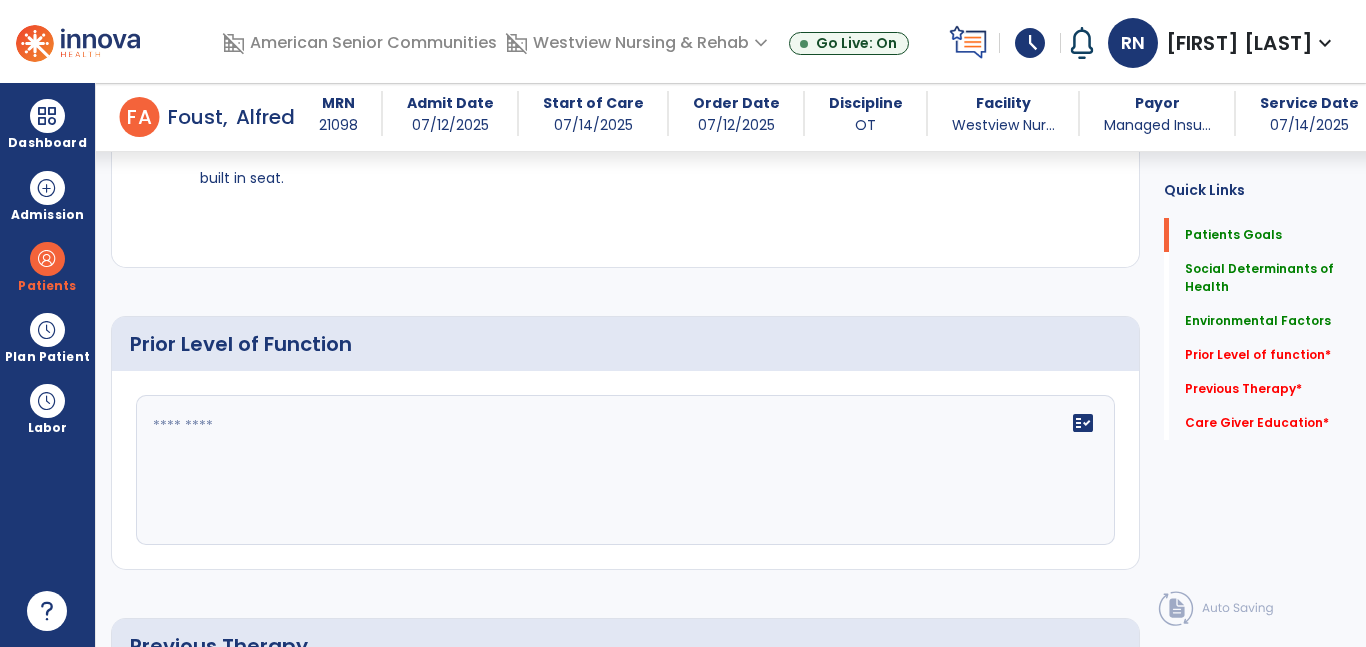 scroll, scrollTop: 982, scrollLeft: 0, axis: vertical 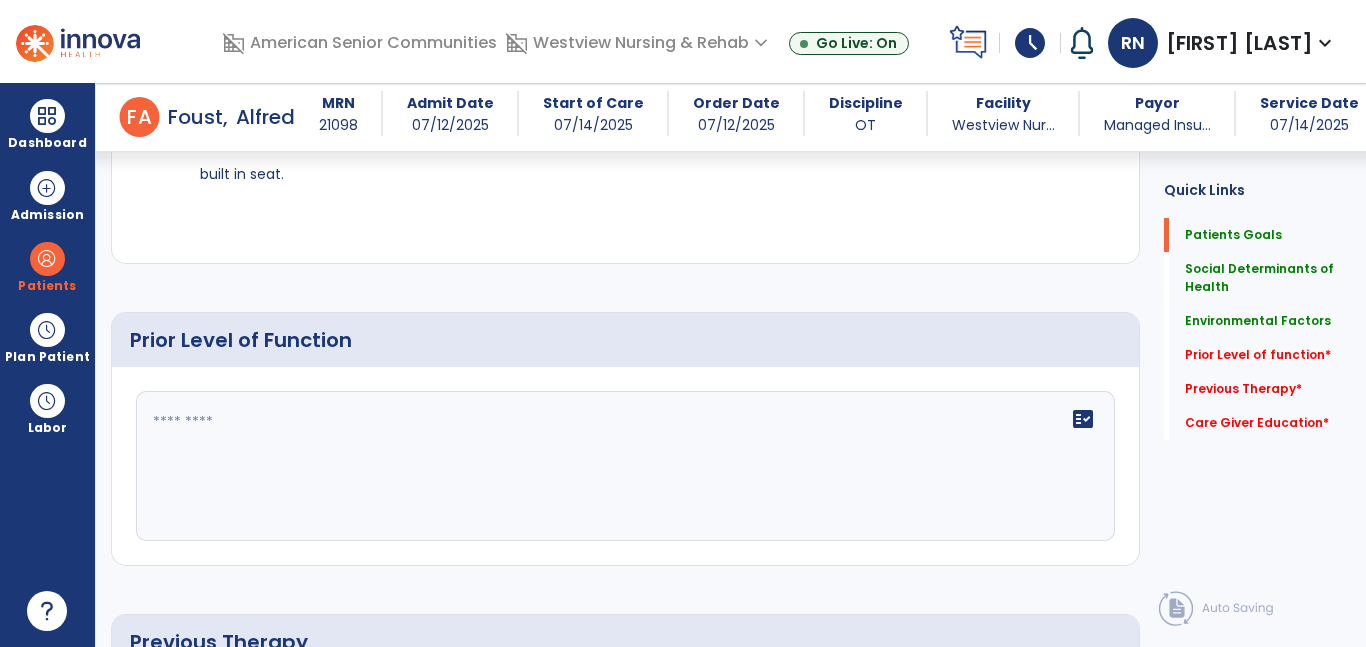 click 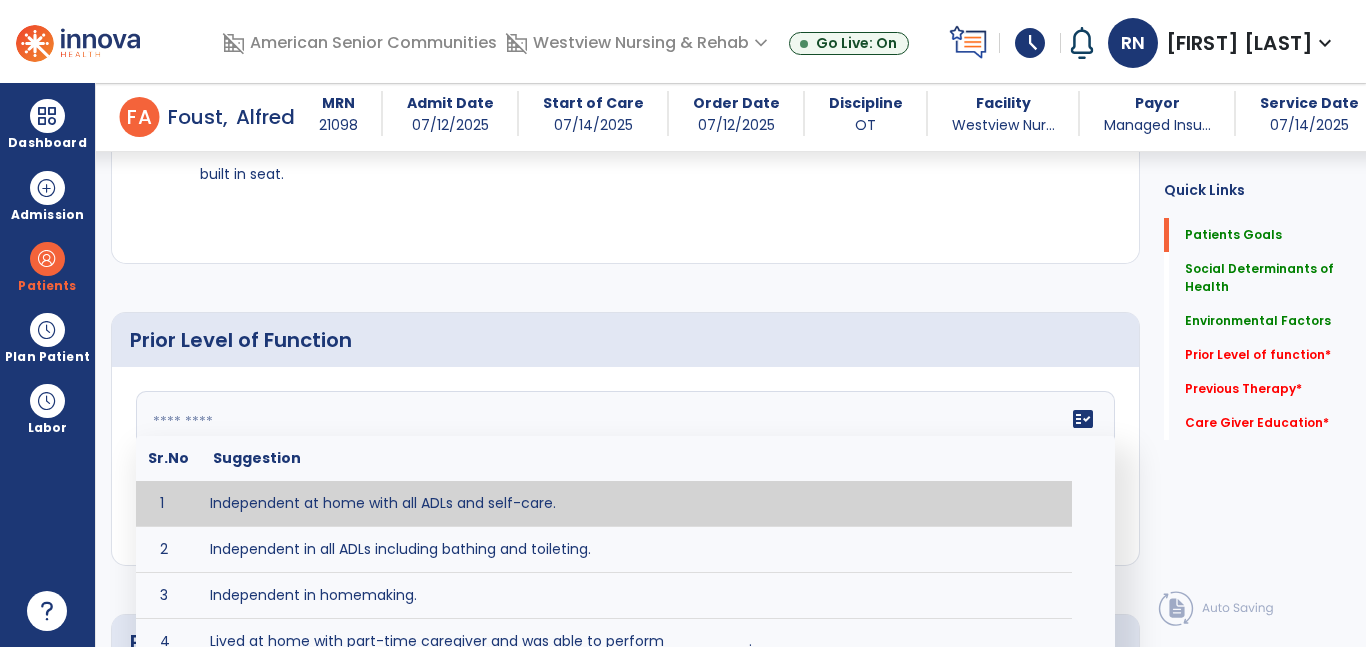 paste on "**********" 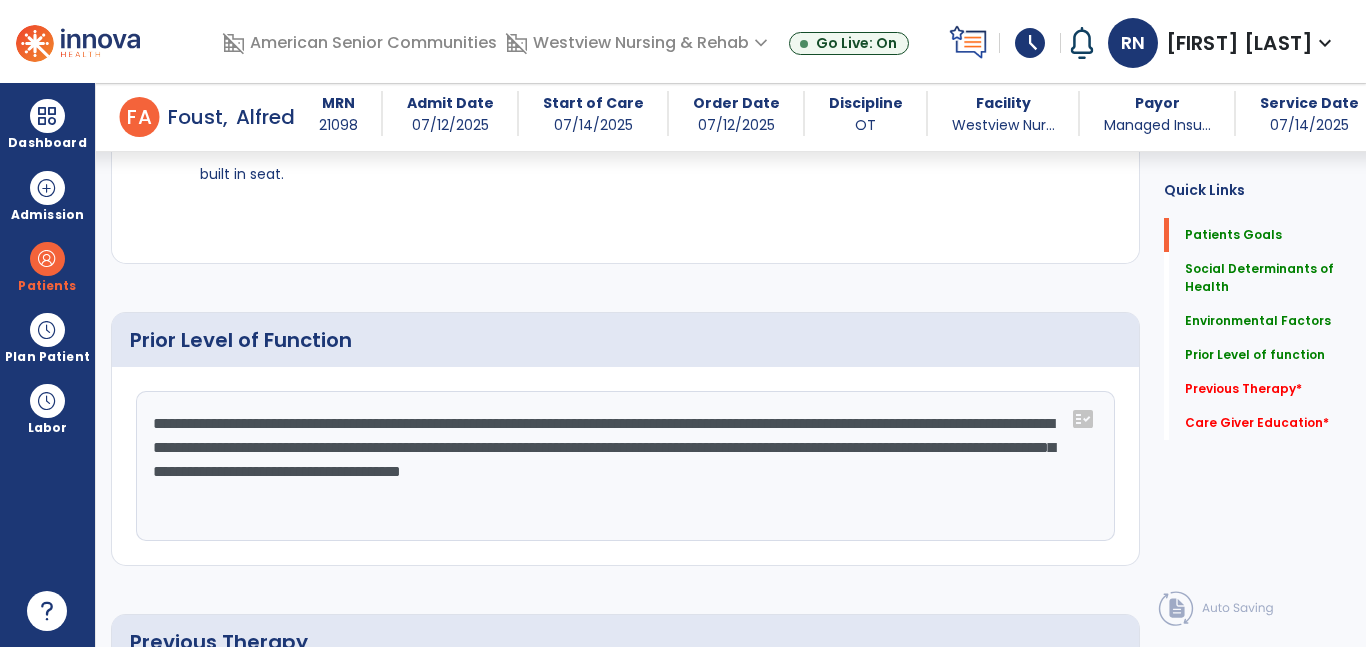 click on "**********" 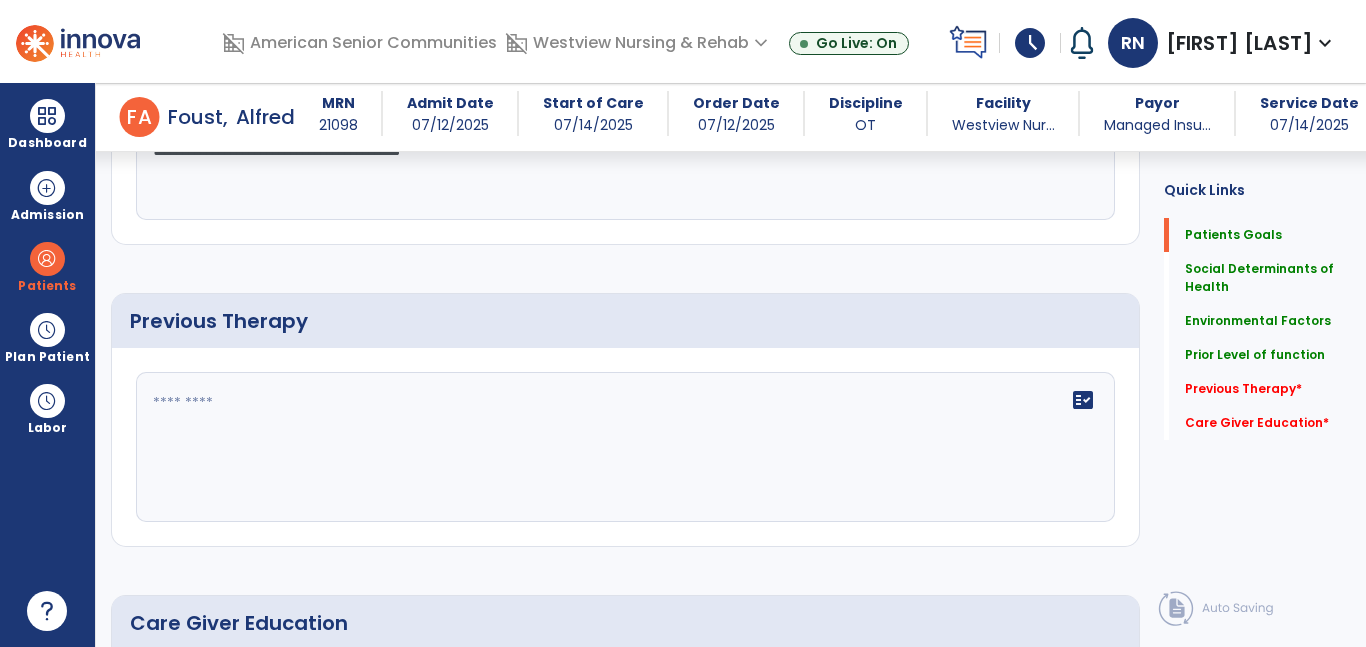 scroll, scrollTop: 1306, scrollLeft: 0, axis: vertical 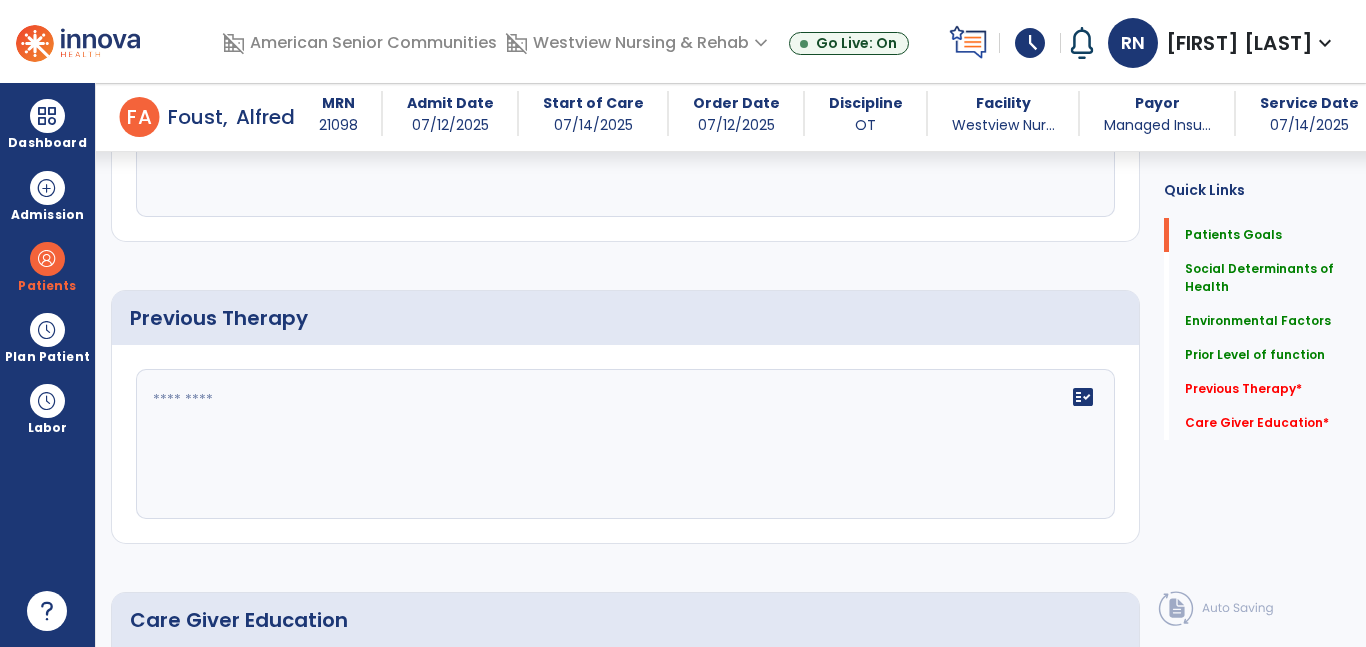 type on "**********" 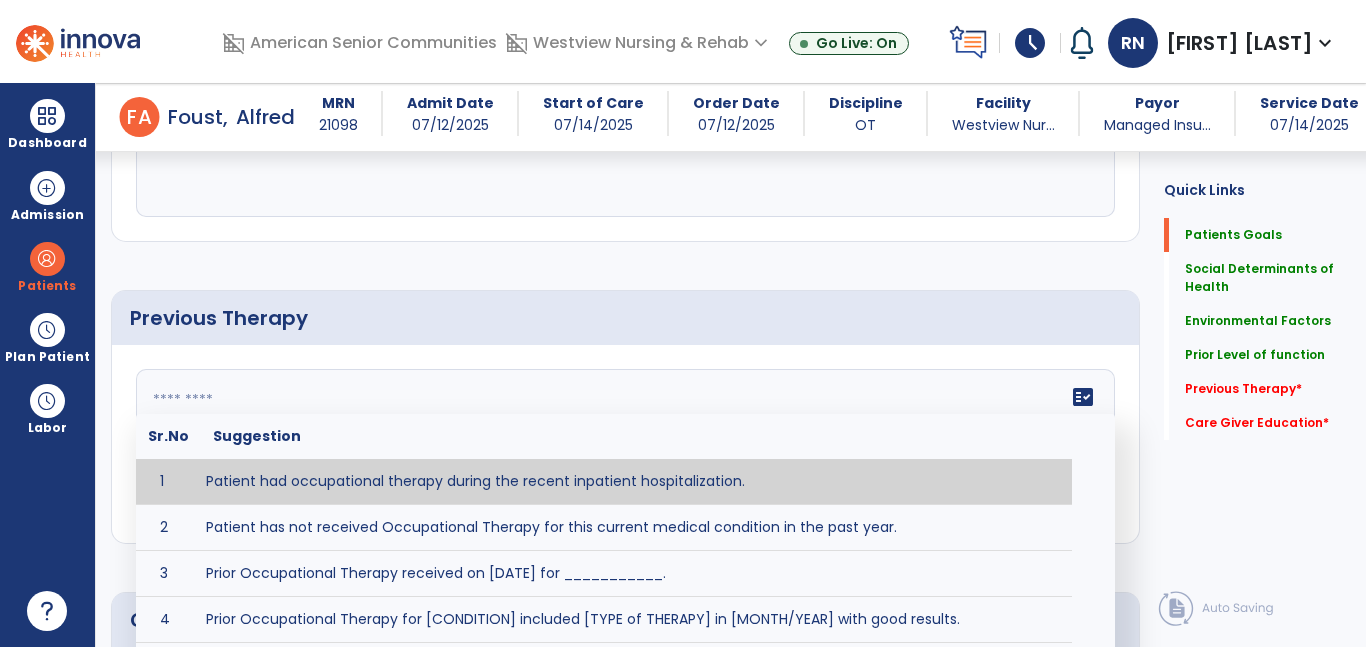 type on "**********" 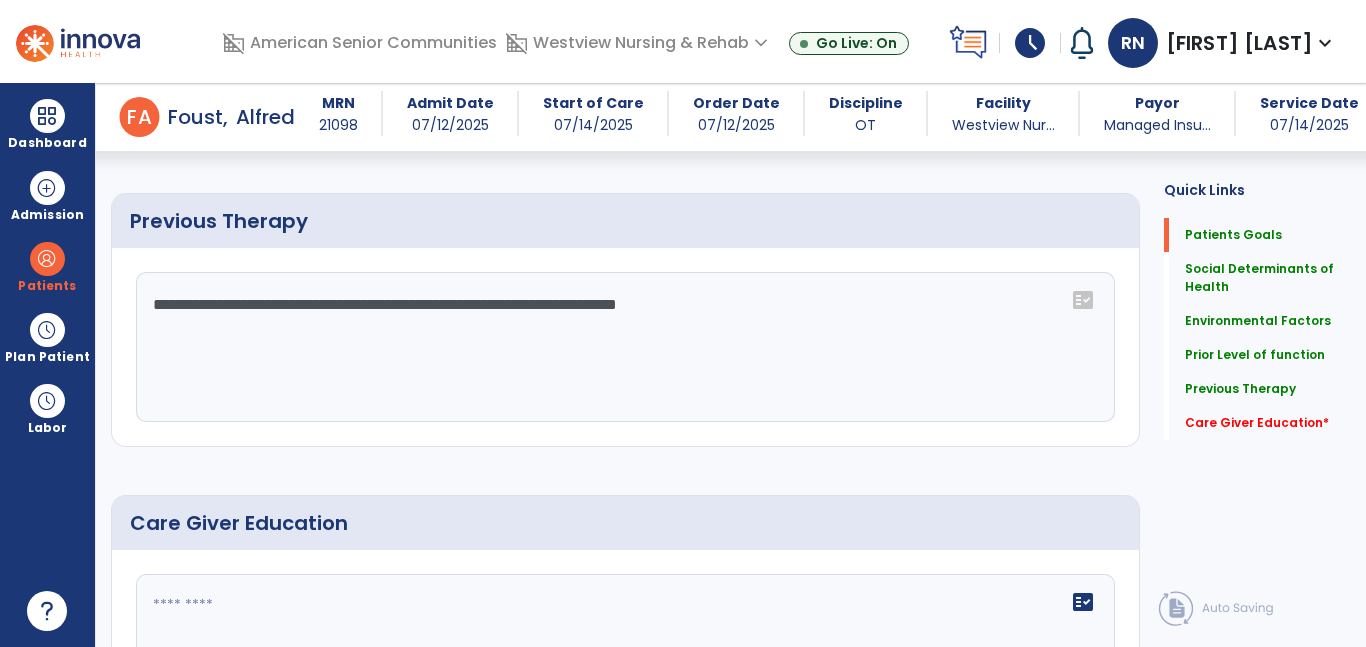 scroll, scrollTop: 1575, scrollLeft: 0, axis: vertical 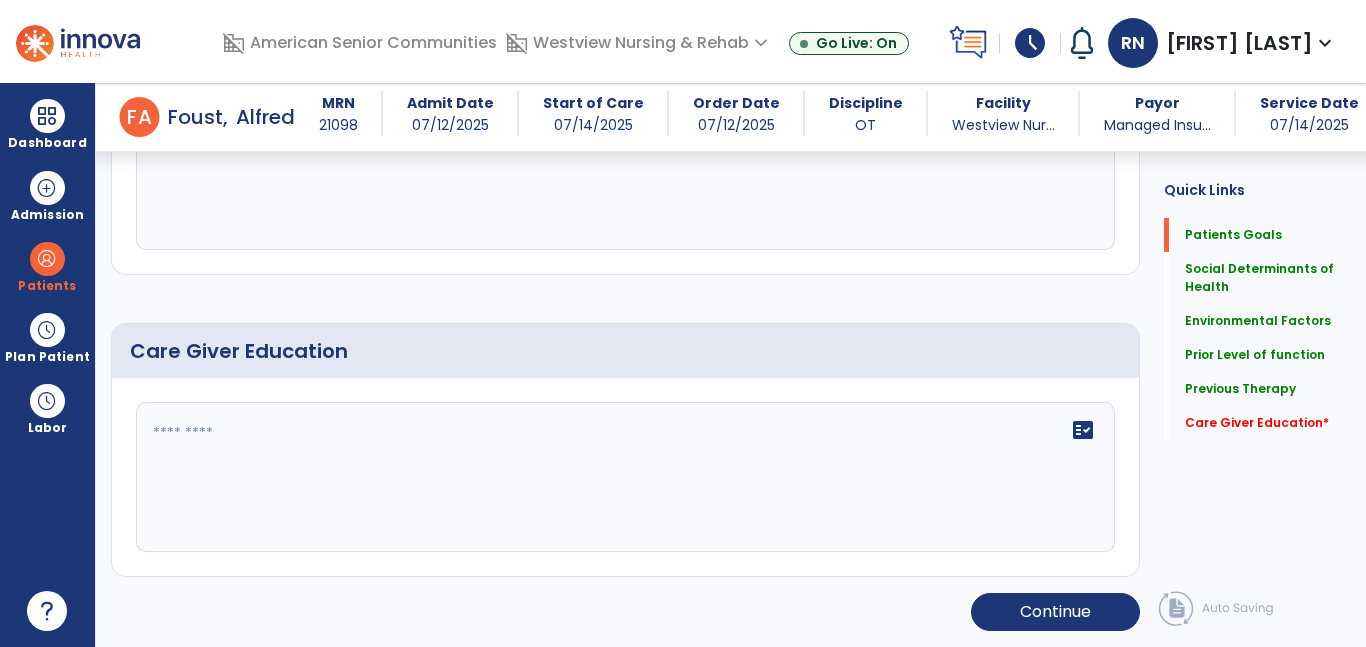 click 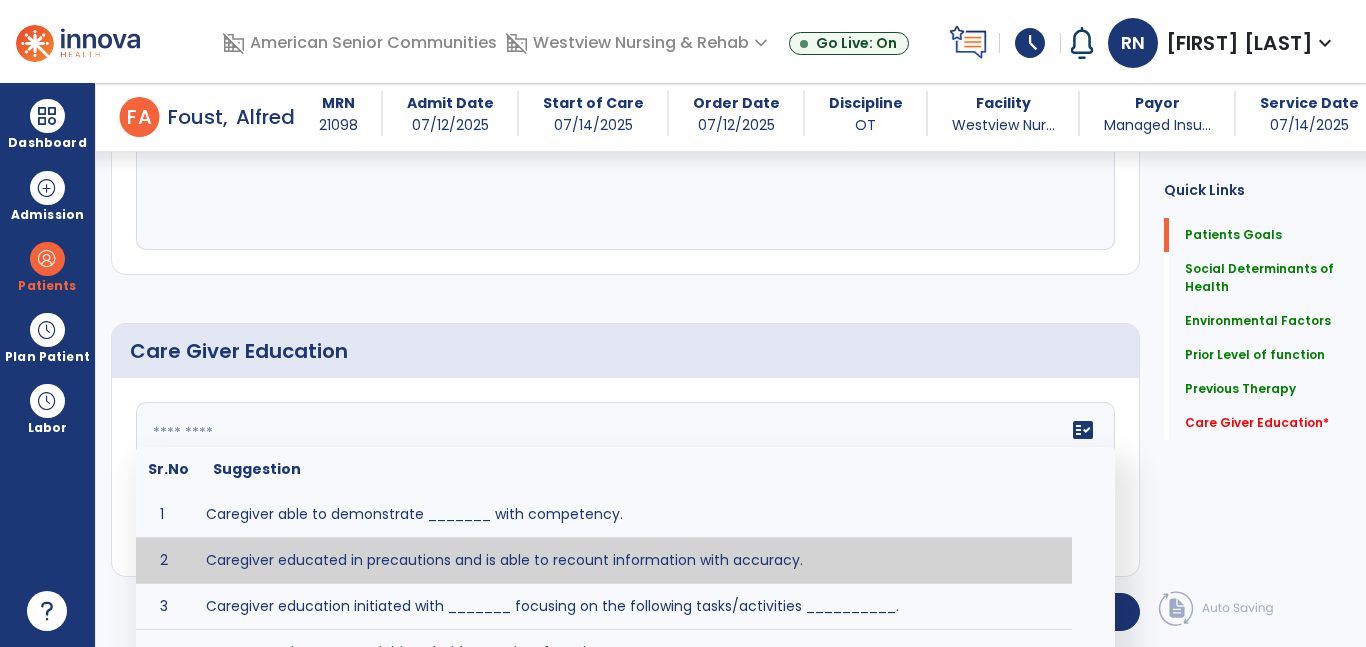 type on "**********" 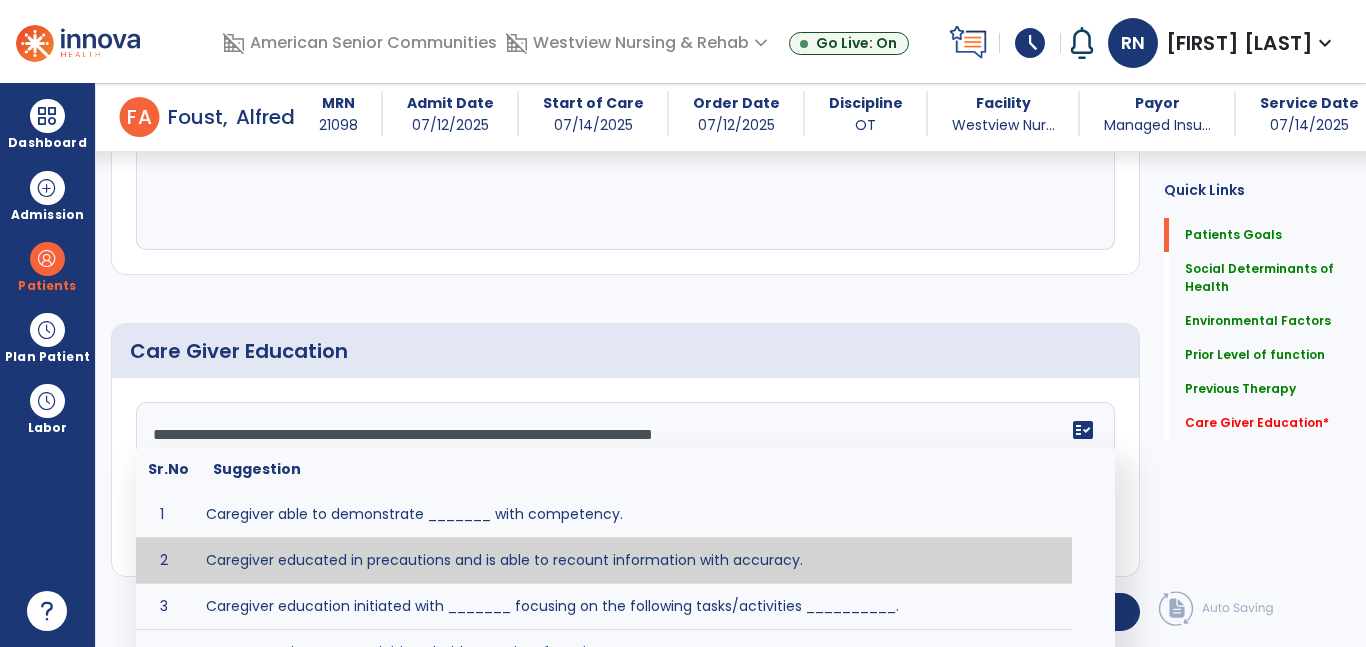 scroll, scrollTop: 1574, scrollLeft: 0, axis: vertical 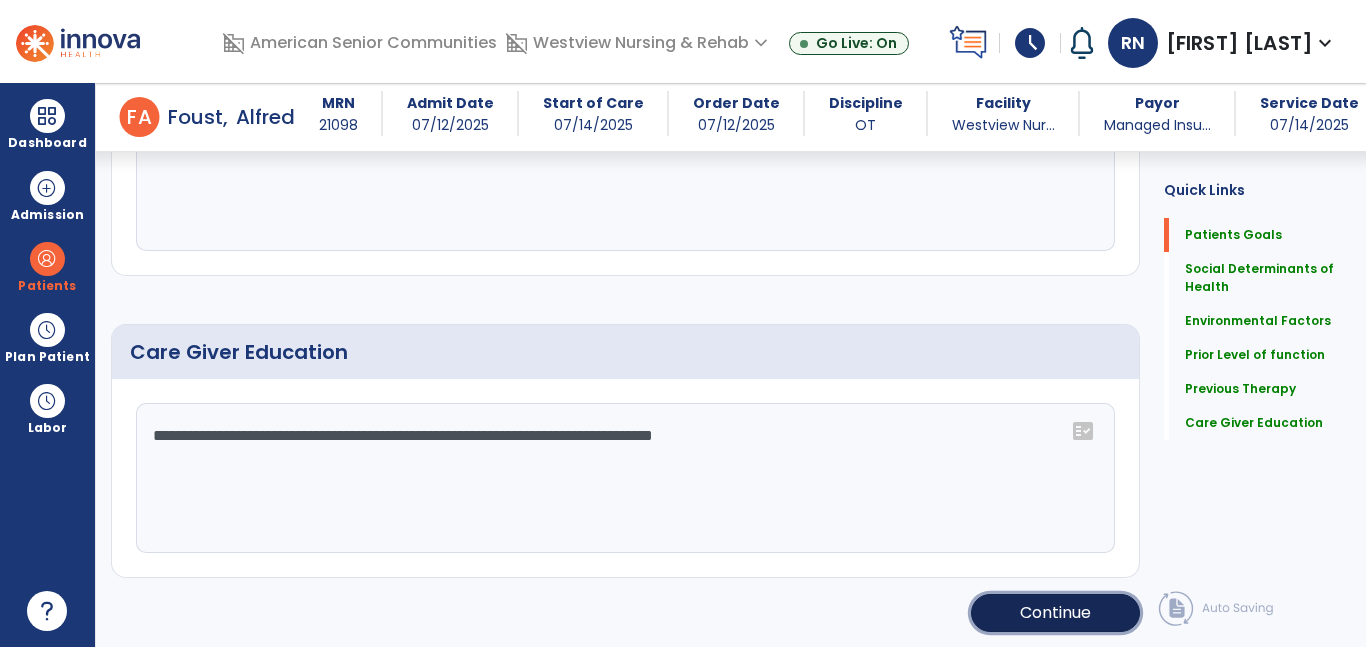 click on "Continue" 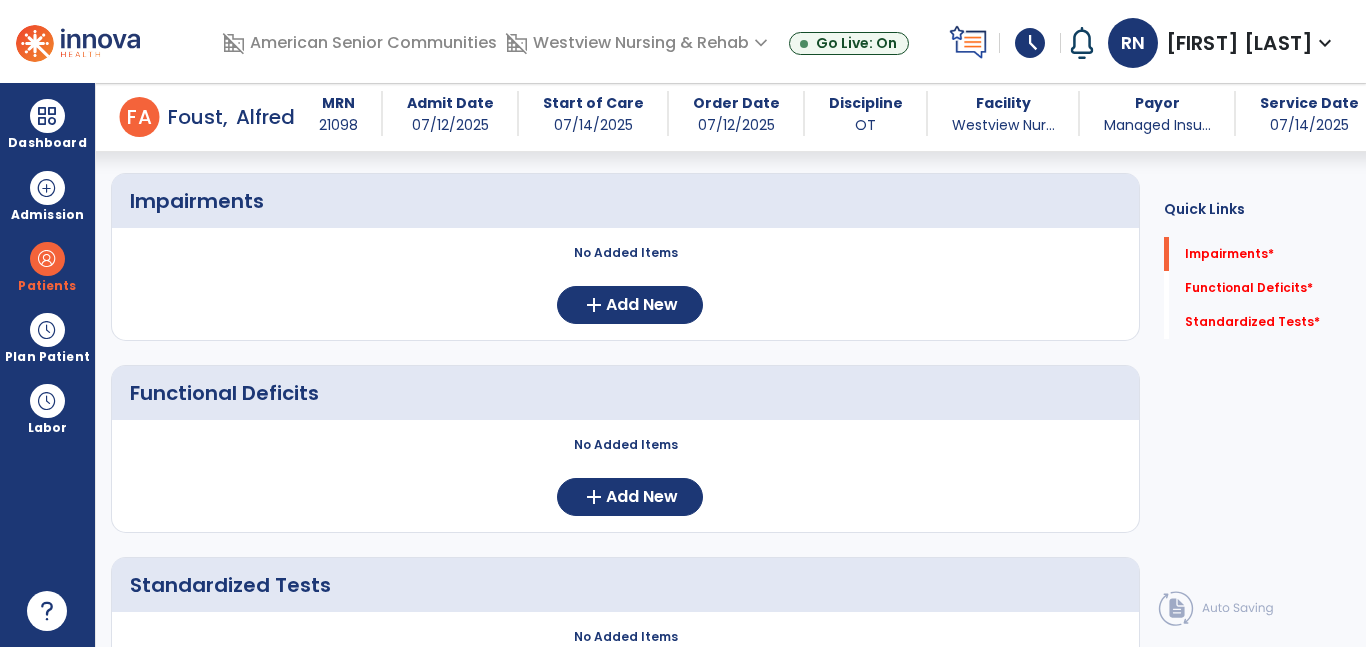 scroll, scrollTop: 160, scrollLeft: 0, axis: vertical 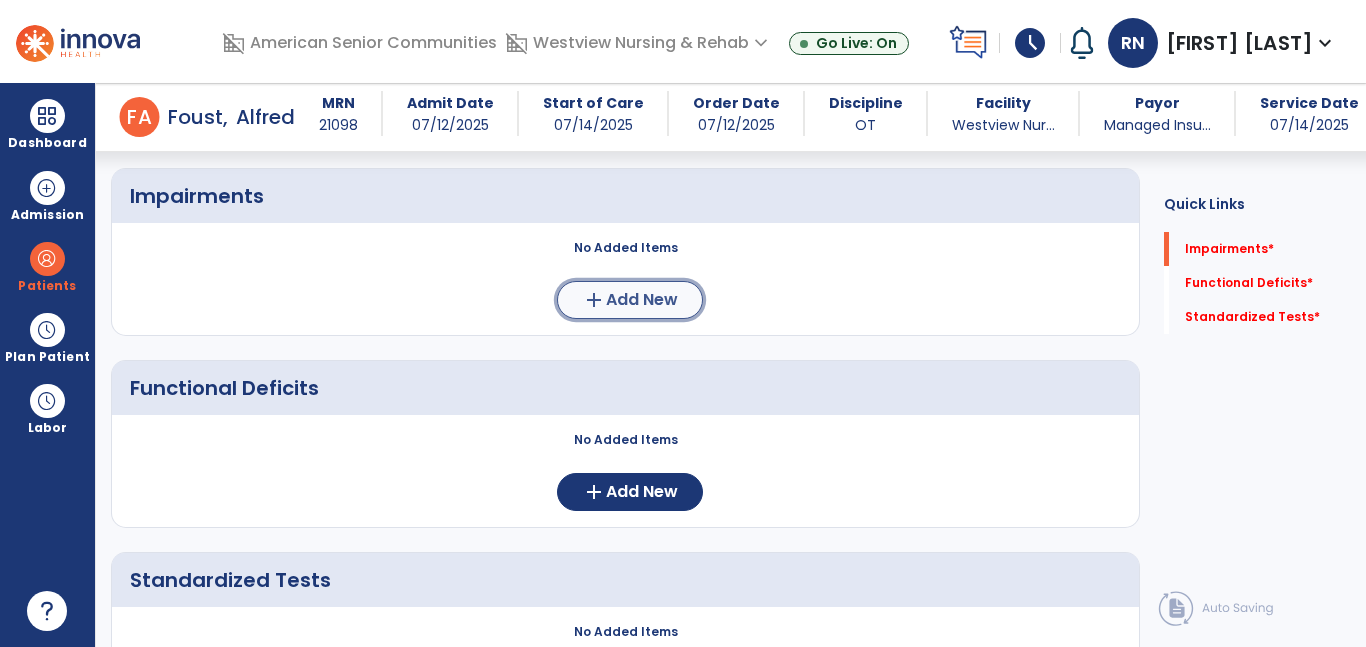 click on "add" 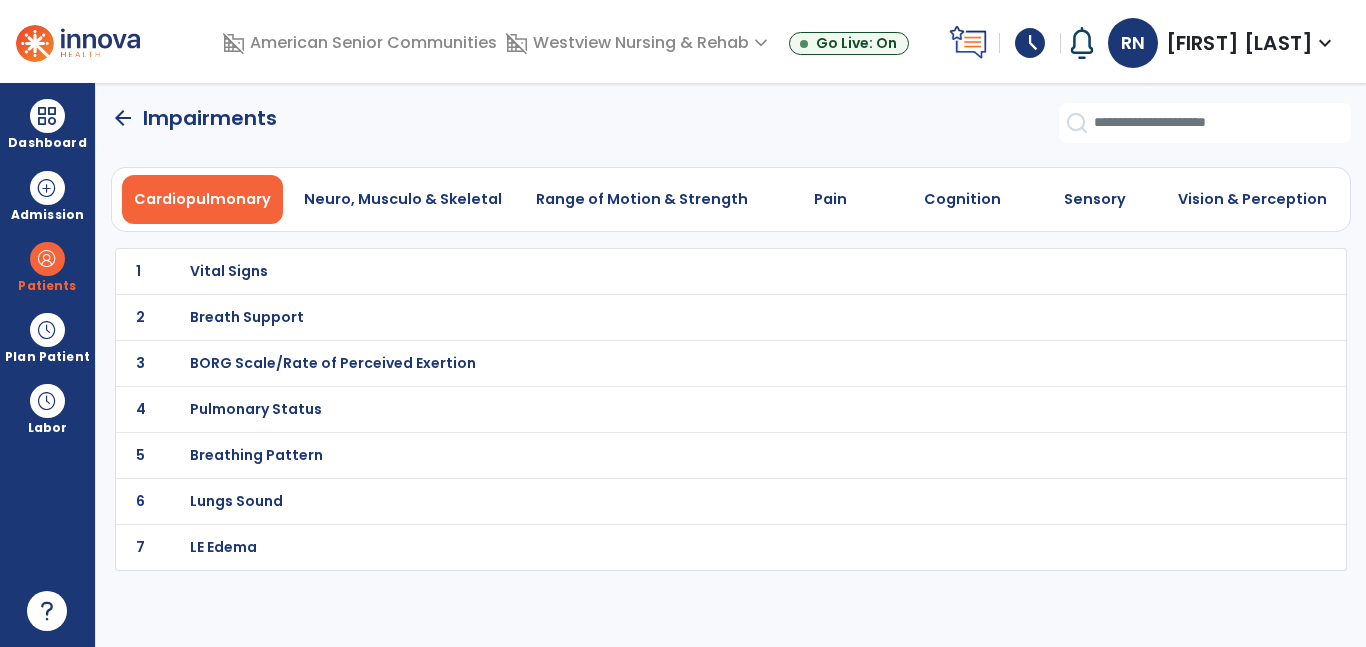 scroll, scrollTop: 0, scrollLeft: 0, axis: both 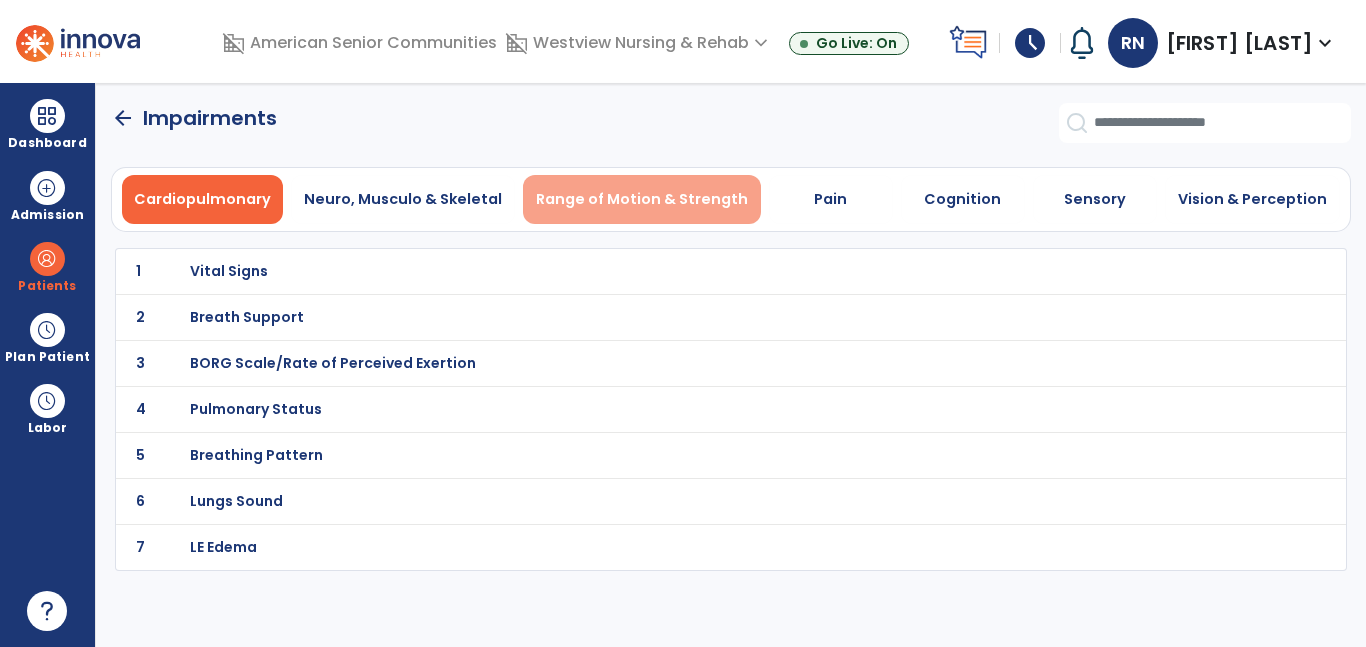 click on "Range of Motion & Strength" at bounding box center (642, 199) 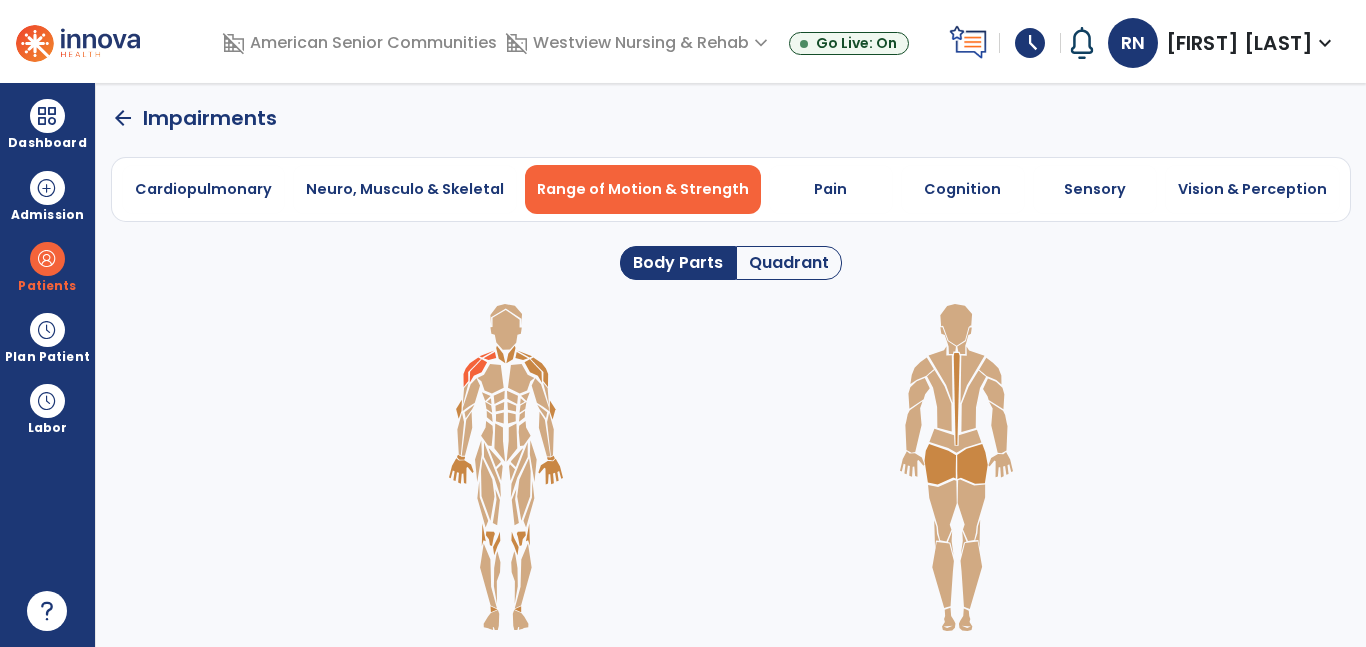 click 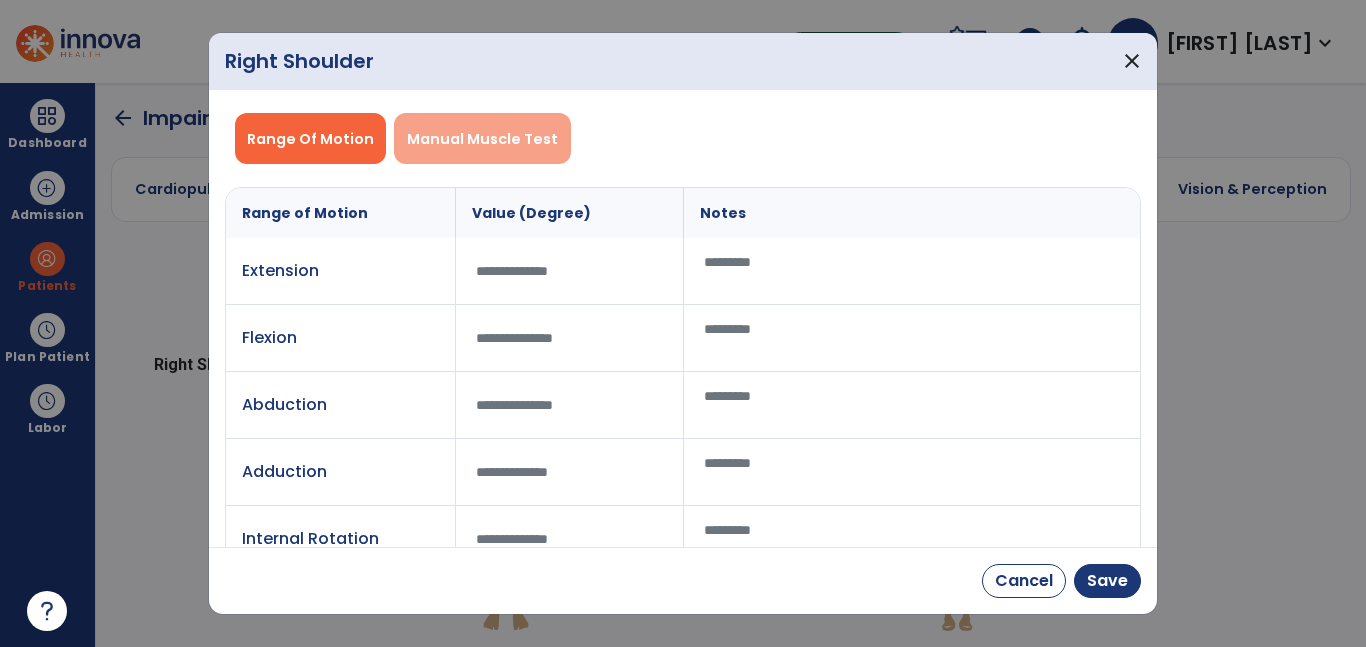 click on "Manual Muscle Test" at bounding box center [482, 138] 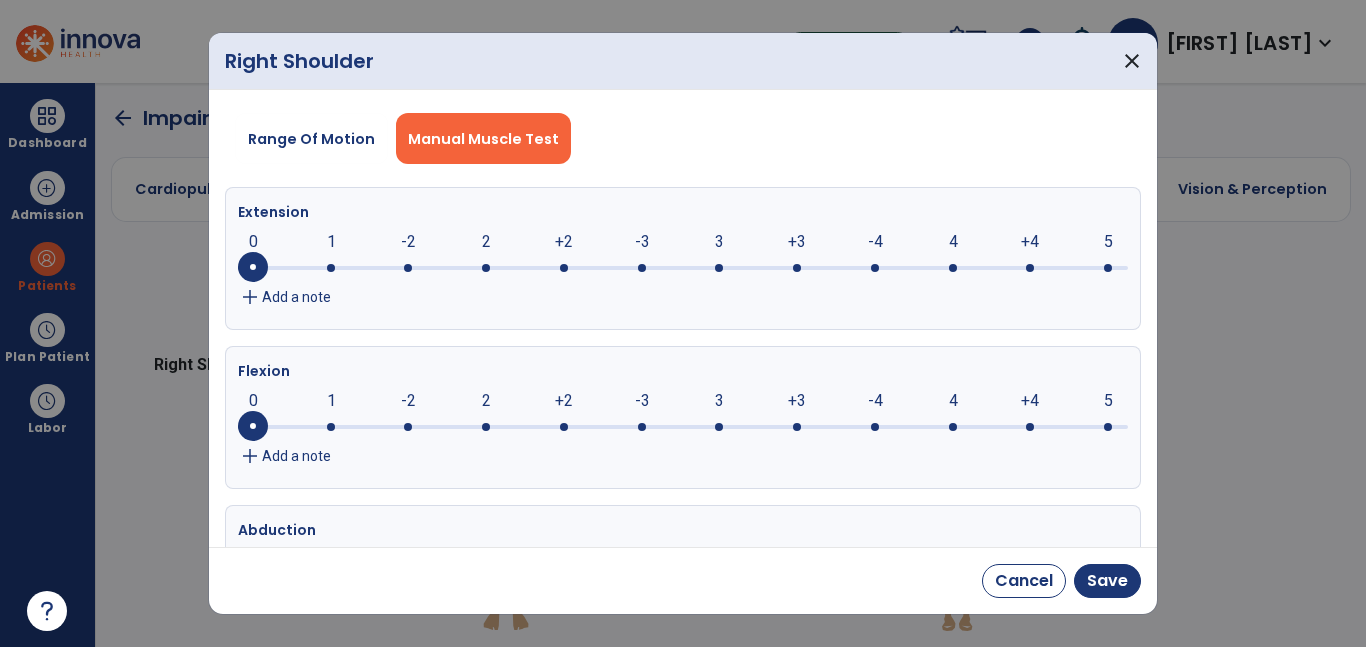 click 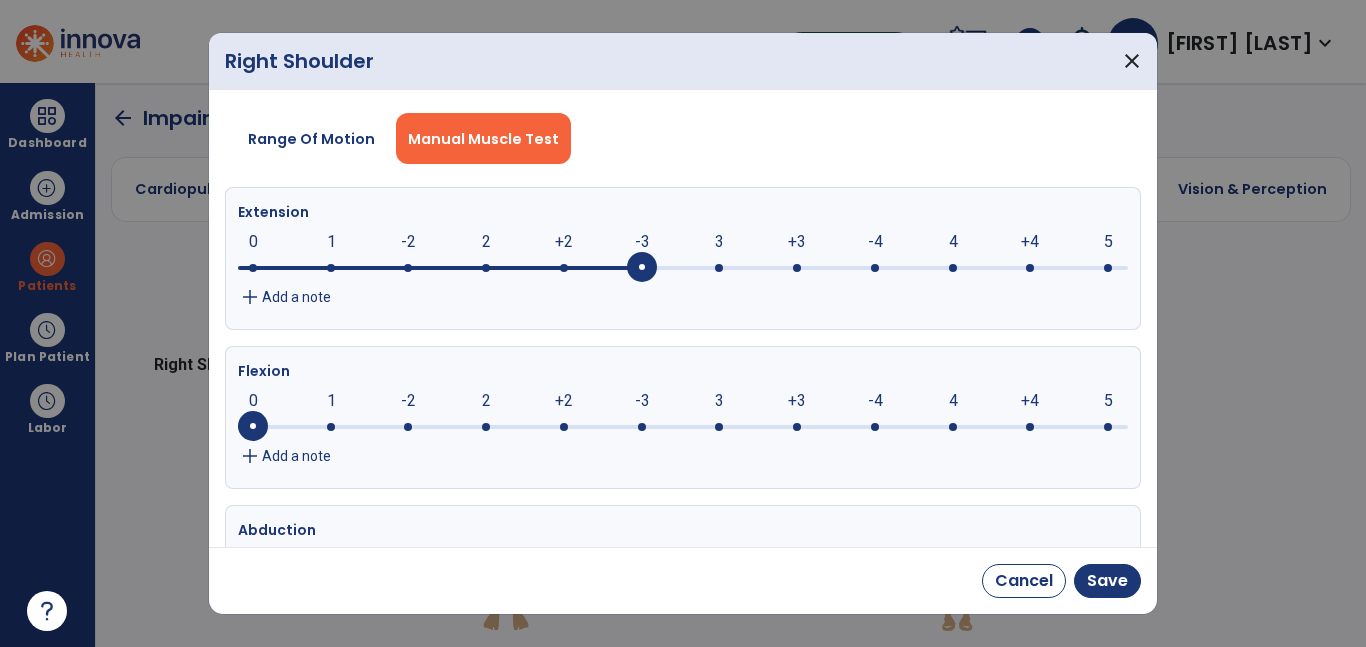 click 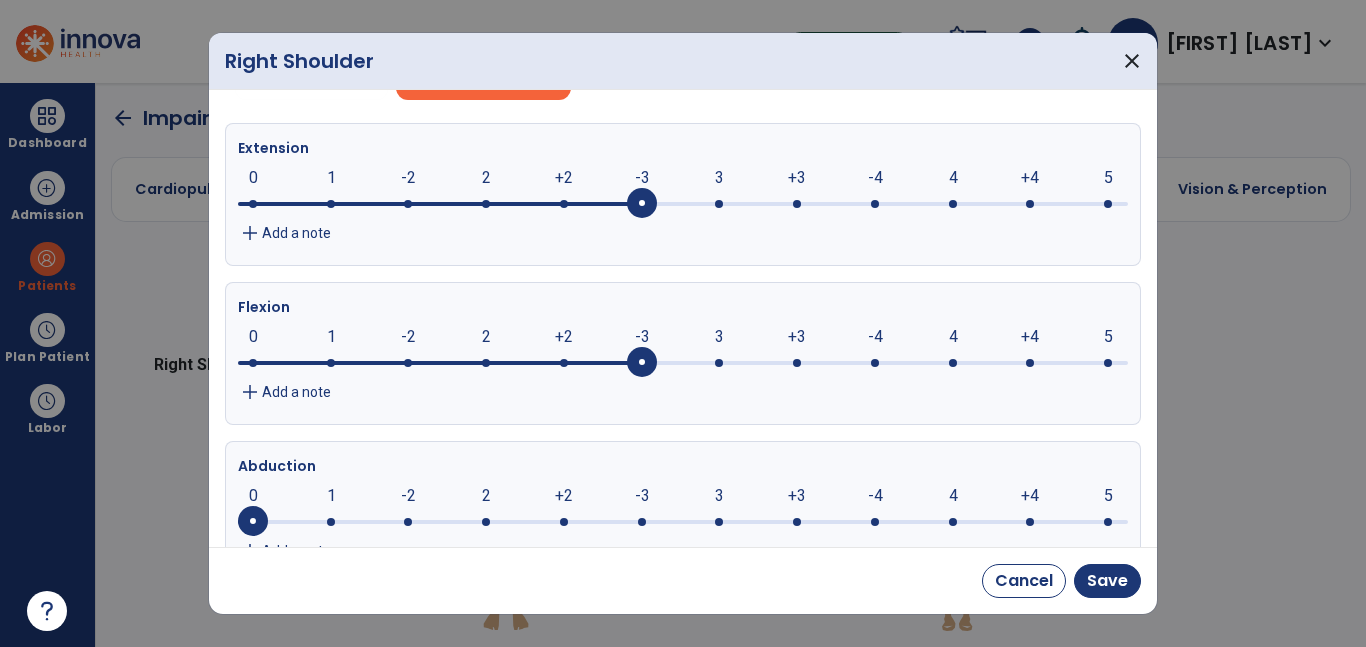 scroll, scrollTop: 126, scrollLeft: 0, axis: vertical 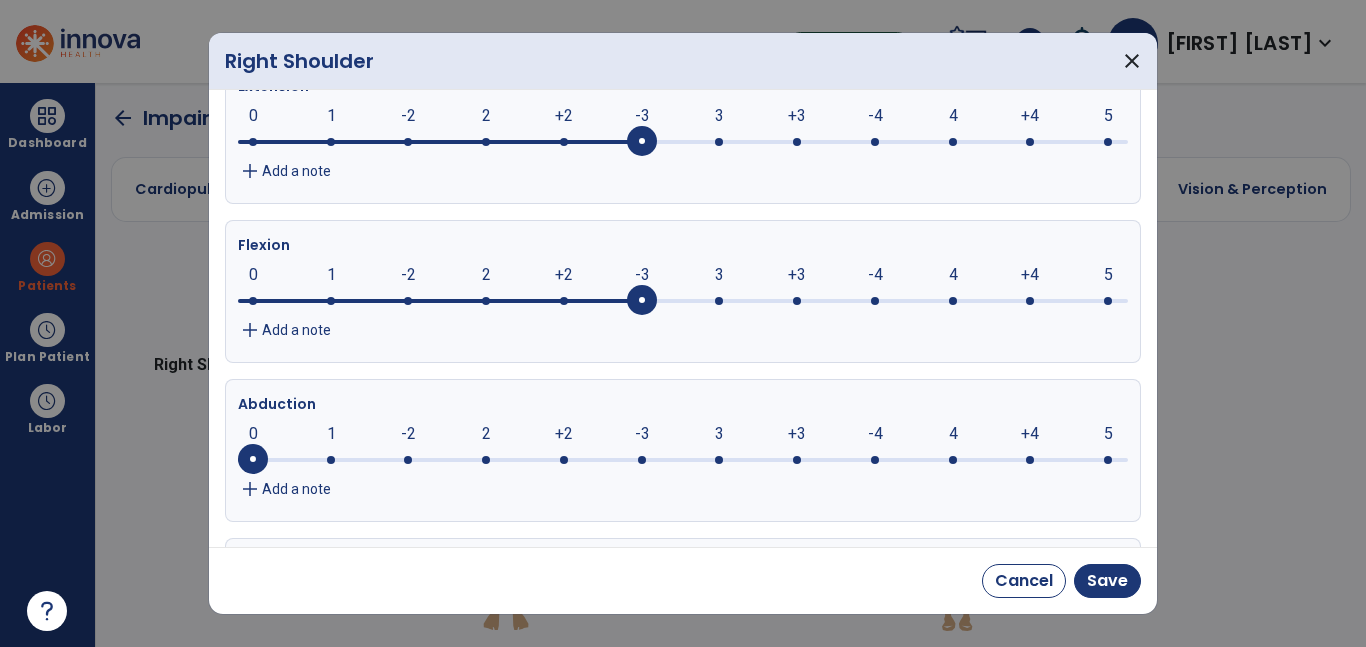 click 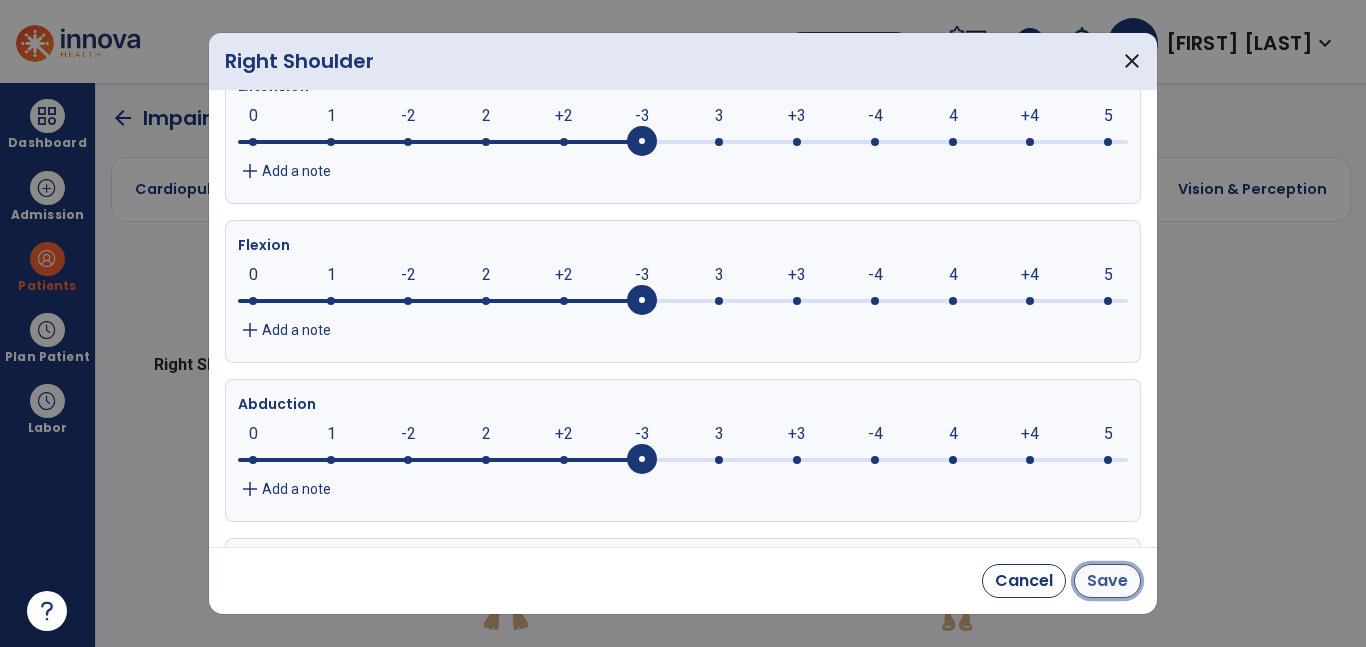 click on "Save" at bounding box center (1107, 581) 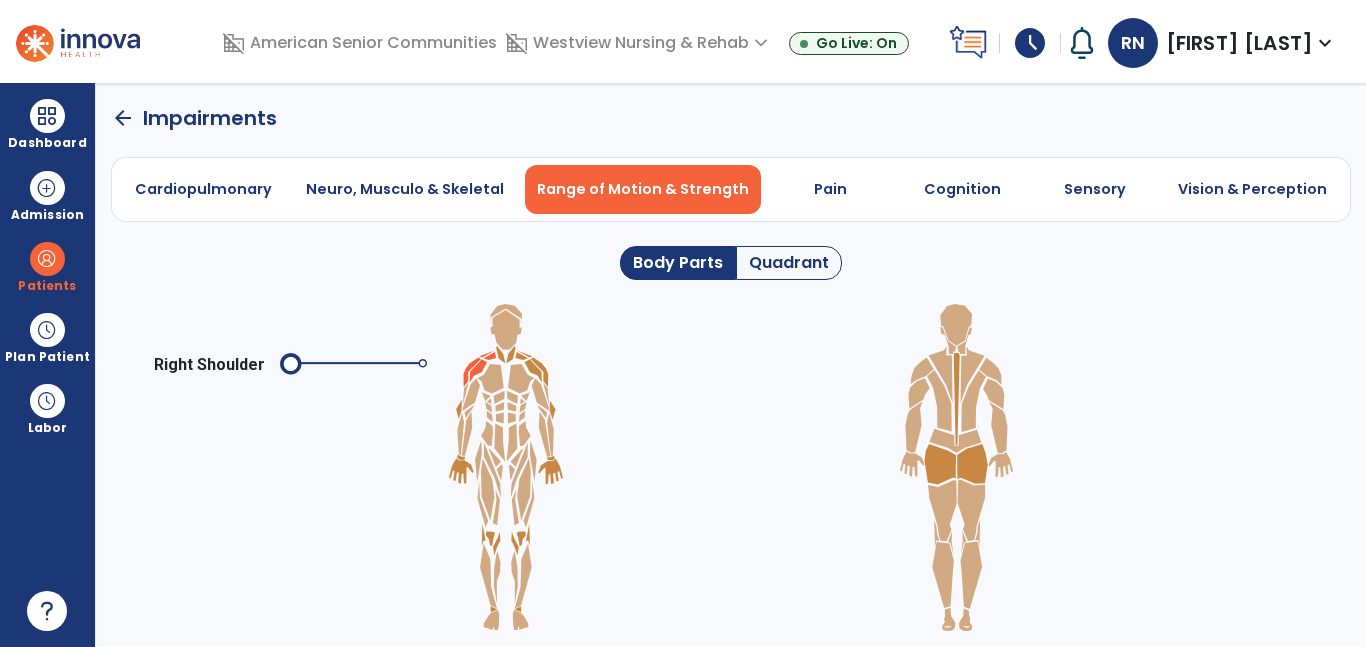 click 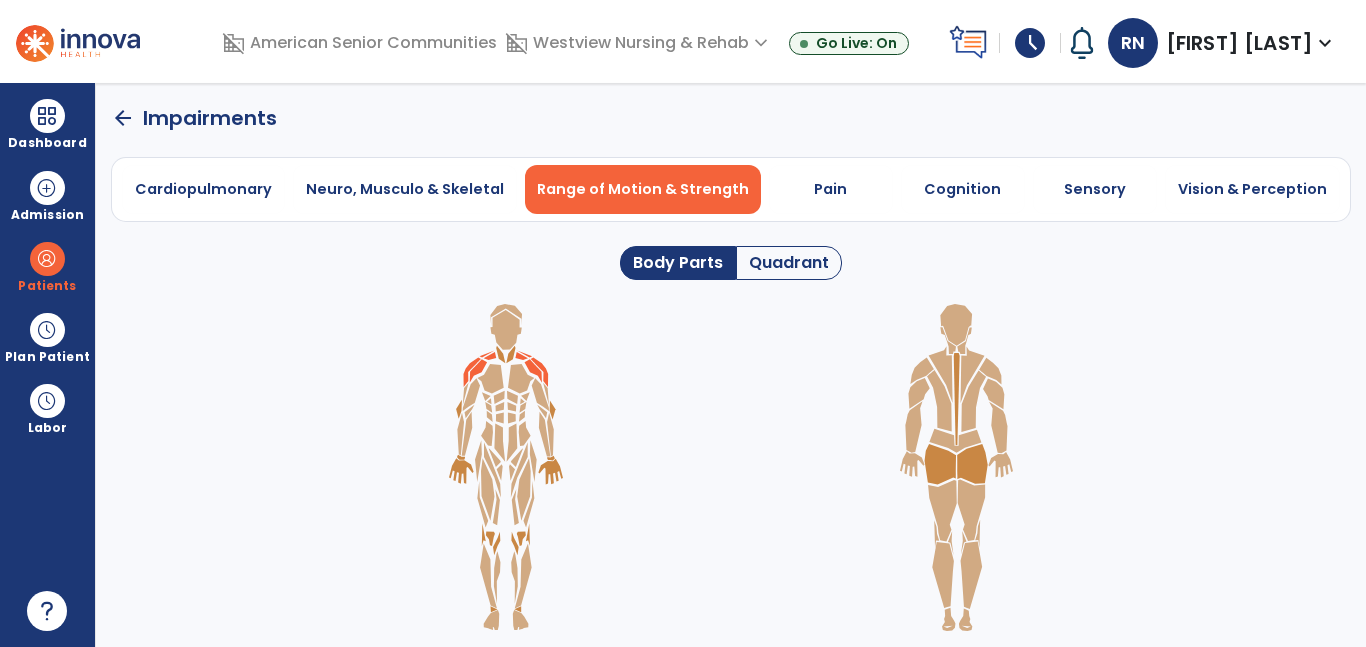 click 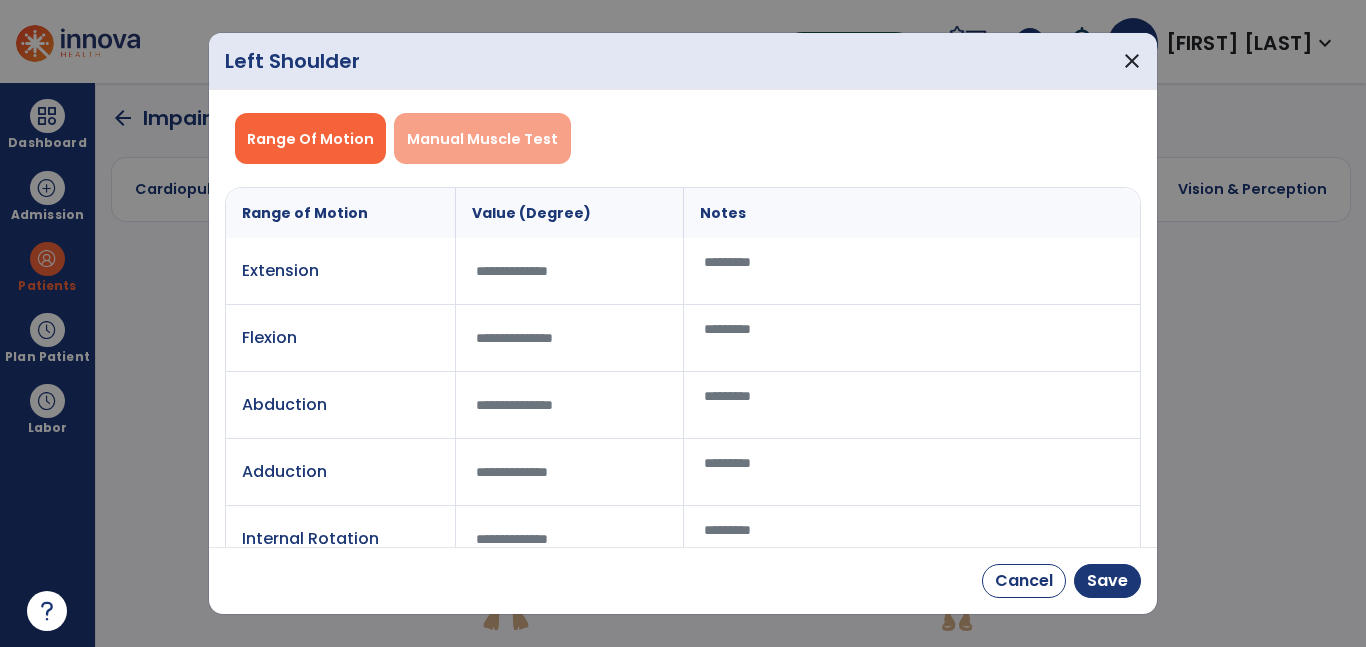 click on "Manual Muscle Test" at bounding box center (482, 138) 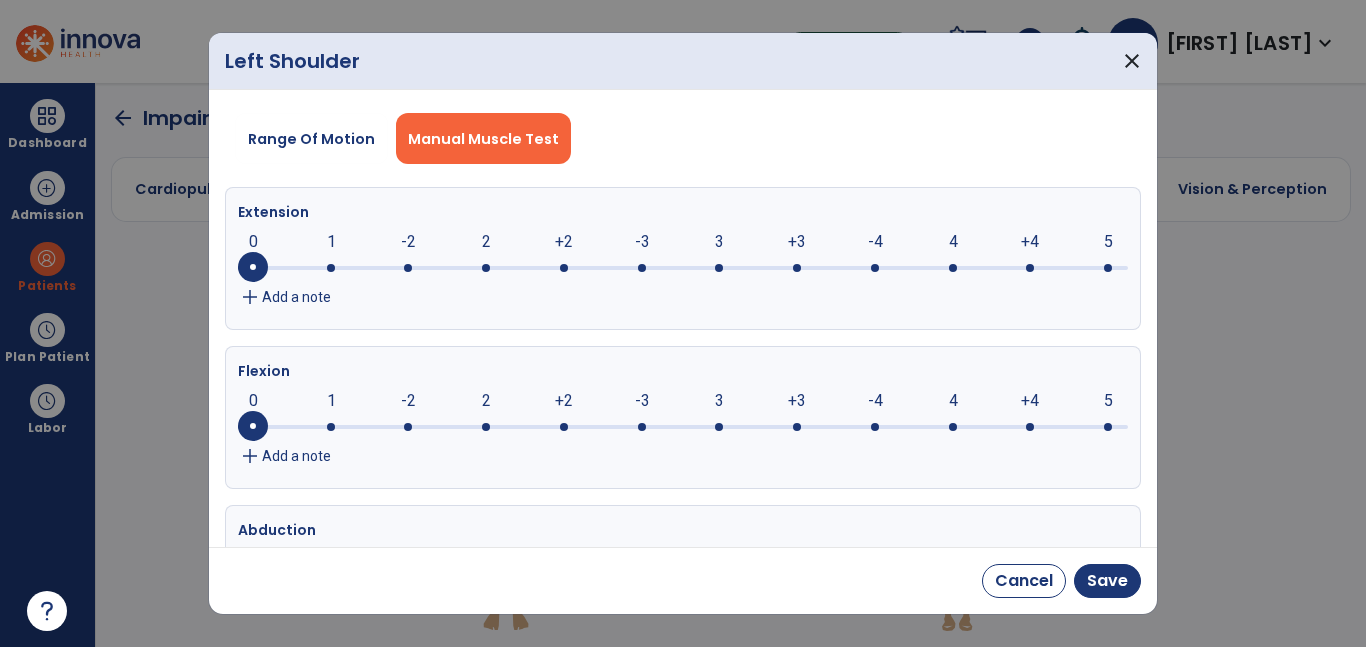 click 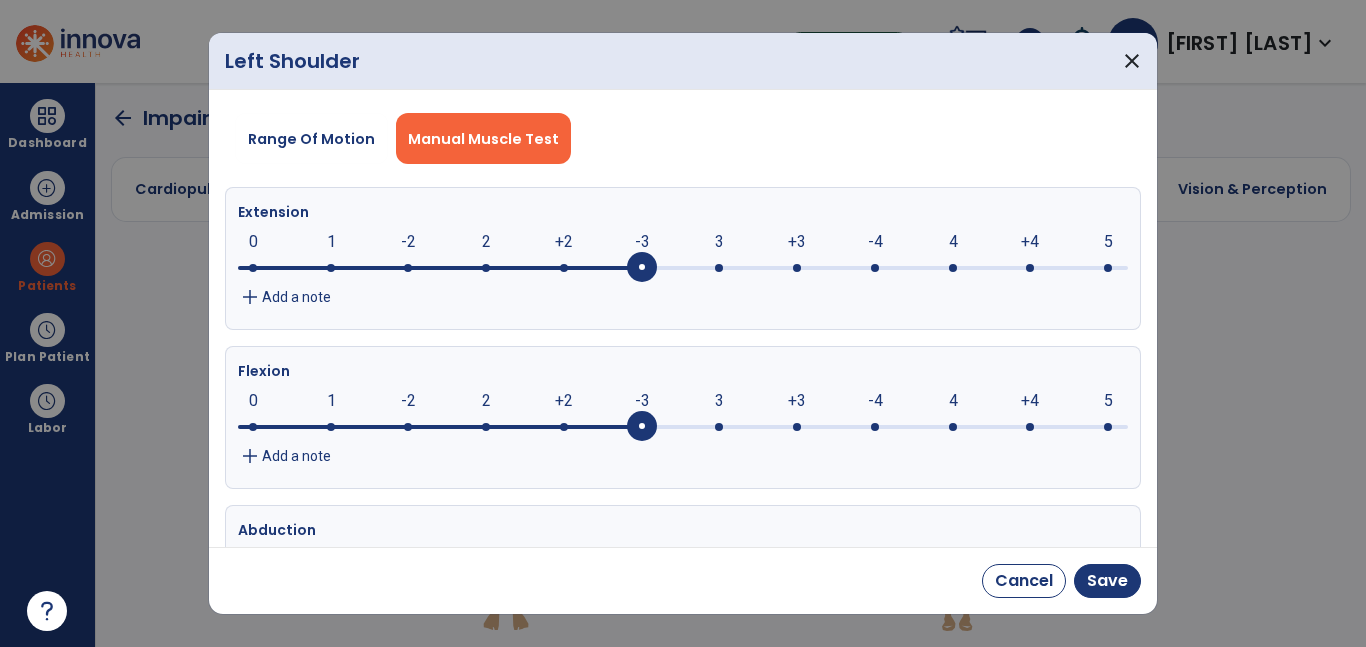 click 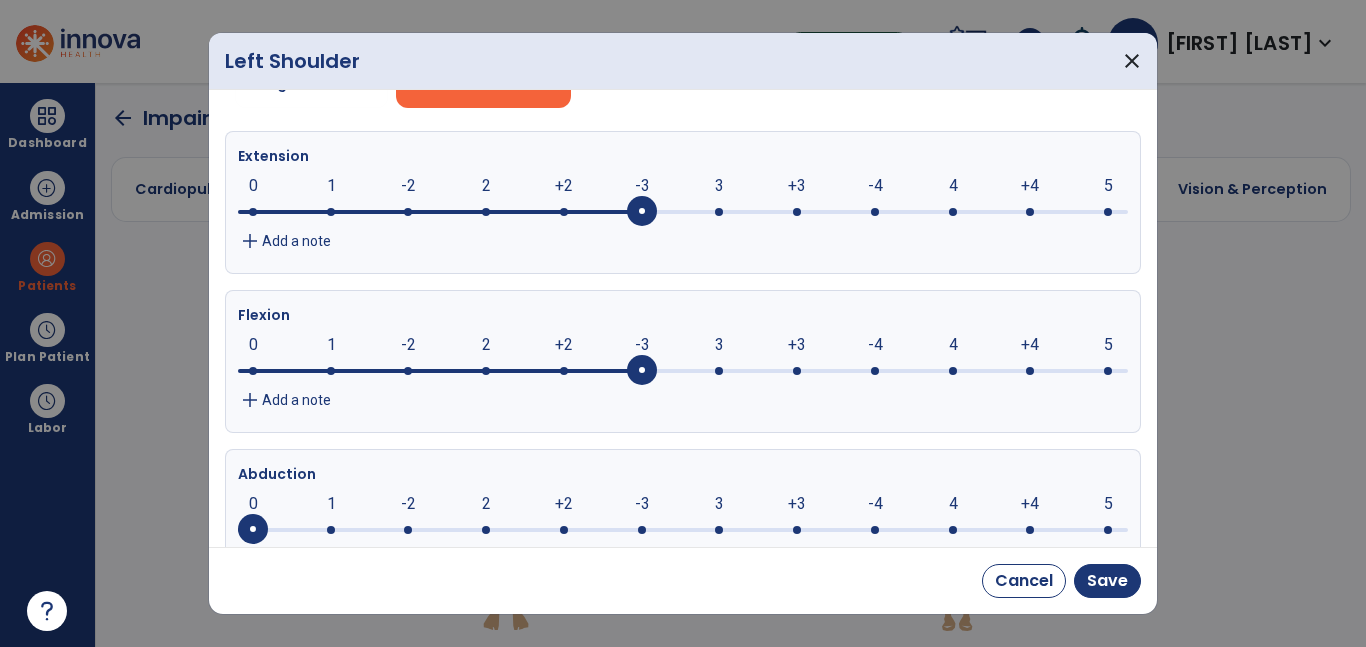 scroll, scrollTop: 71, scrollLeft: 0, axis: vertical 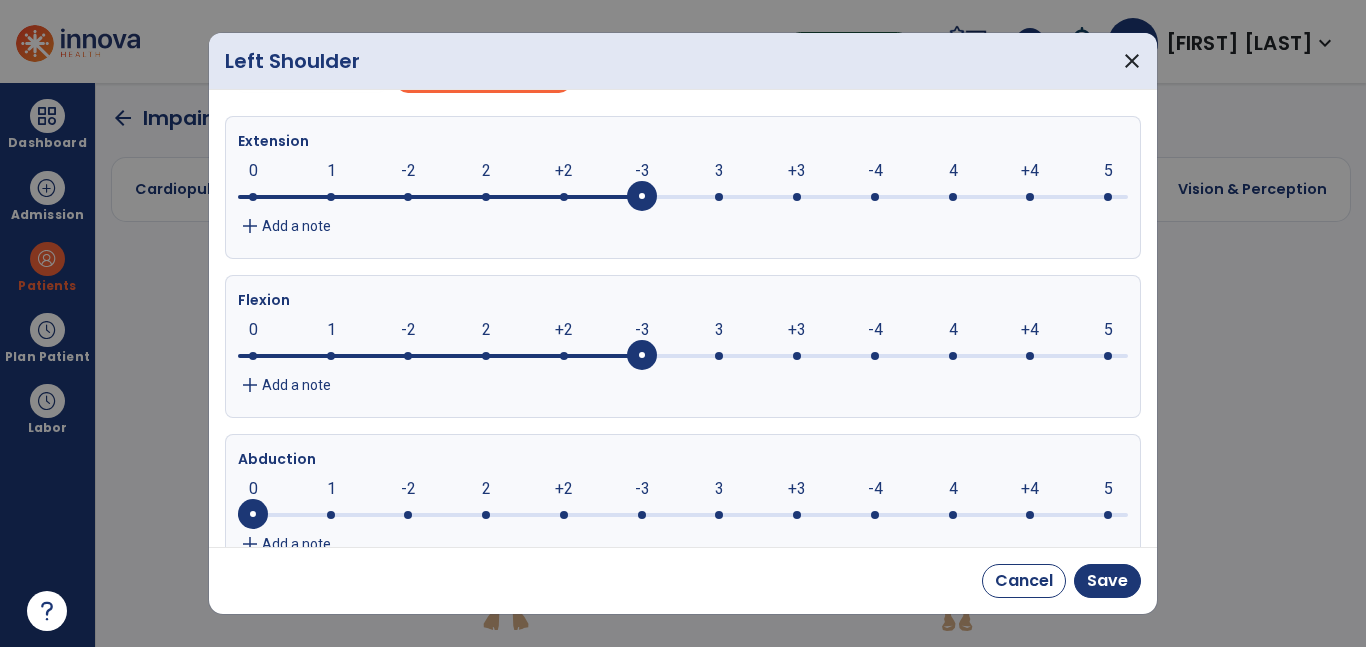 click 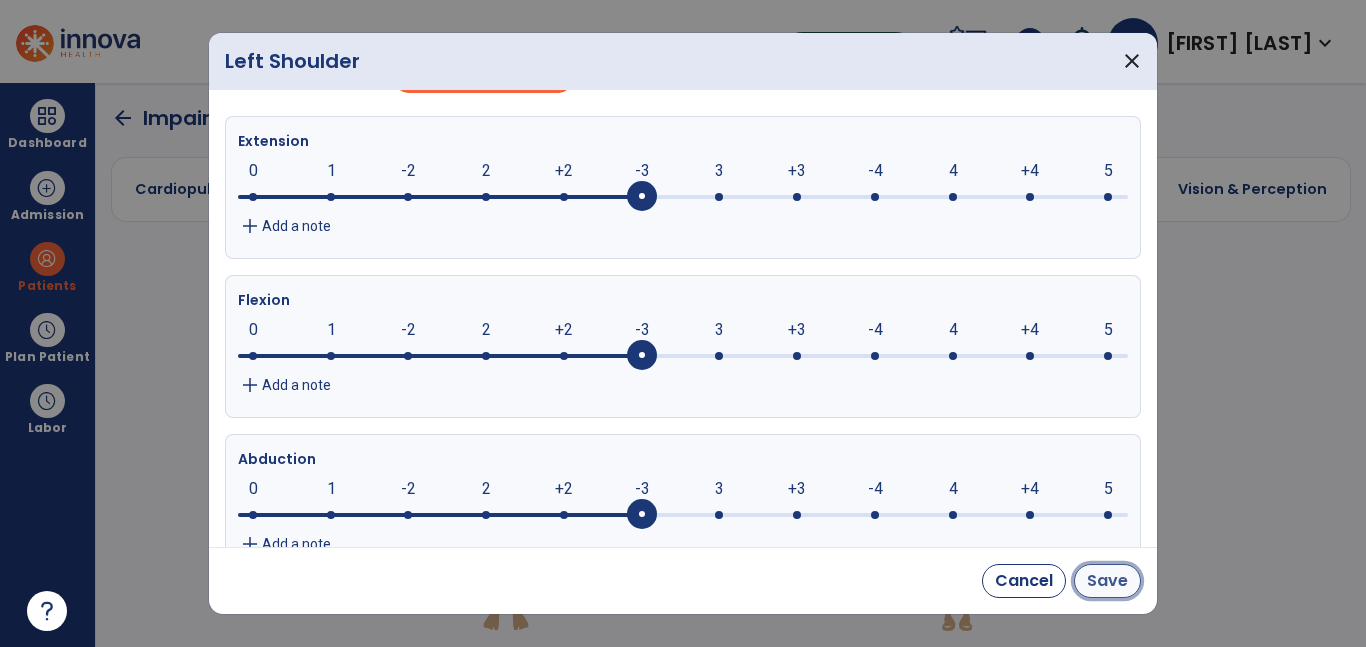 click on "Save" at bounding box center [1107, 581] 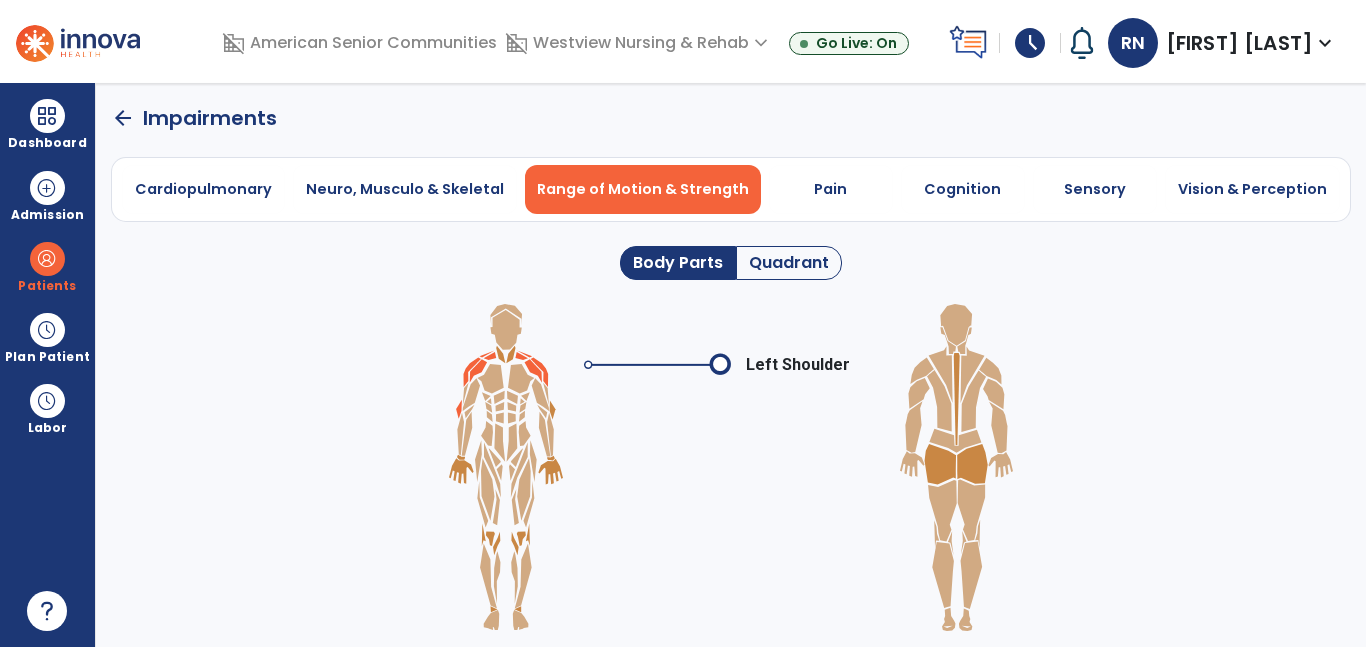 click 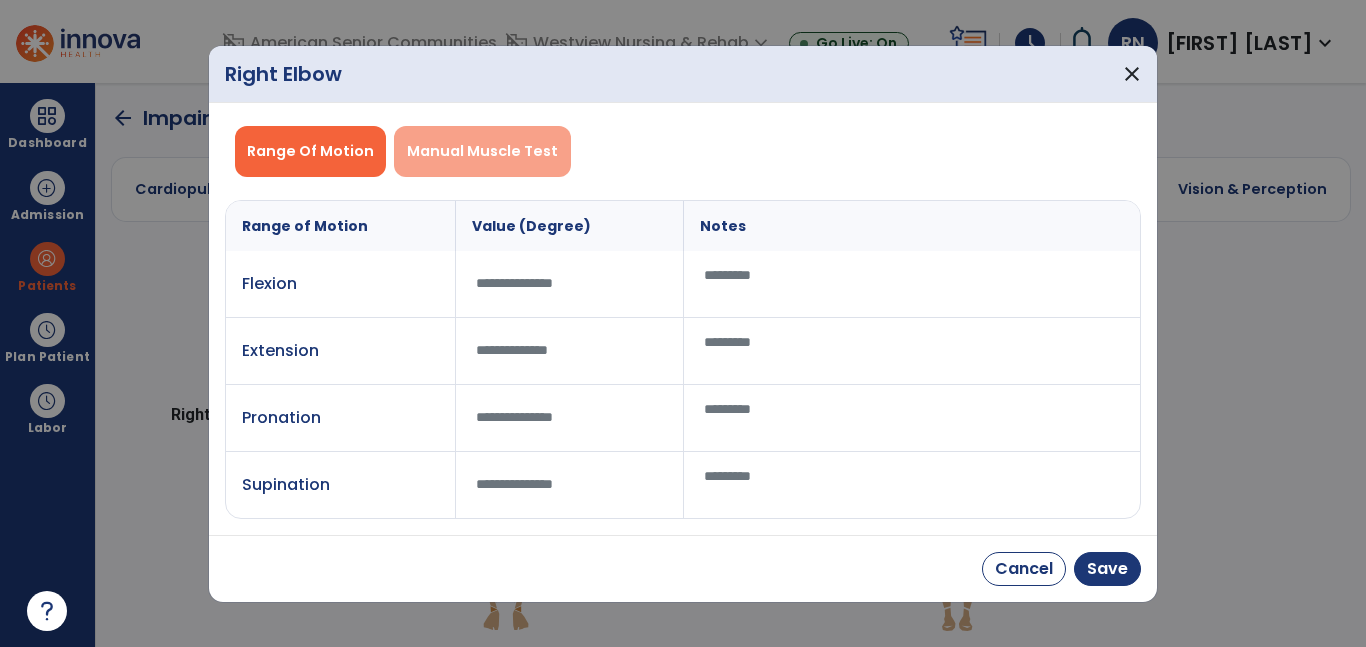 click on "Manual Muscle Test" at bounding box center (482, 151) 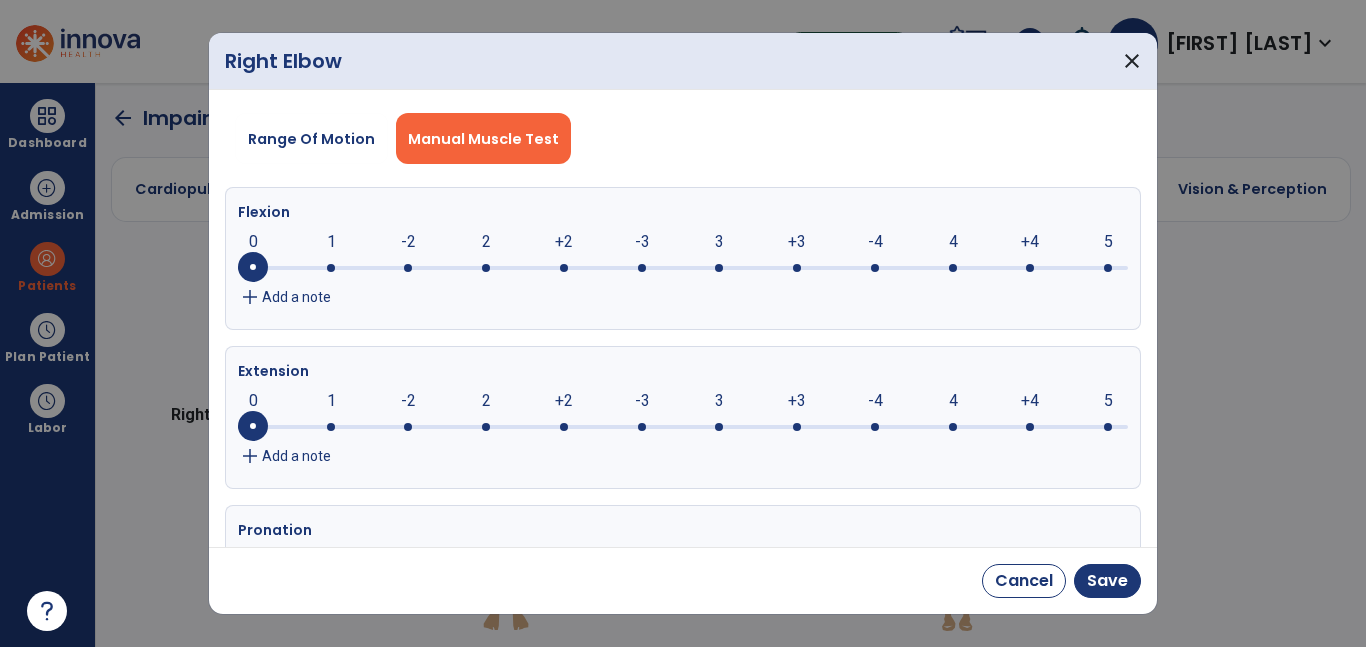 click 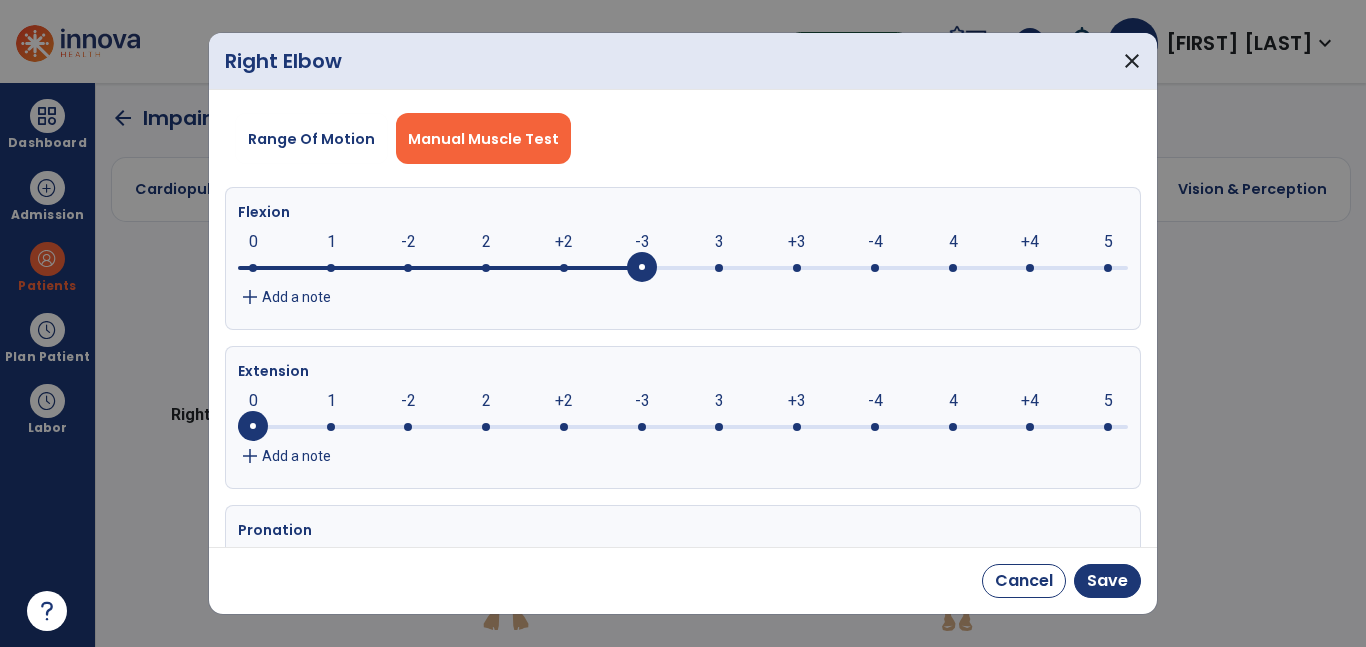 click 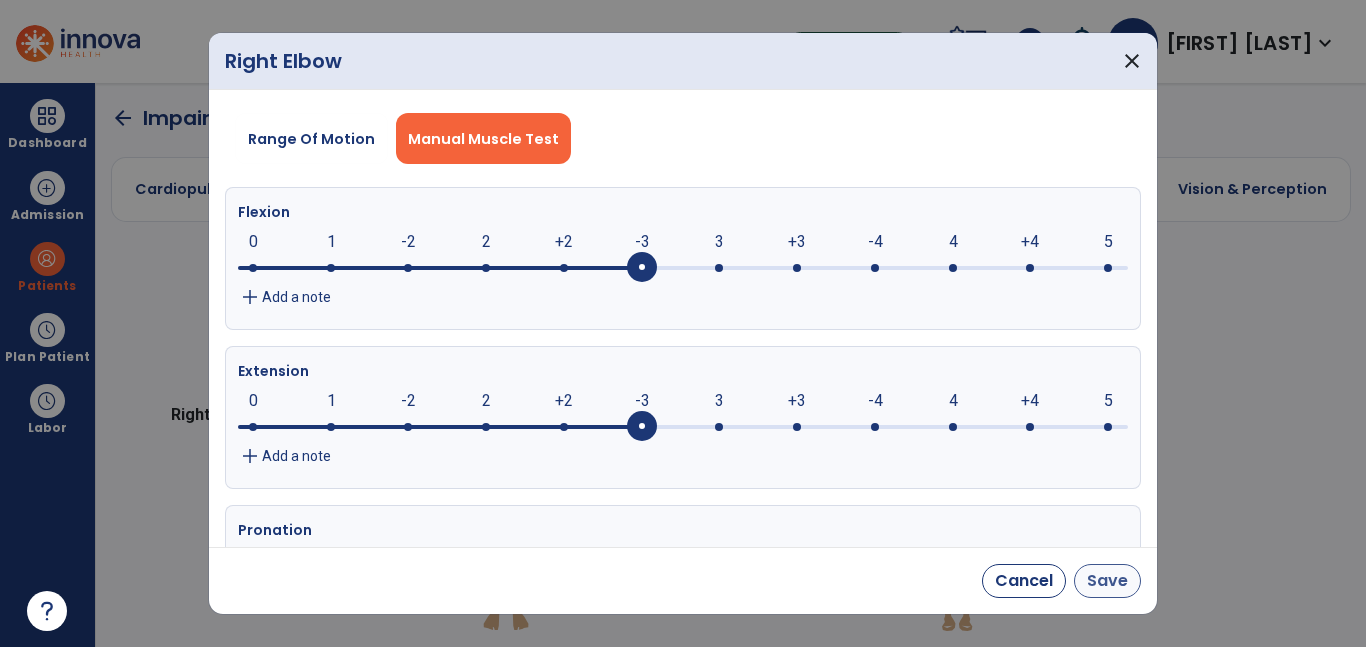 click on "Save" at bounding box center (1107, 581) 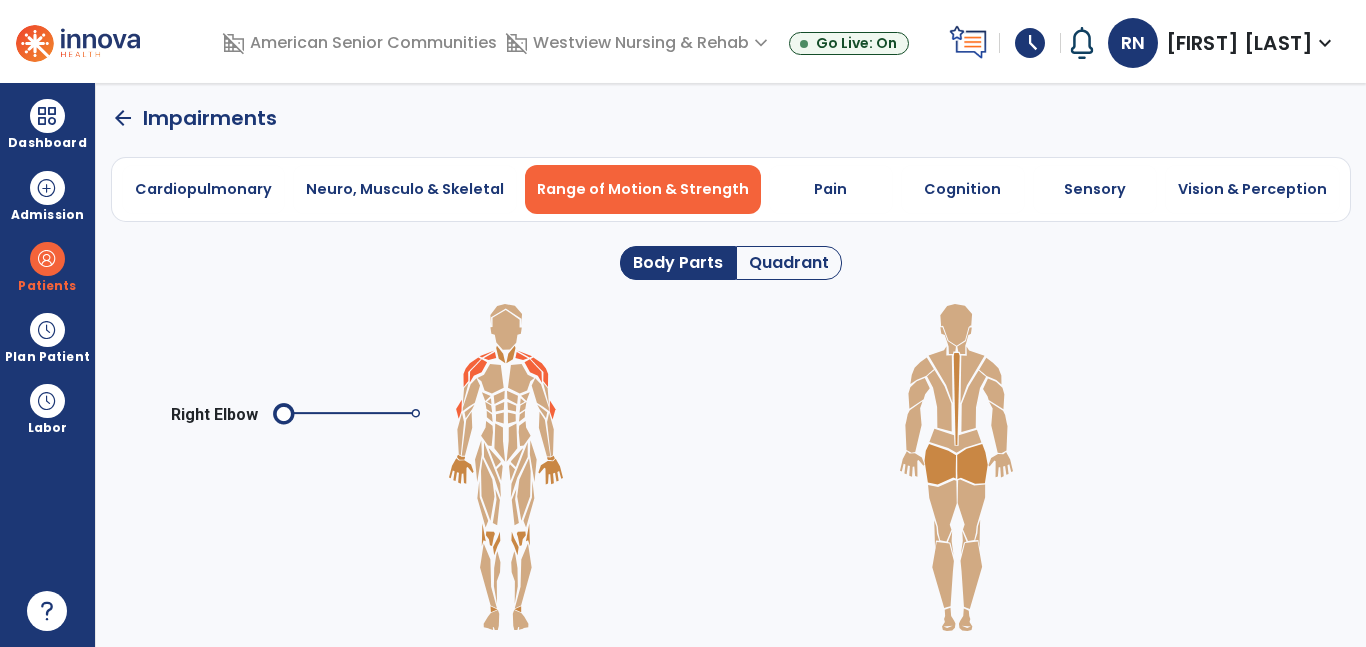 click 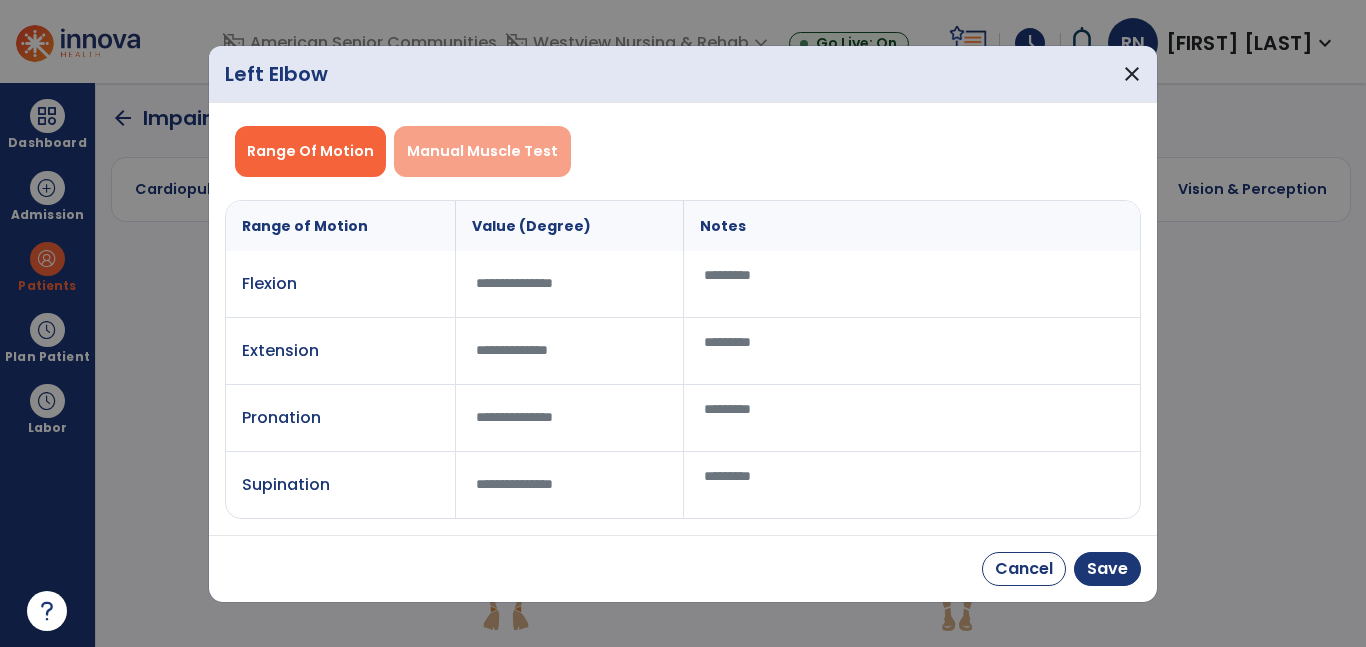 click on "Manual Muscle Test" at bounding box center (482, 151) 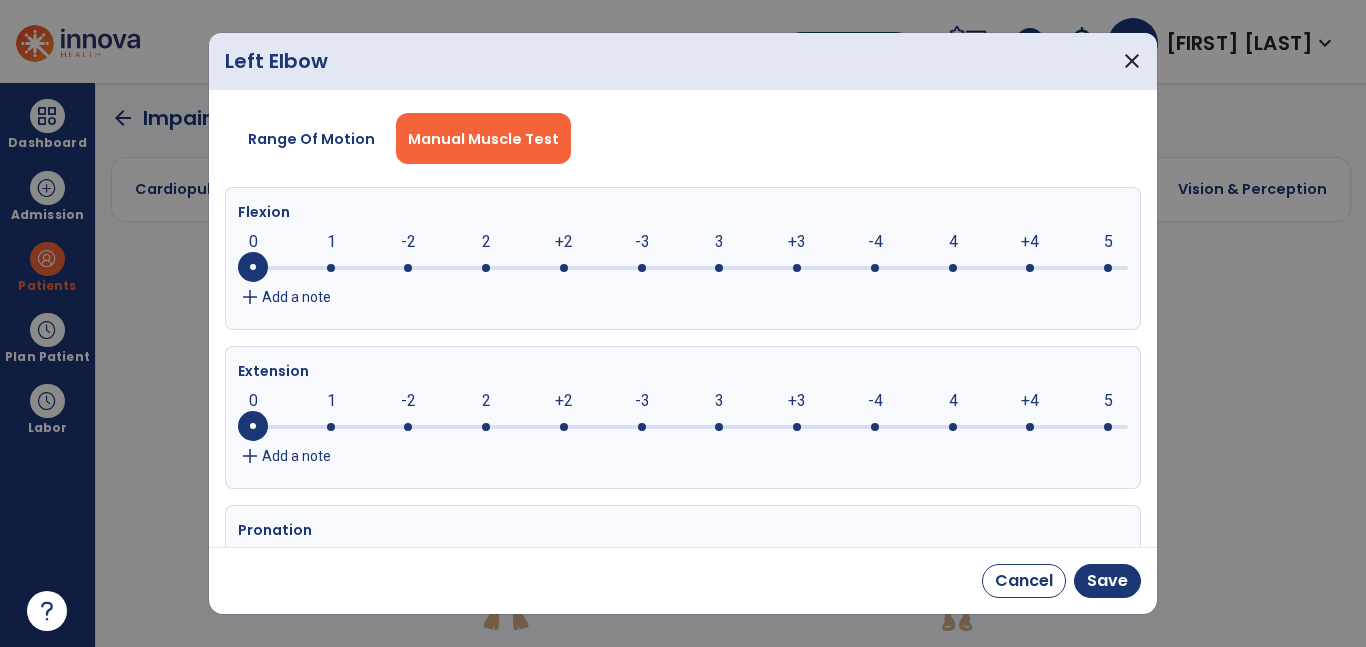 click 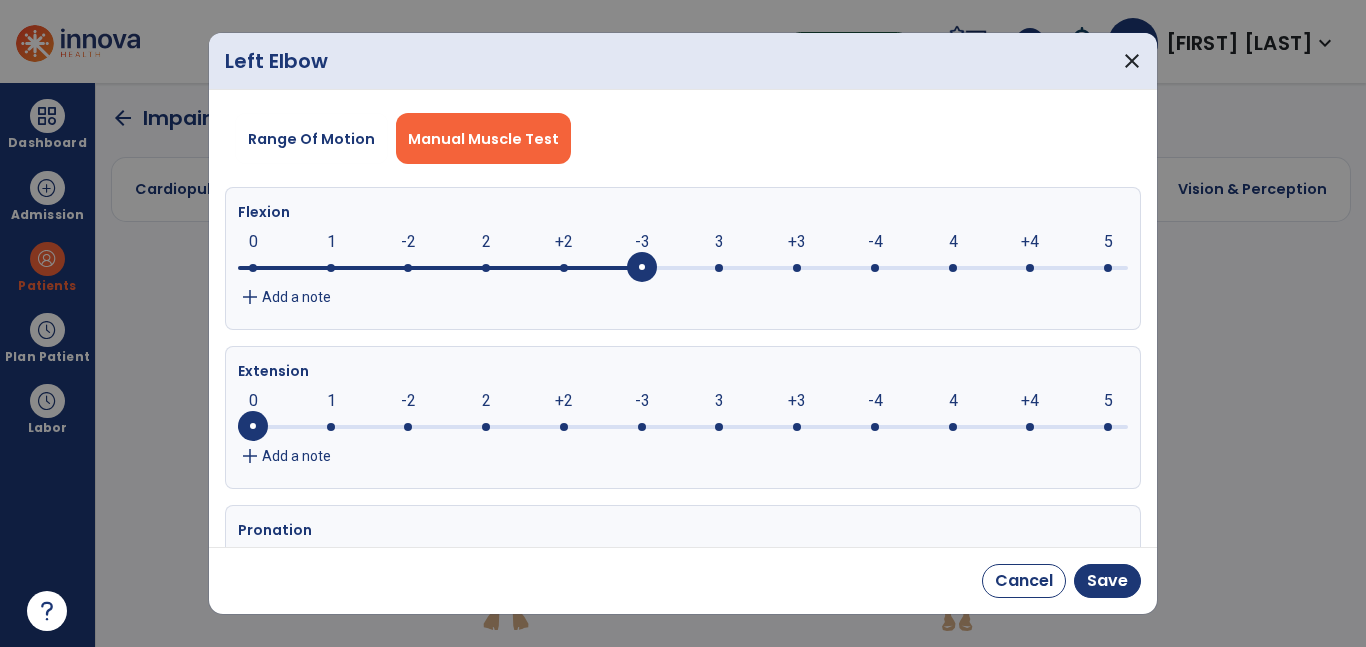 click 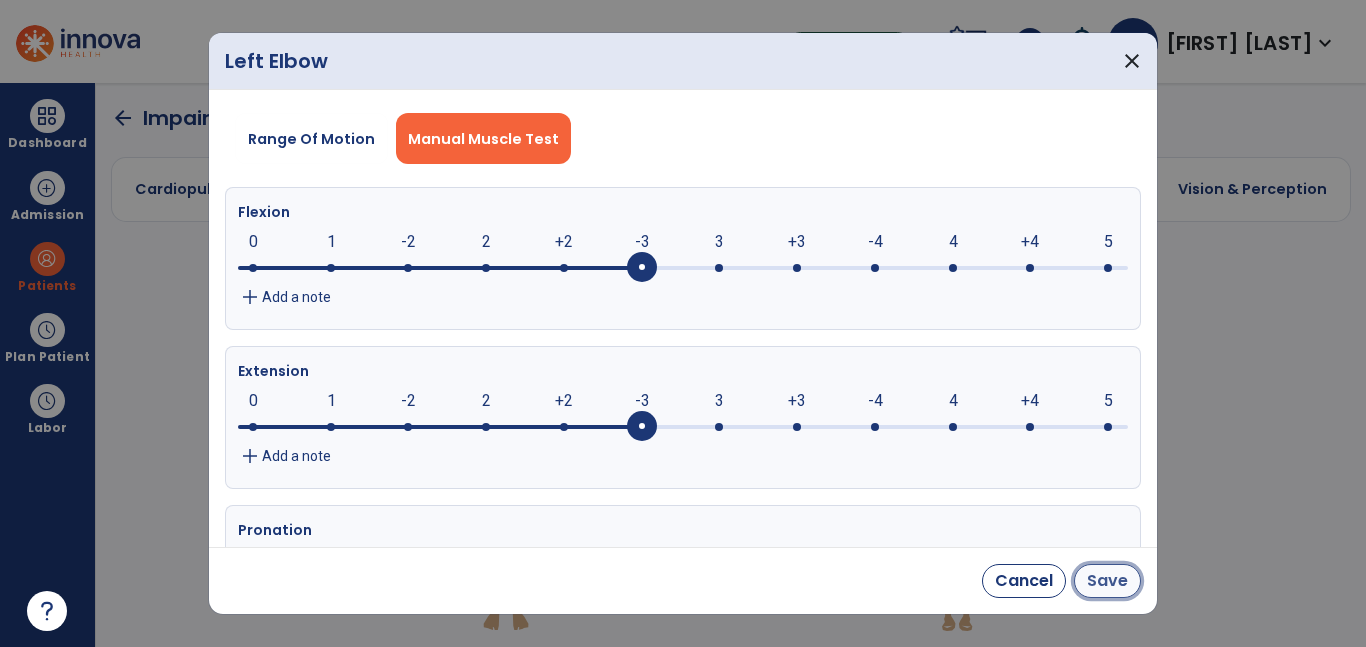 click on "Save" at bounding box center [1107, 581] 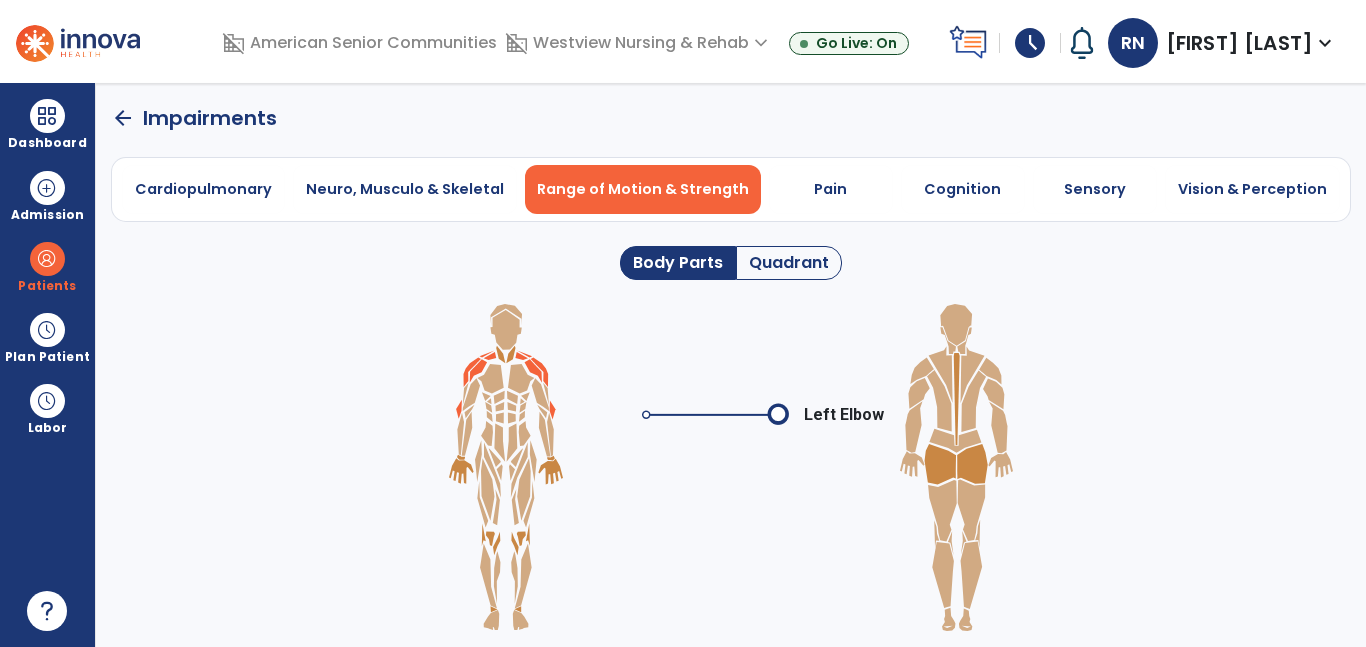 click on "arrow_back" 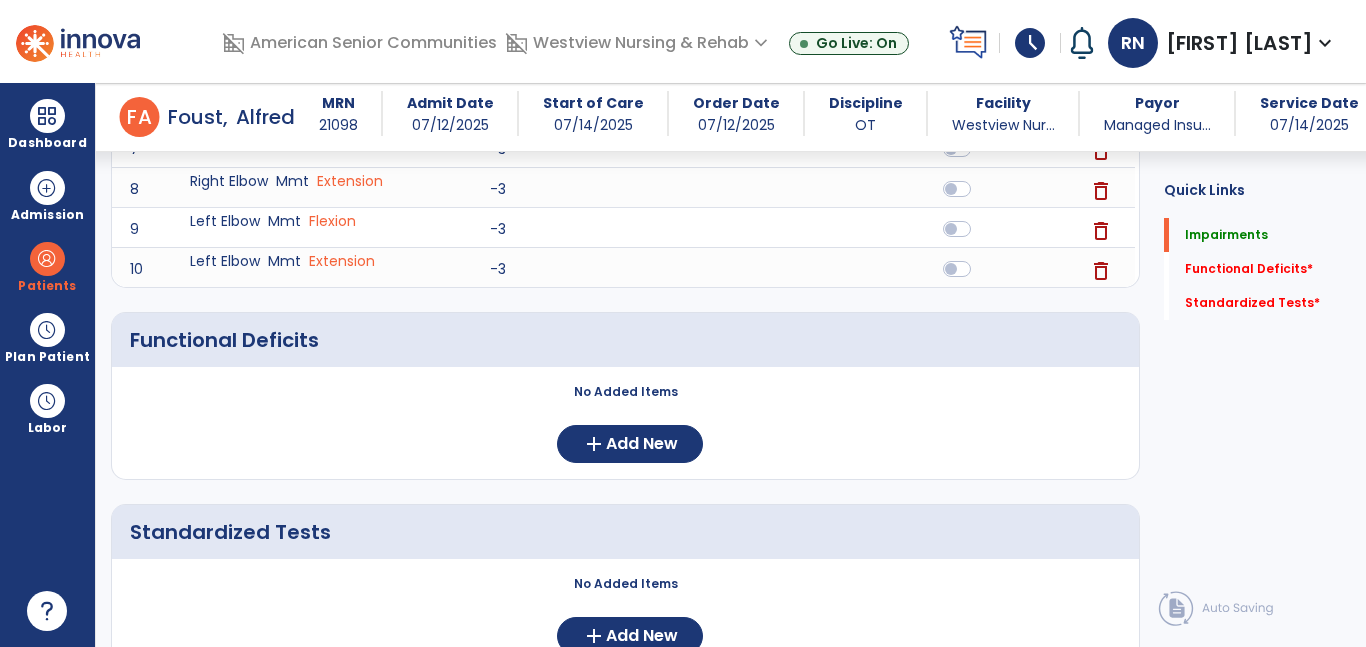 scroll, scrollTop: 615, scrollLeft: 0, axis: vertical 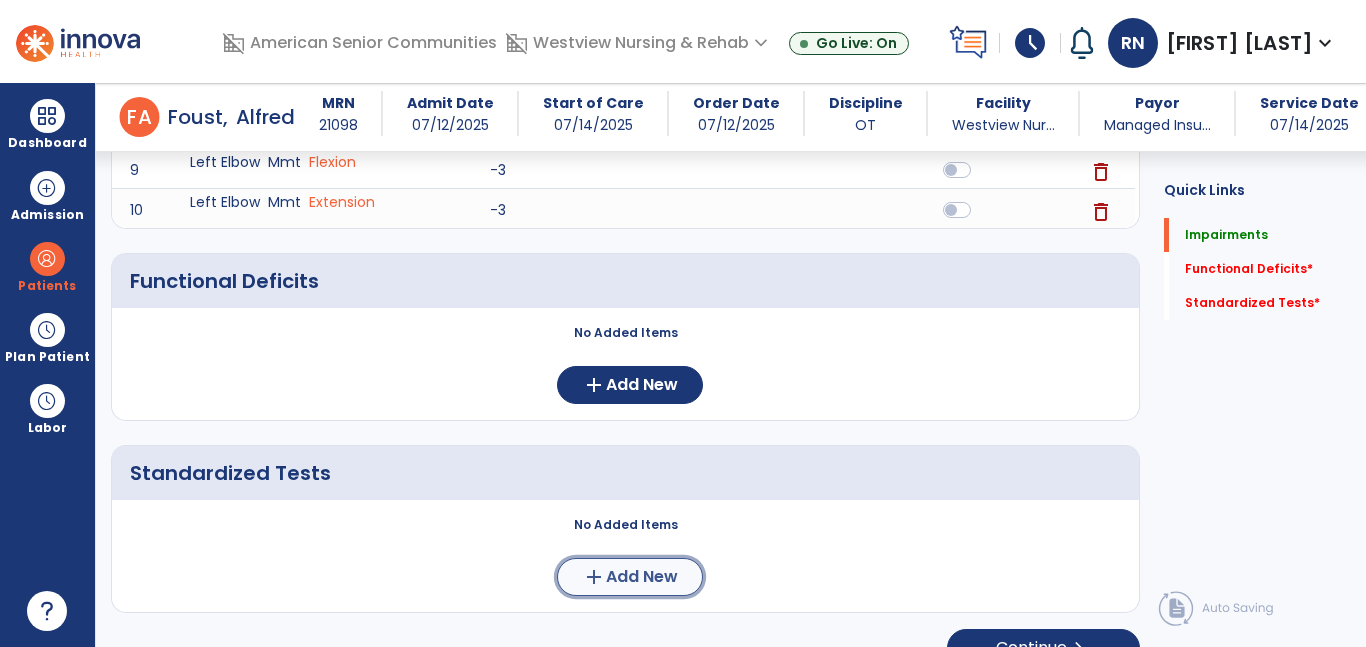 click on "add  Add New" 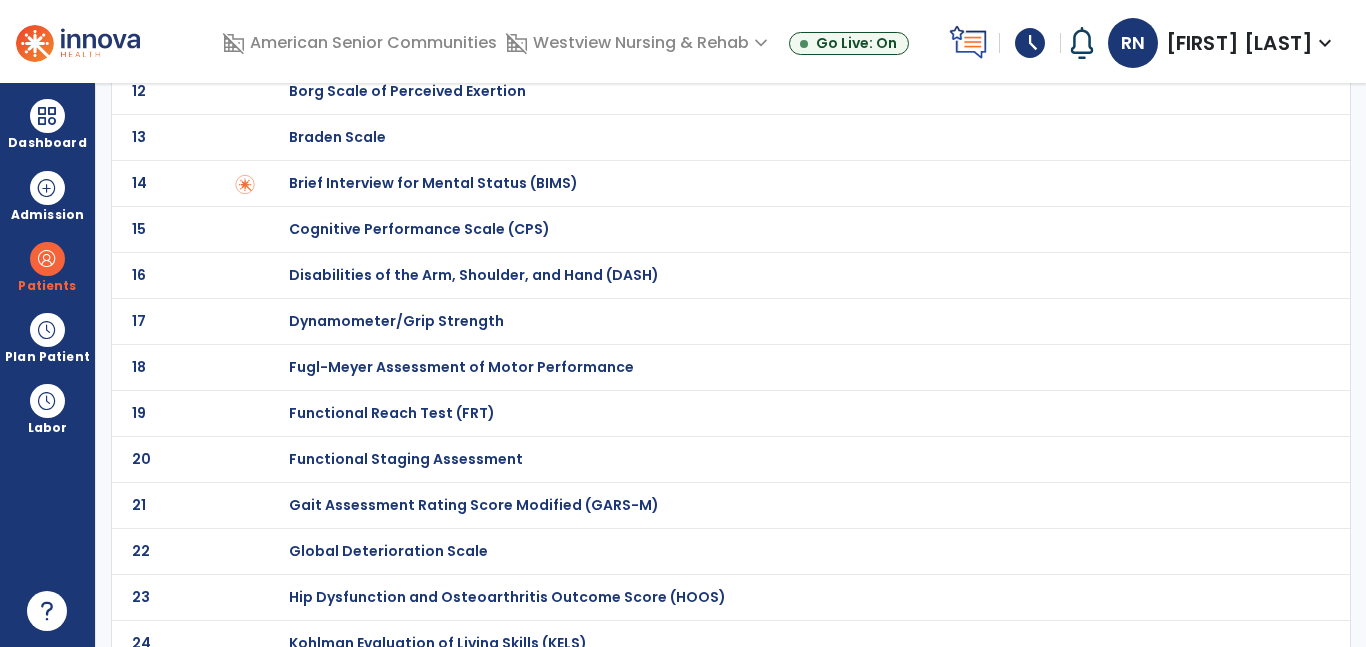 scroll, scrollTop: 0, scrollLeft: 0, axis: both 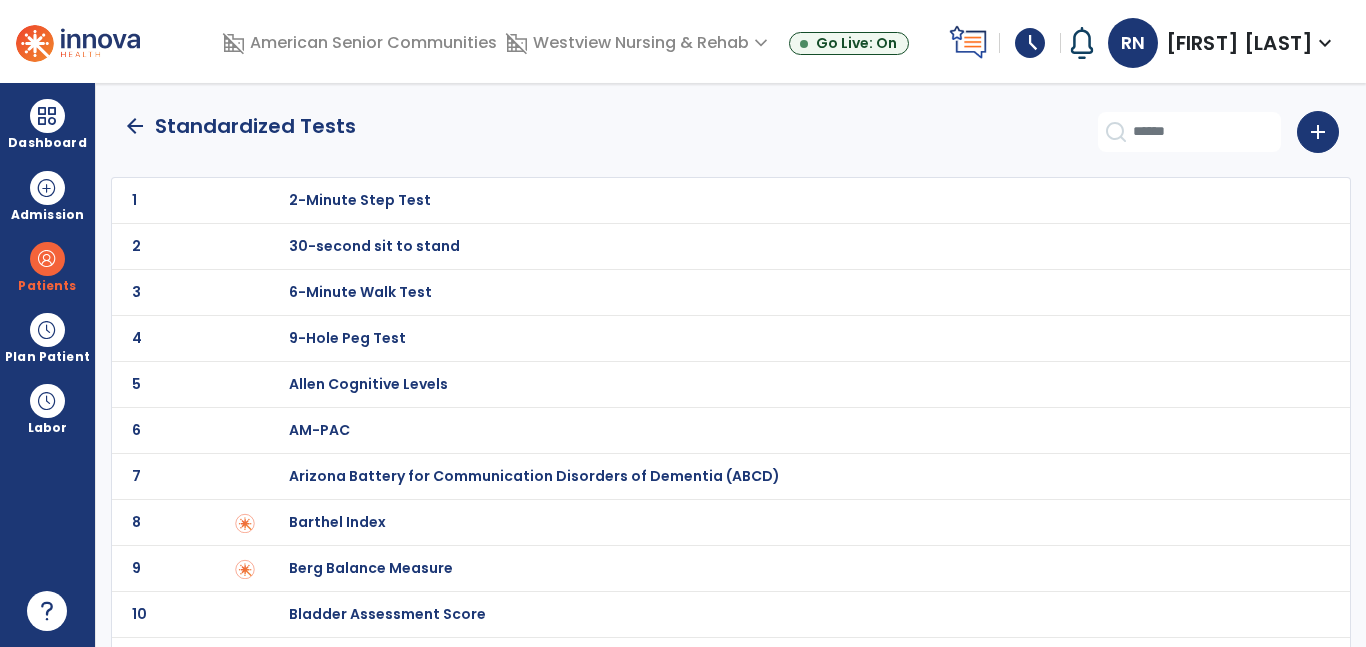 click on "10 Bladder Assessment Score" 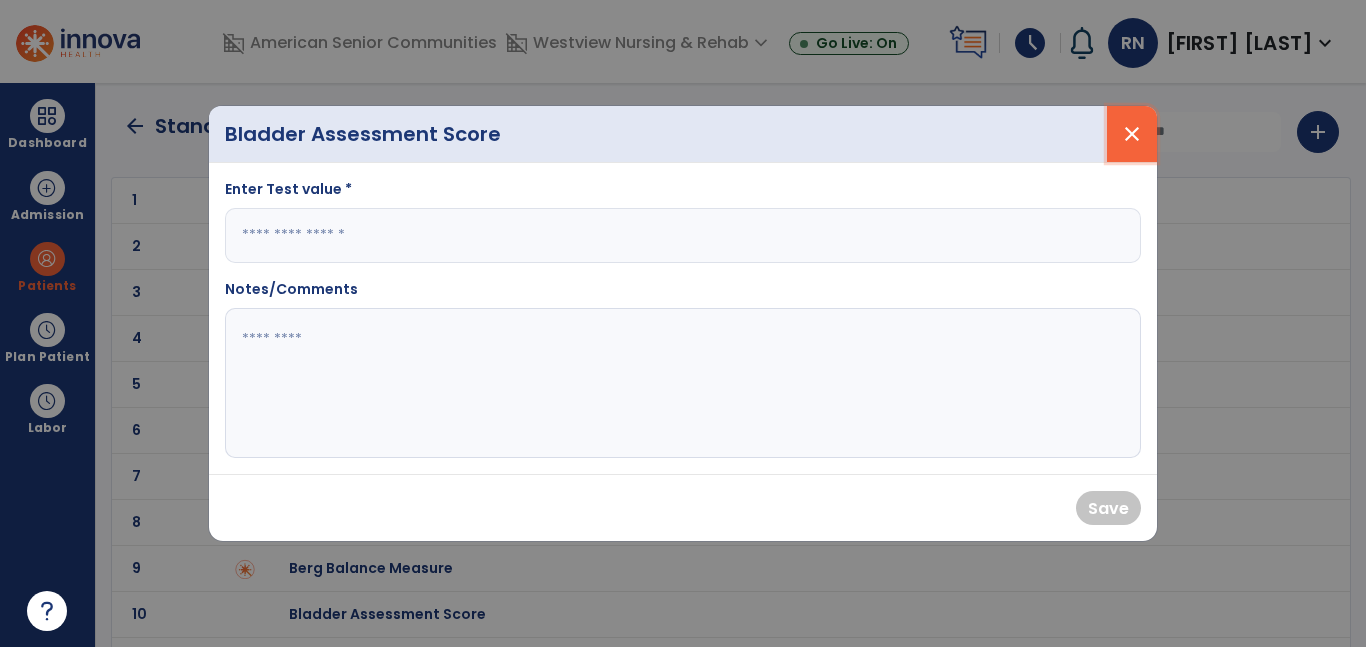 click on "close" at bounding box center (1132, 134) 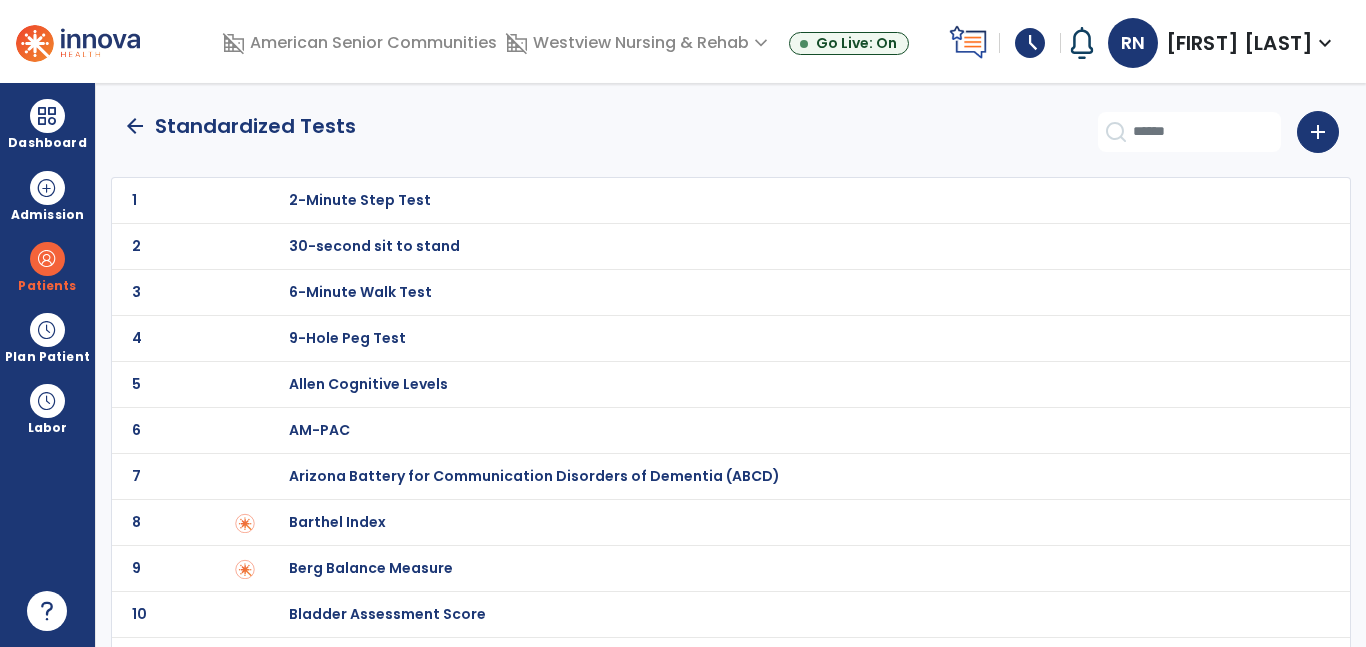 click on "30-second sit to stand" at bounding box center [360, 200] 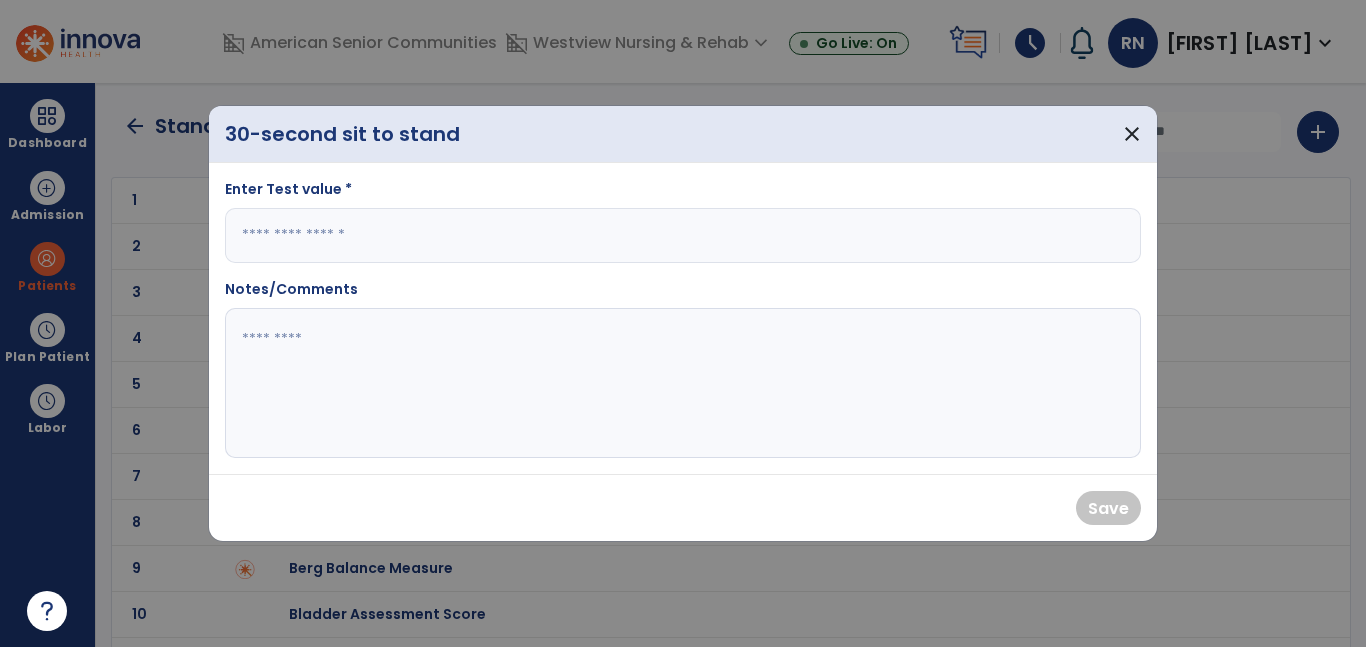 click at bounding box center [683, 235] 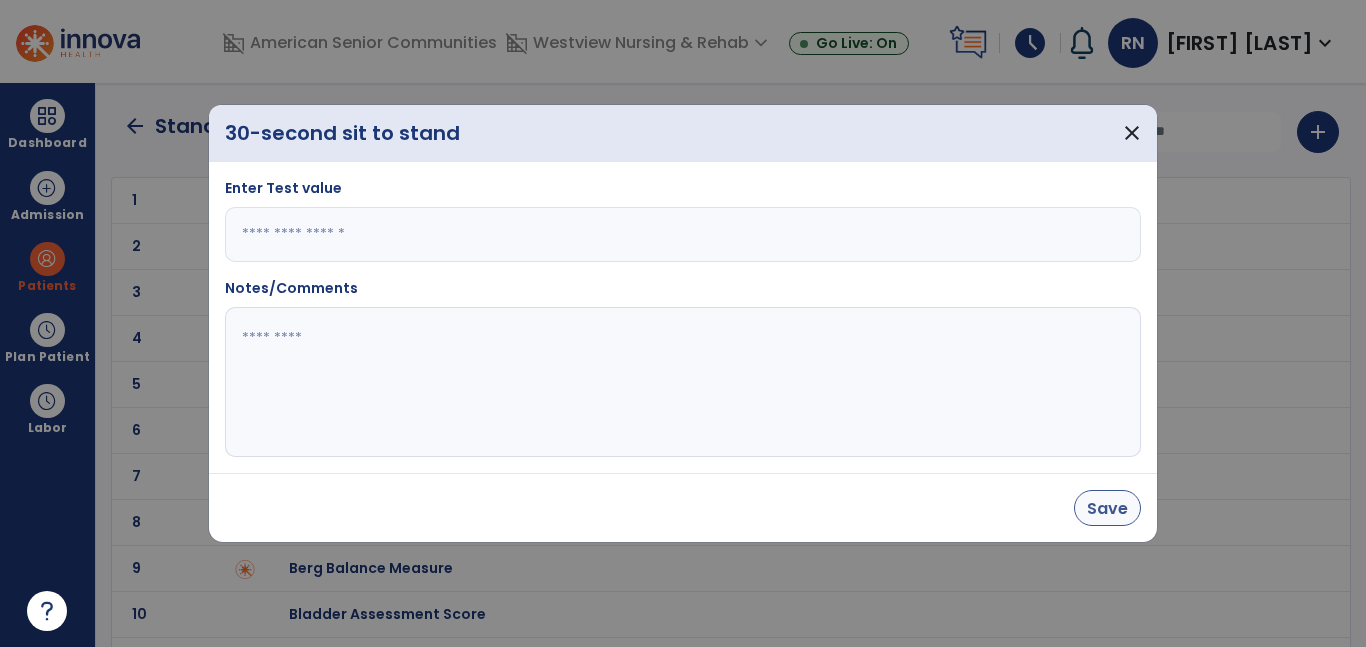 type on "*" 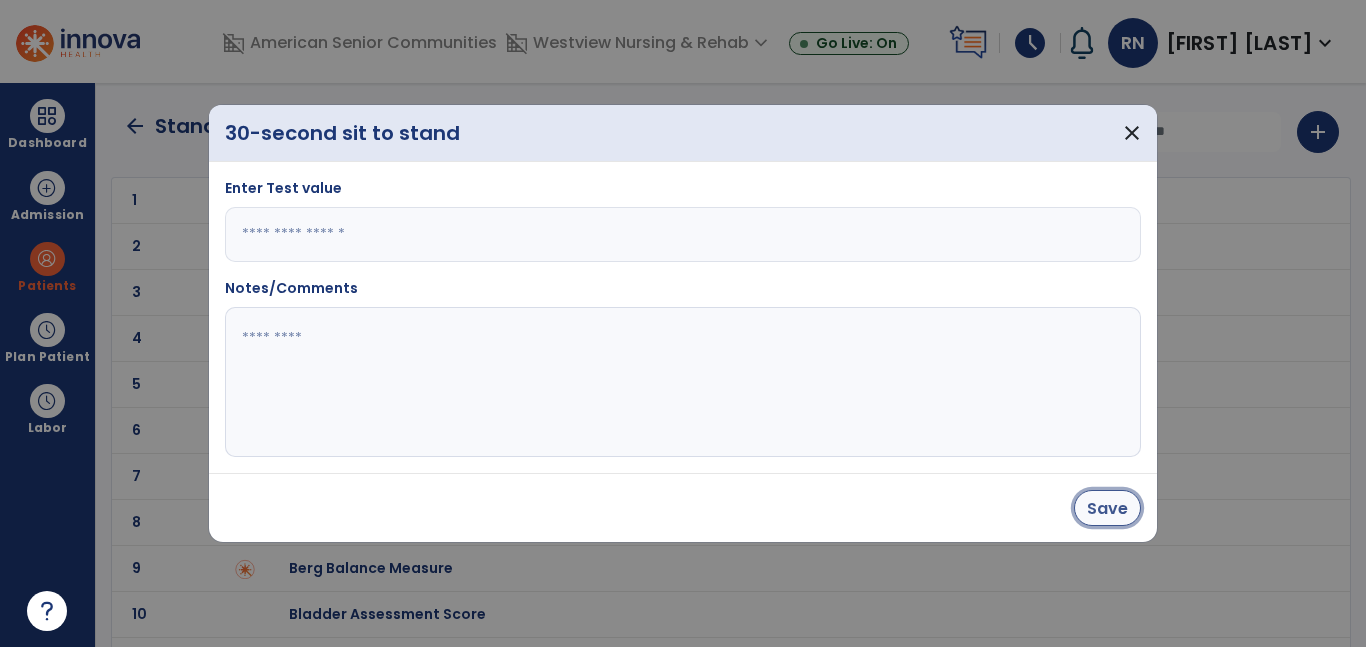 click on "Save" at bounding box center (1107, 508) 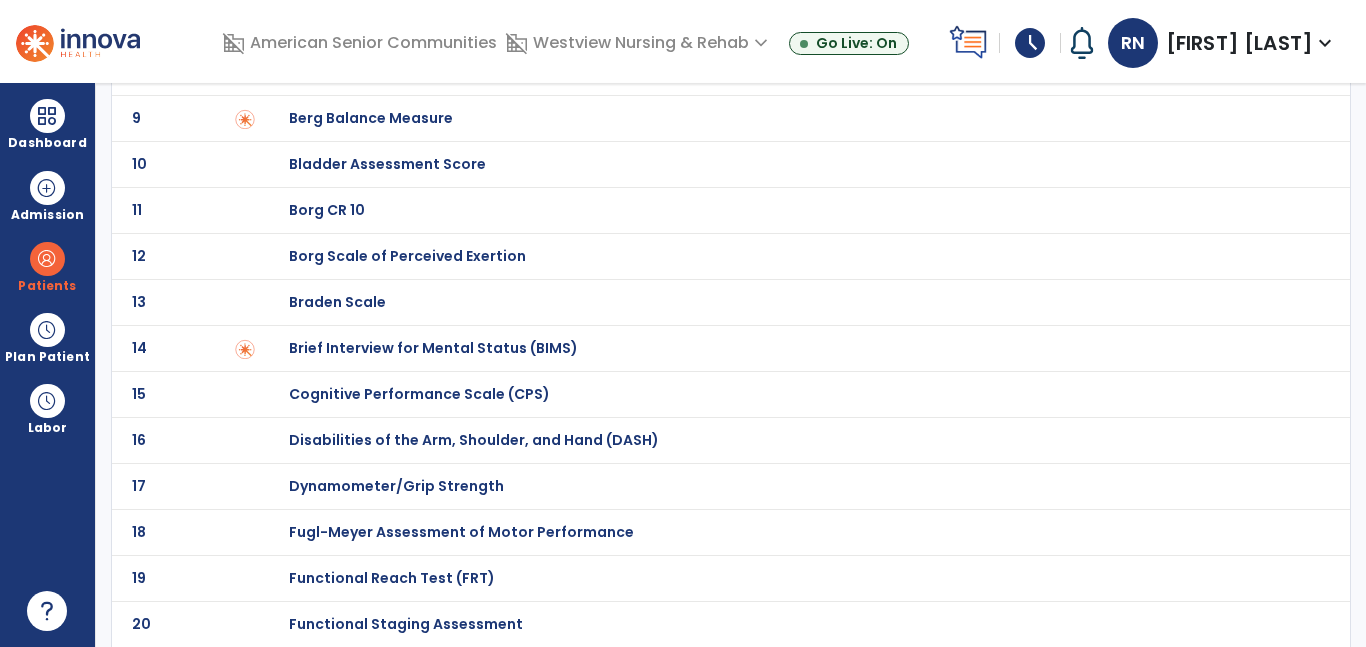 scroll, scrollTop: 452, scrollLeft: 0, axis: vertical 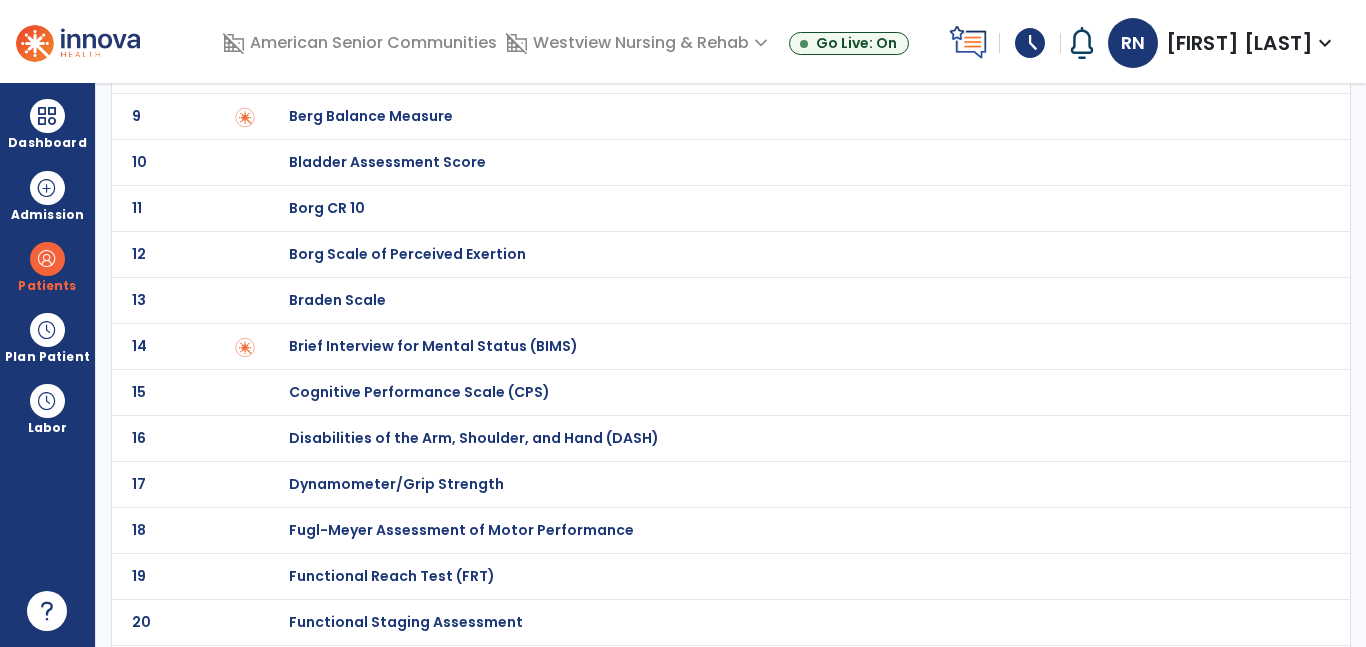 click on "Dynamometer/Grip Strength" at bounding box center (360, -252) 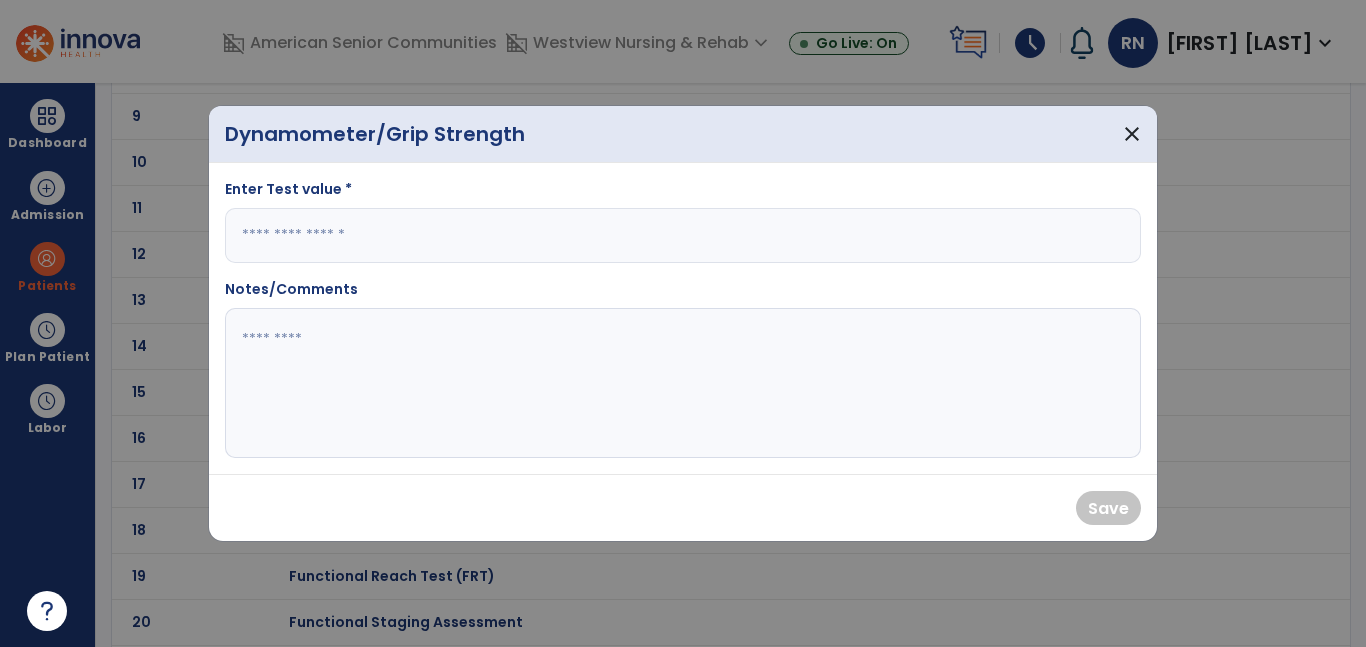 click at bounding box center (683, 235) 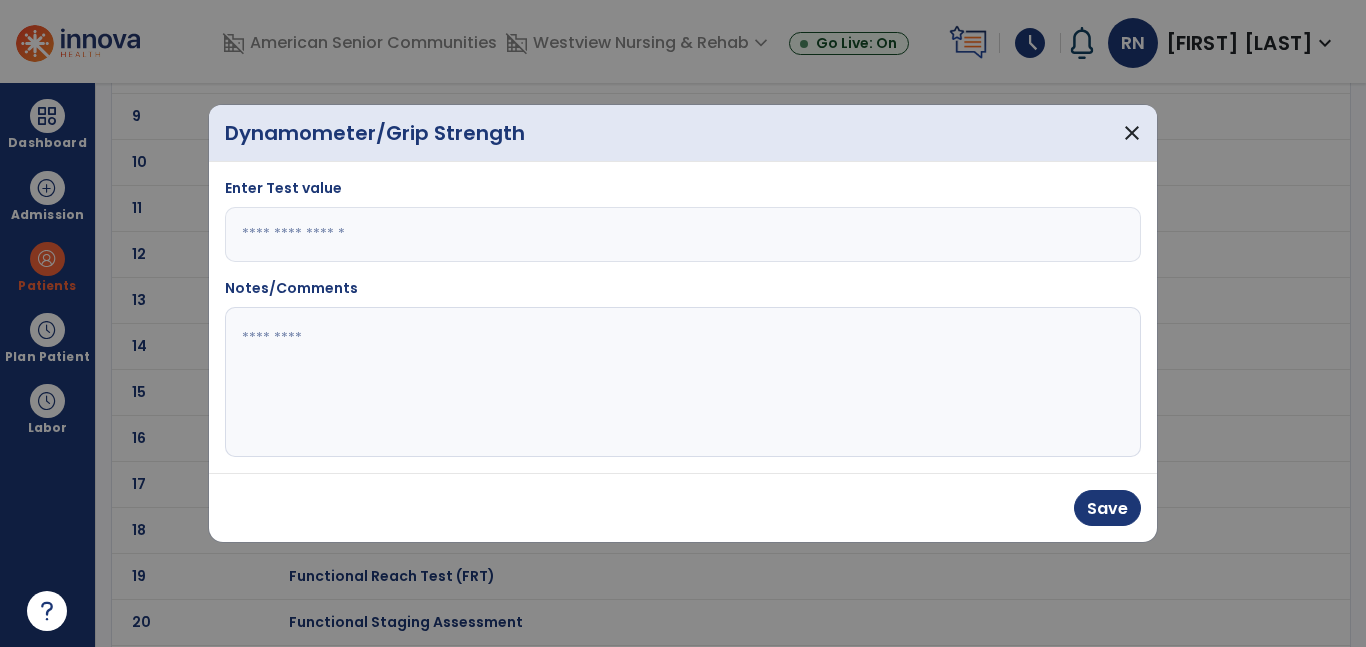 type on "**" 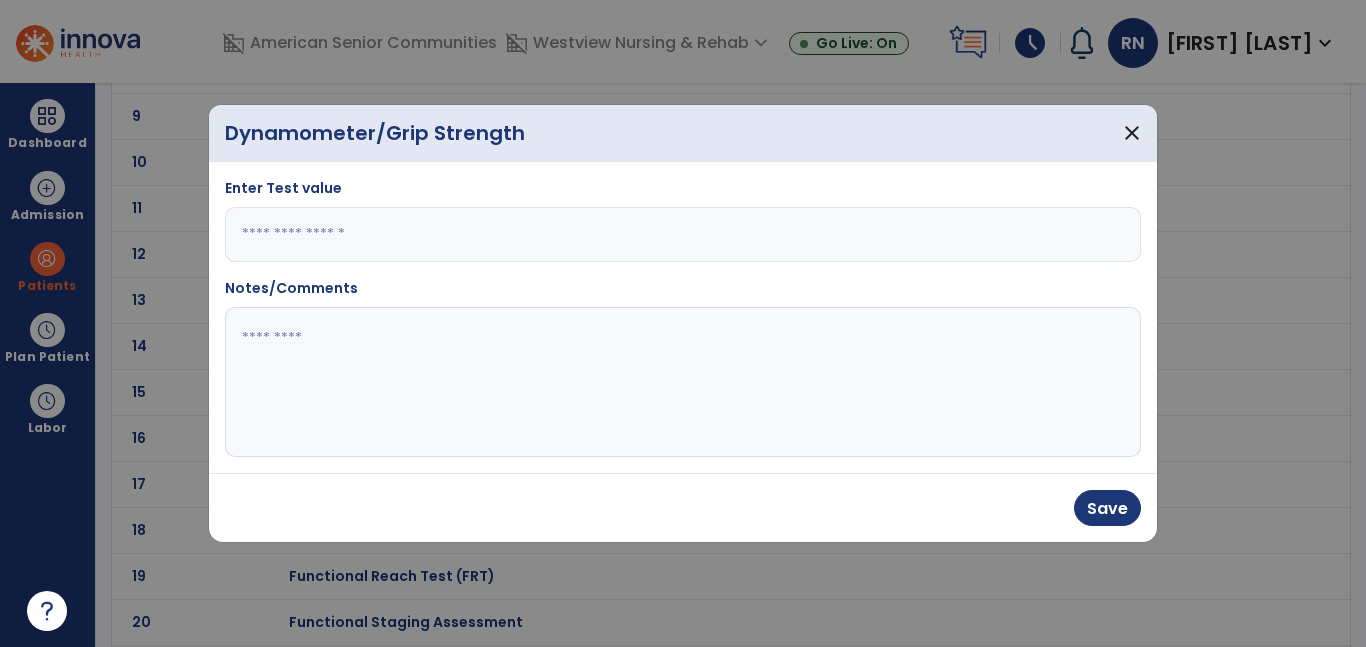 click on "Save" at bounding box center (1103, 508) 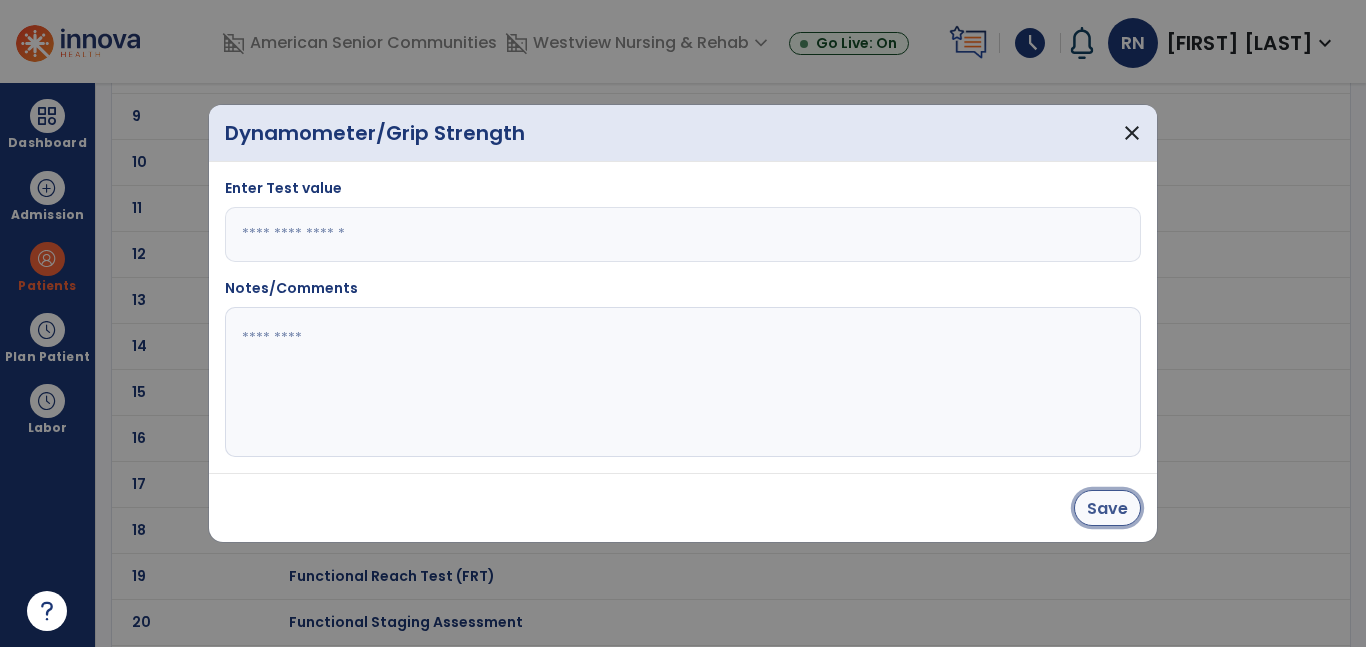 click on "Save" at bounding box center [1107, 508] 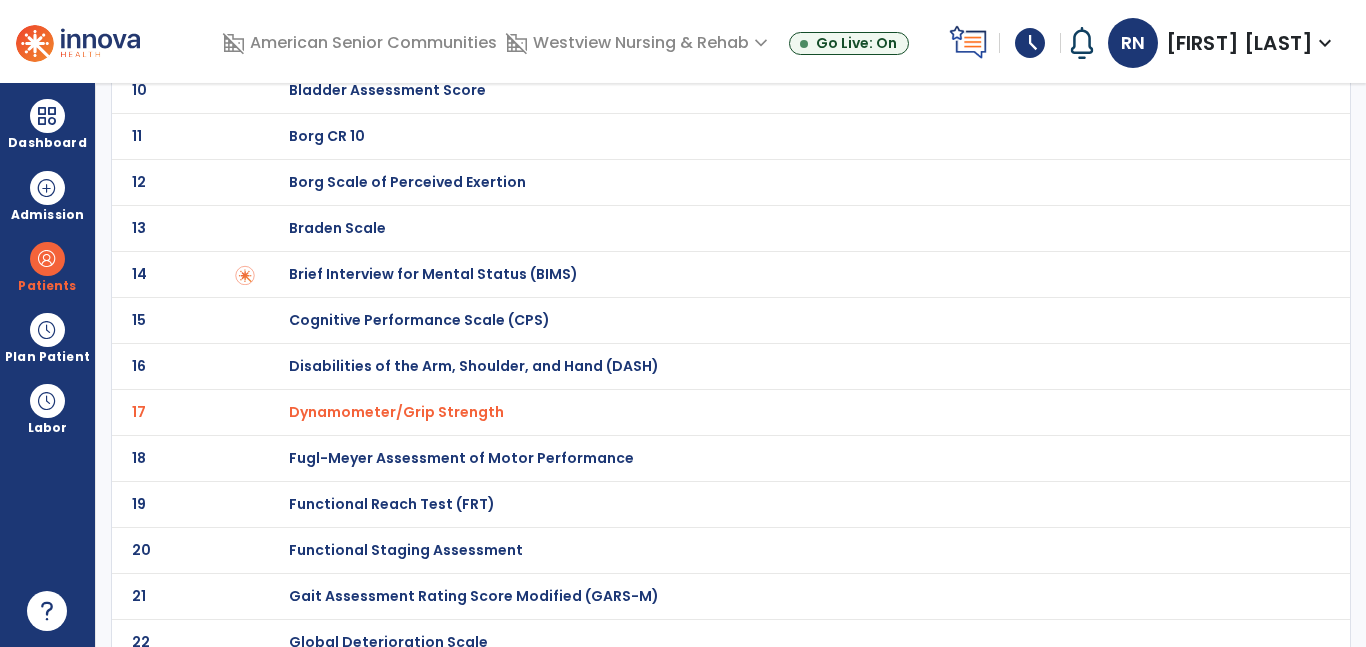 scroll, scrollTop: 526, scrollLeft: 0, axis: vertical 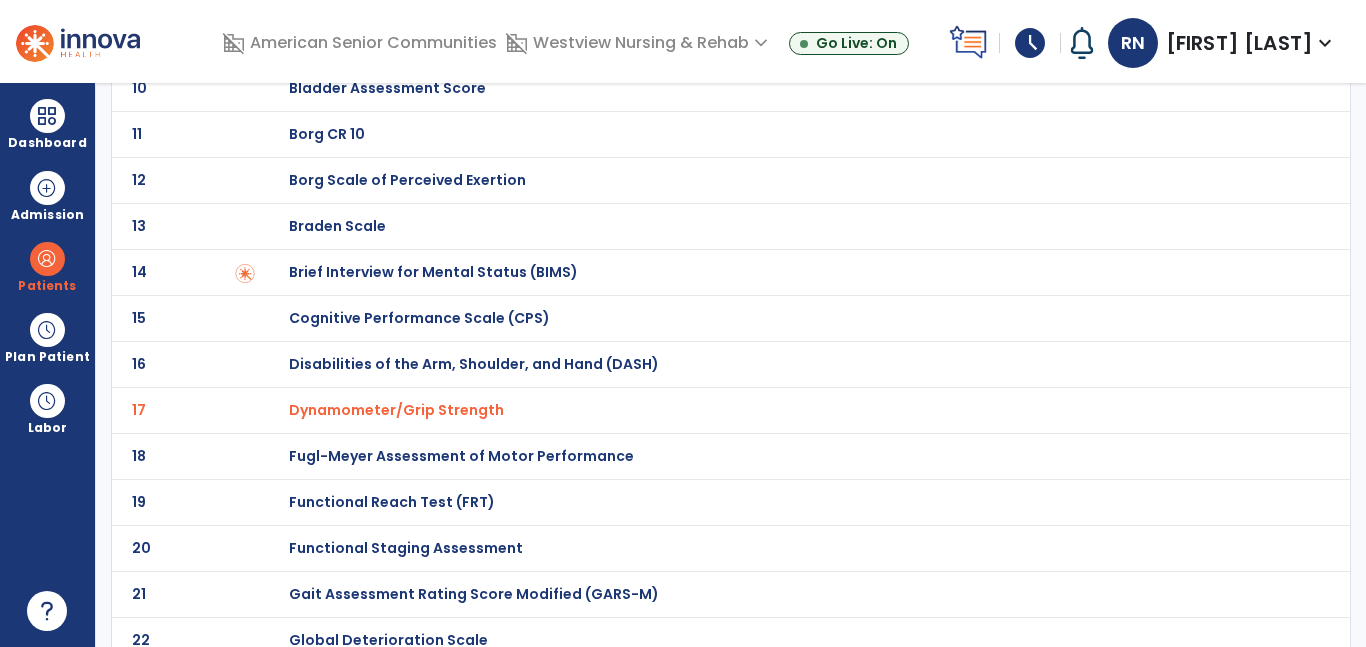 click on "Functional Reach Test (FRT)" at bounding box center [360, -326] 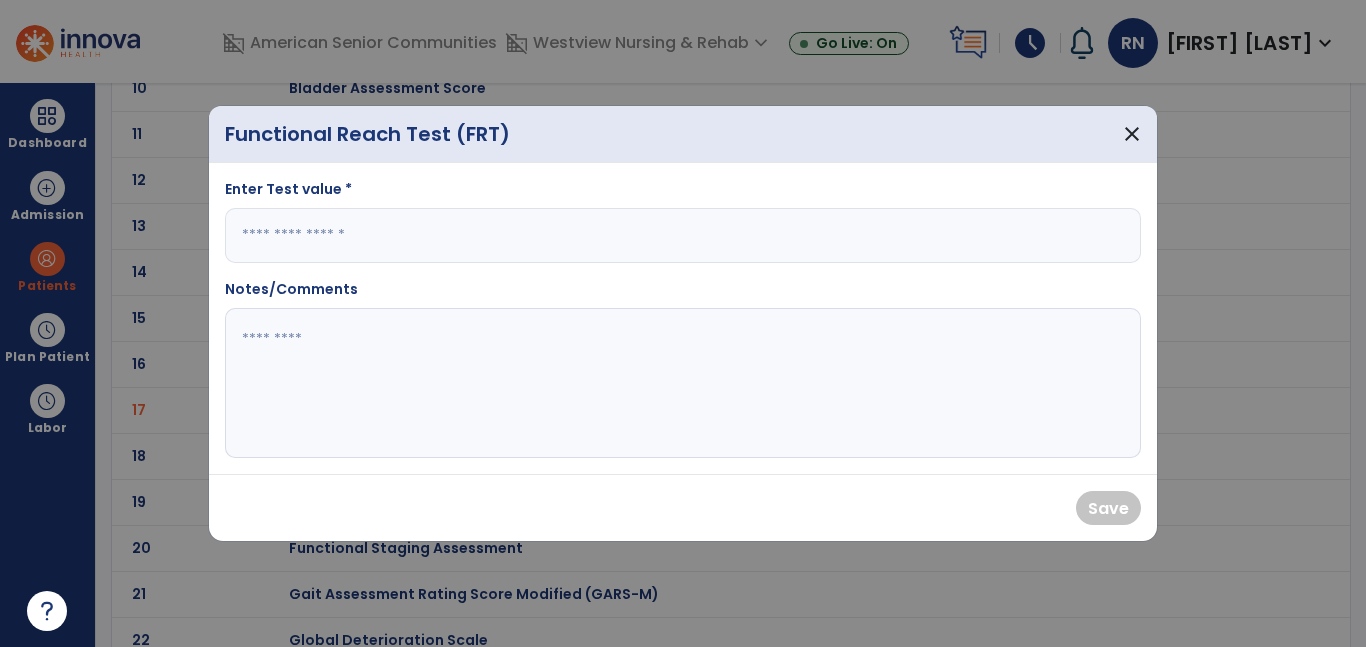 click at bounding box center (683, 235) 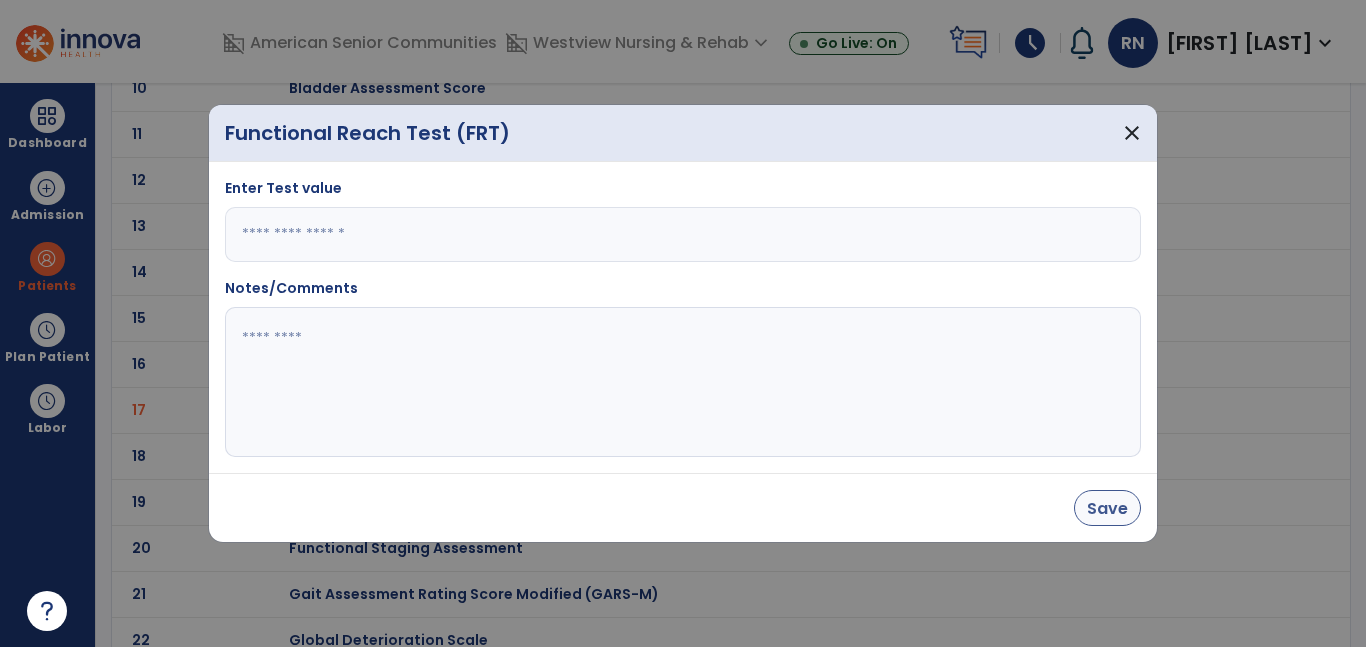 type on "**" 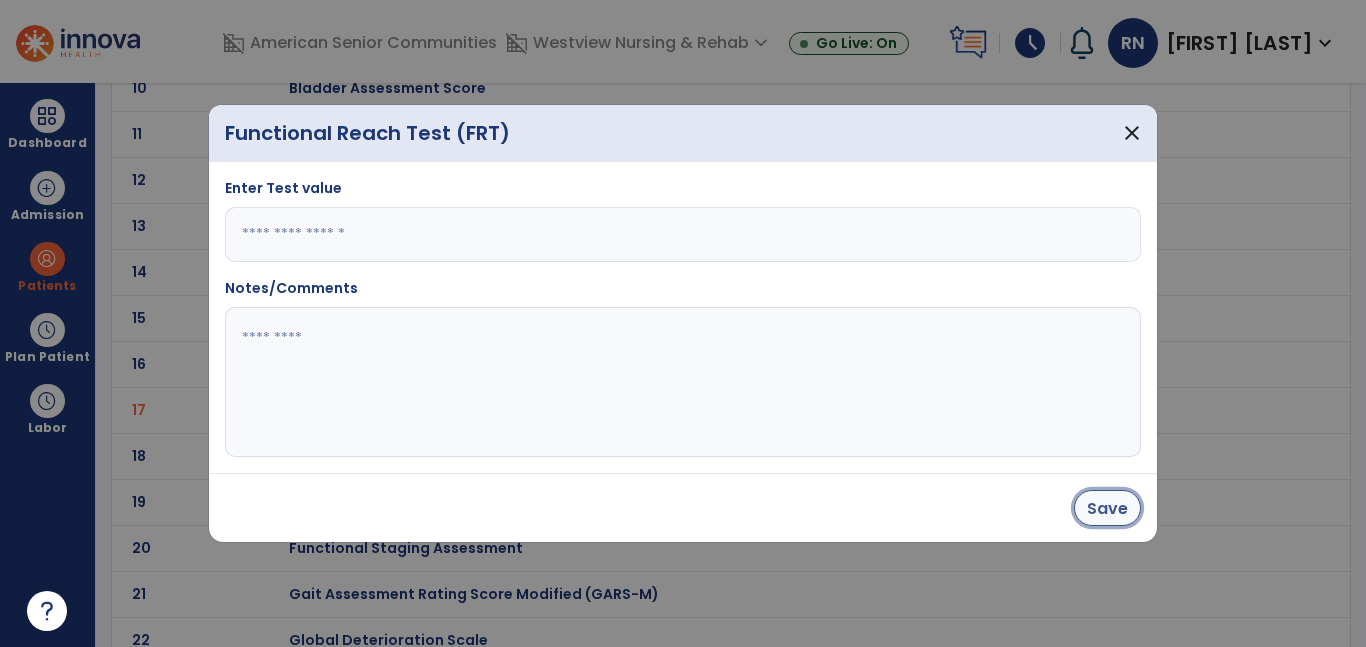 click on "Save" at bounding box center (1107, 508) 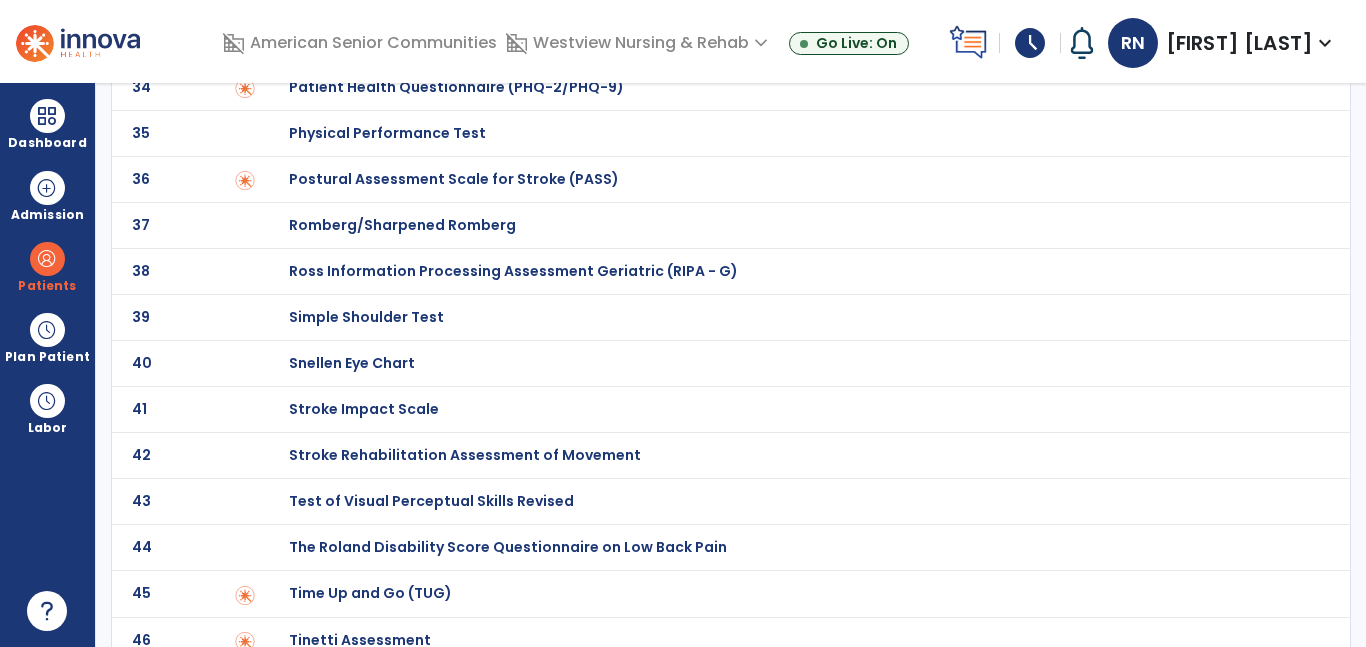 scroll, scrollTop: 1694, scrollLeft: 0, axis: vertical 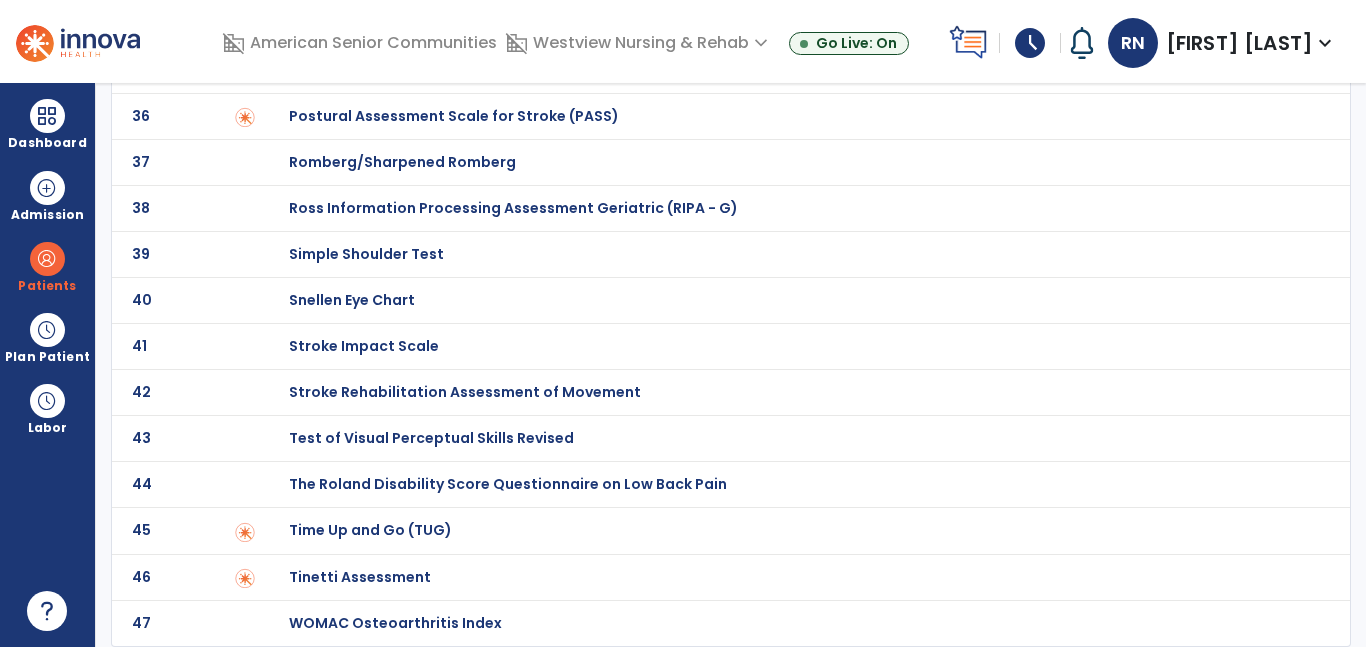 click on "Time Up and Go (TUG)" at bounding box center (360, -1494) 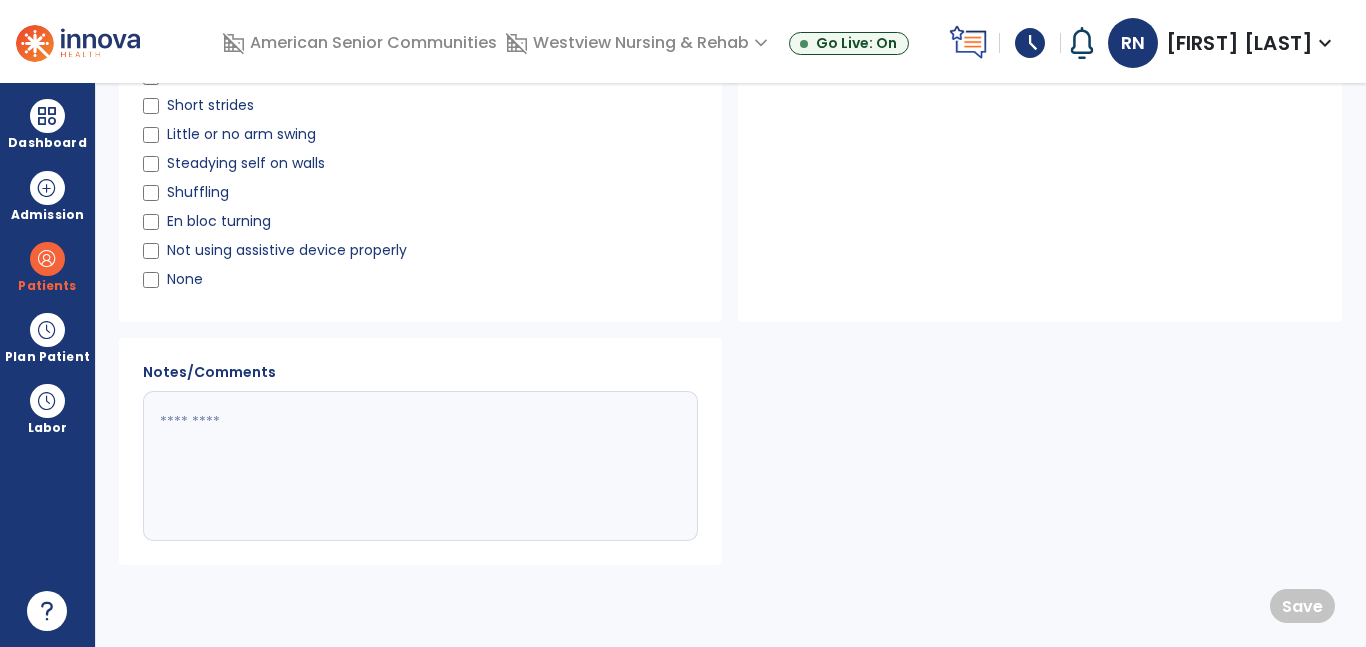 scroll, scrollTop: 0, scrollLeft: 0, axis: both 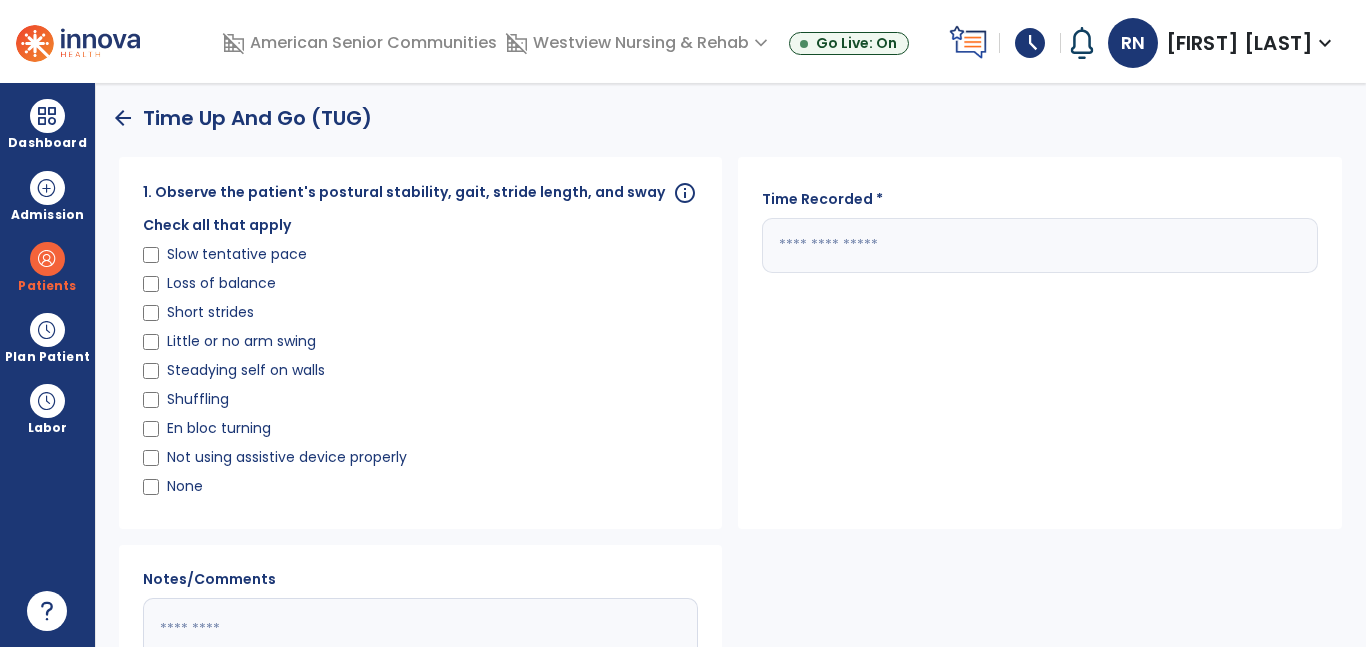 click 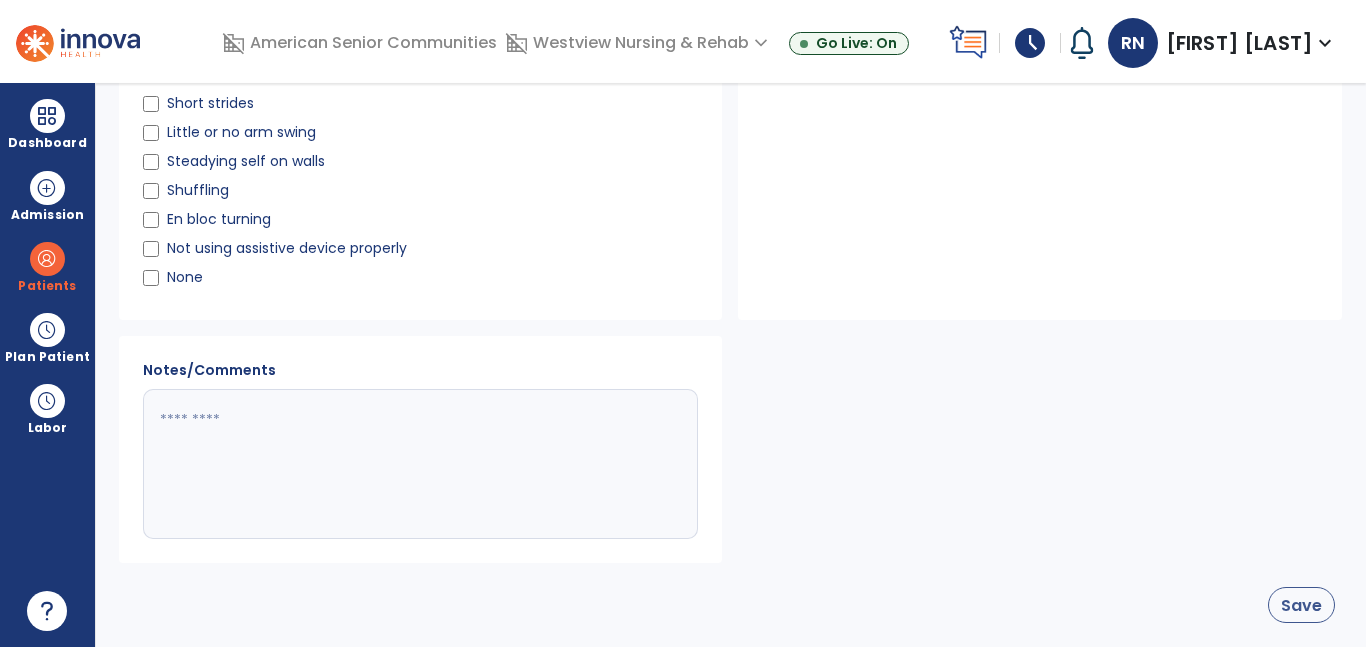 type on "**" 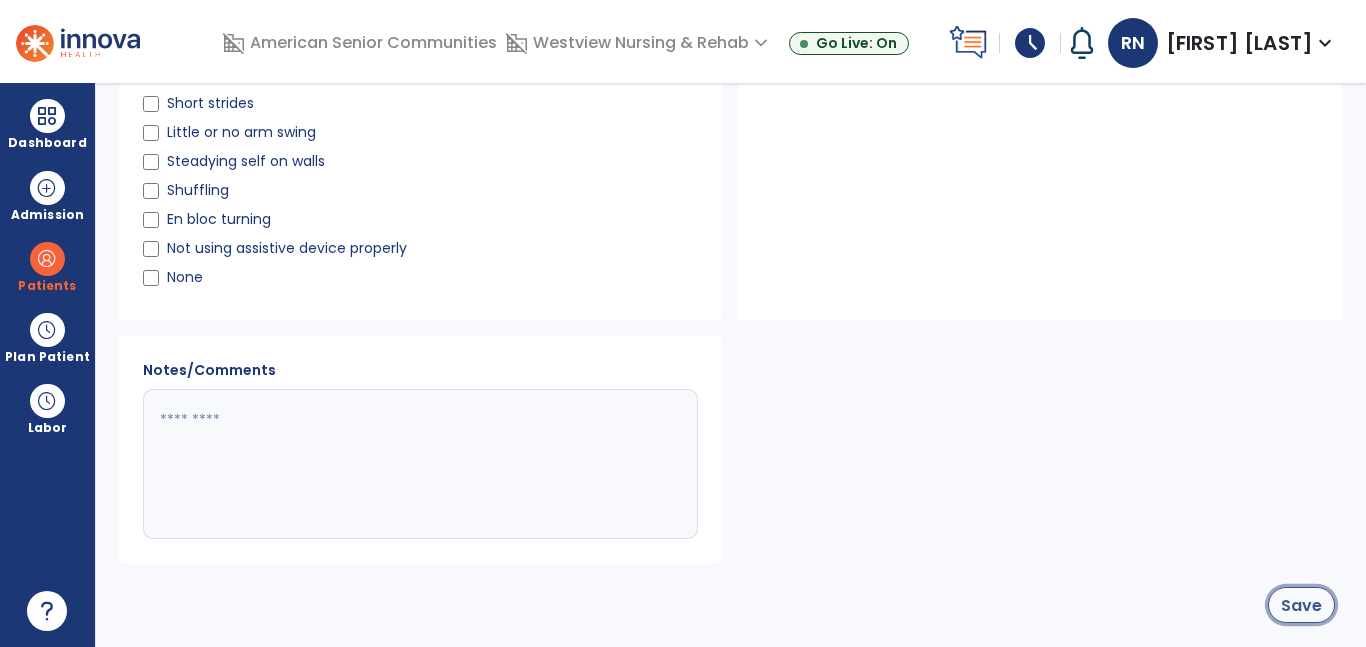 click on "Save" 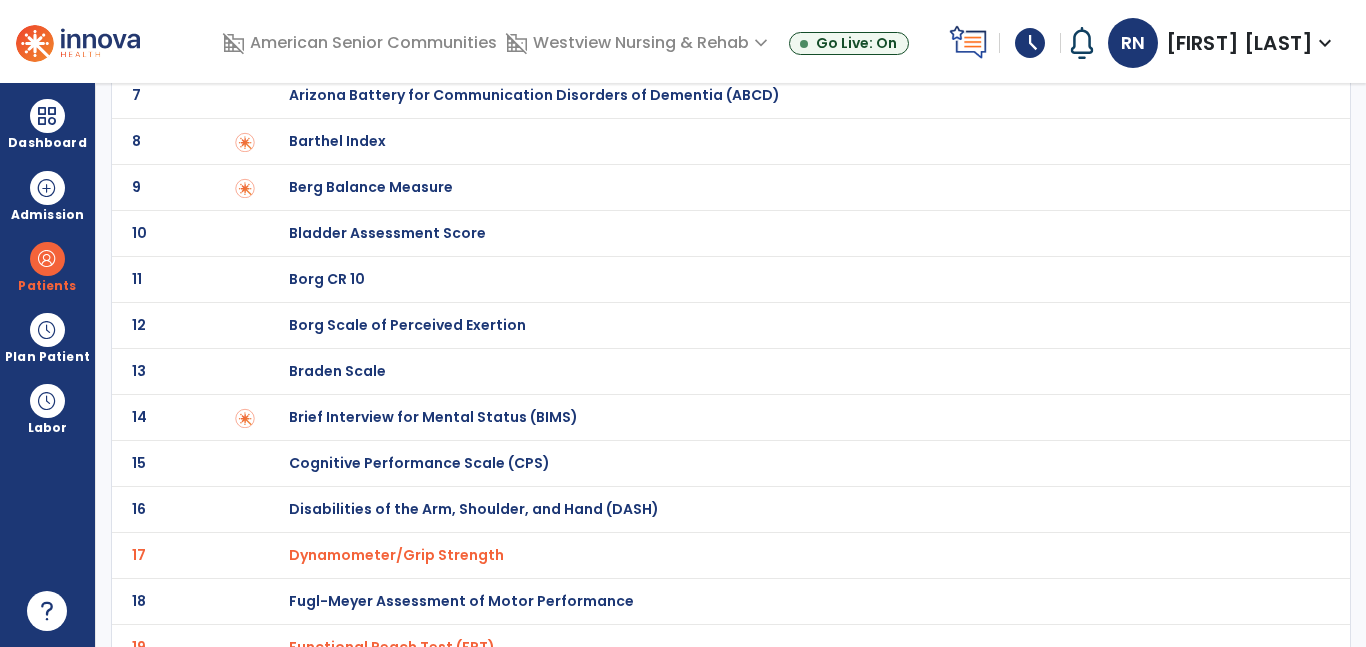 scroll, scrollTop: 0, scrollLeft: 0, axis: both 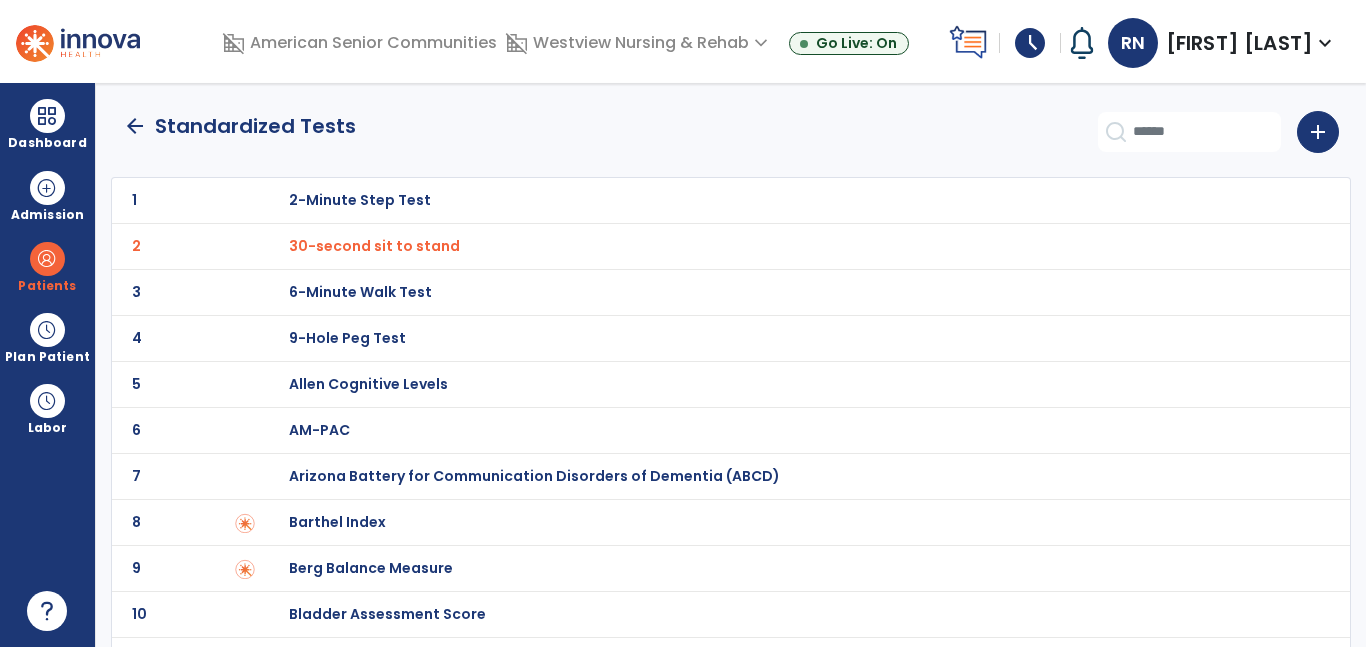 click on "arrow_back" 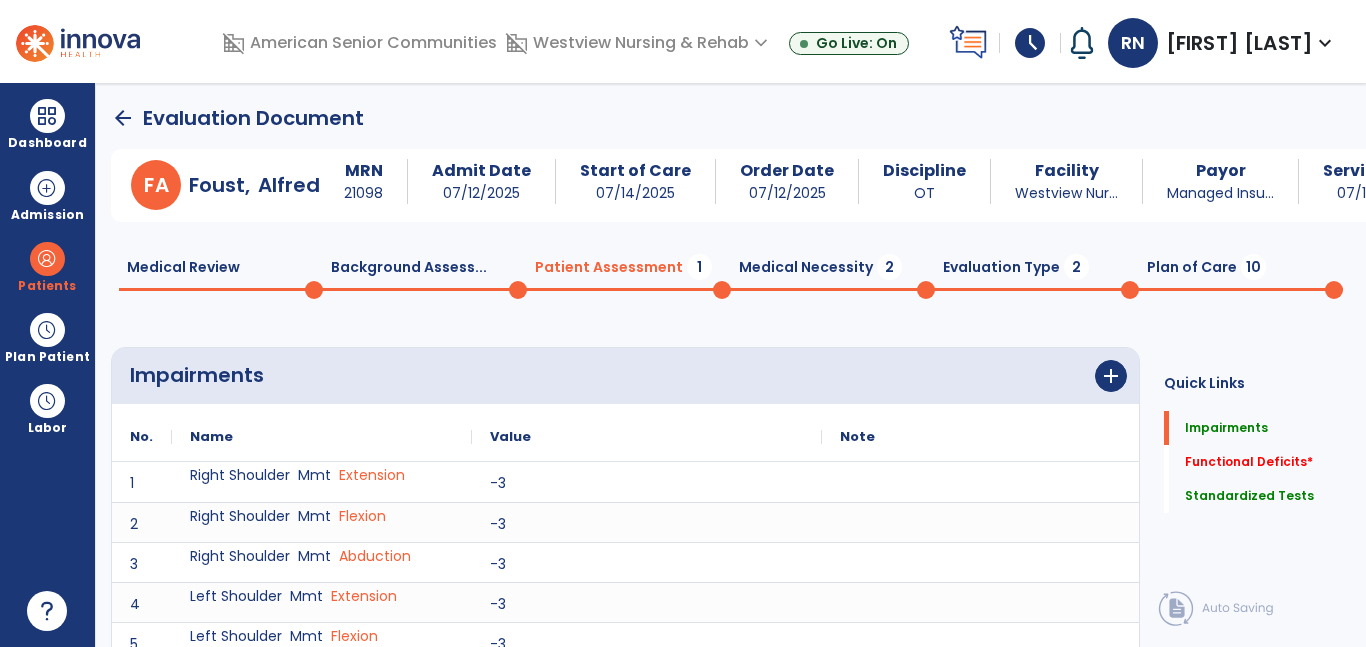 scroll, scrollTop: 20, scrollLeft: 0, axis: vertical 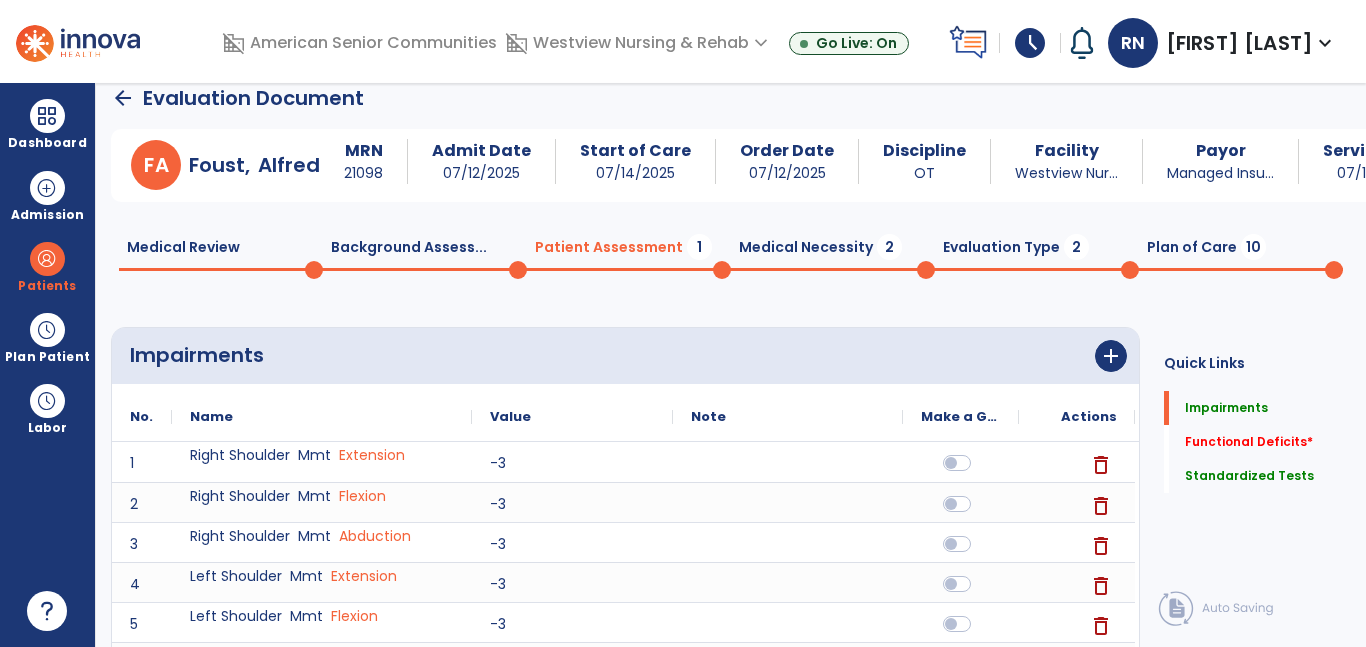 click on "Medical Necessity  2" 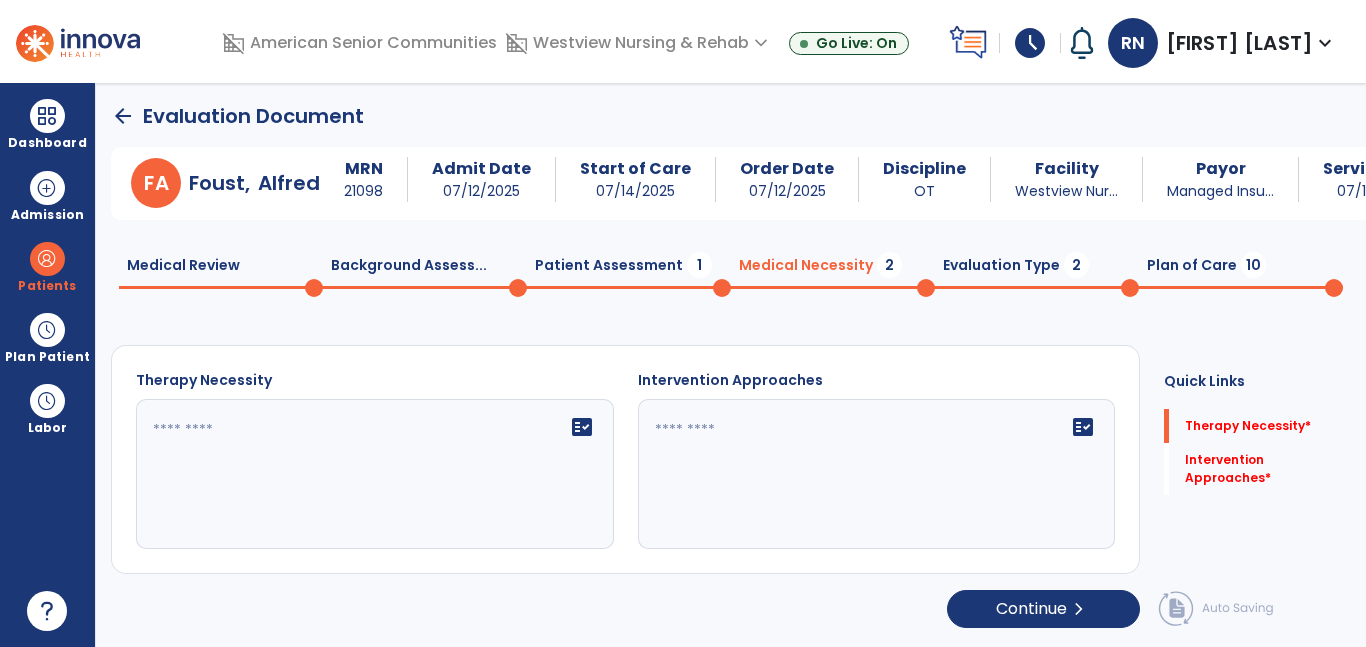 click 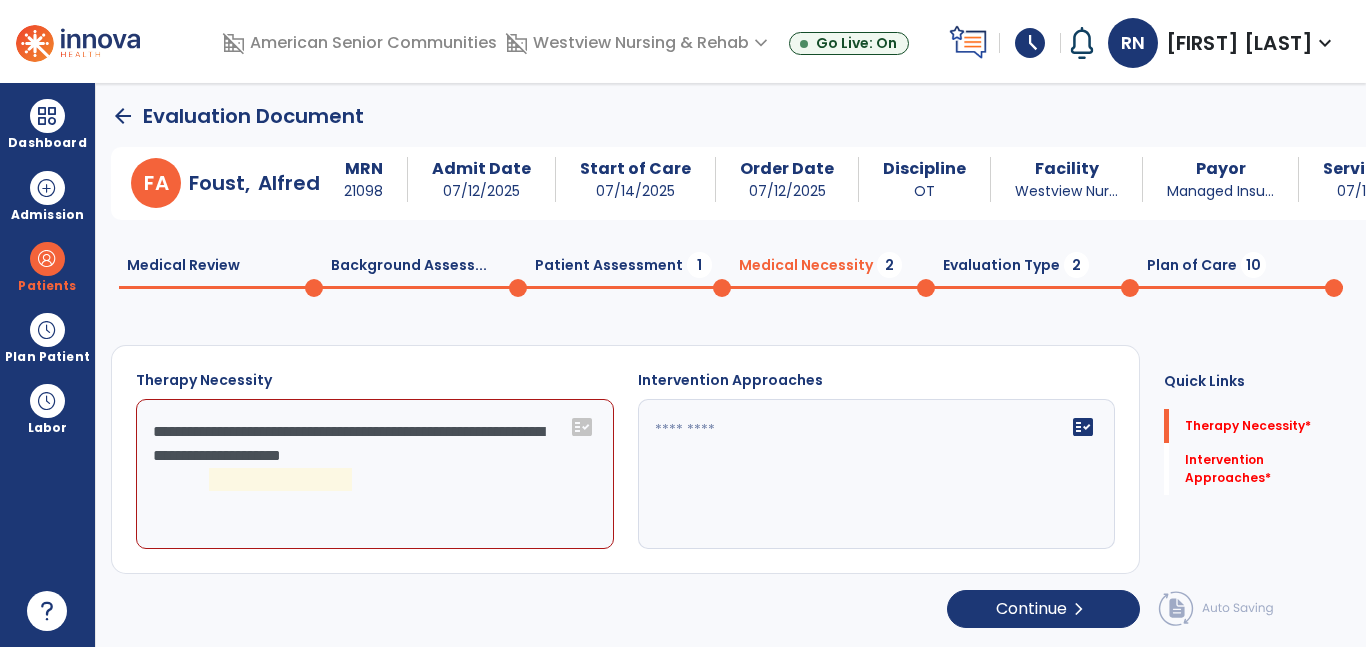 scroll, scrollTop: 2, scrollLeft: 0, axis: vertical 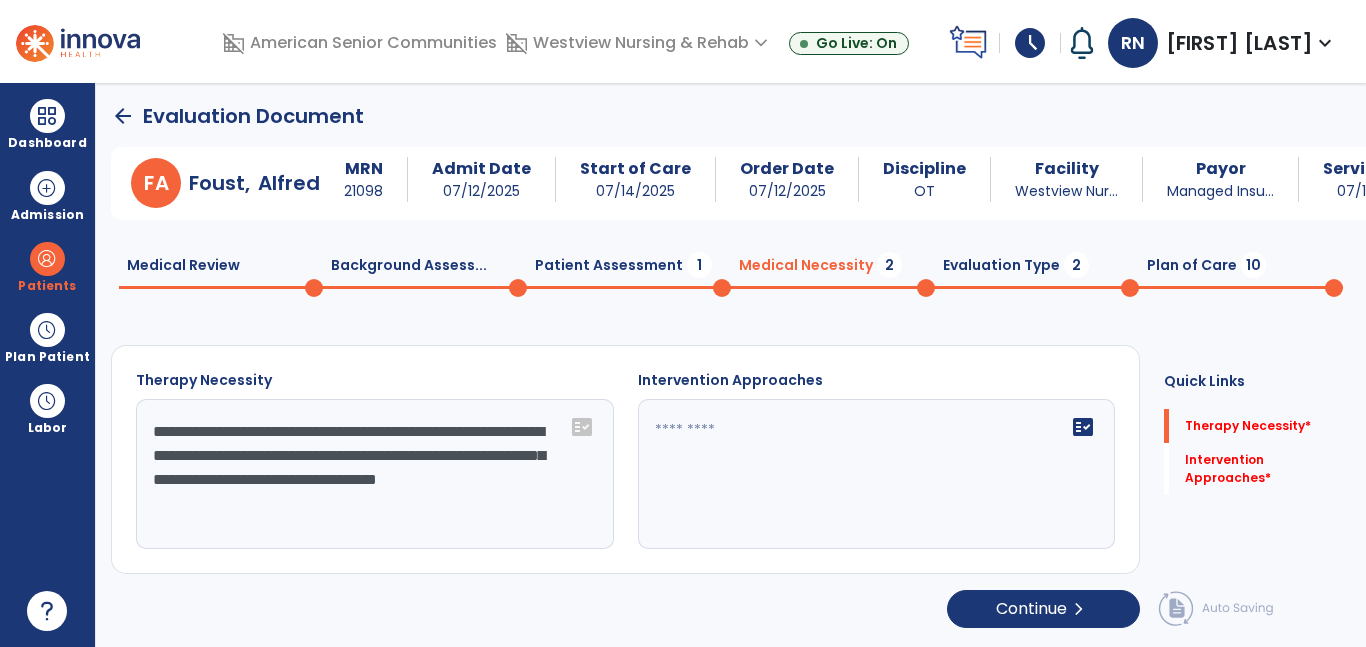 type on "**********" 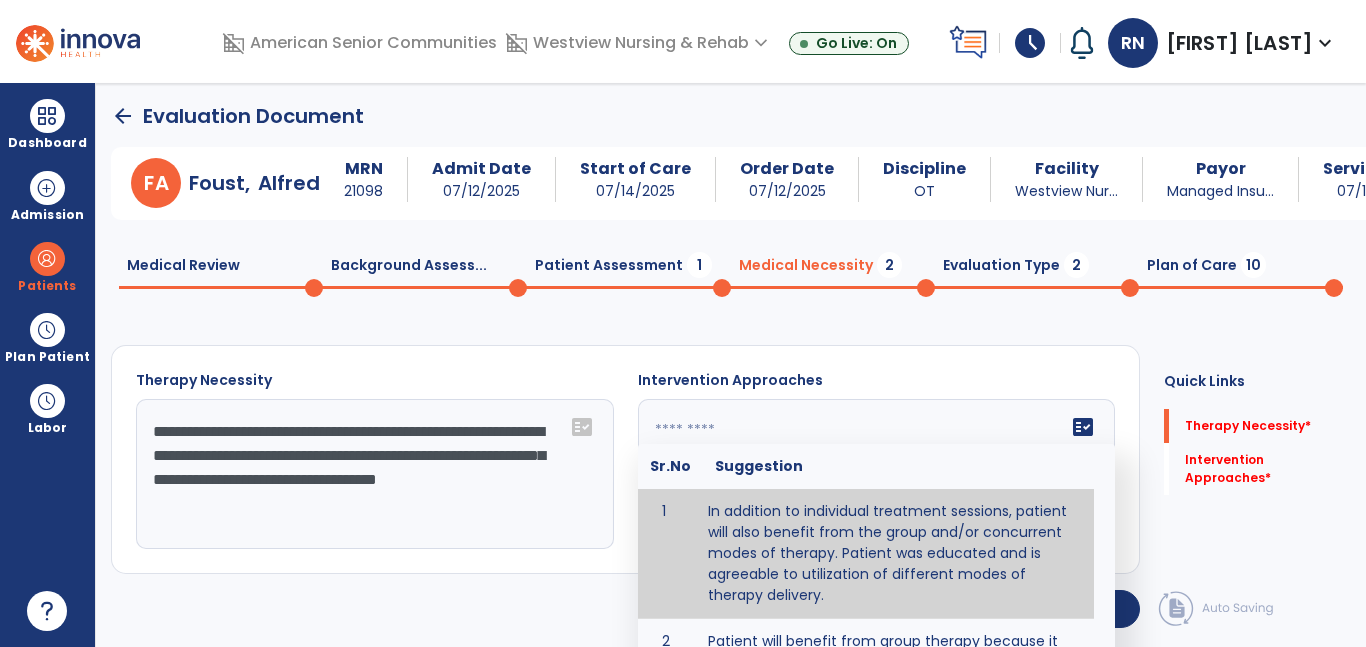 scroll, scrollTop: 91, scrollLeft: 0, axis: vertical 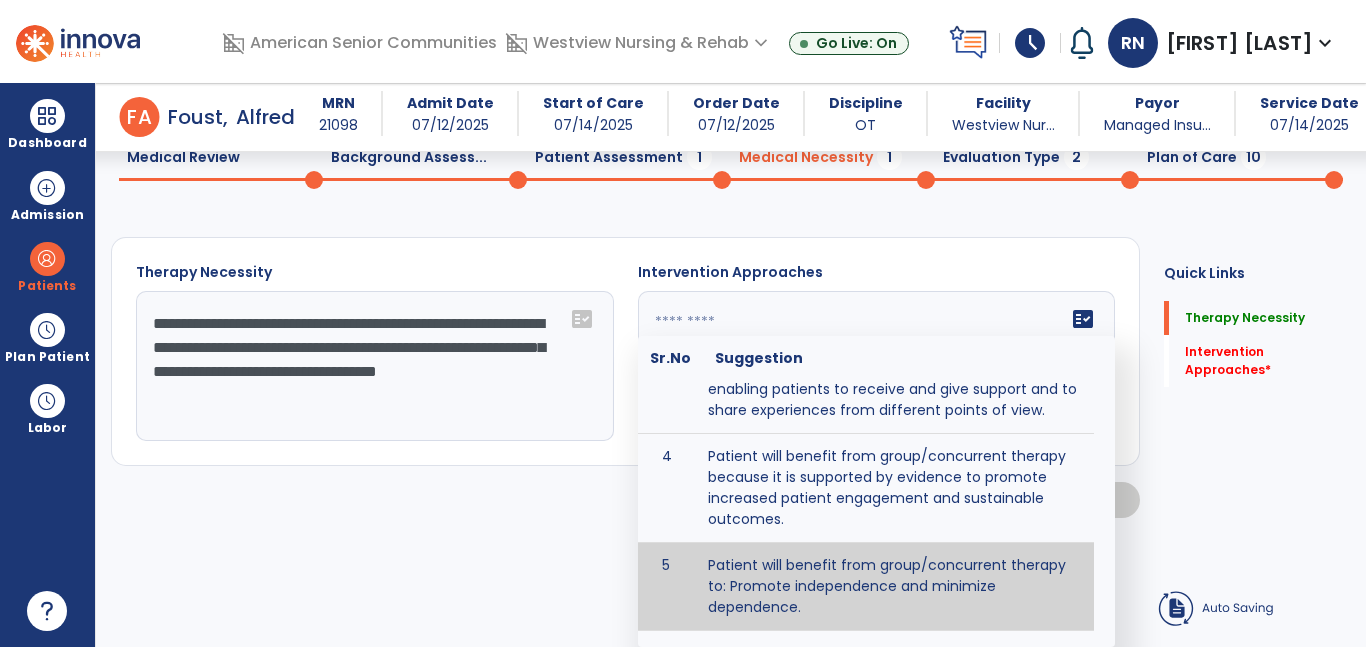 type on "**********" 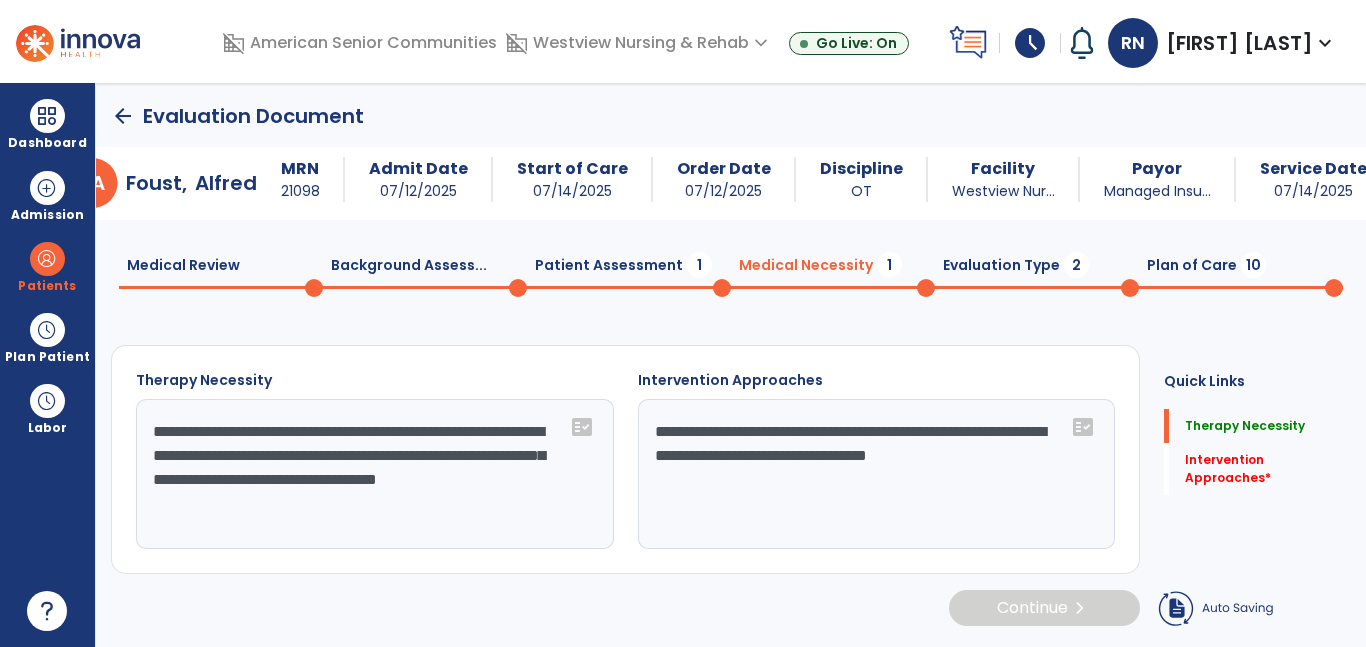 scroll, scrollTop: 0, scrollLeft: 0, axis: both 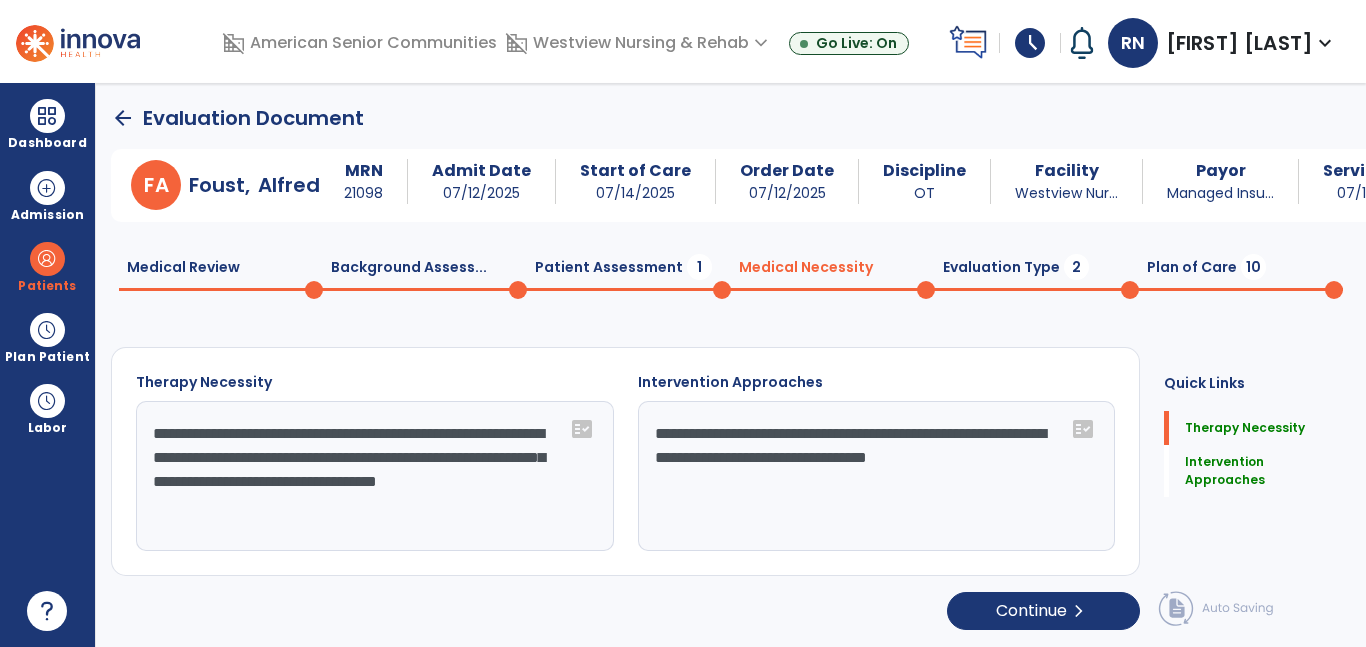 click on "Evaluation Type  2" 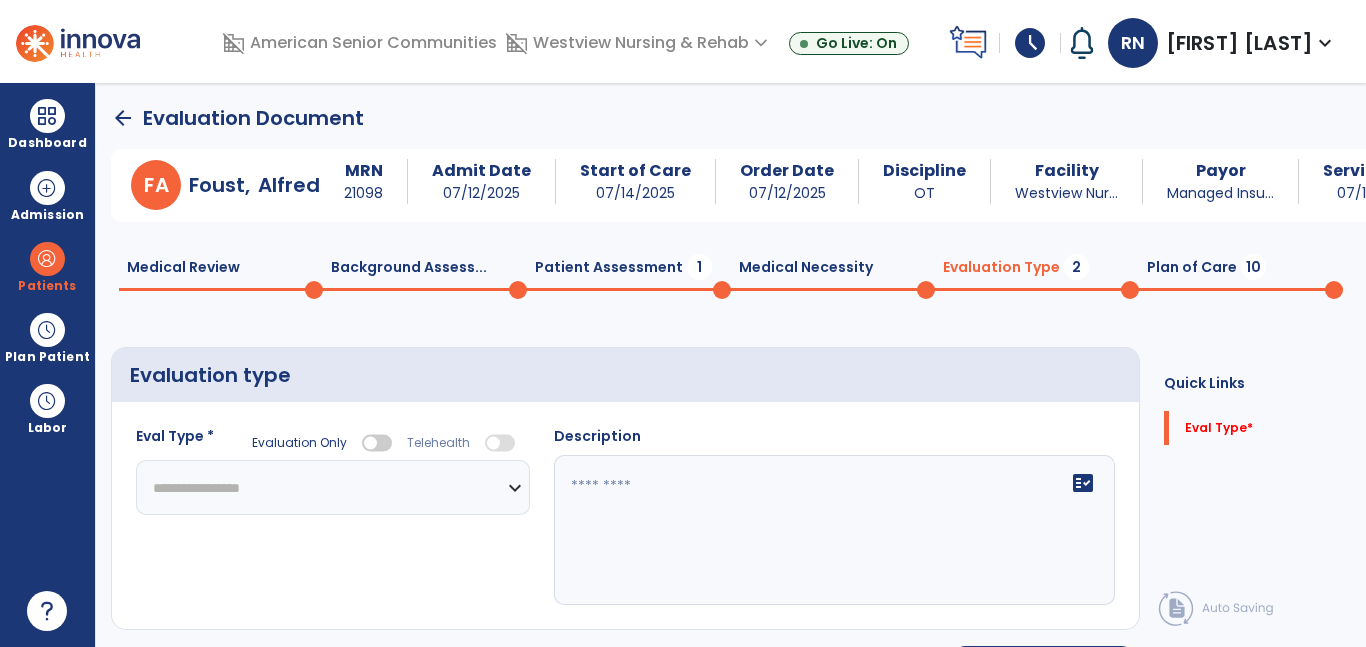 click on "**********" 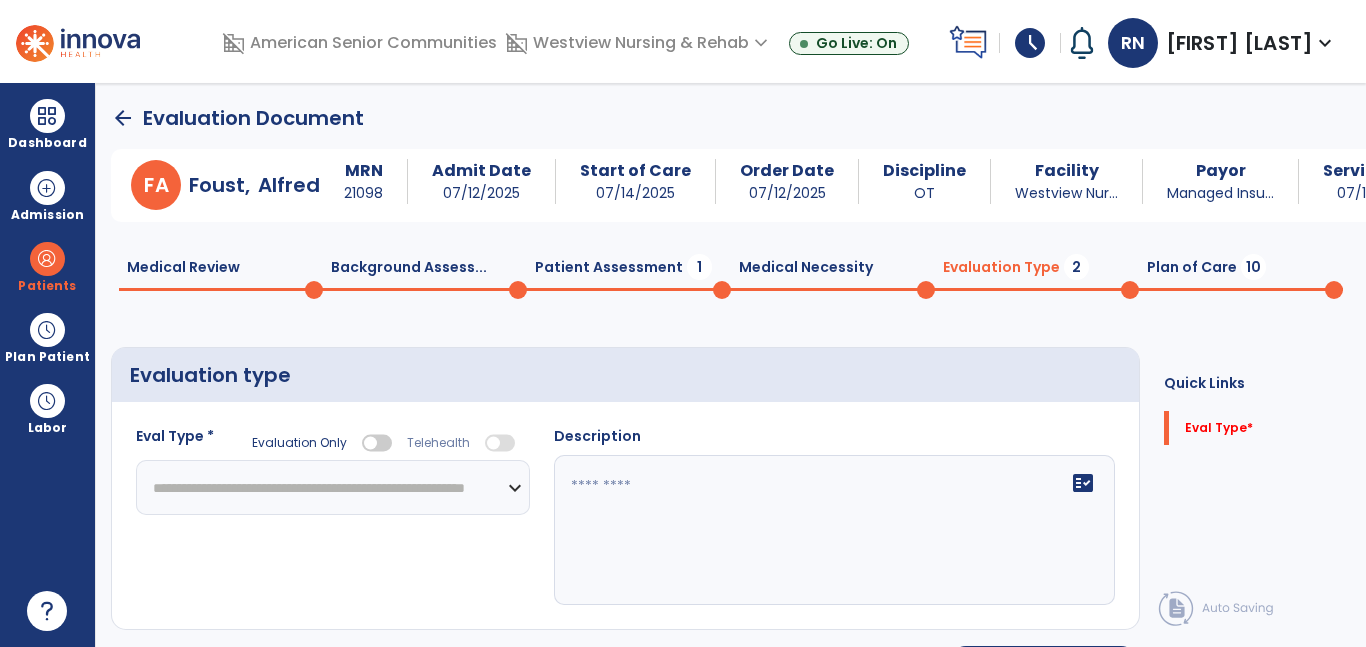 click on "**********" 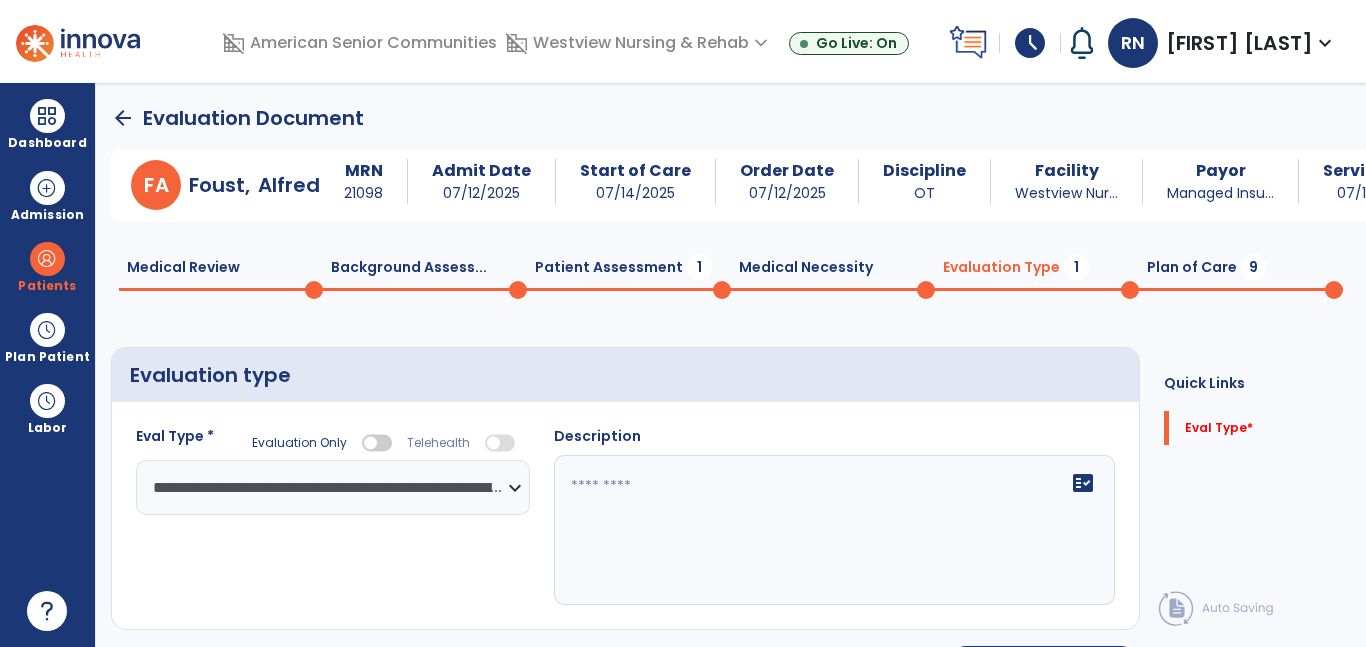 click 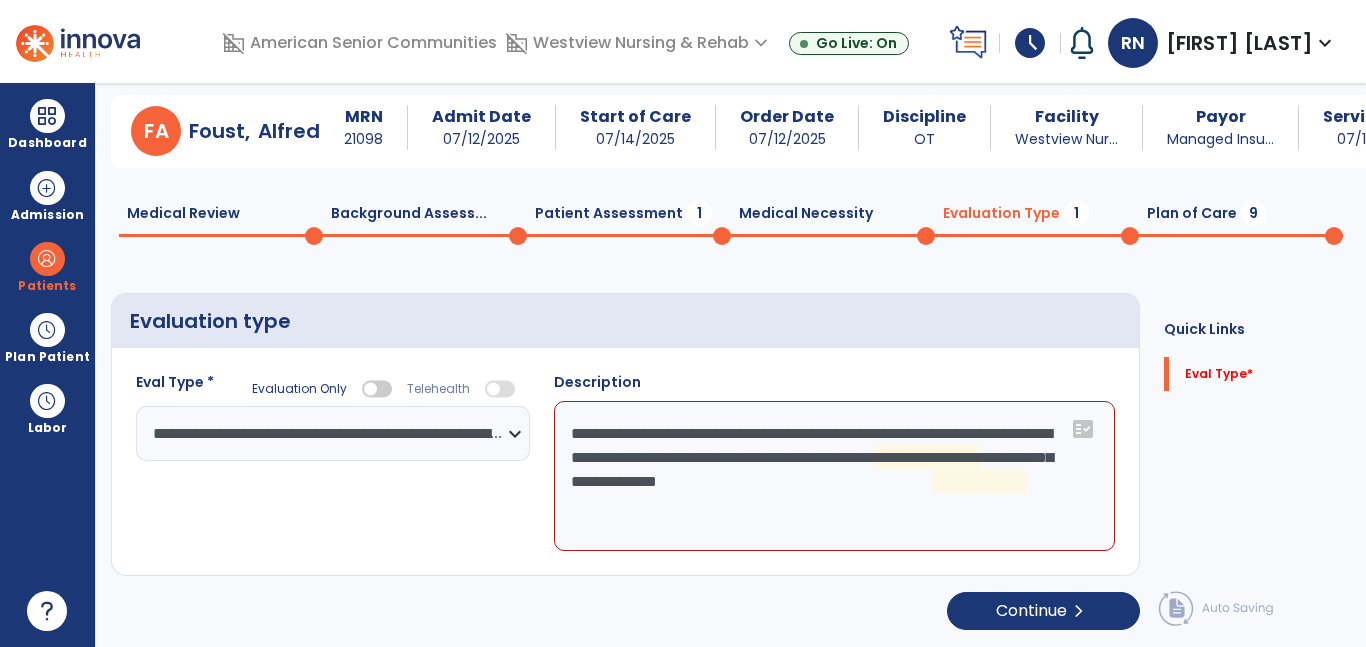 scroll, scrollTop: 35, scrollLeft: 0, axis: vertical 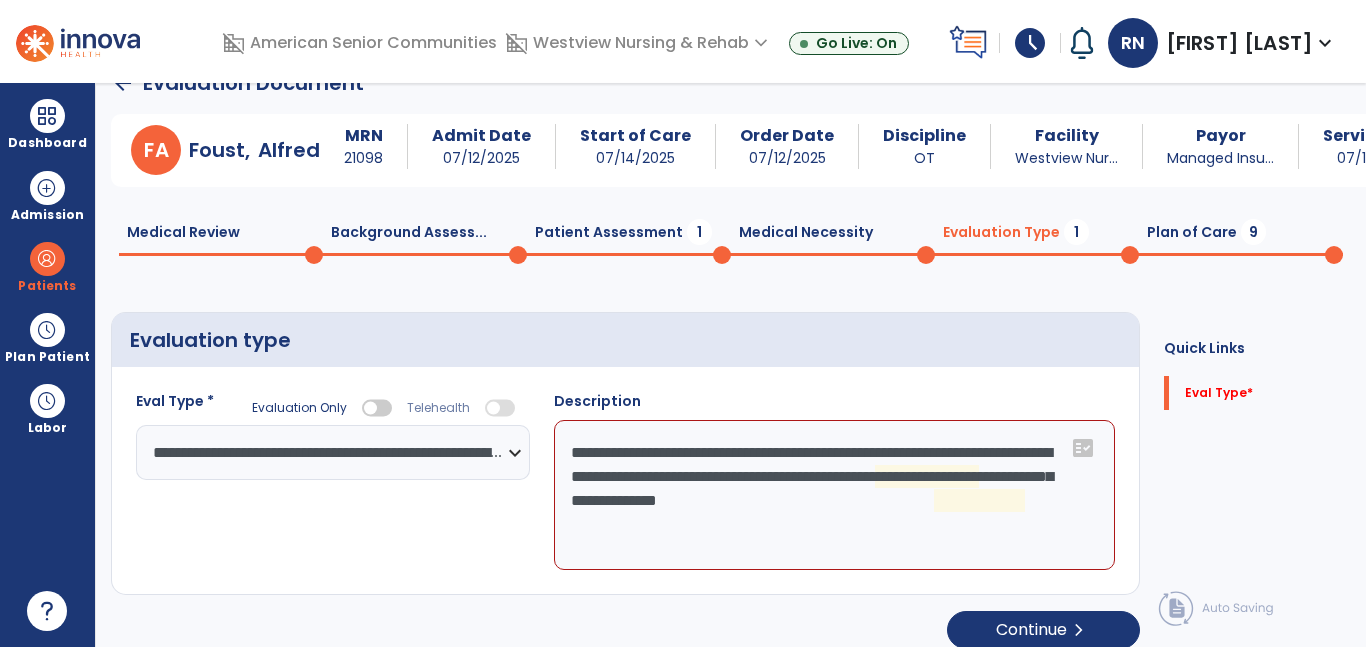 click on "**********" 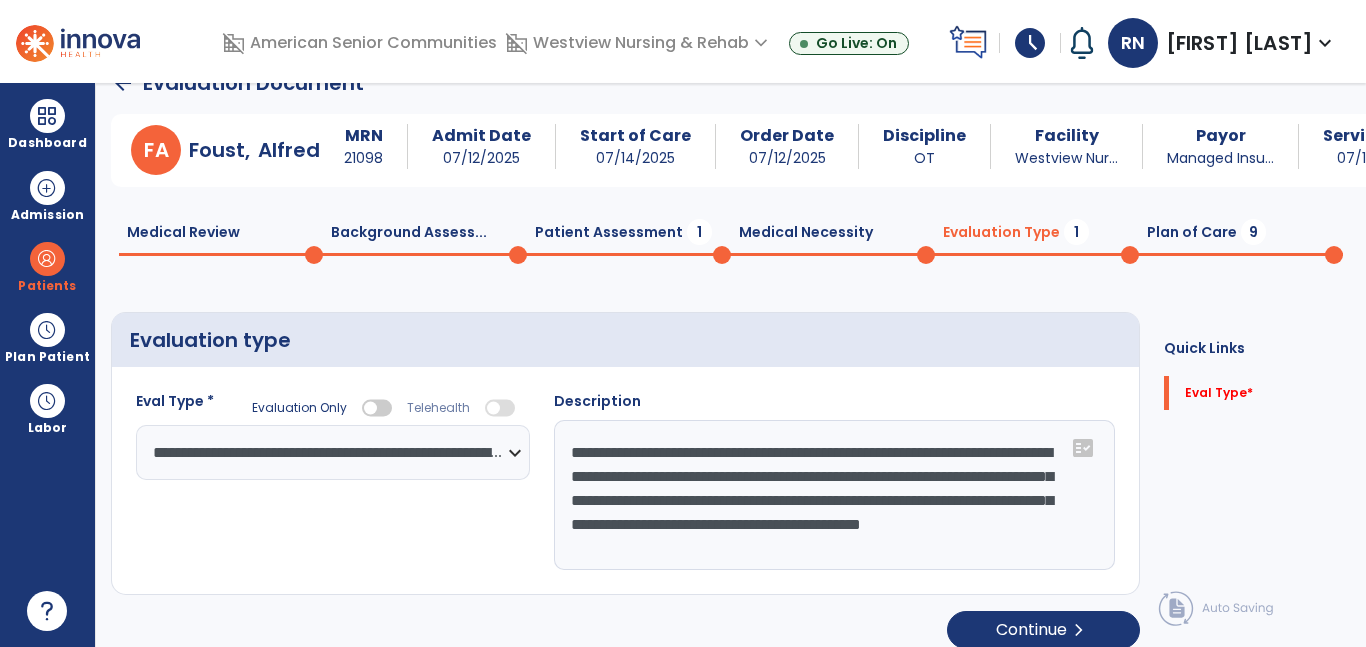 scroll, scrollTop: 16, scrollLeft: 0, axis: vertical 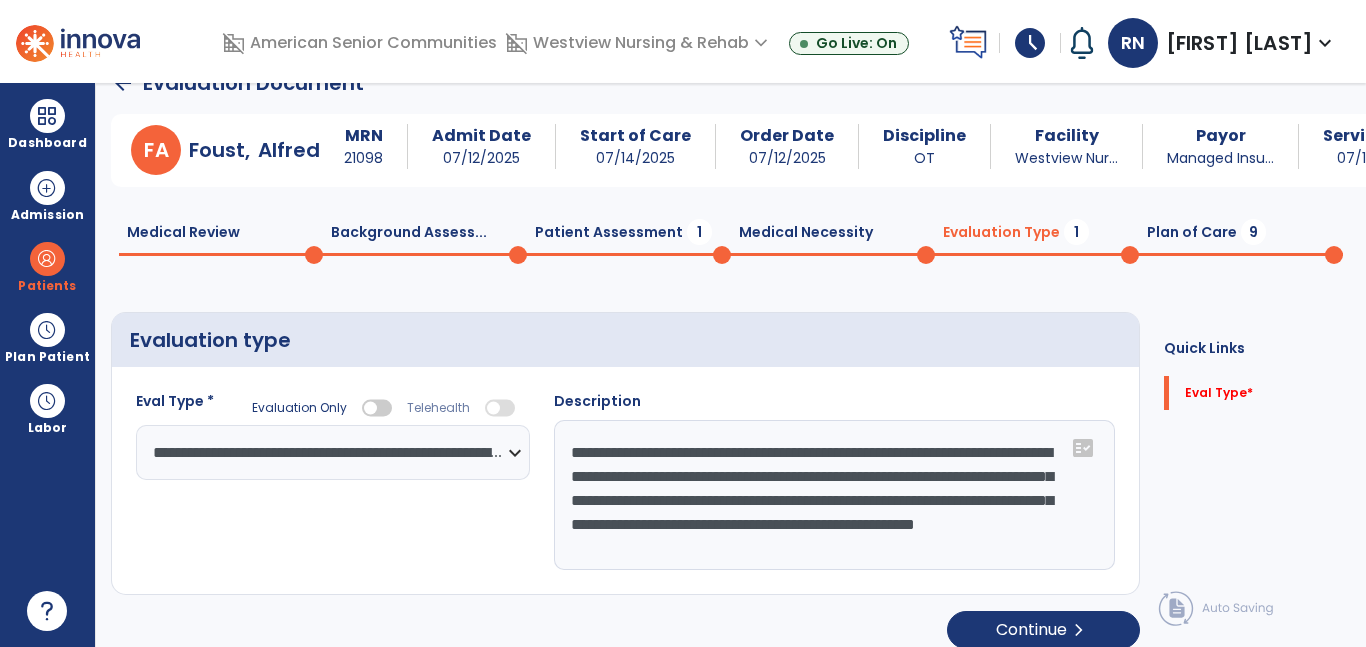 type on "**********" 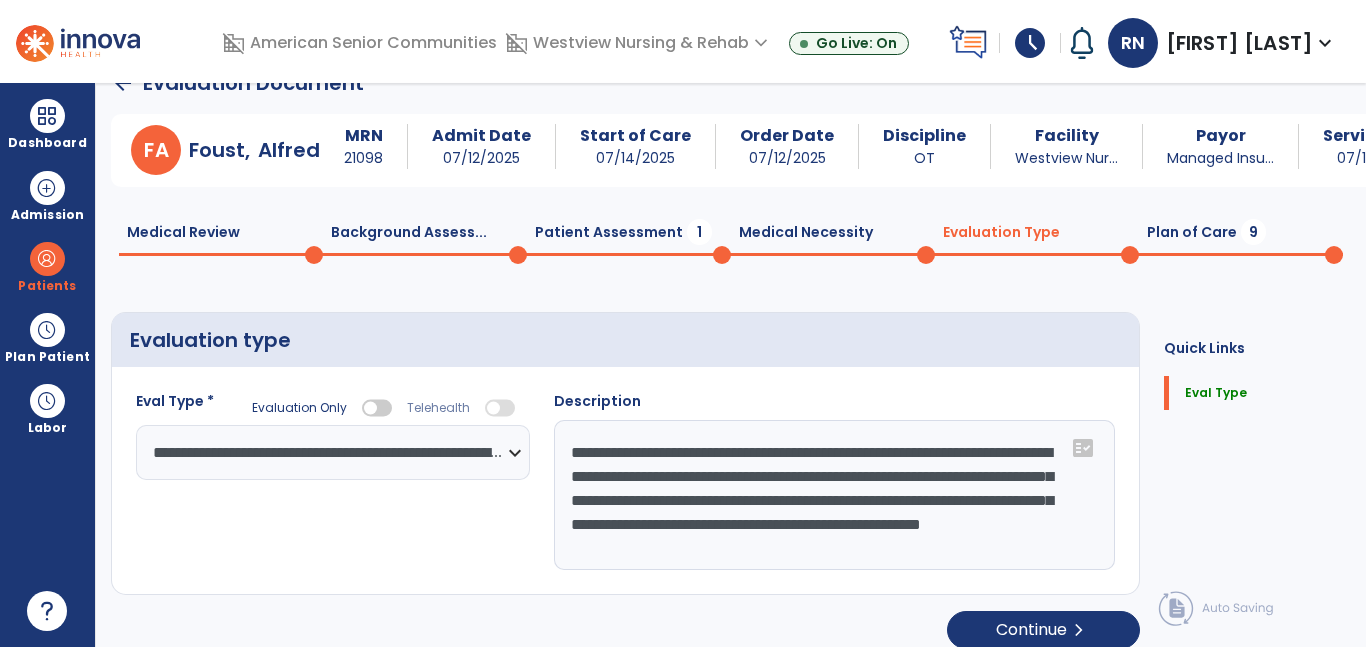 click on "Plan of Care  9" 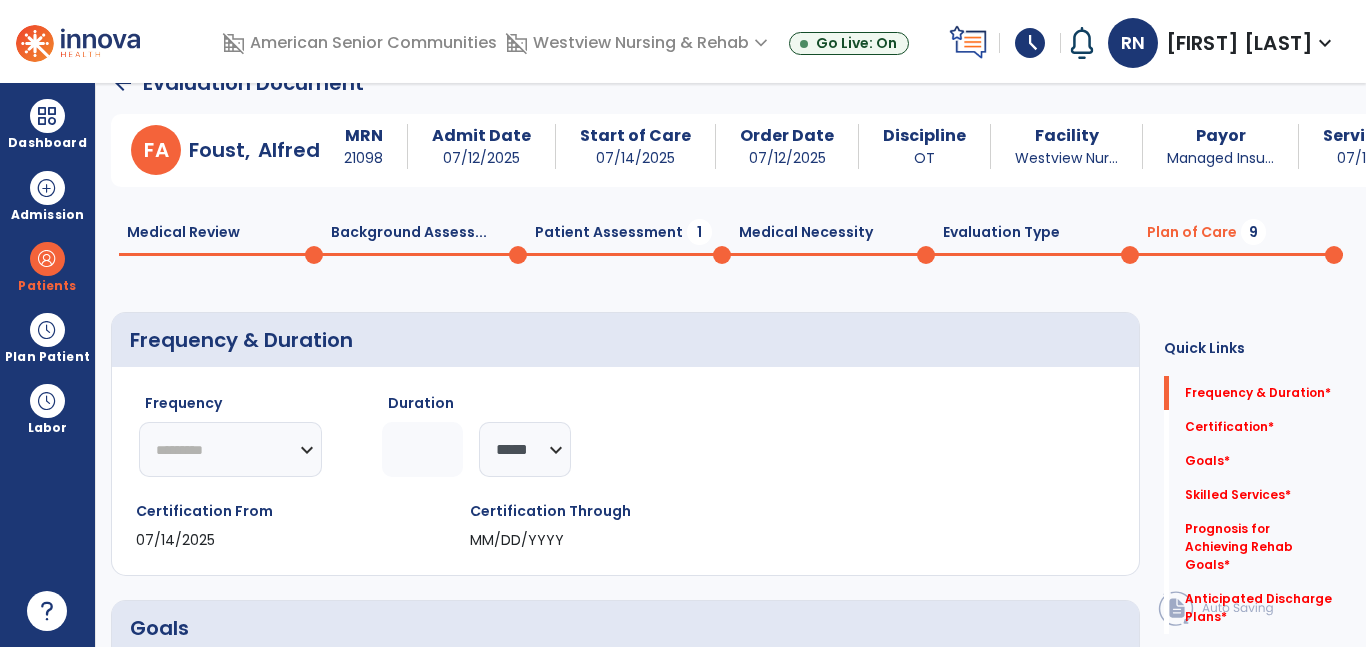 click on "********* ** ** ** ** ** ** **" 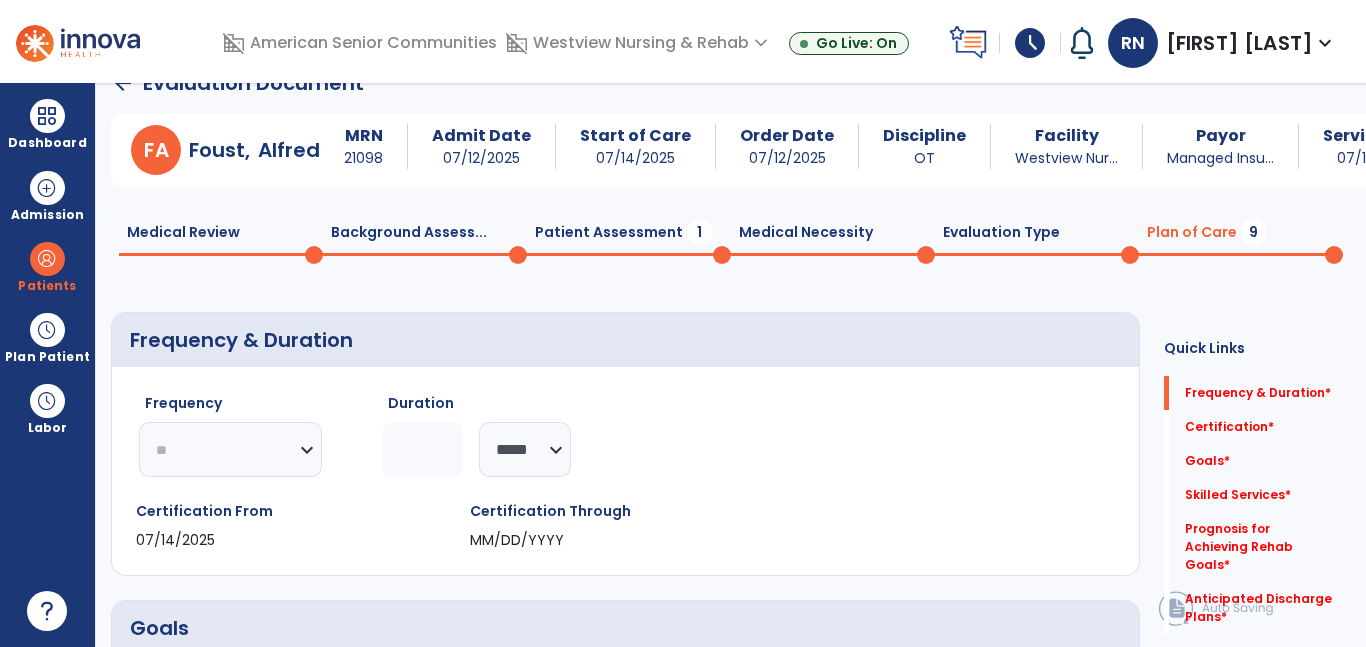 click on "********* ** ** ** ** ** ** **" 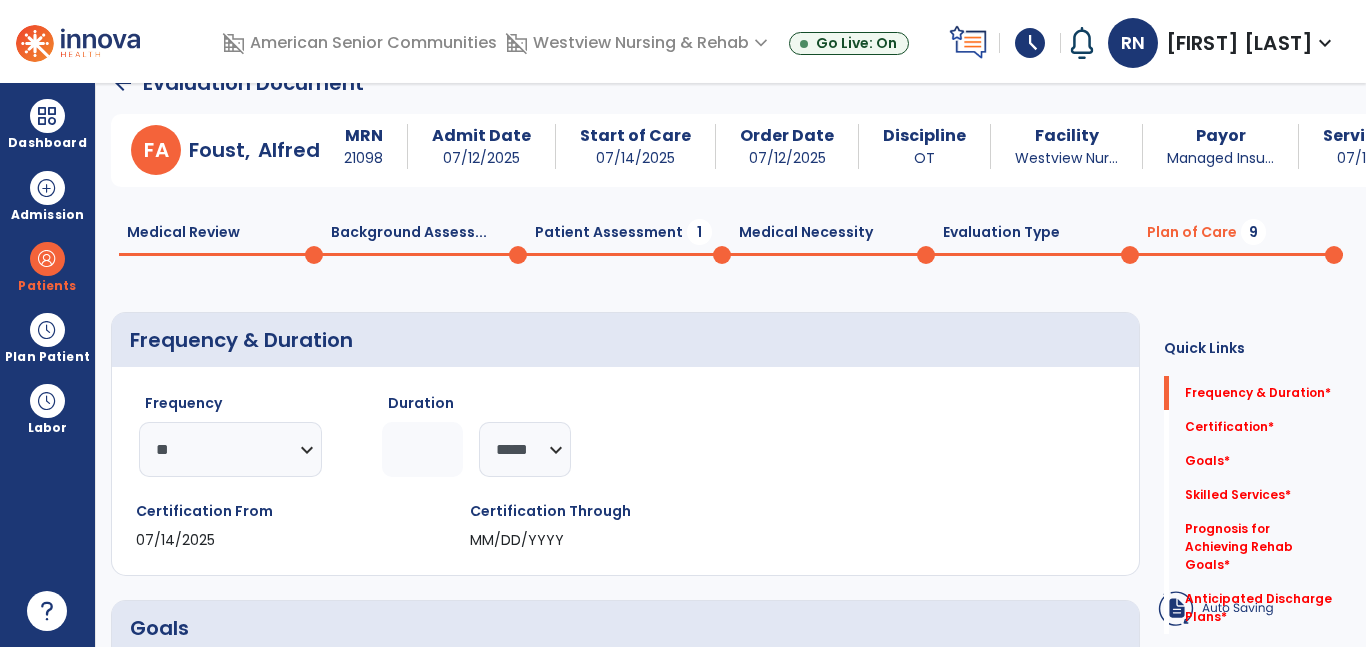 click 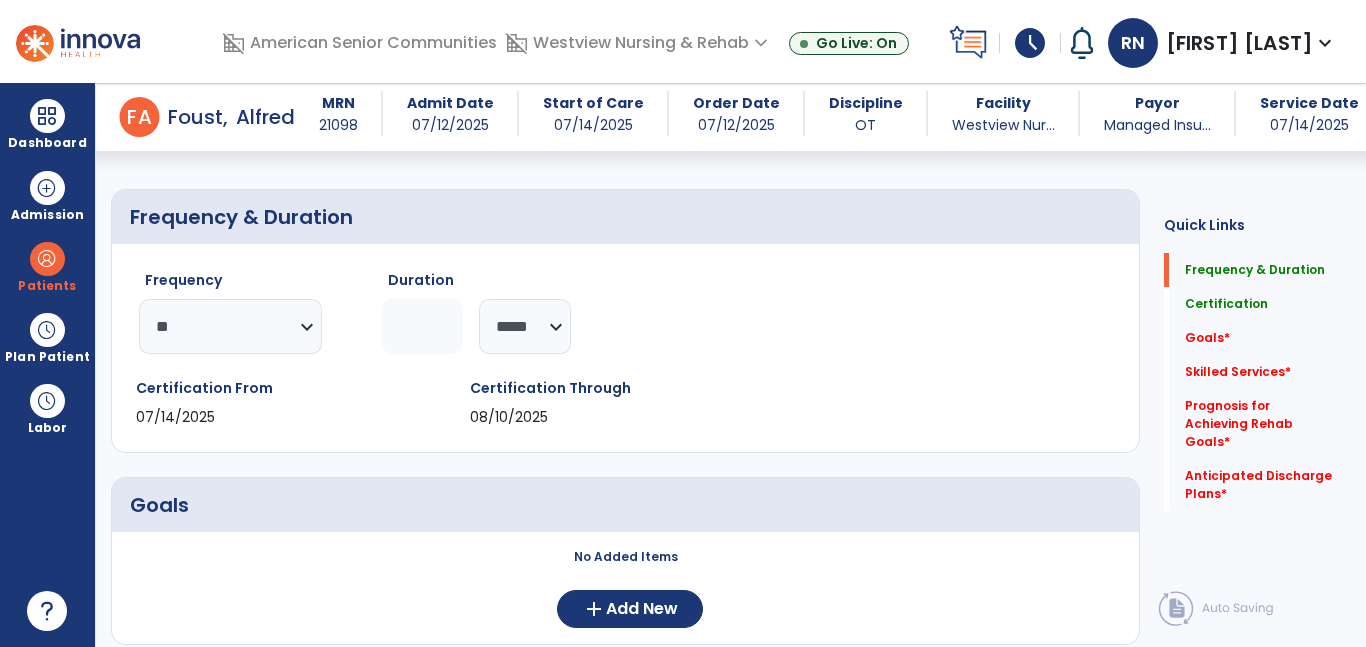 scroll, scrollTop: 142, scrollLeft: 0, axis: vertical 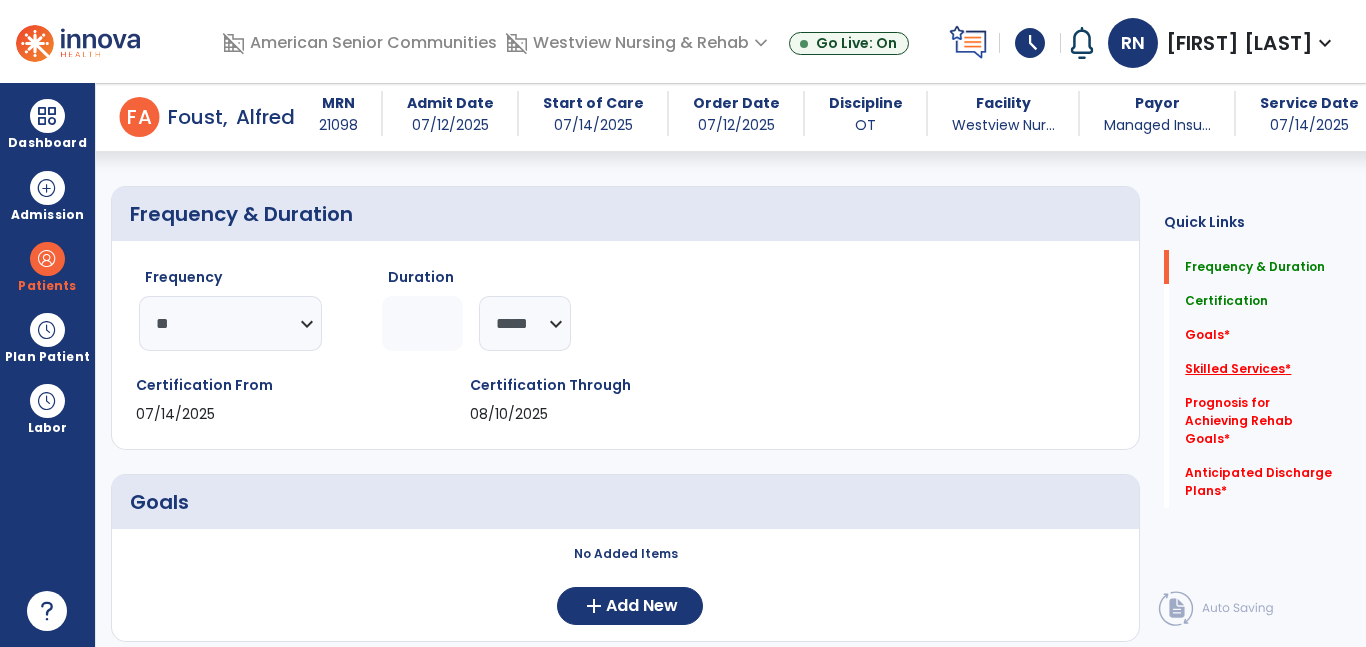 type on "*" 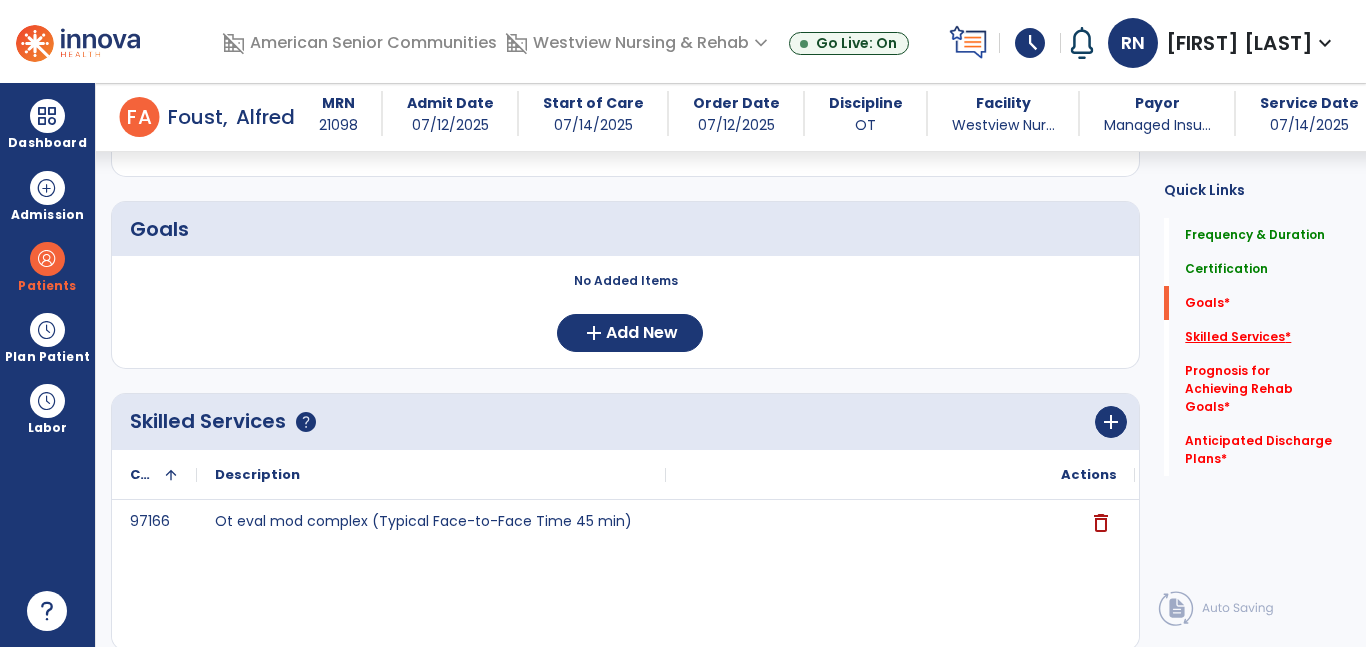 scroll, scrollTop: 573, scrollLeft: 0, axis: vertical 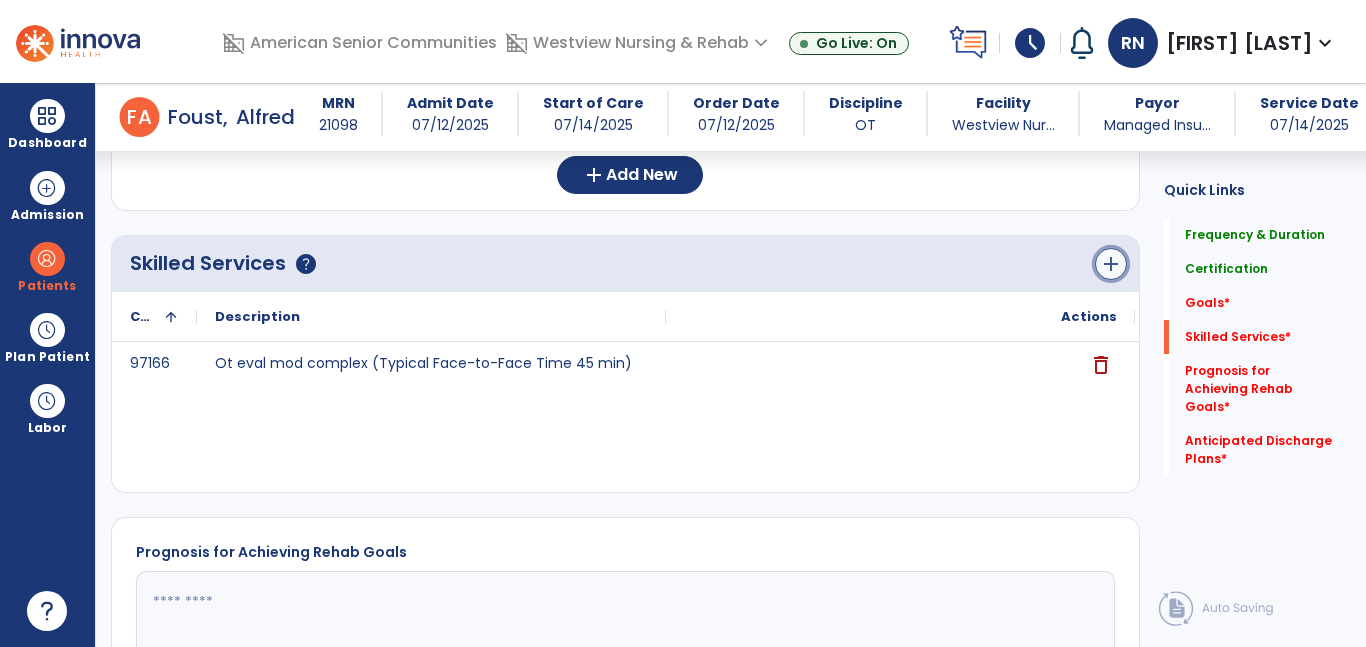 click on "add" 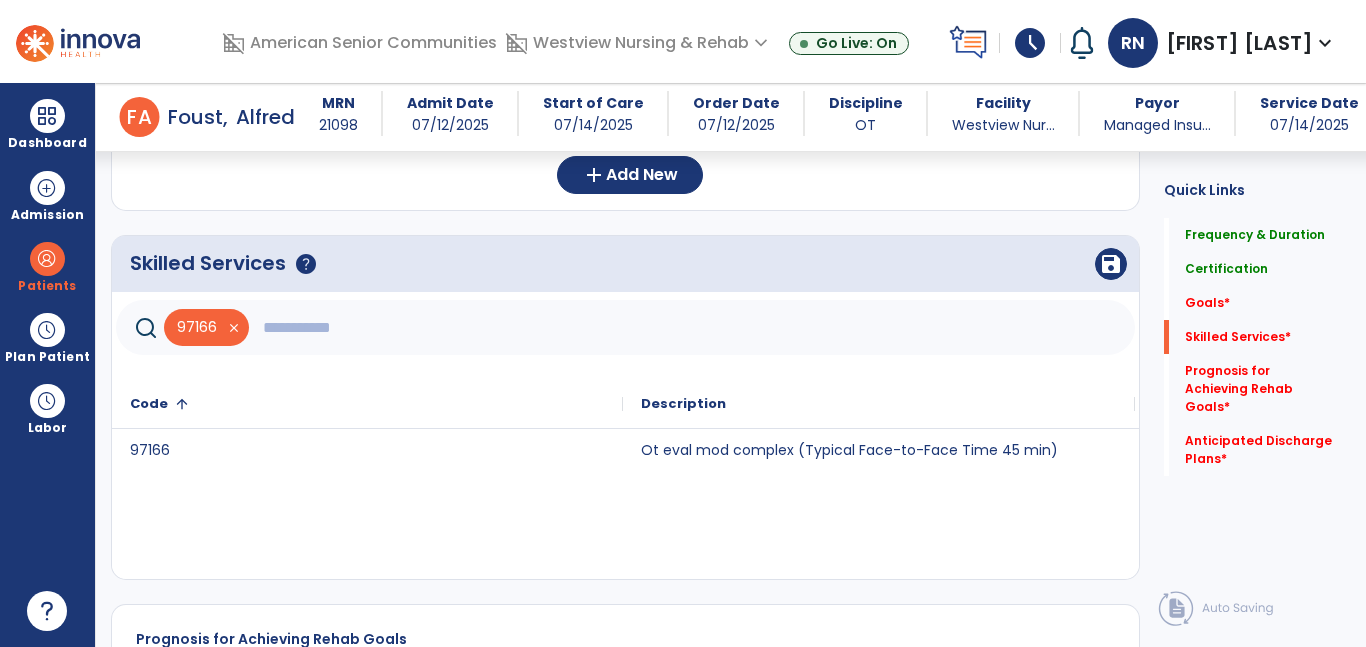 click 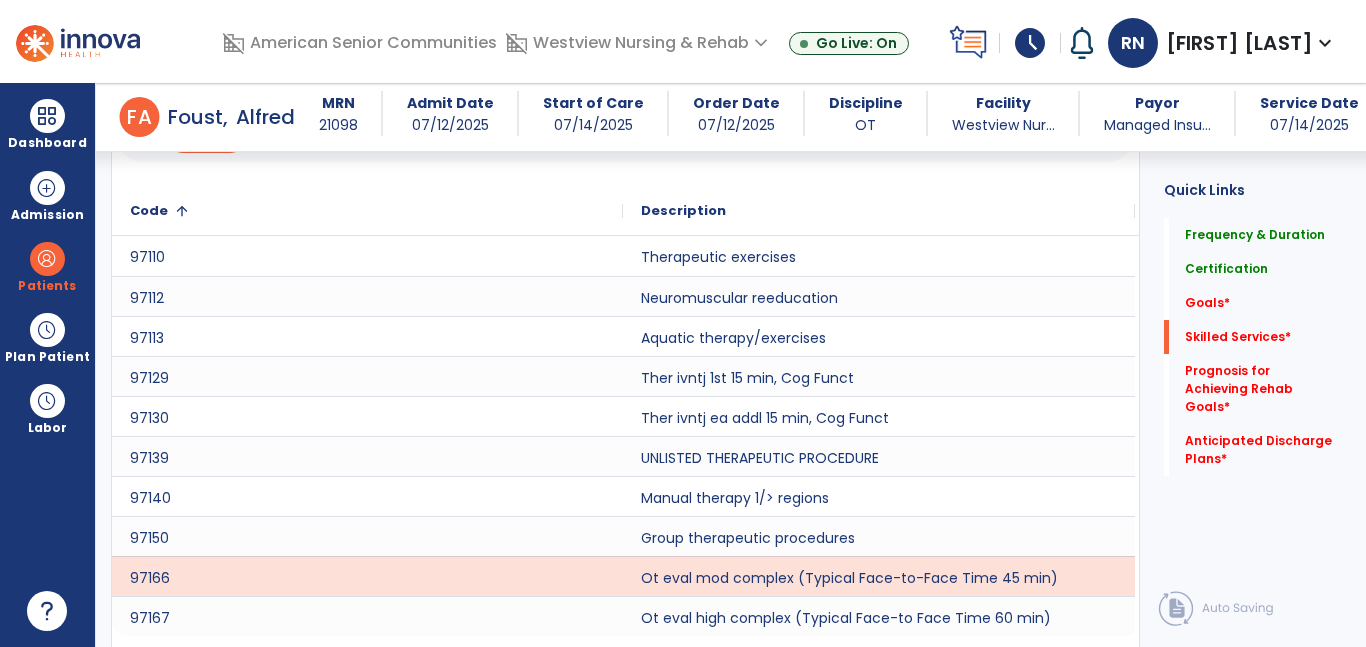 scroll, scrollTop: 801, scrollLeft: 0, axis: vertical 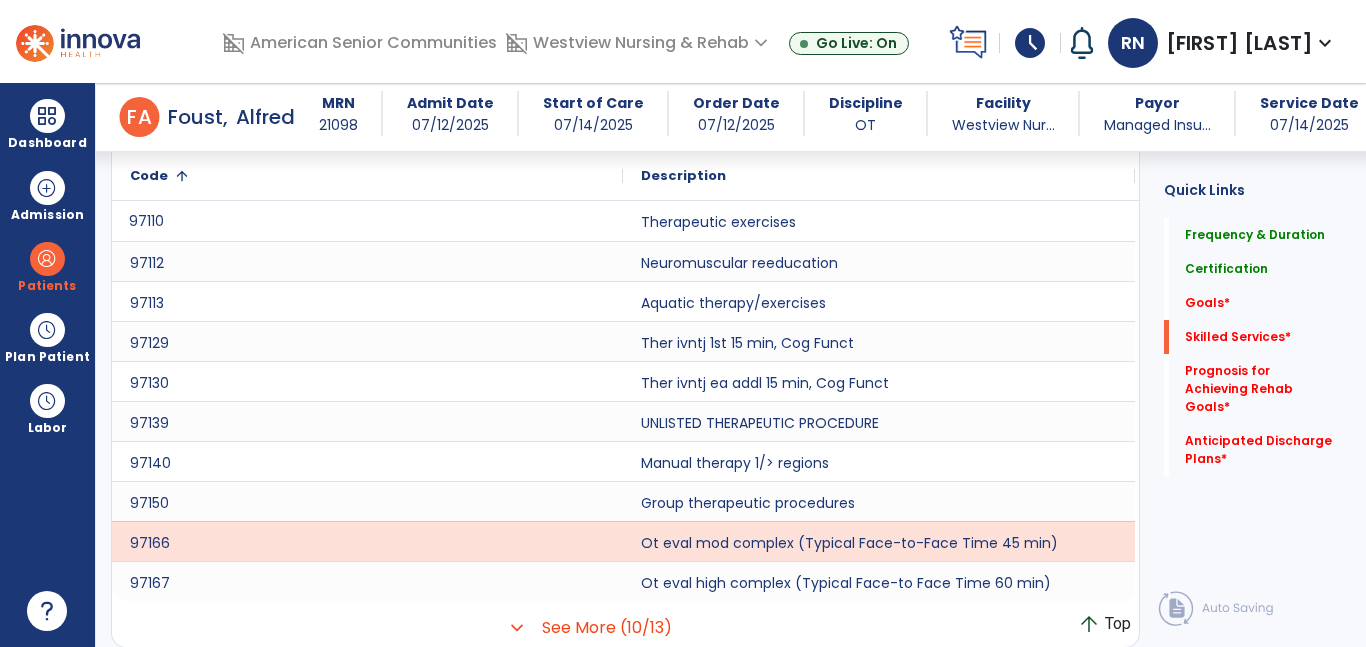 click on "97110" 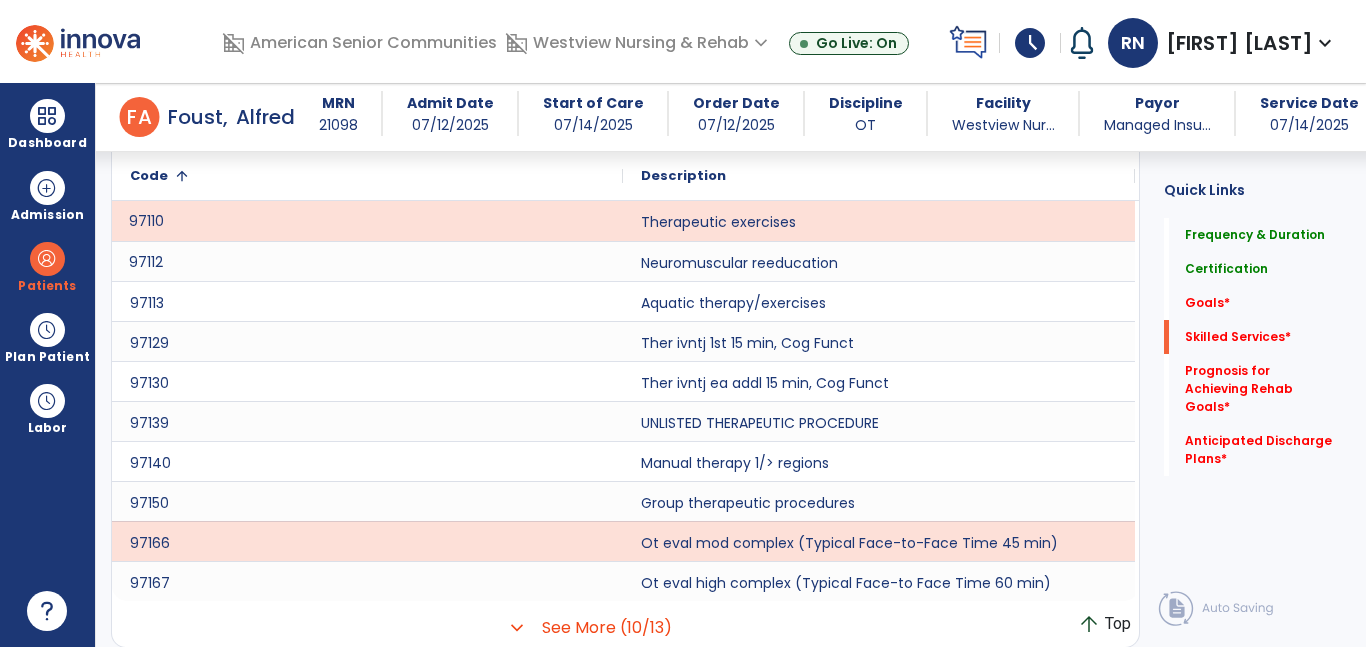 click on "97112" 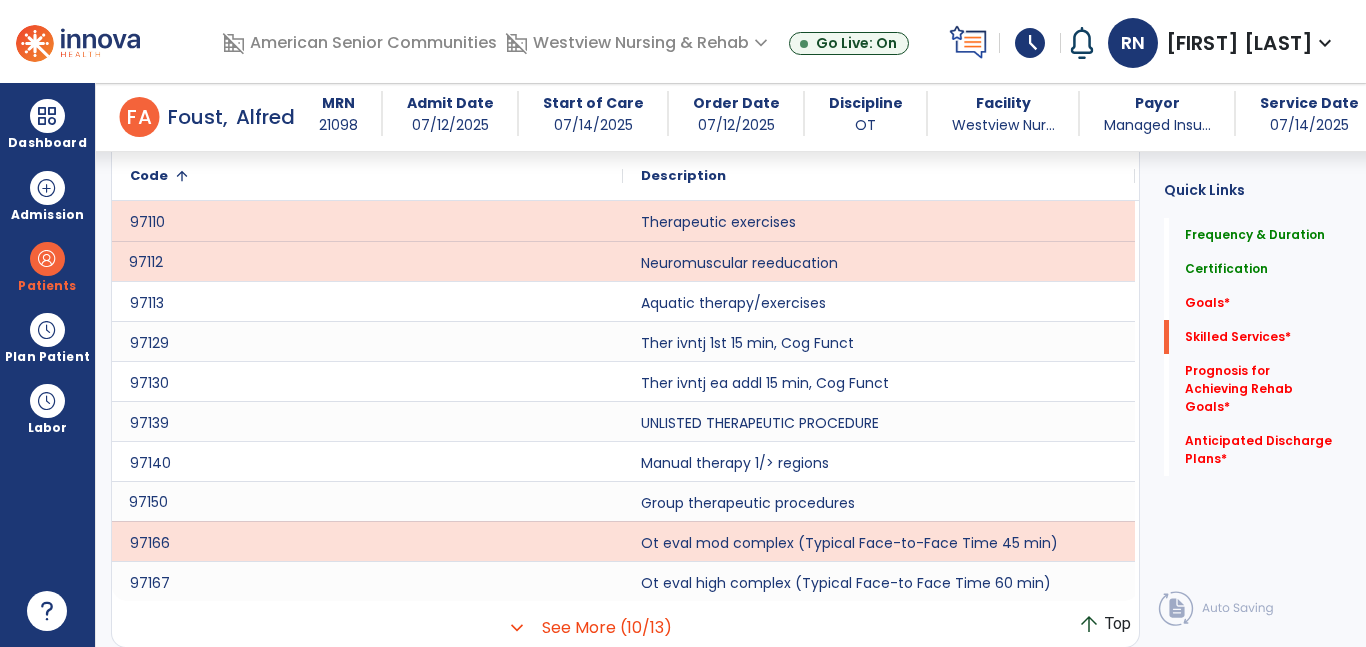 click on "97150" 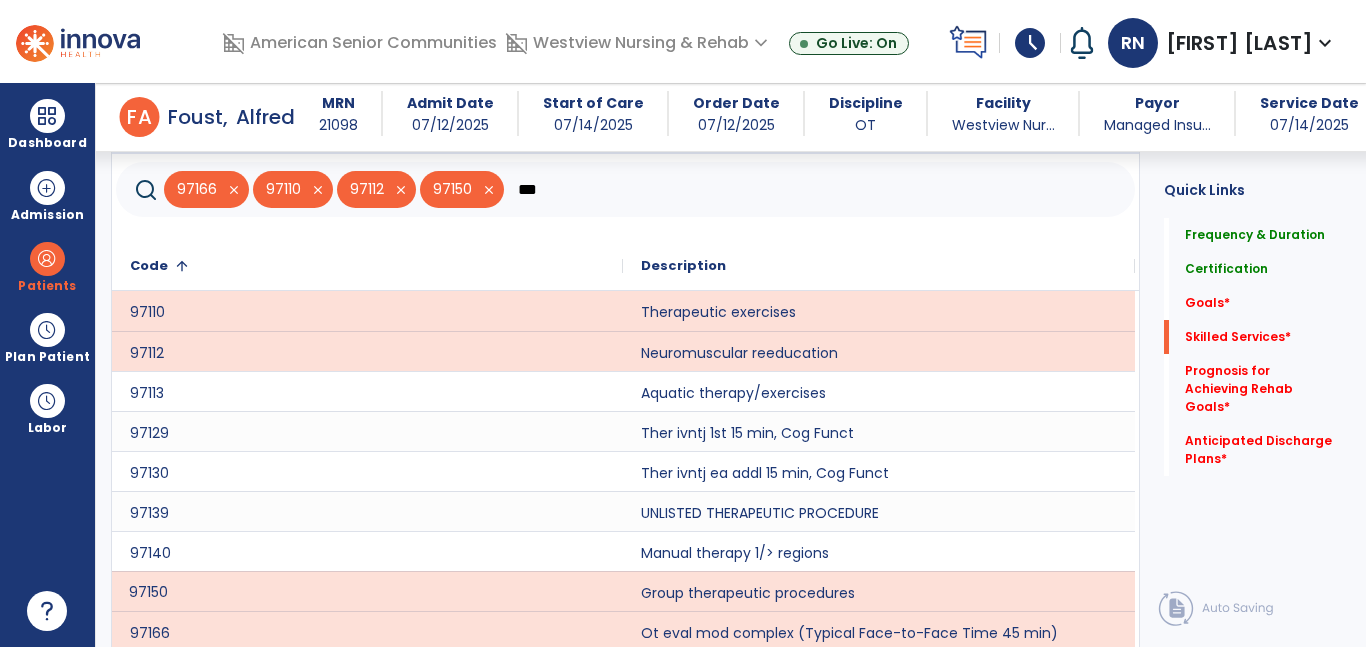 scroll, scrollTop: 705, scrollLeft: 0, axis: vertical 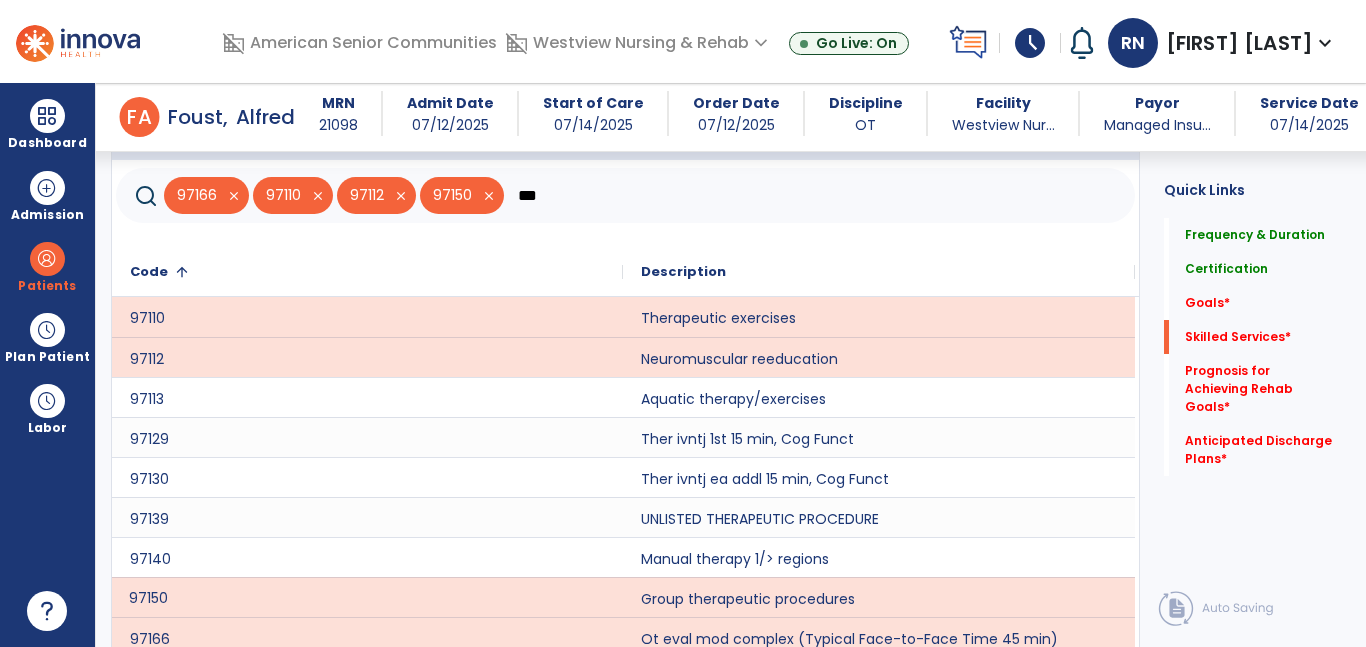 click on "***" 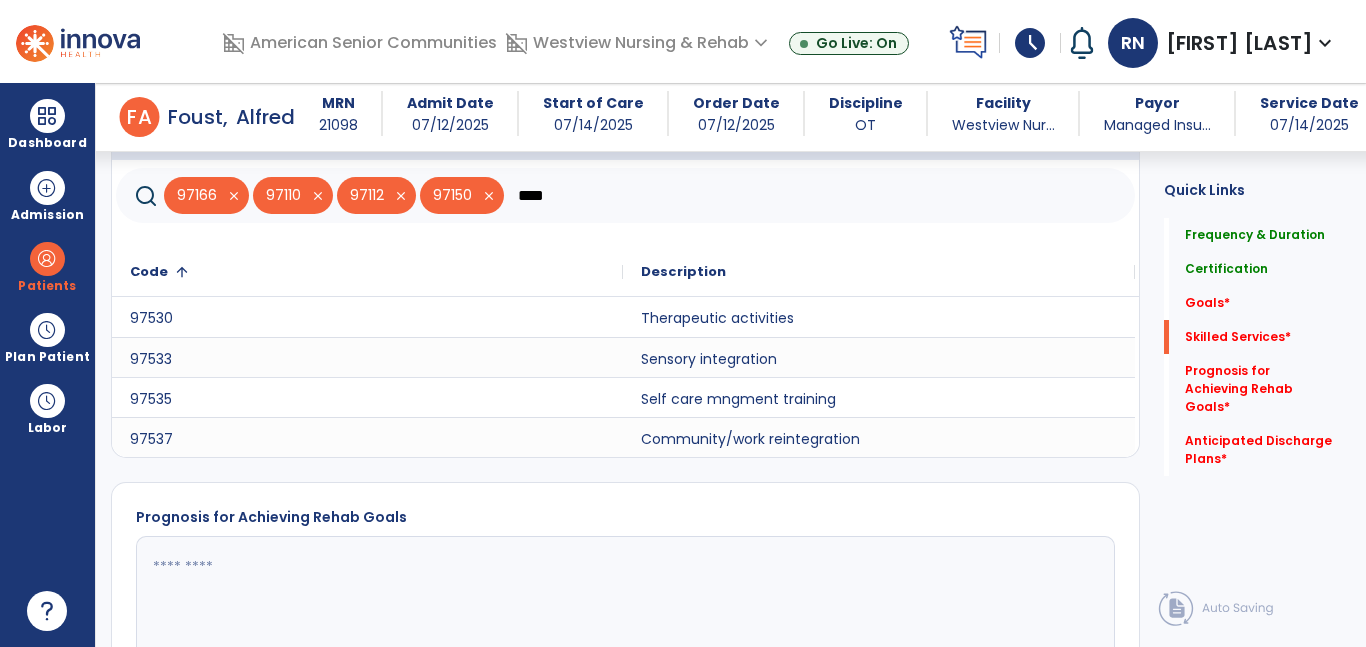 type on "****" 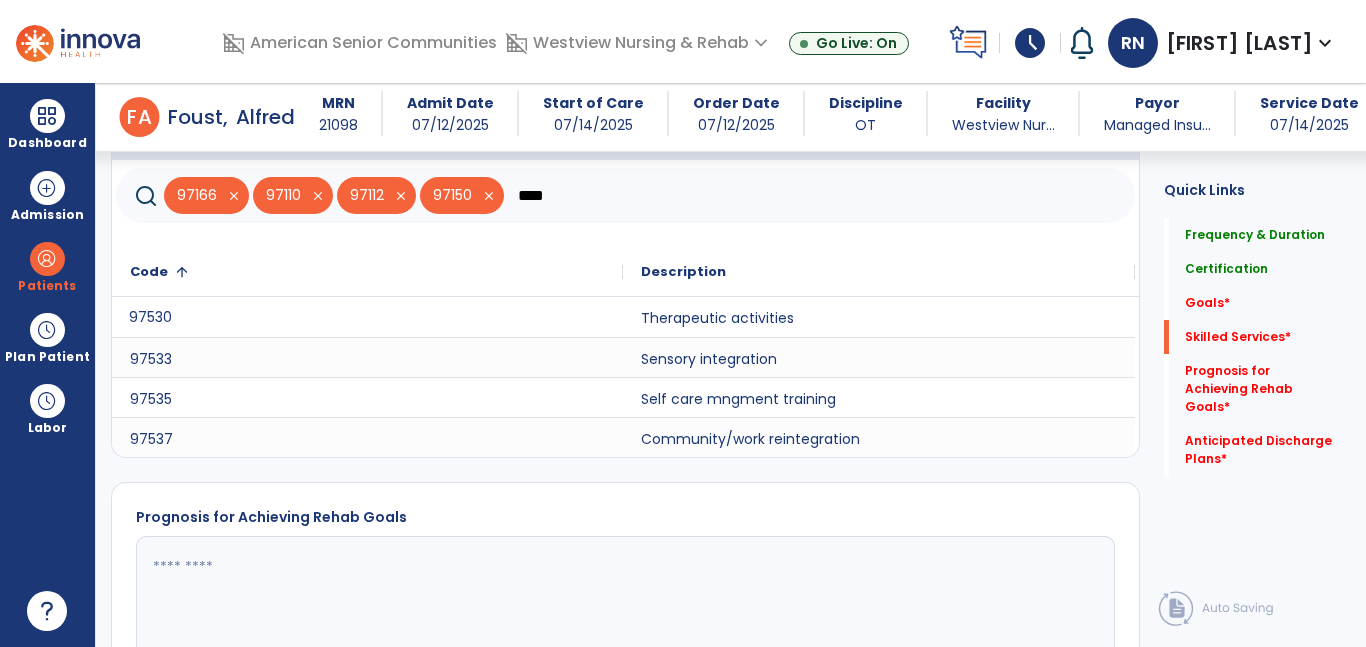click on "97530" 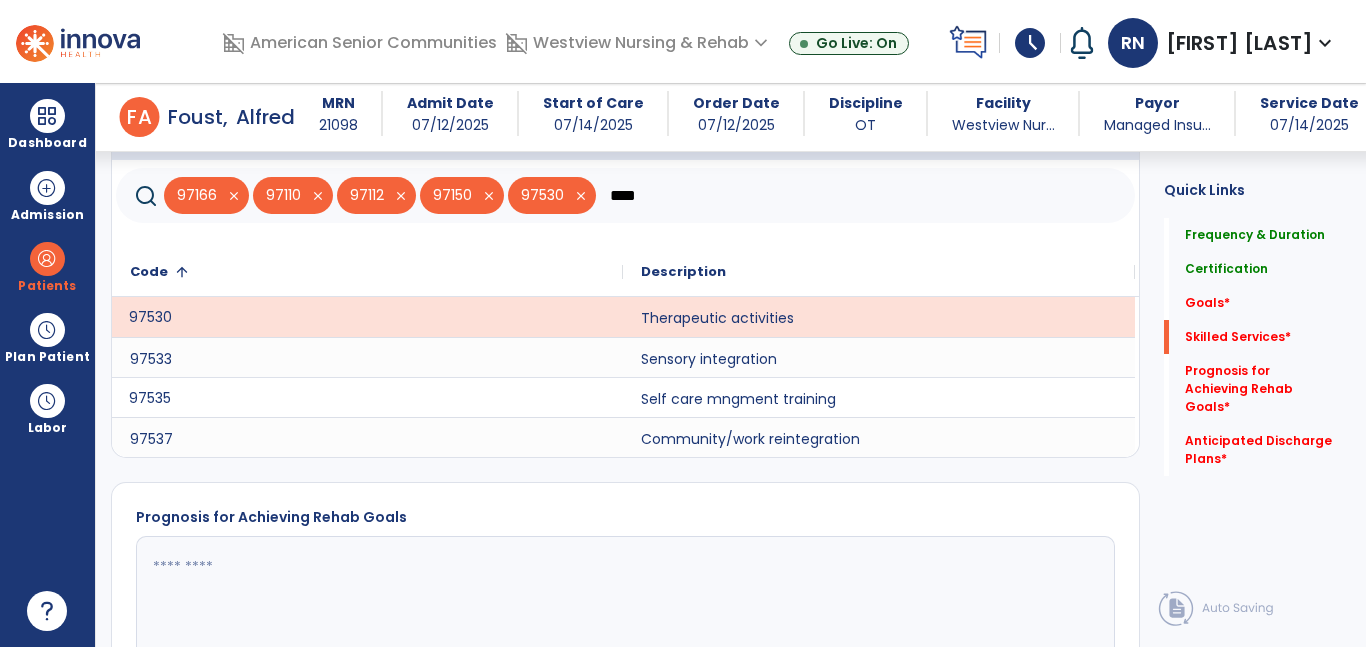 click on "97535" 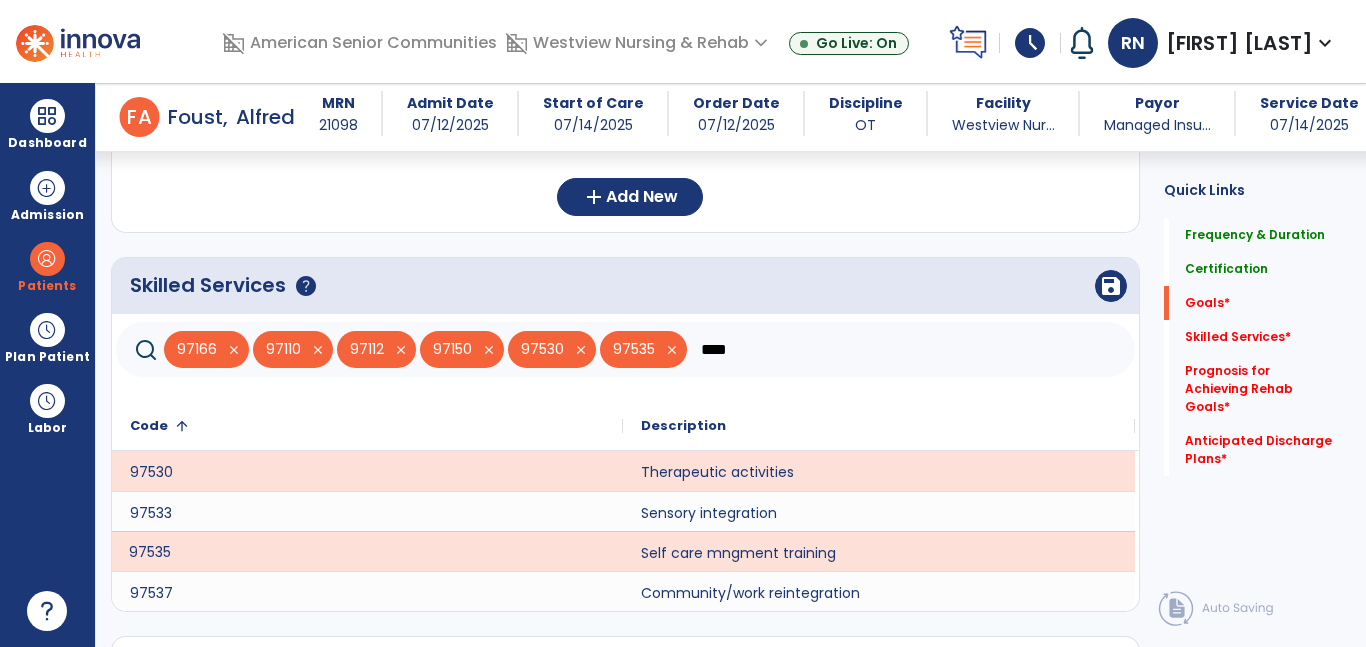 scroll, scrollTop: 297, scrollLeft: 0, axis: vertical 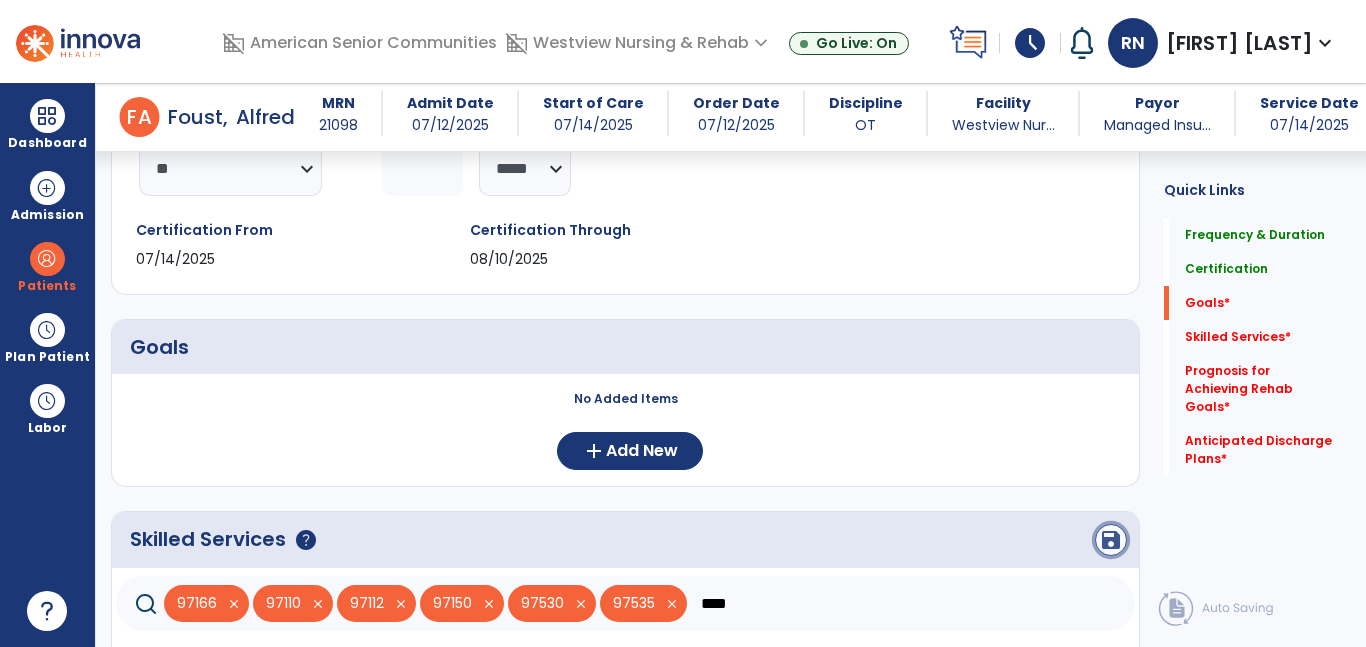 click on "save" 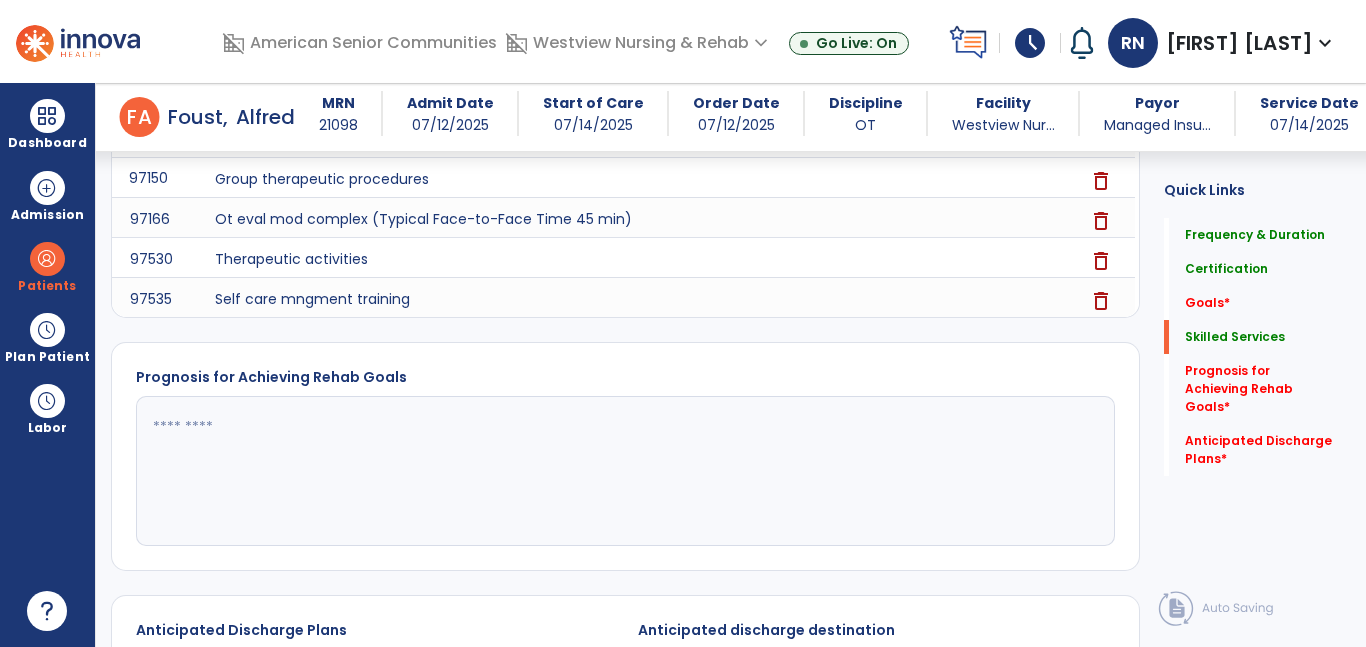 scroll, scrollTop: 840, scrollLeft: 0, axis: vertical 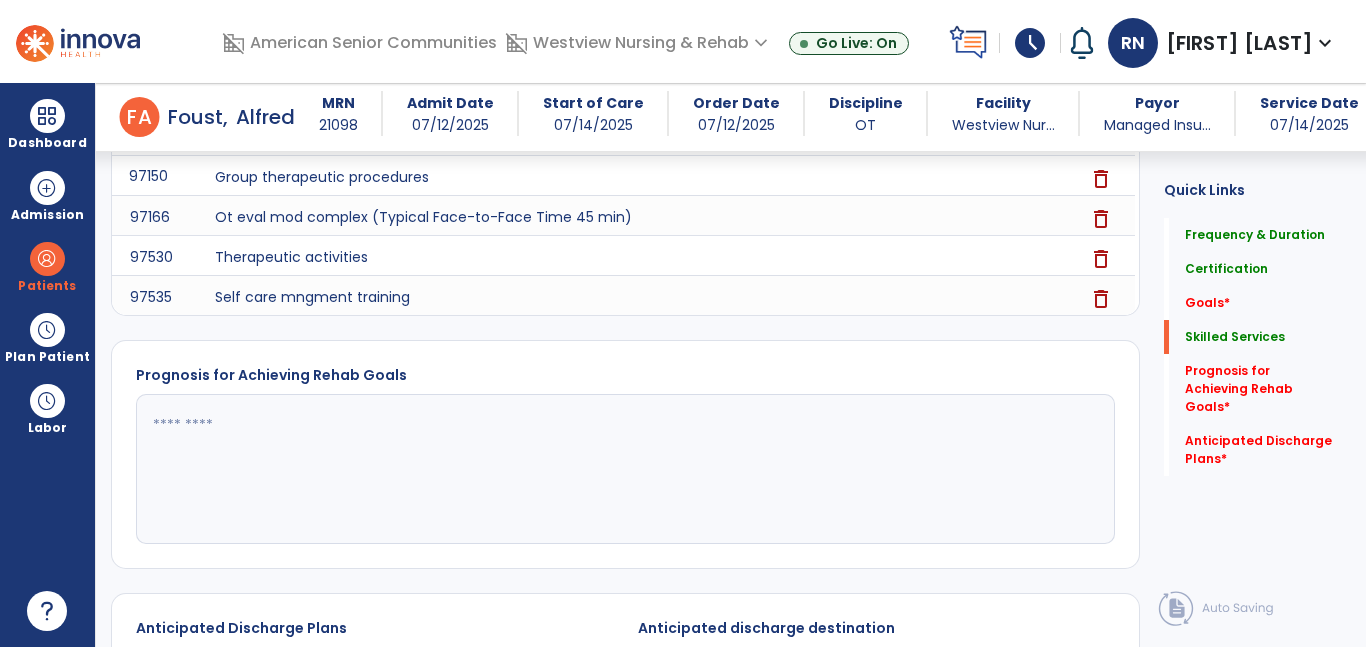click 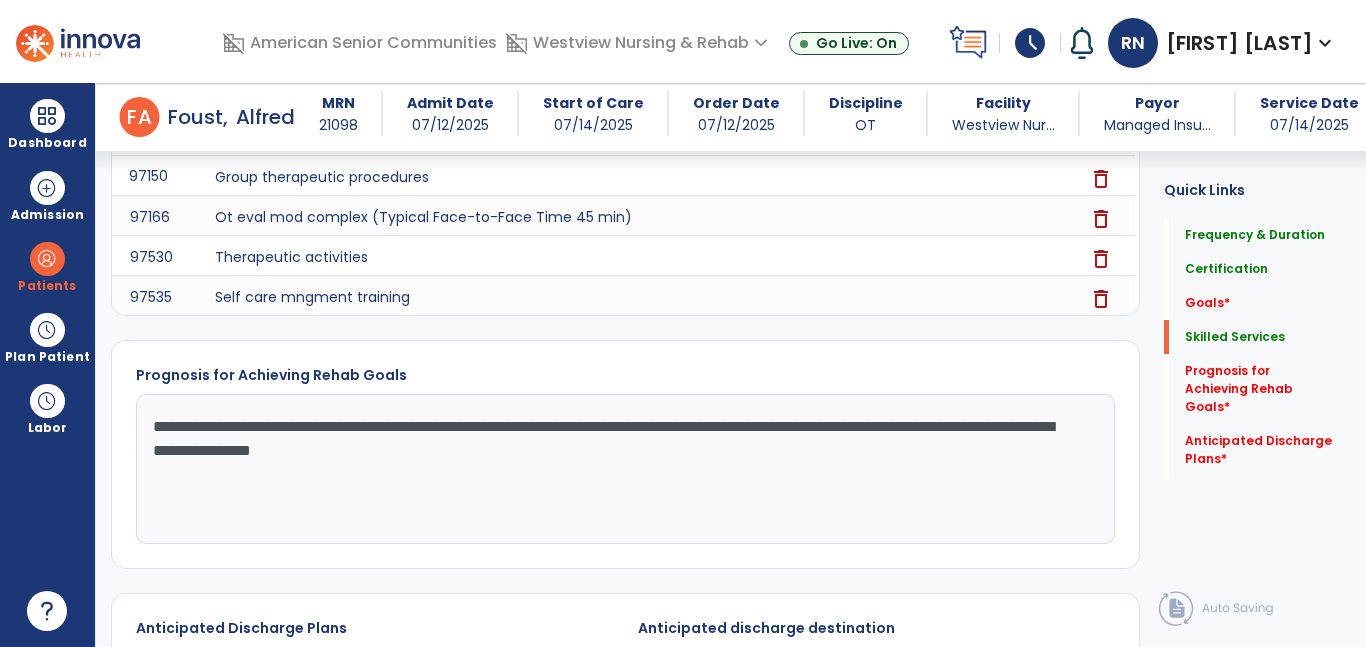 type on "**********" 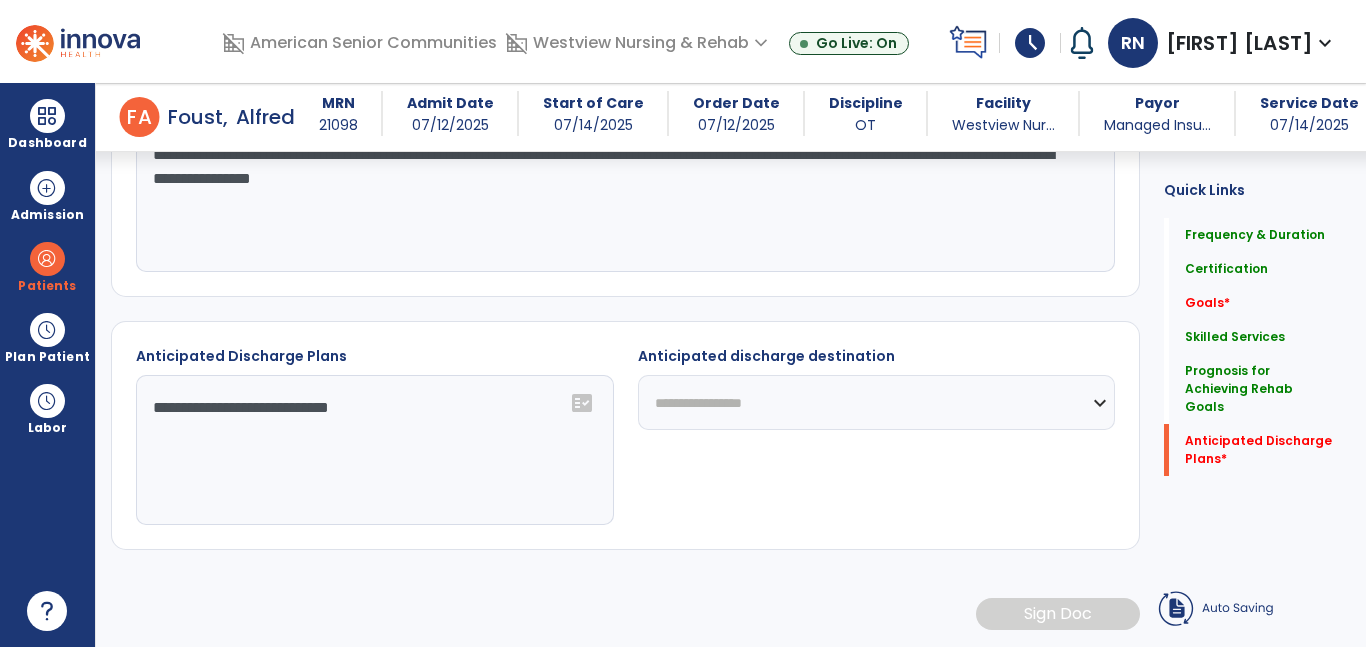 type on "**********" 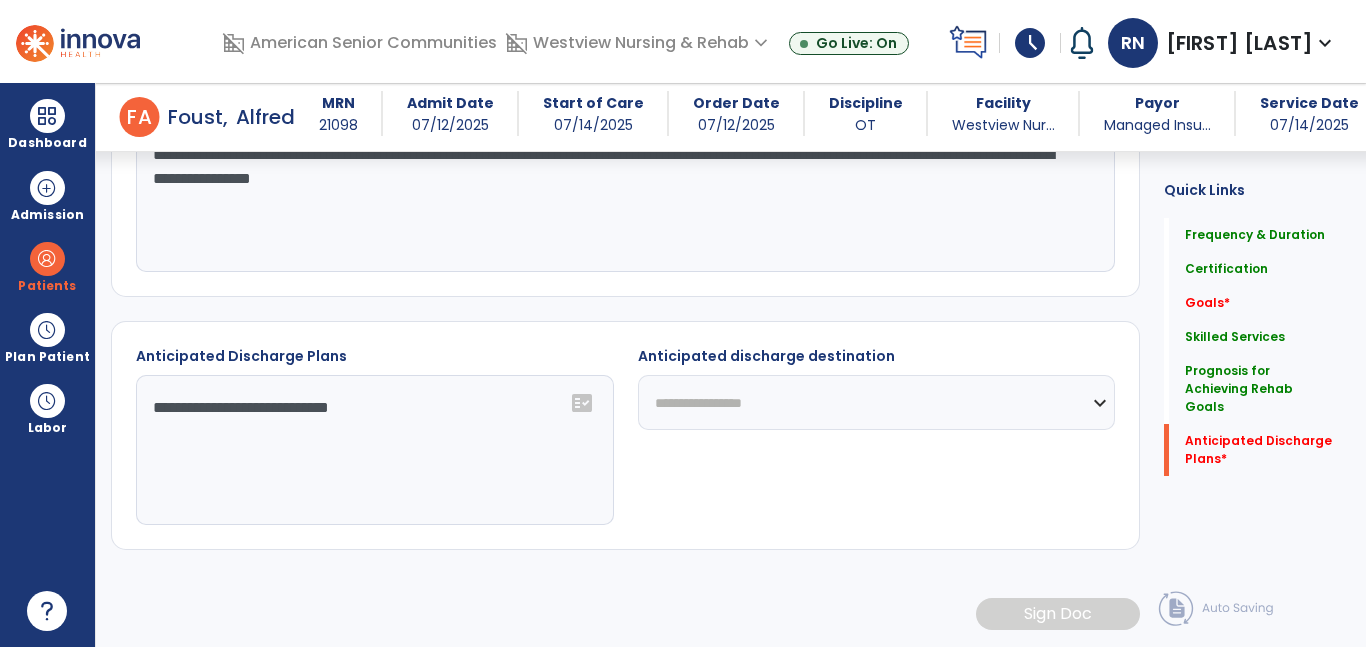 click on "**********" 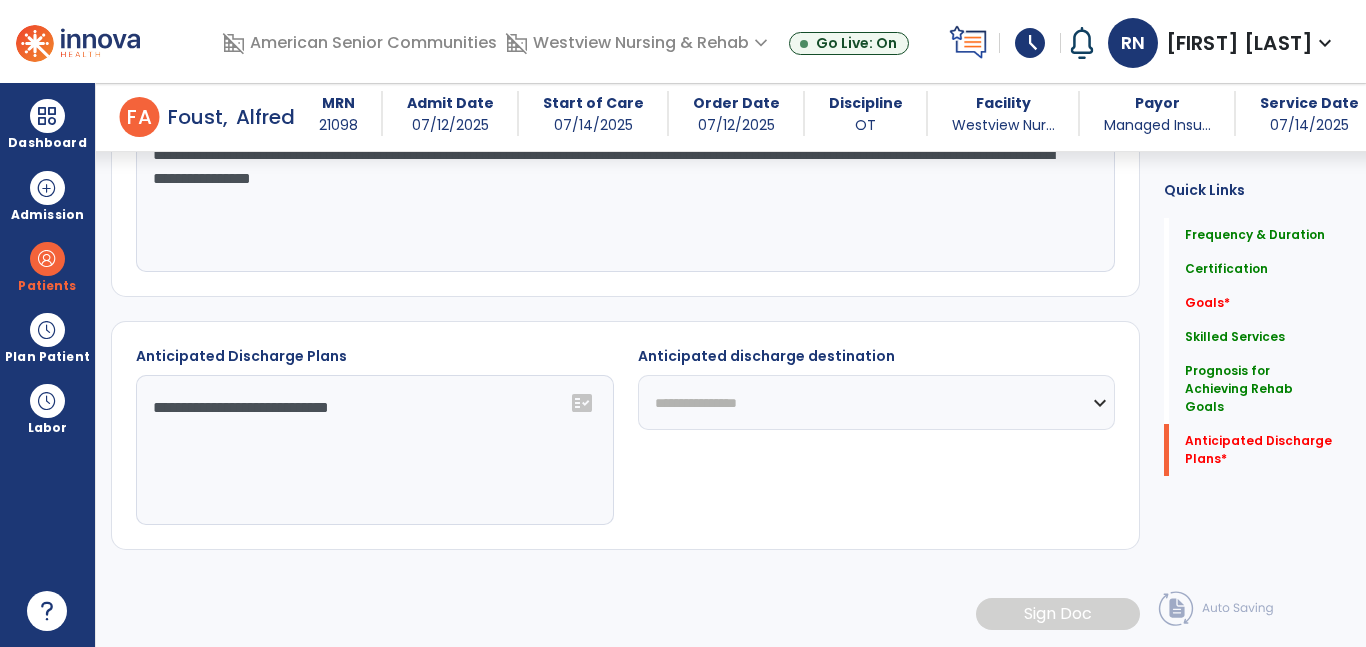 click on "**********" 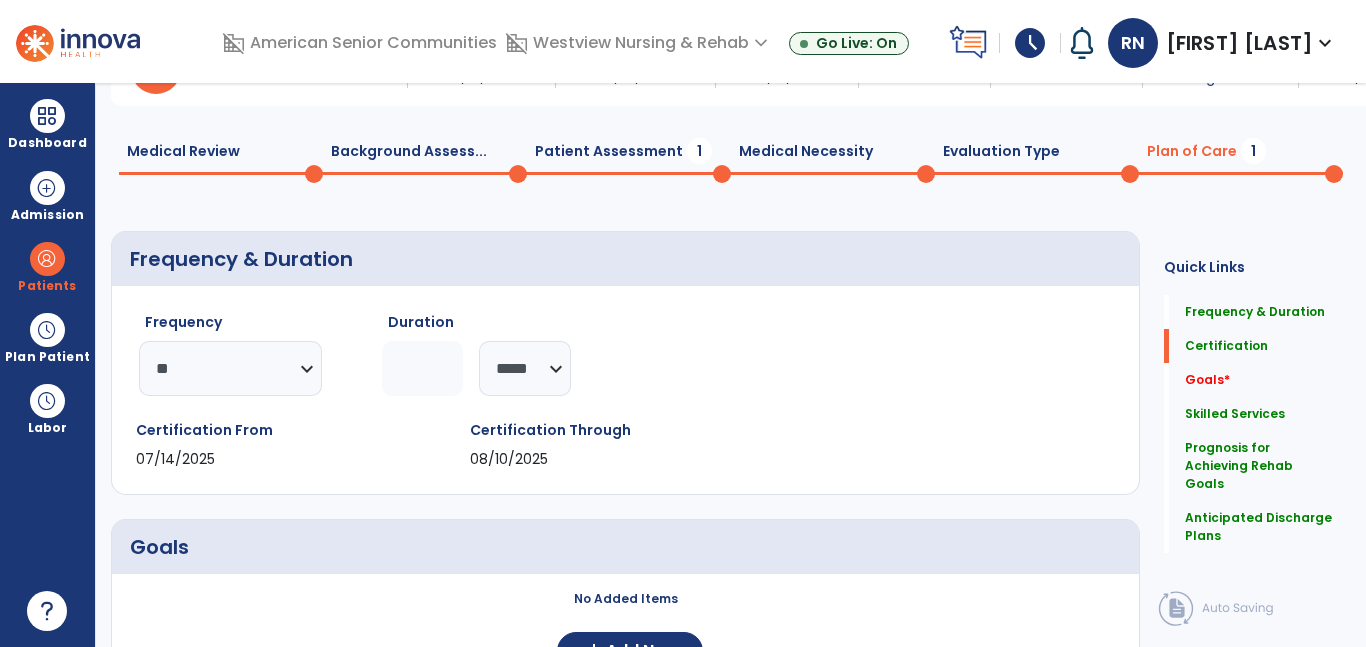 scroll, scrollTop: 0, scrollLeft: 0, axis: both 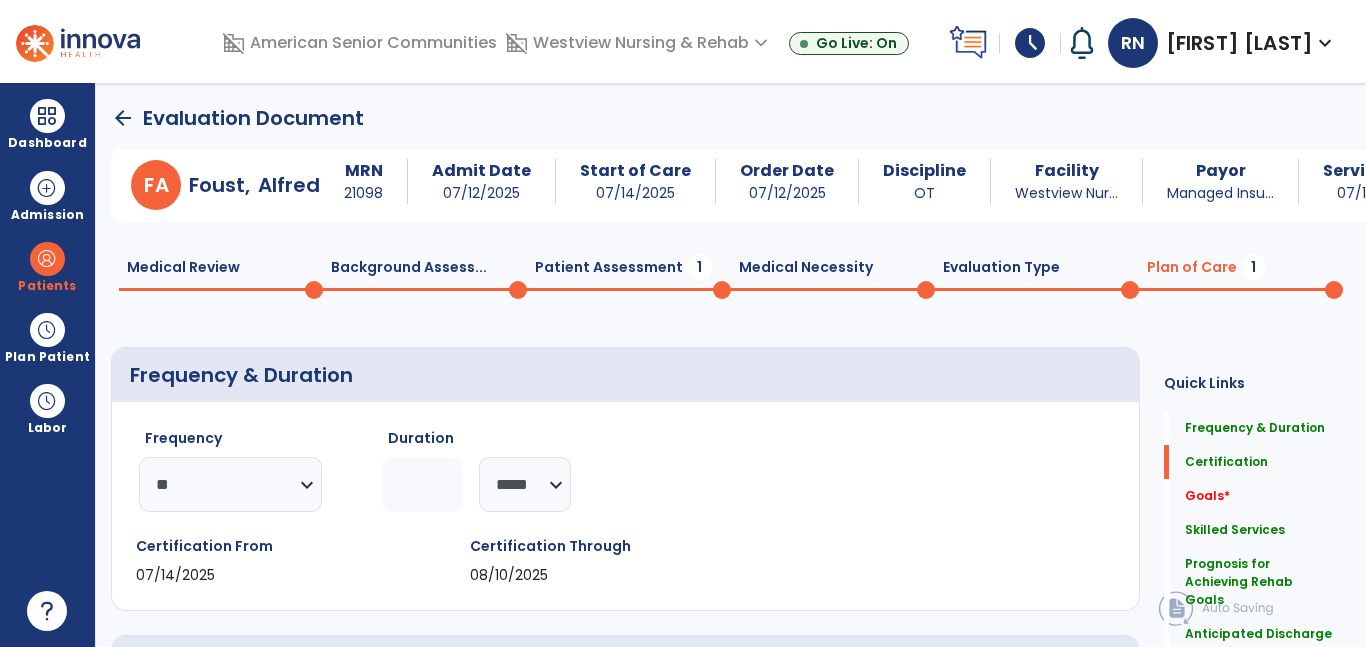 click on "arrow_back" 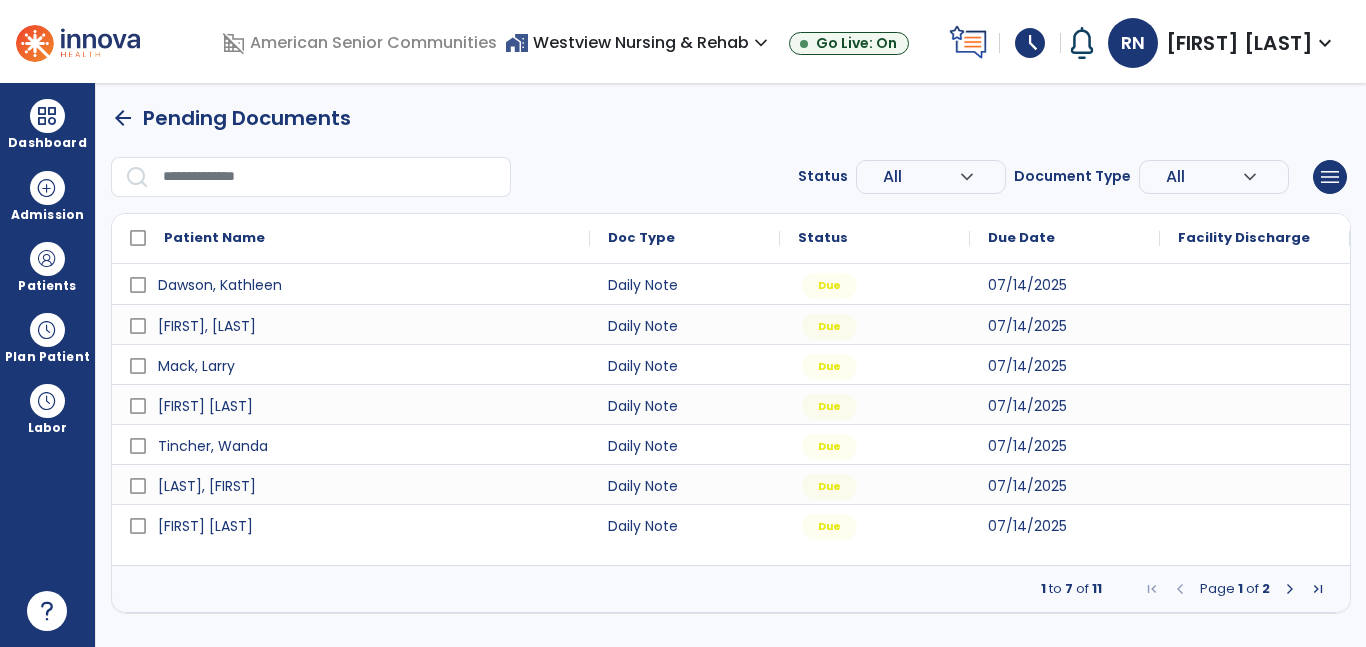 click at bounding box center (1290, 589) 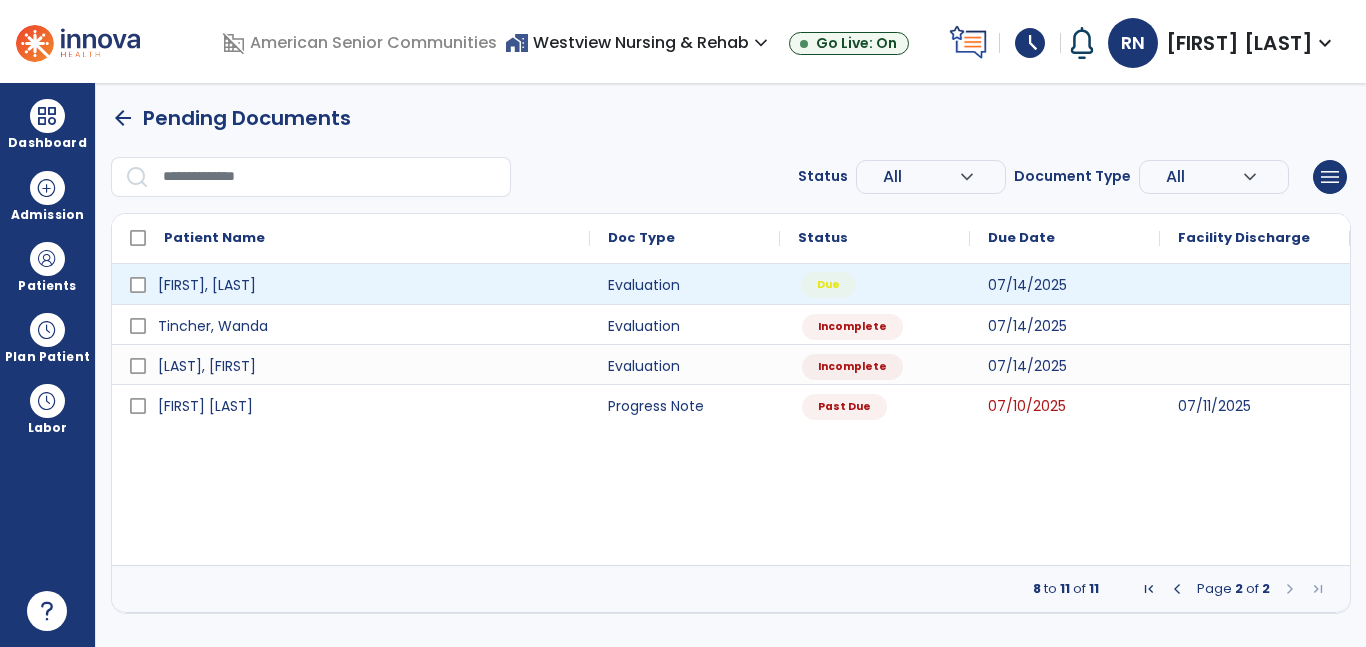 click on "Due" at bounding box center (828, 285) 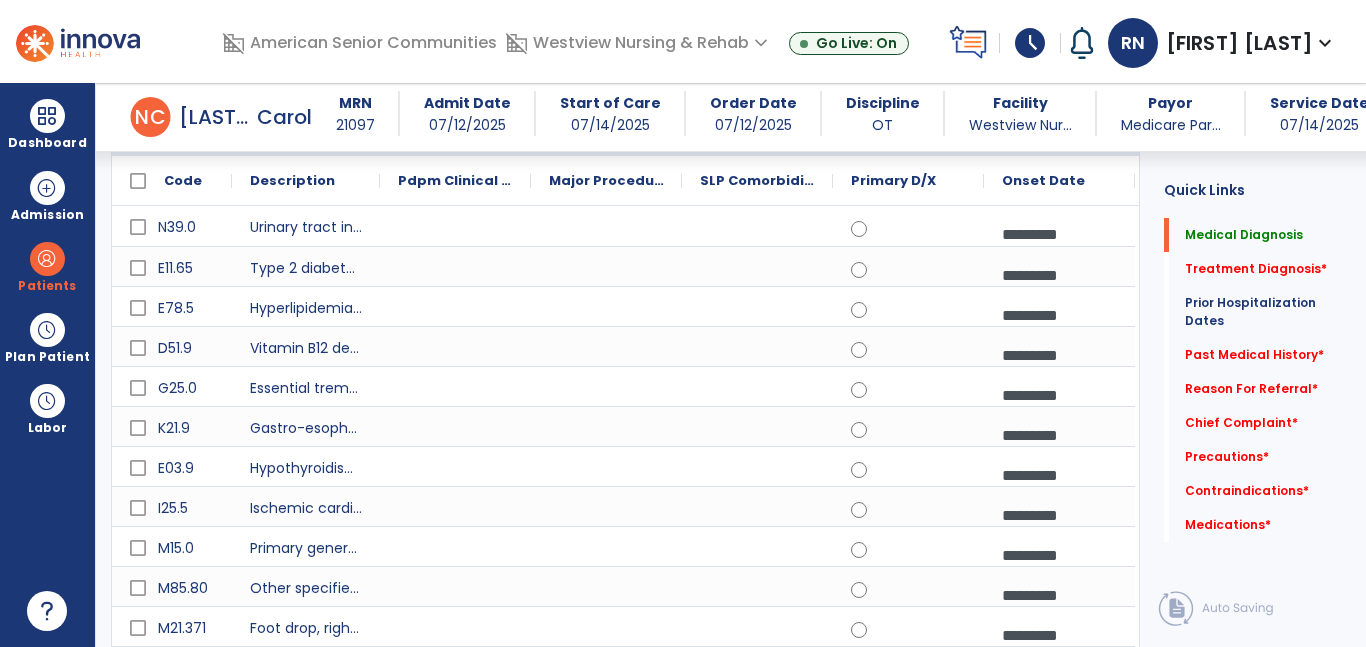 scroll, scrollTop: 235, scrollLeft: 0, axis: vertical 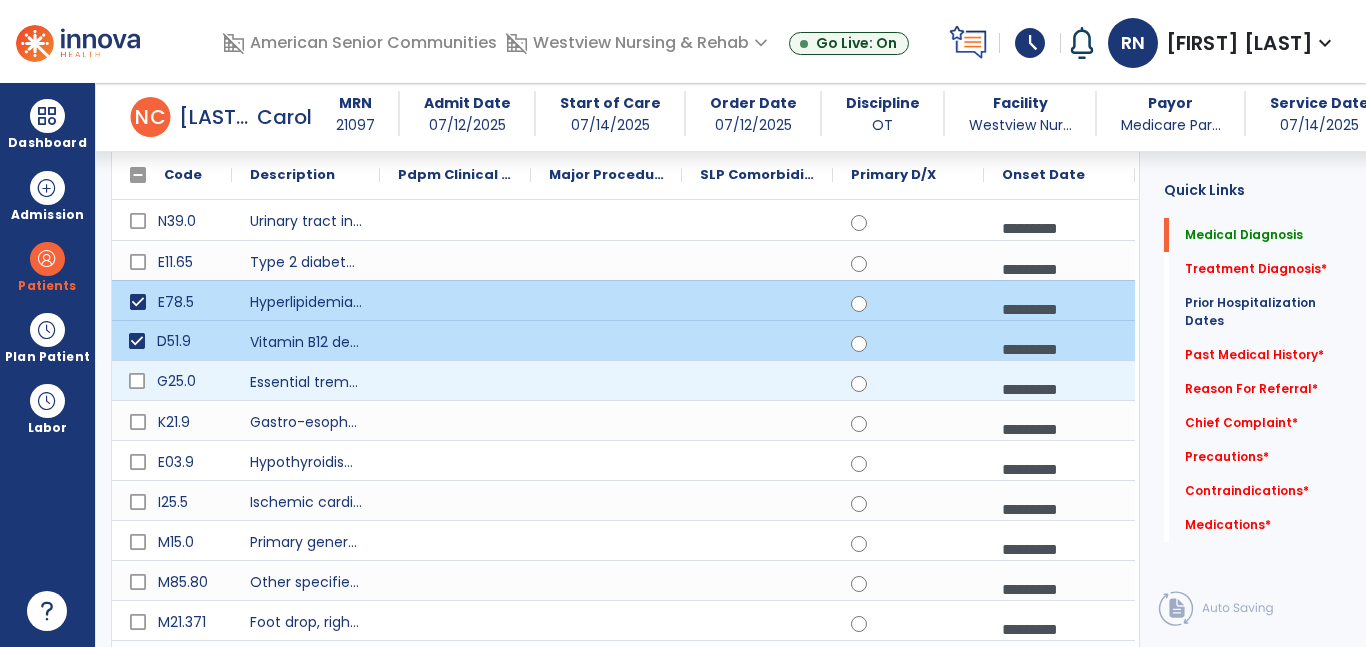 click 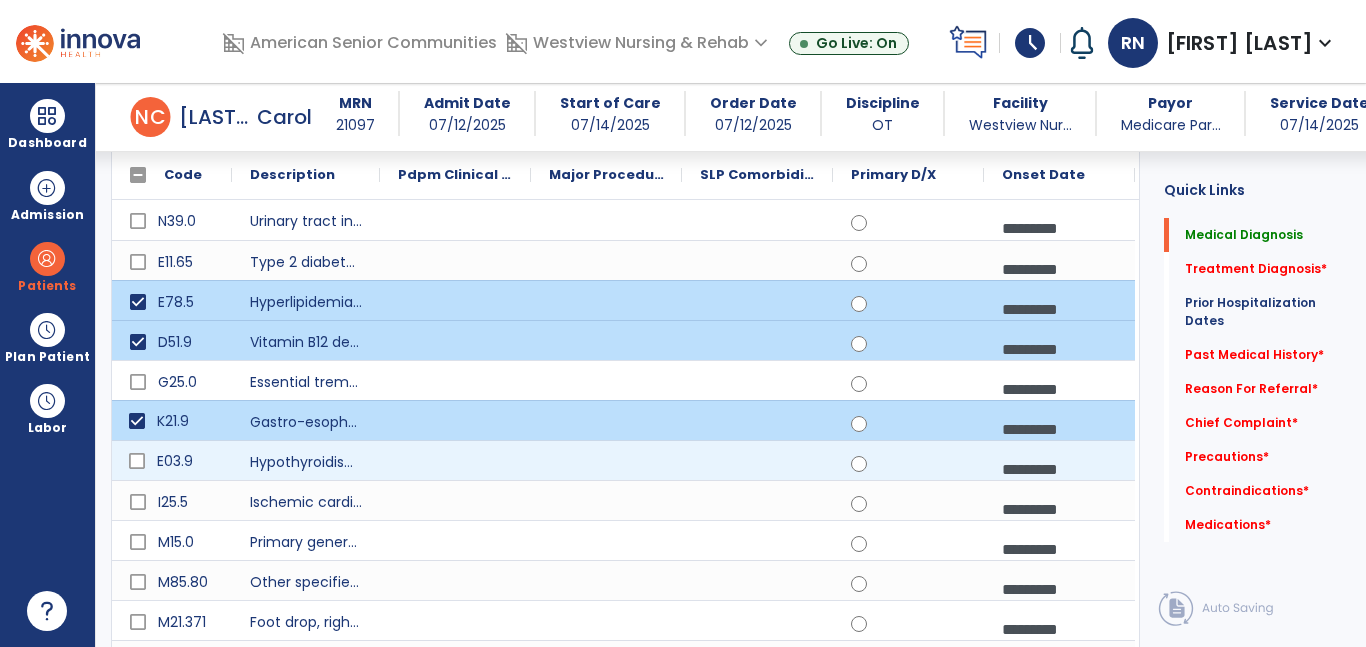 click on "E03.9" 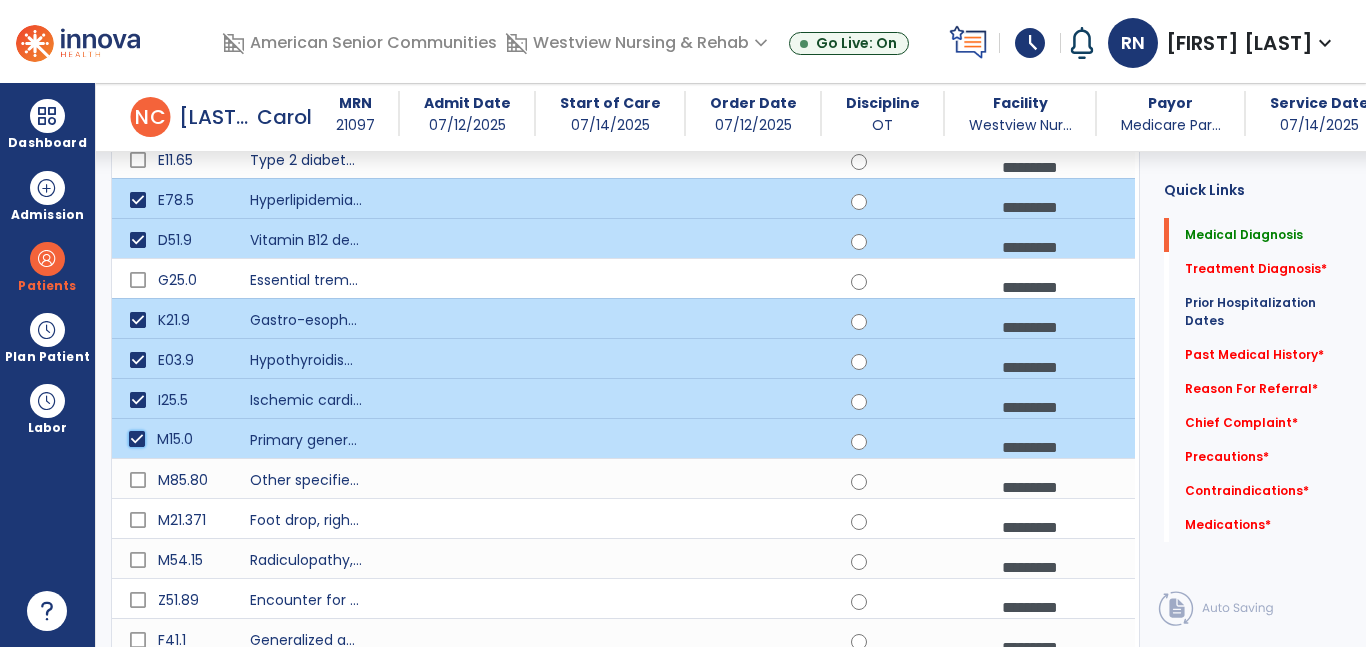 scroll, scrollTop: 365, scrollLeft: 0, axis: vertical 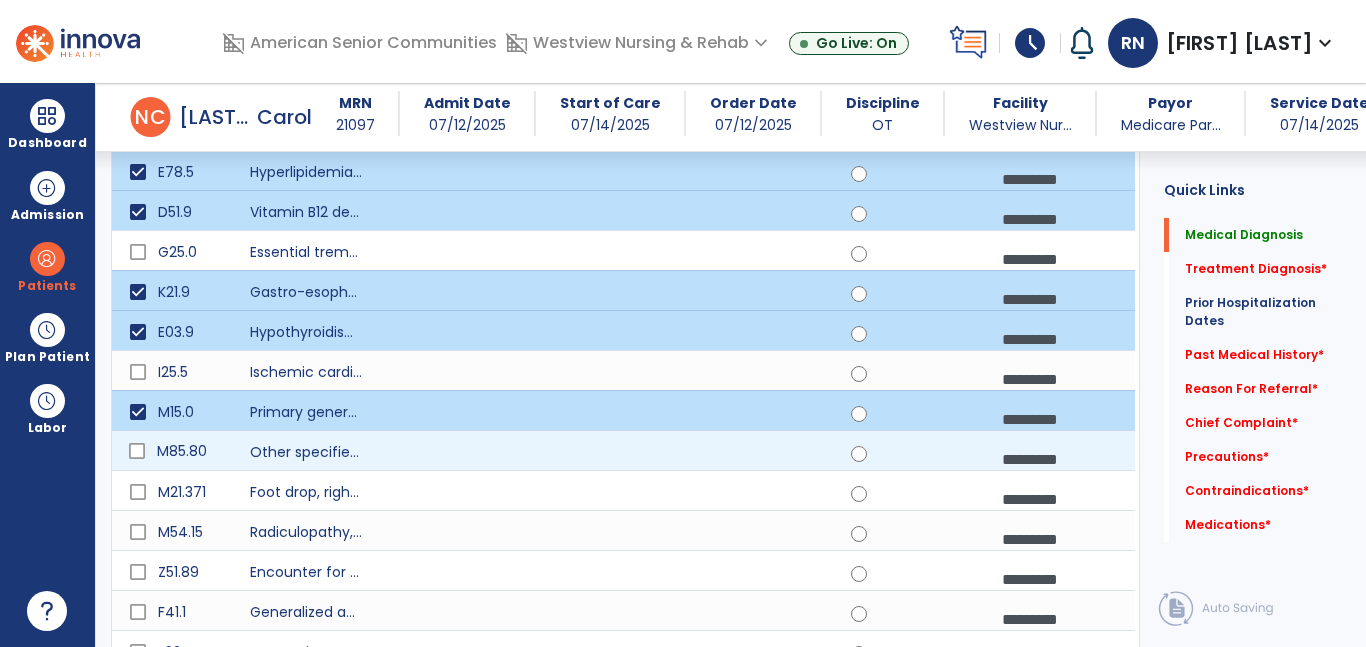 click 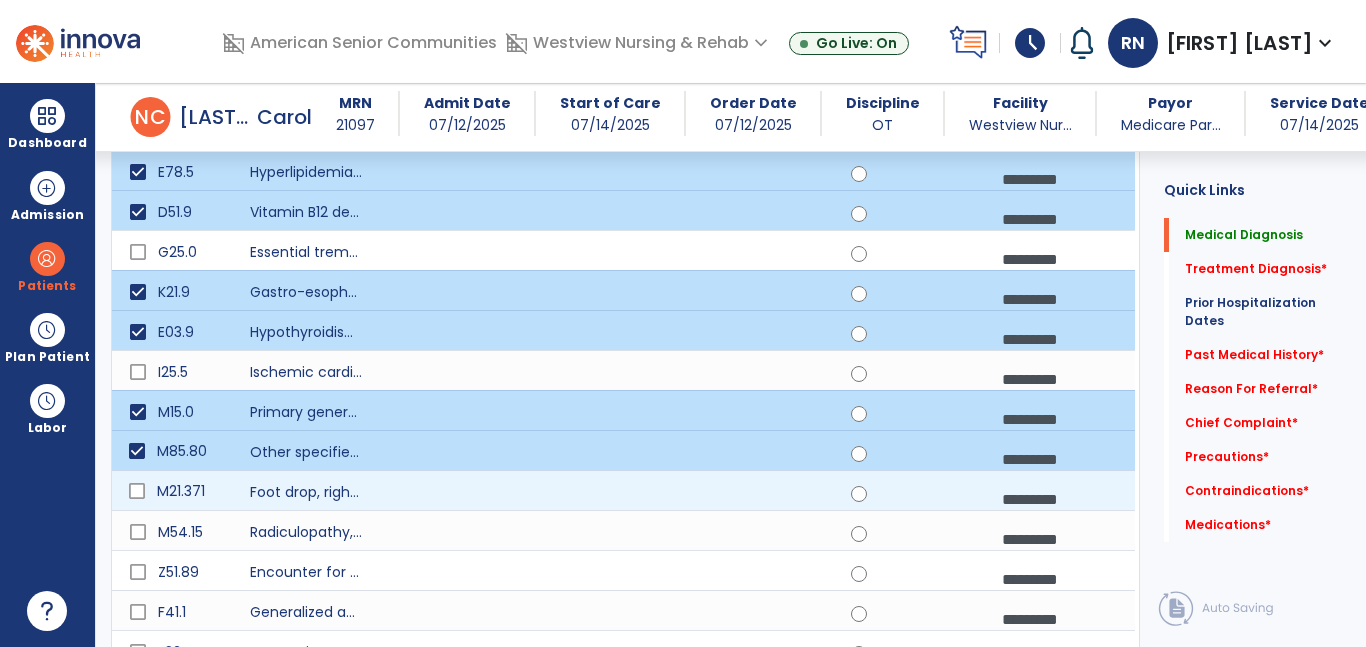 click 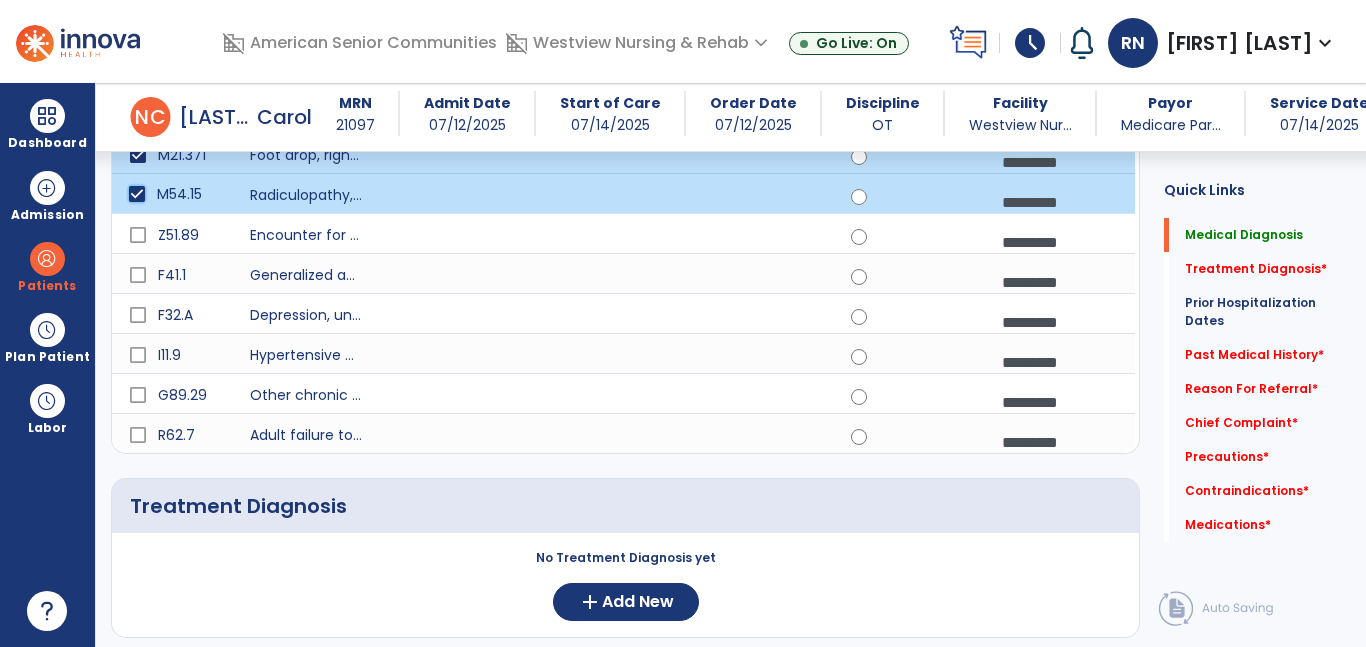 scroll, scrollTop: 707, scrollLeft: 0, axis: vertical 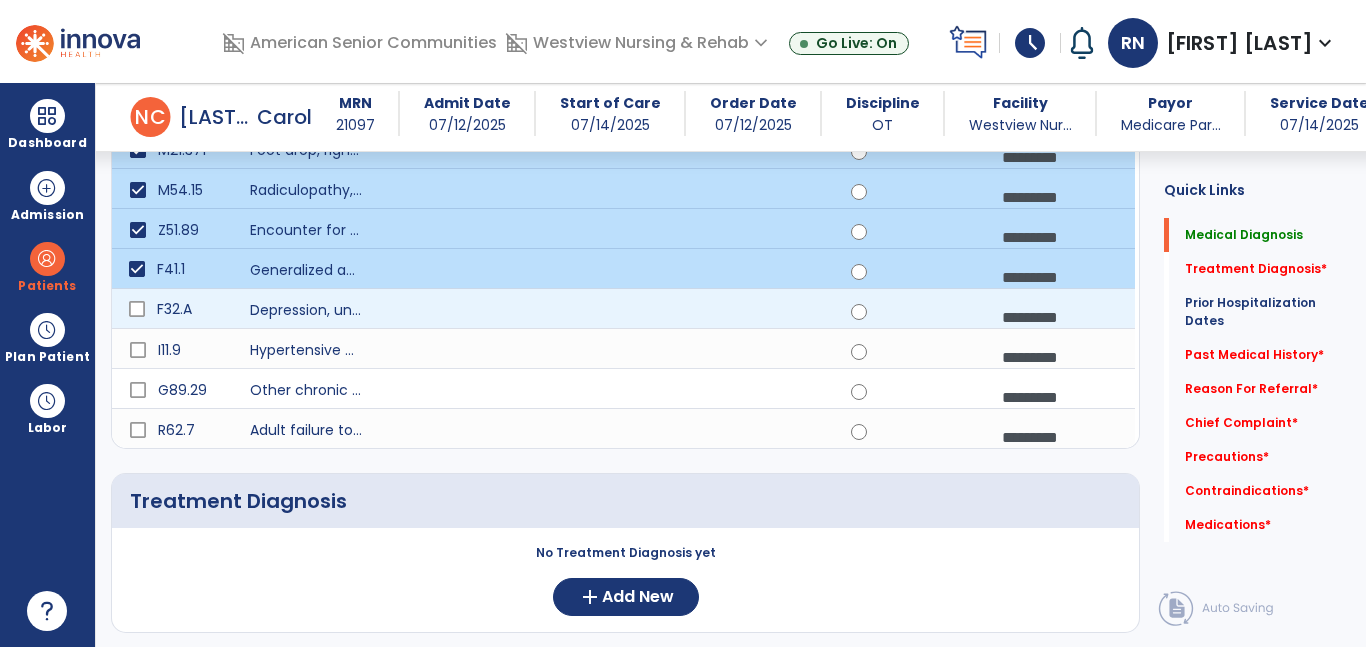 click 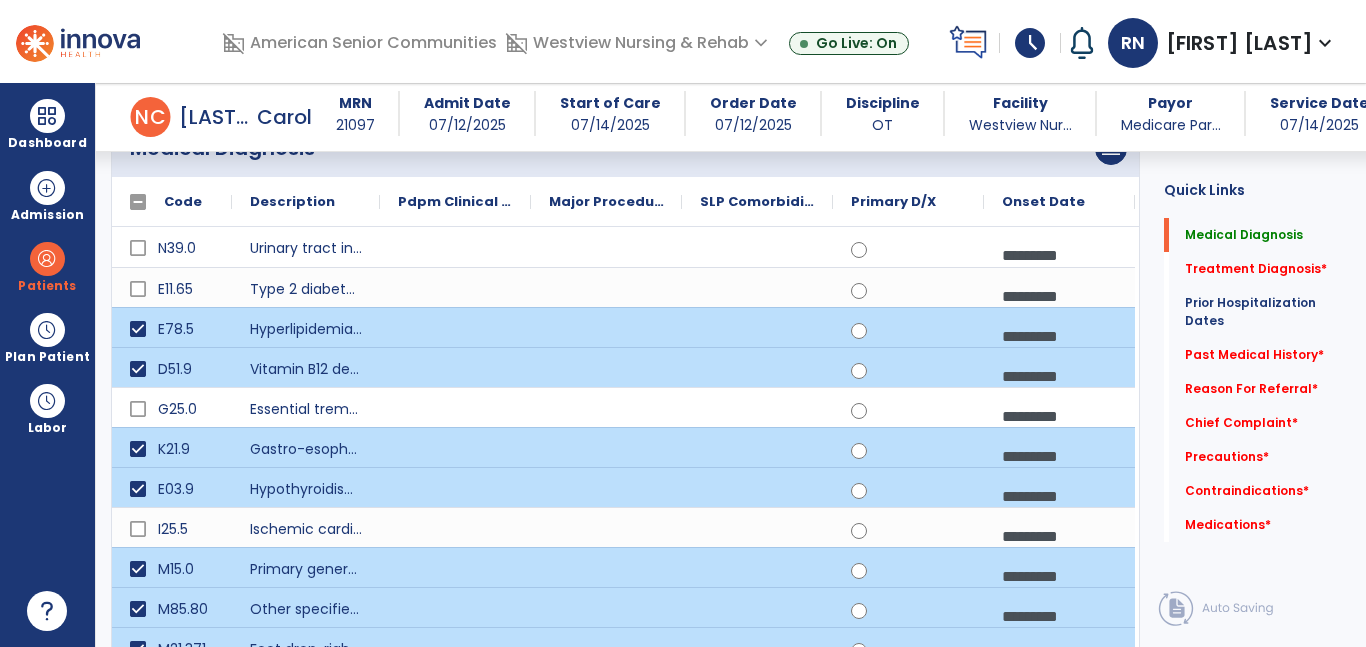 scroll, scrollTop: 207, scrollLeft: 0, axis: vertical 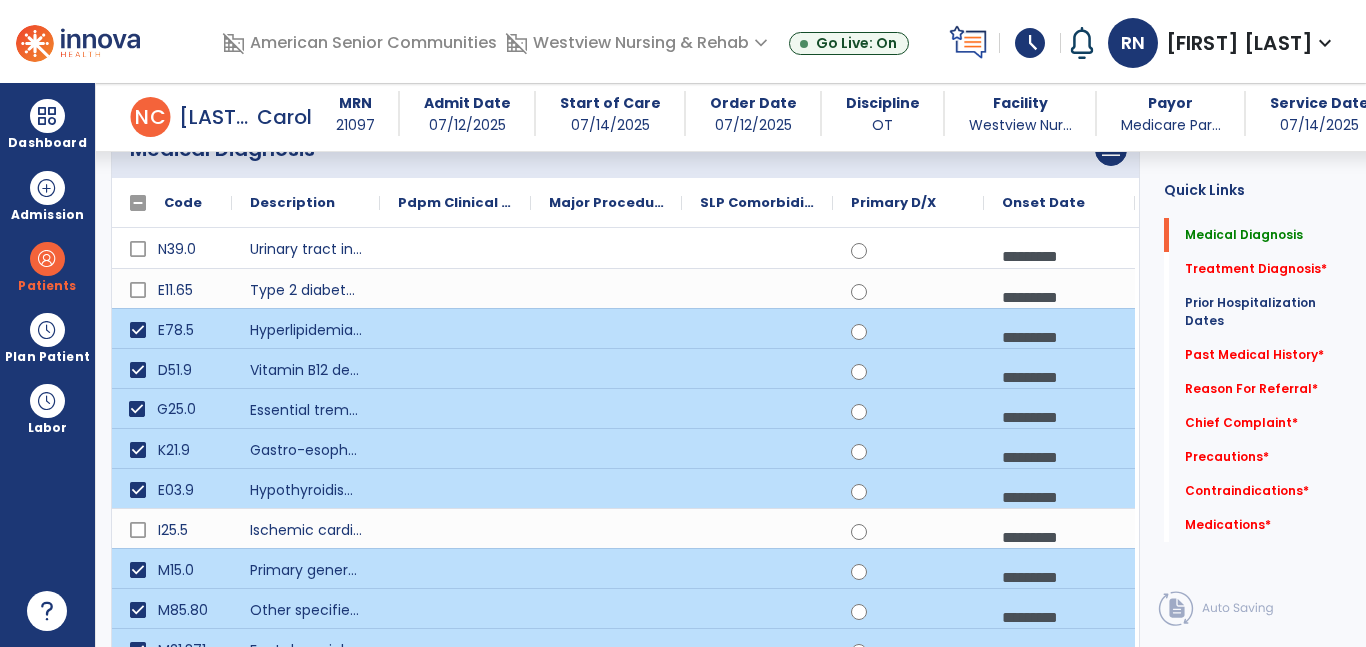 click on "menu   Add Medical Diagnosis   Delete Medical Diagnosis" 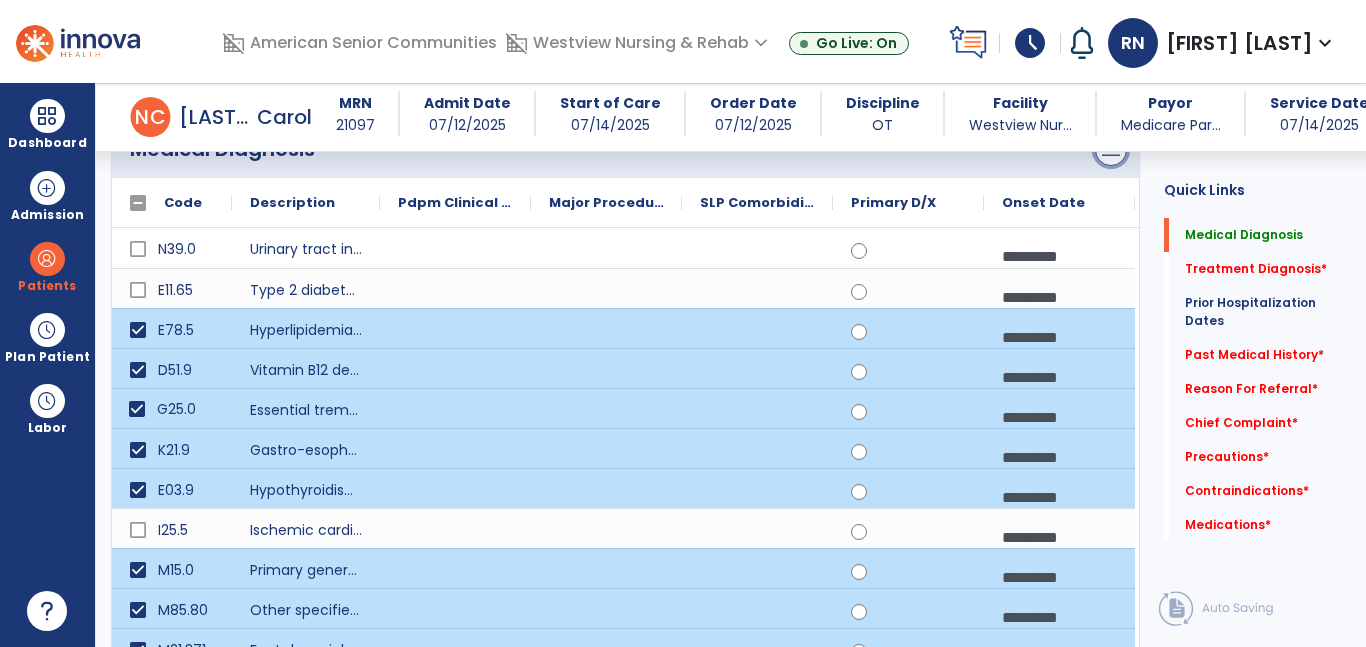 click on "menu" at bounding box center [1111, 150] 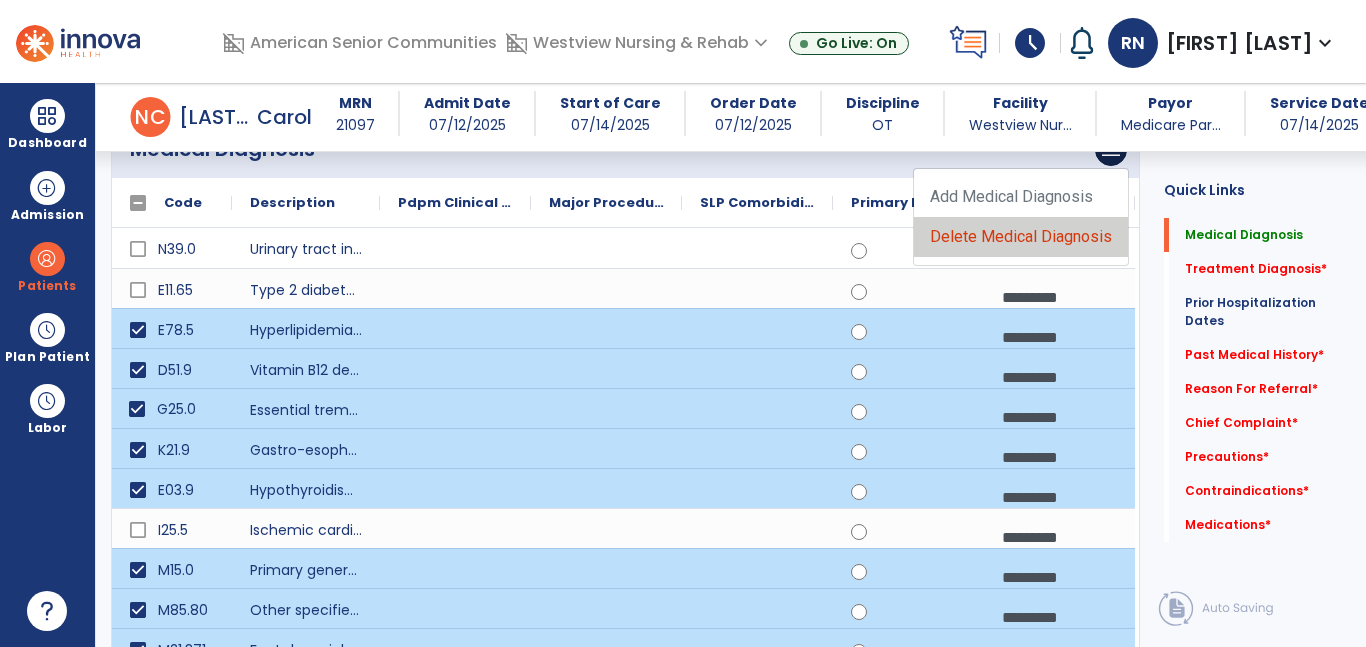 click on "Delete Medical Diagnosis" 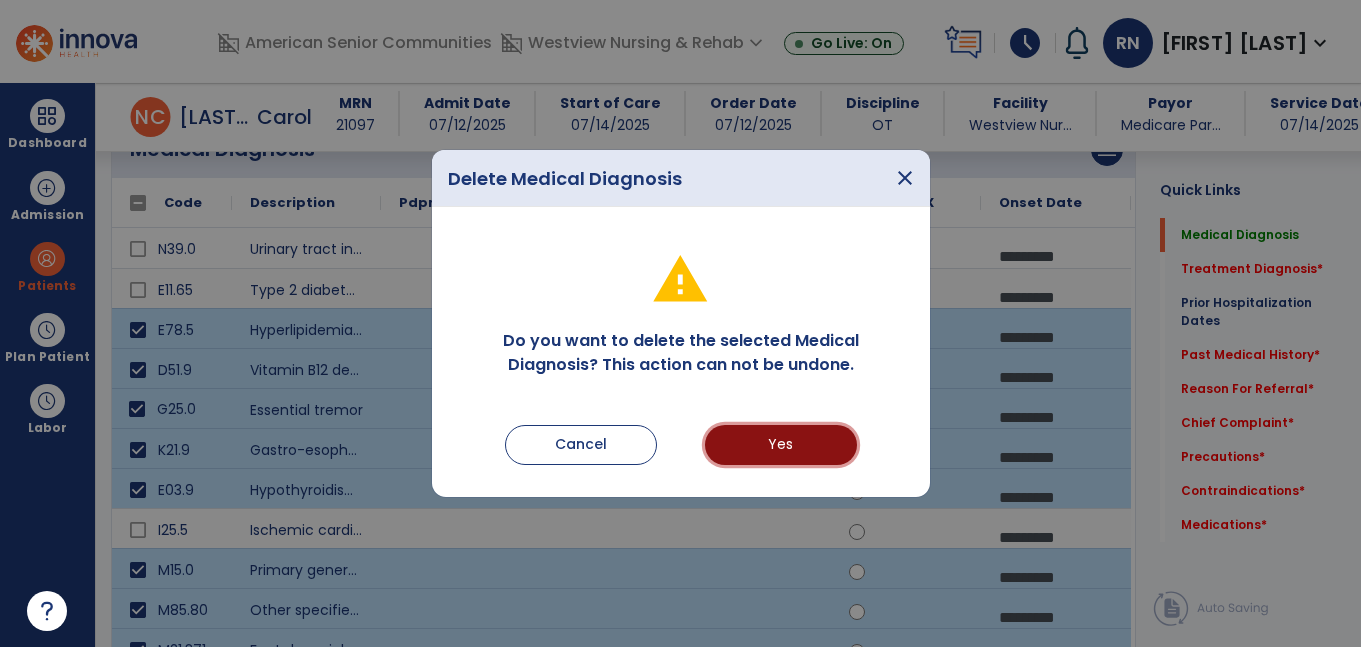click on "Yes" at bounding box center (781, 445) 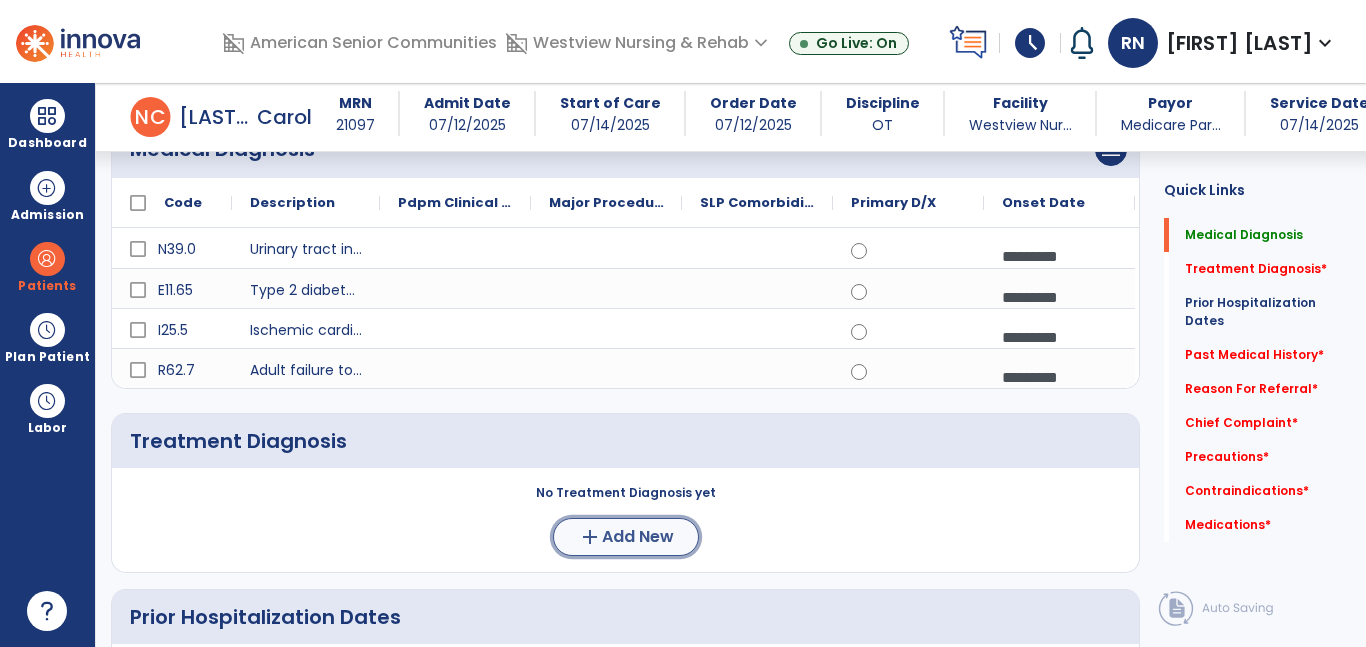 click on "Add New" 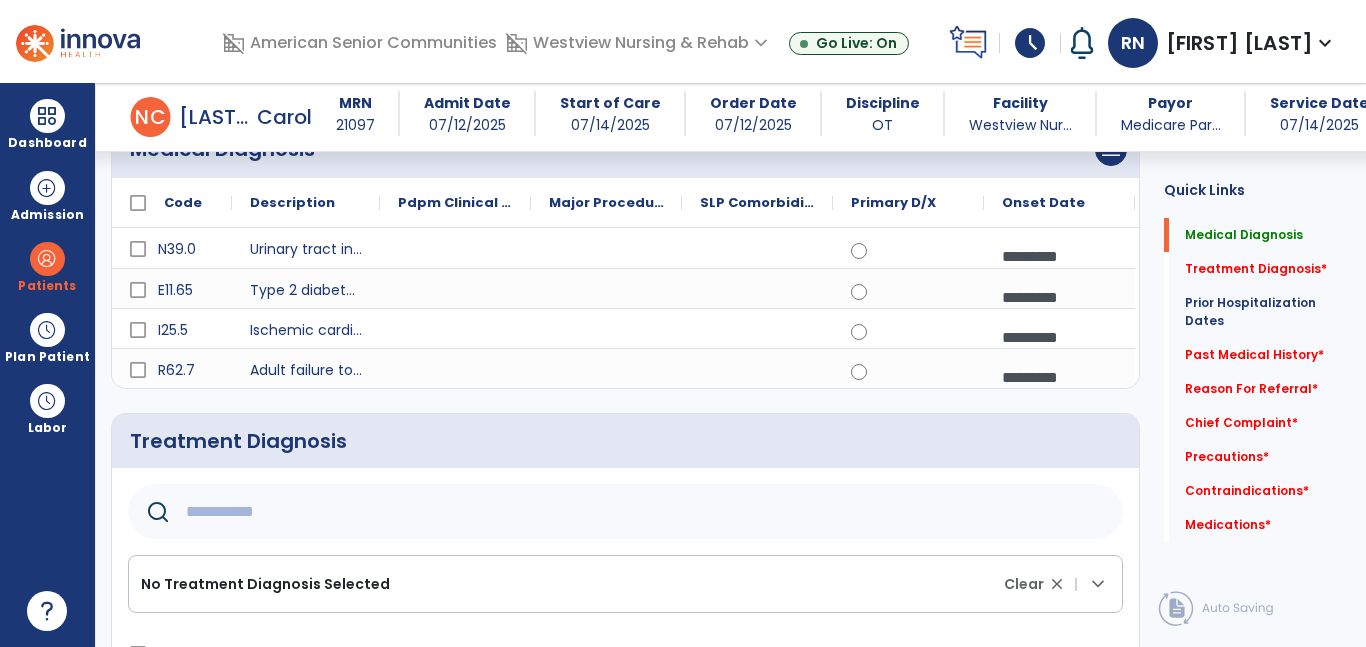 click 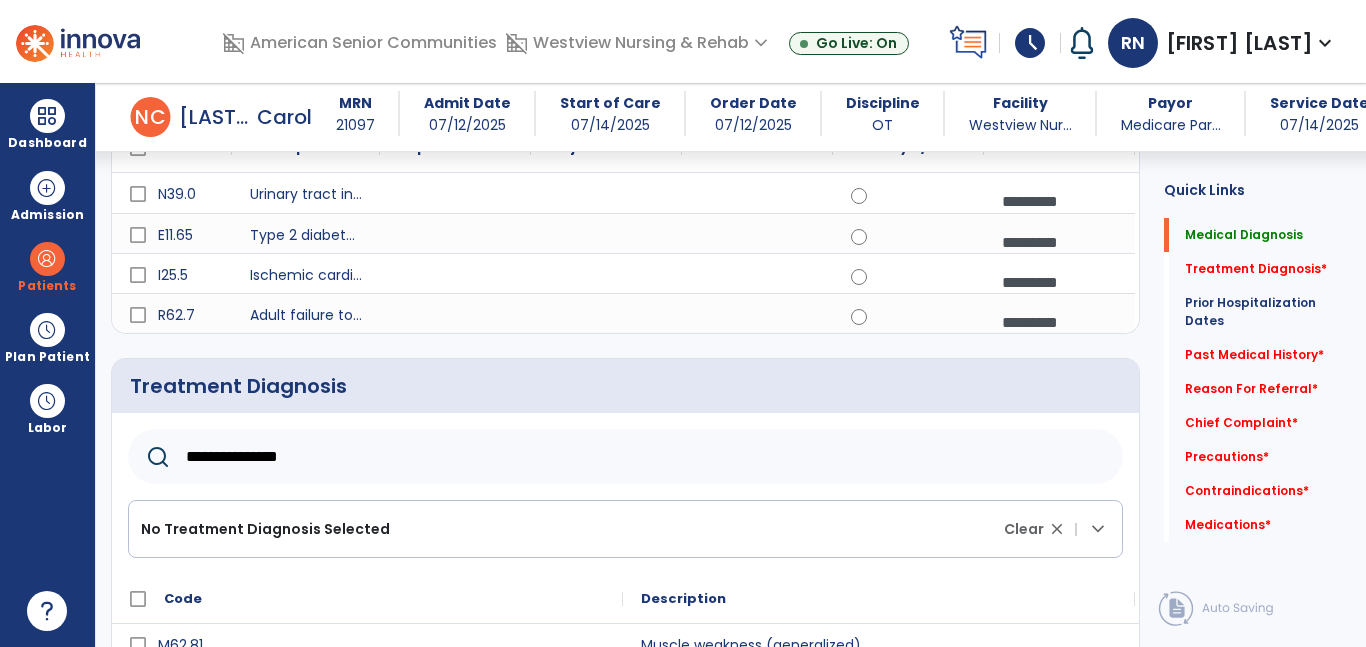 scroll, scrollTop: 290, scrollLeft: 0, axis: vertical 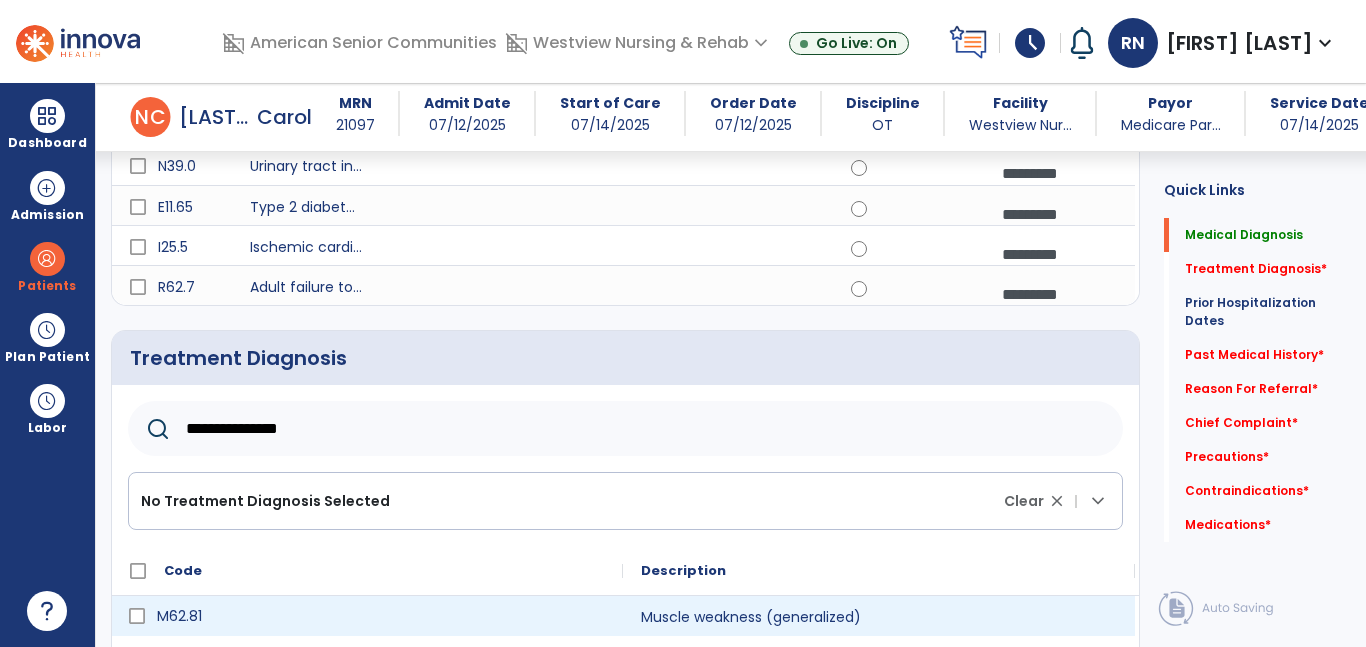 click on "M62.81" at bounding box center (381, 616) 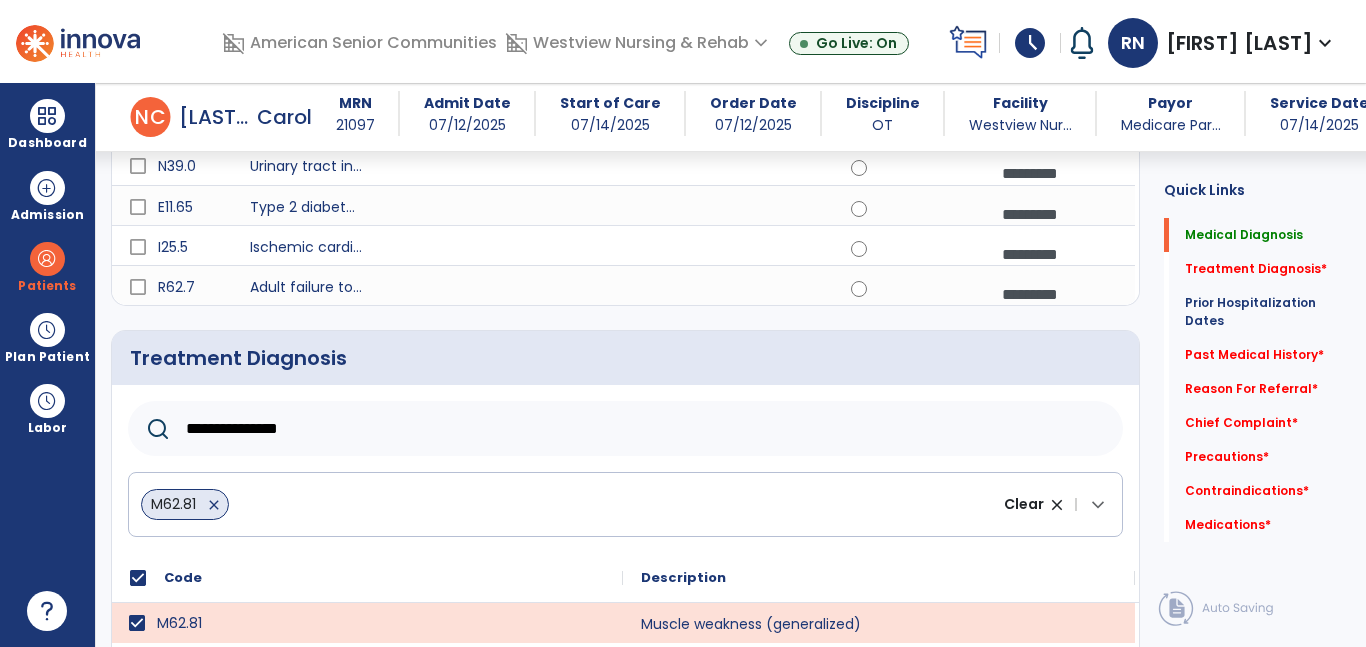 click on "**********" 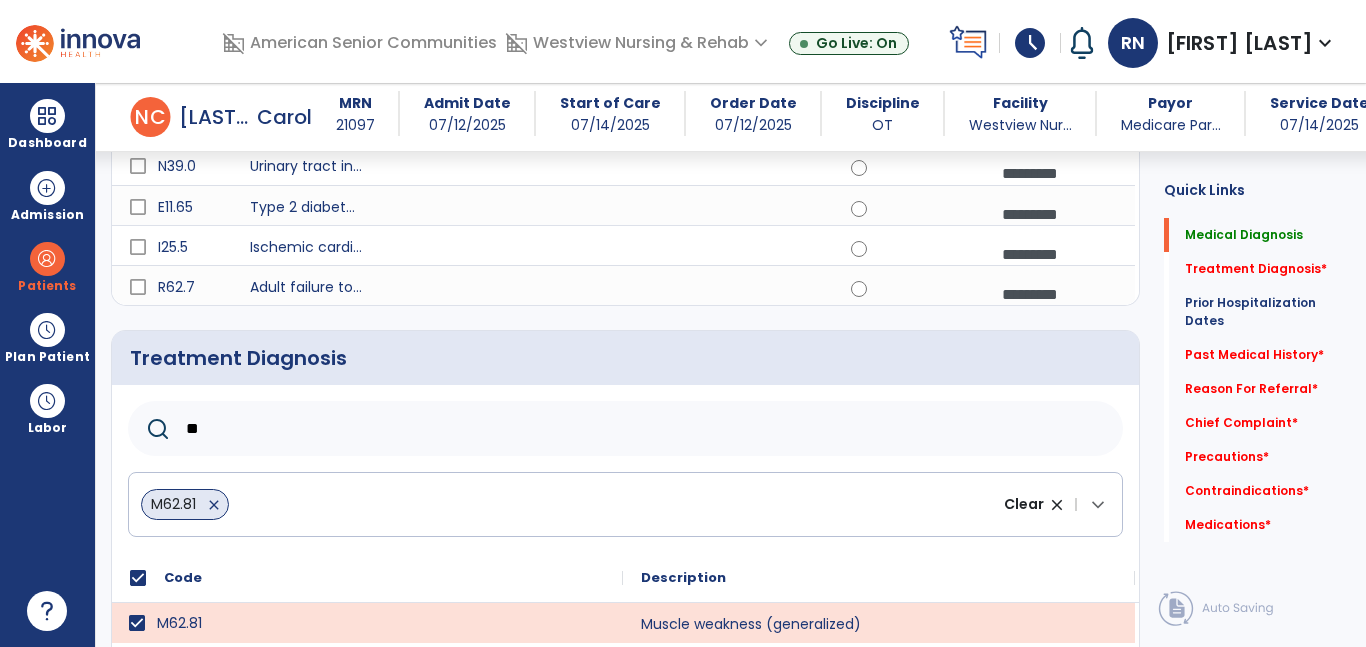 type on "*" 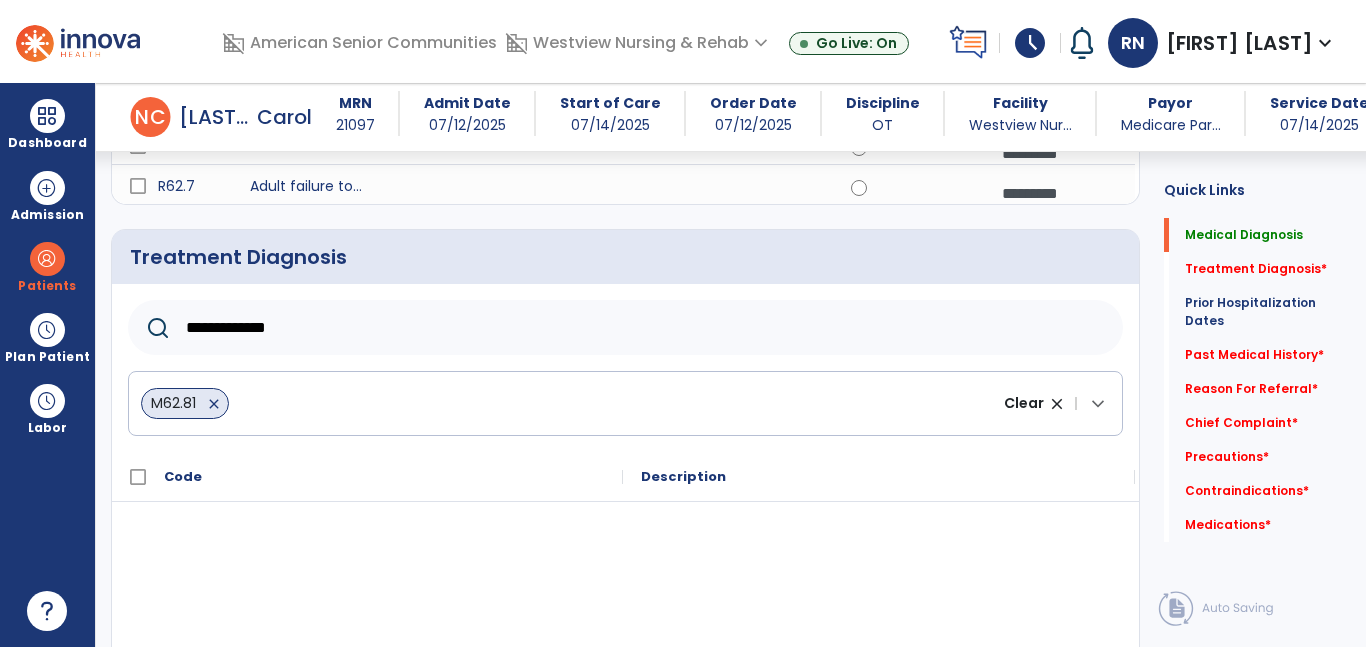 scroll, scrollTop: 392, scrollLeft: 0, axis: vertical 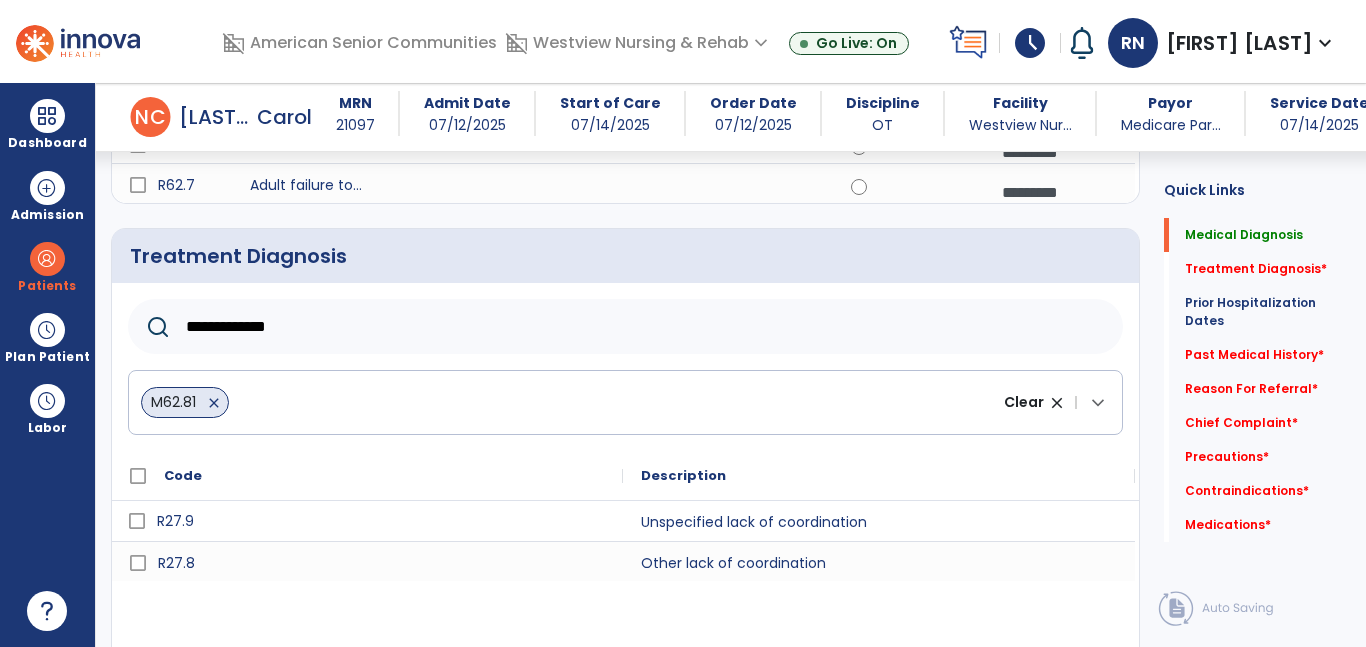 type on "**********" 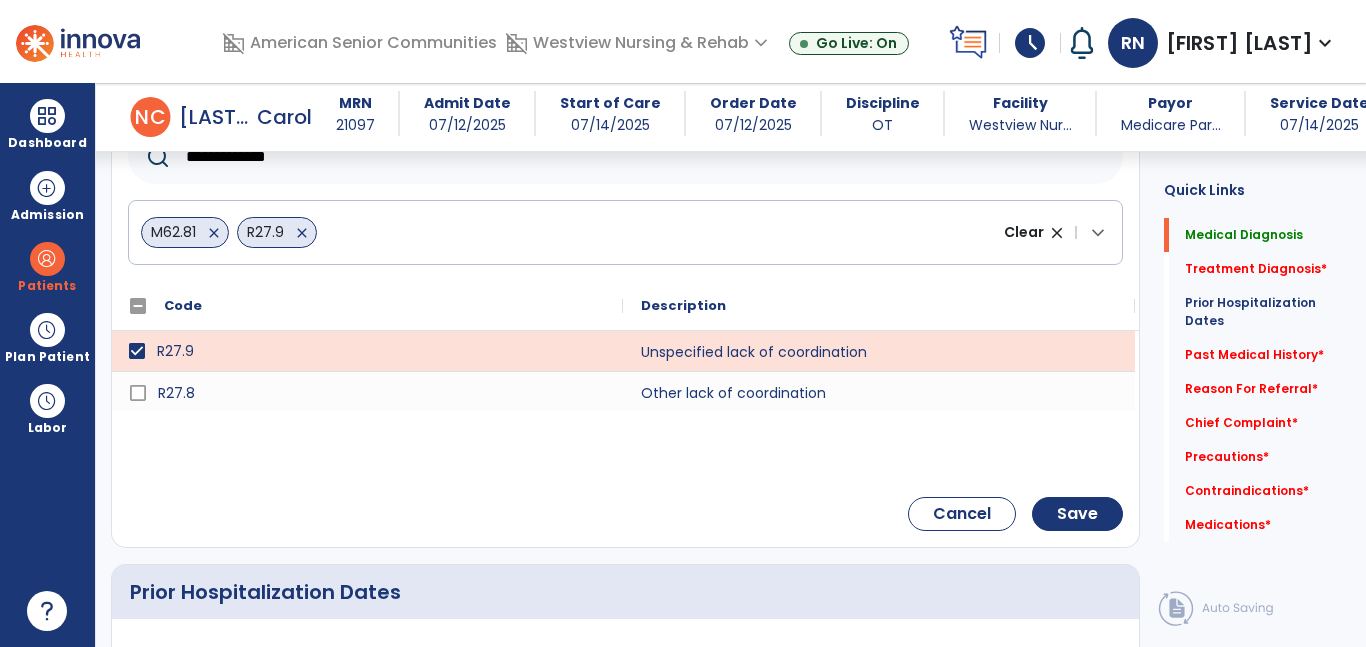 scroll, scrollTop: 570, scrollLeft: 0, axis: vertical 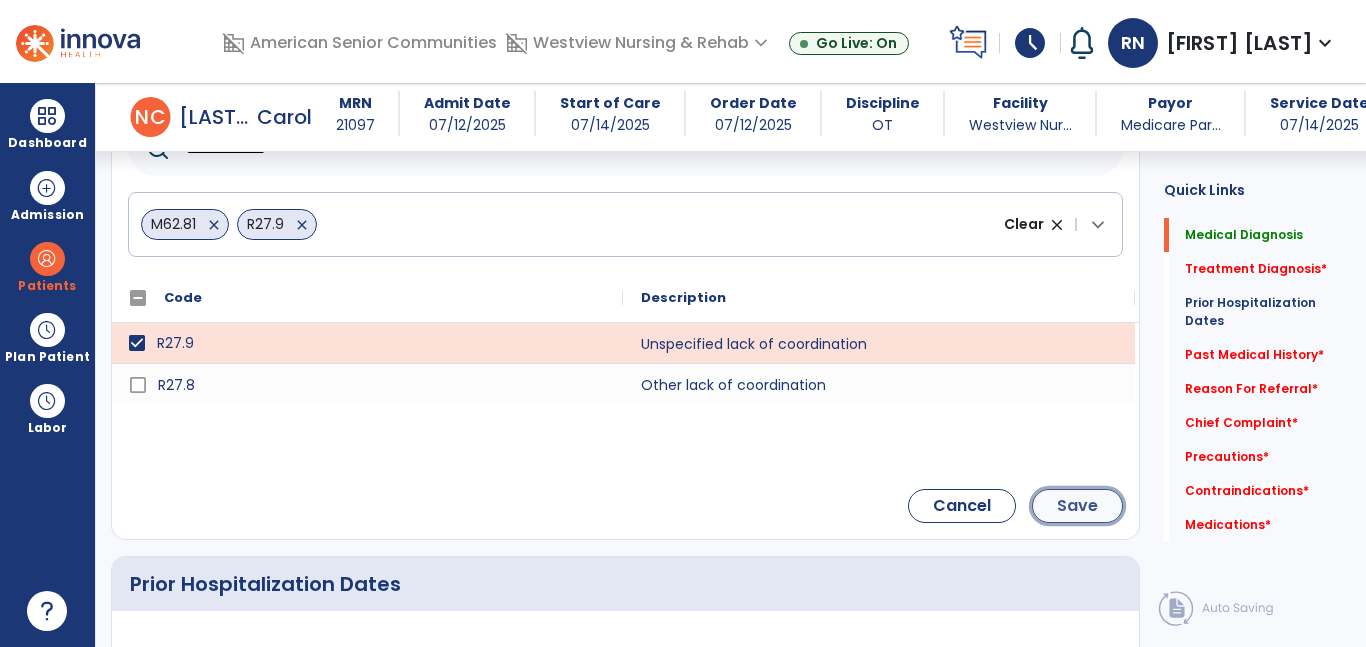 click on "Save" 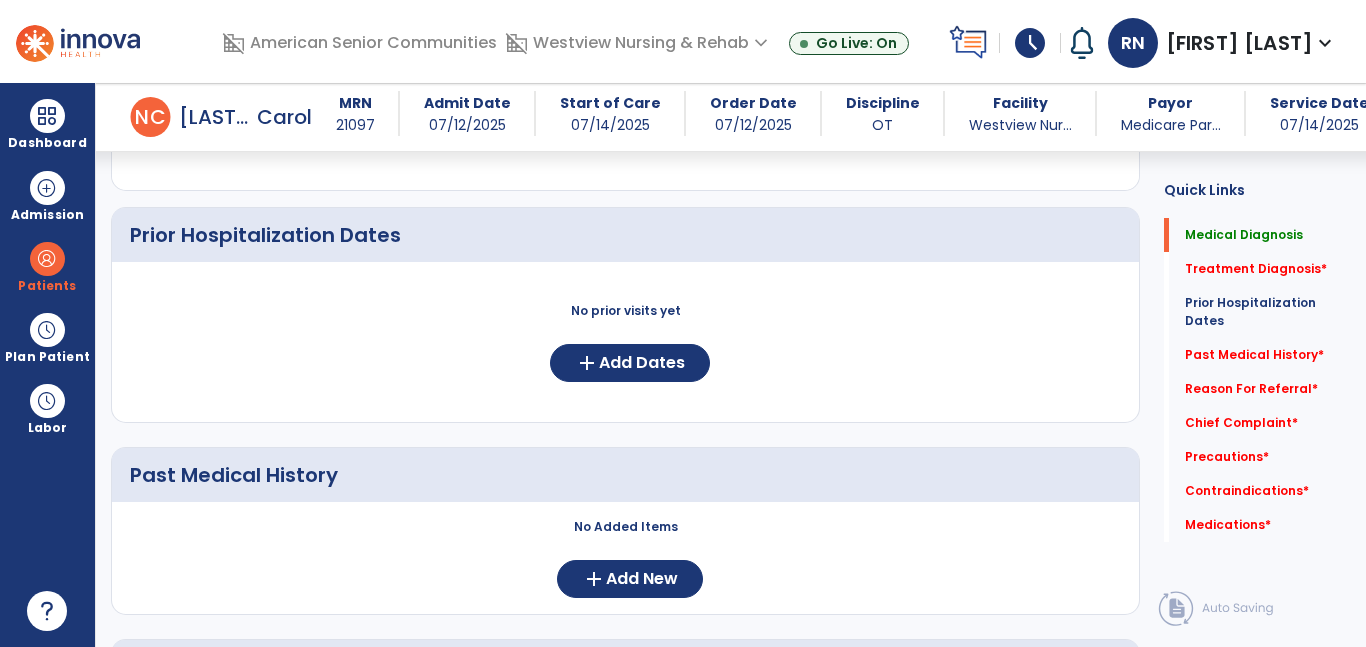 scroll, scrollTop: 721, scrollLeft: 0, axis: vertical 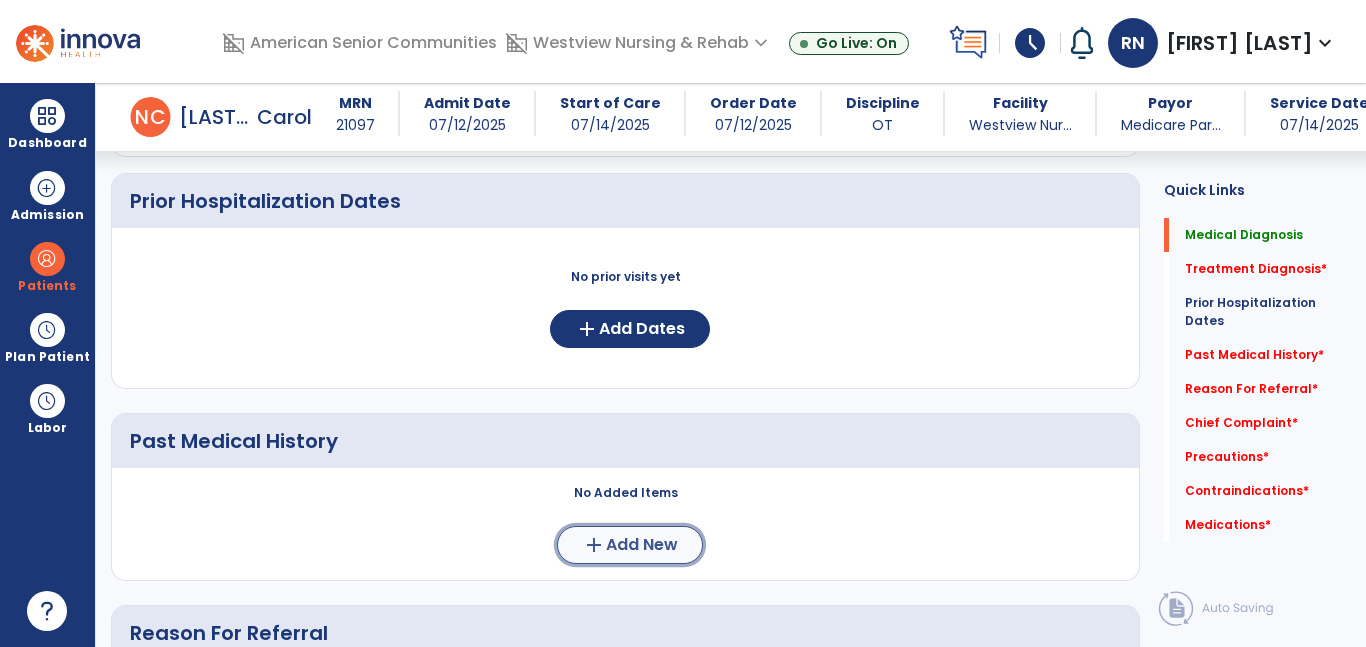 click on "add  Add New" 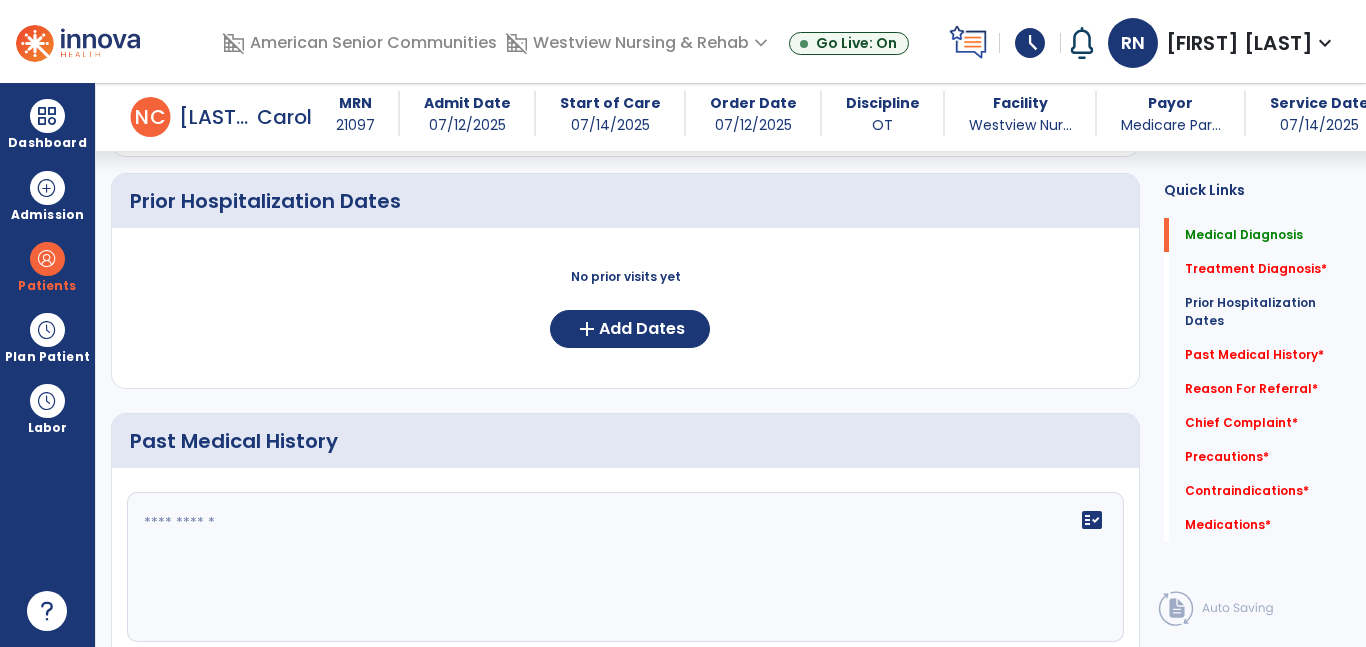 click 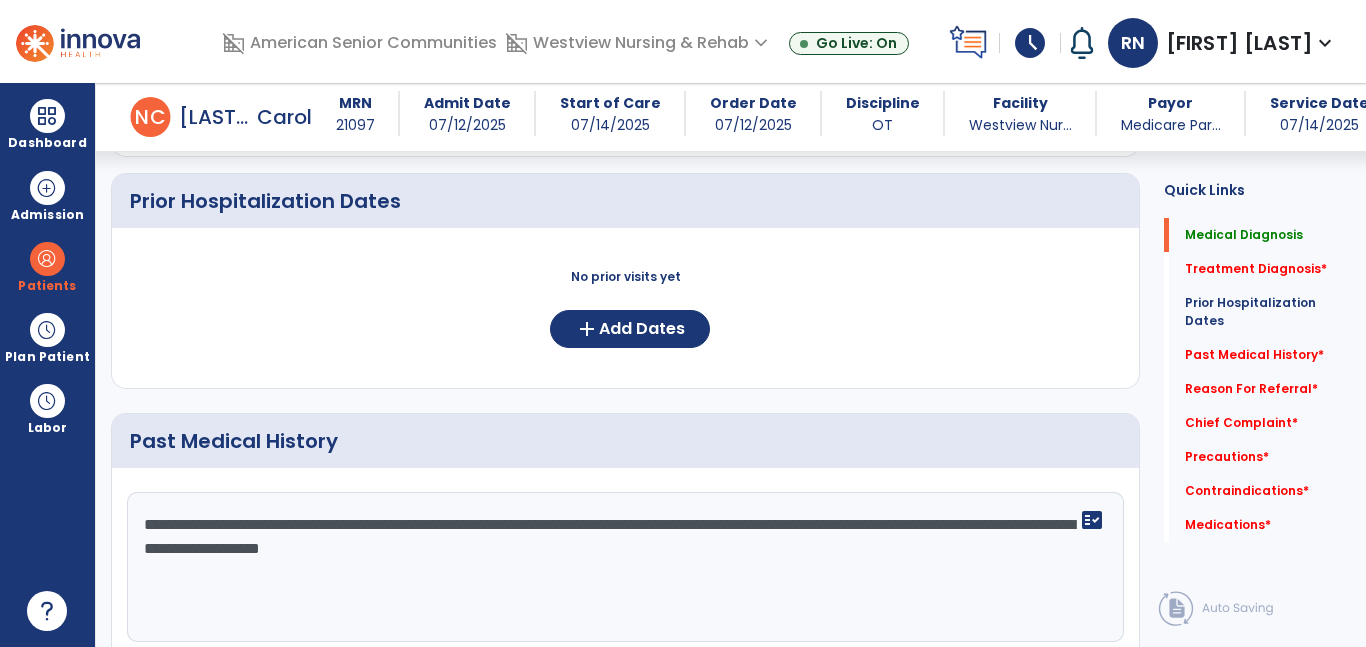 type on "**********" 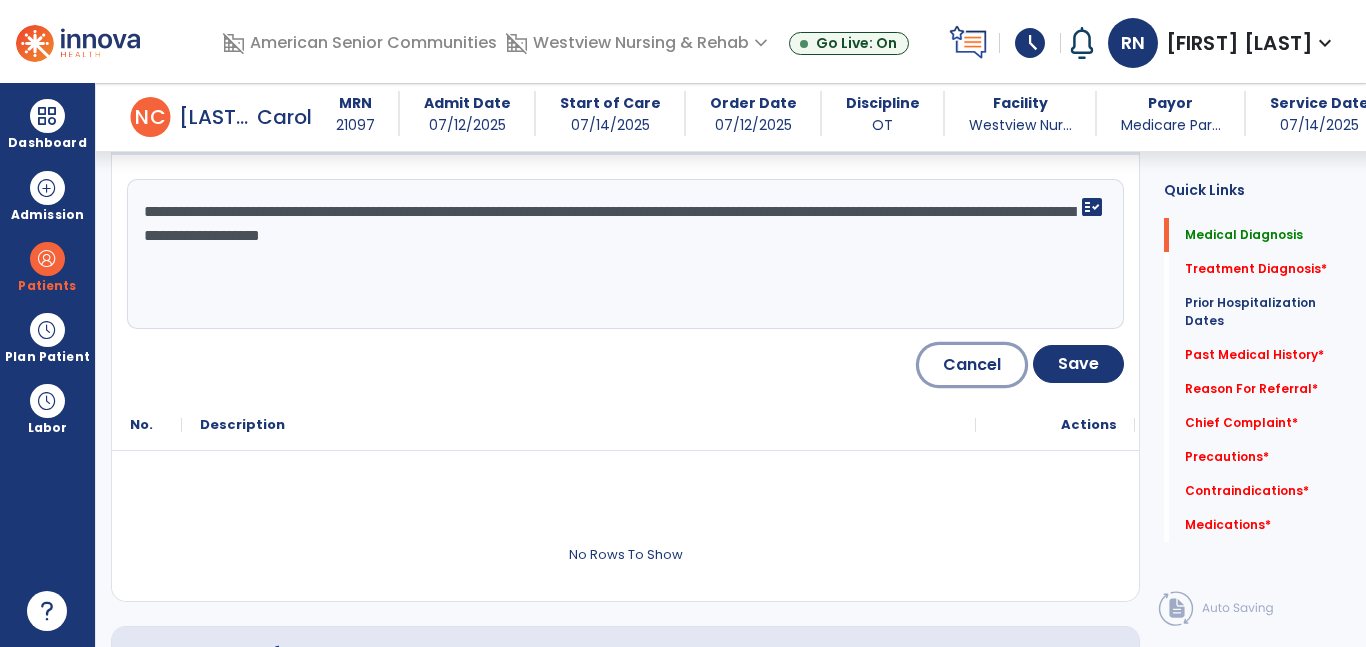 type 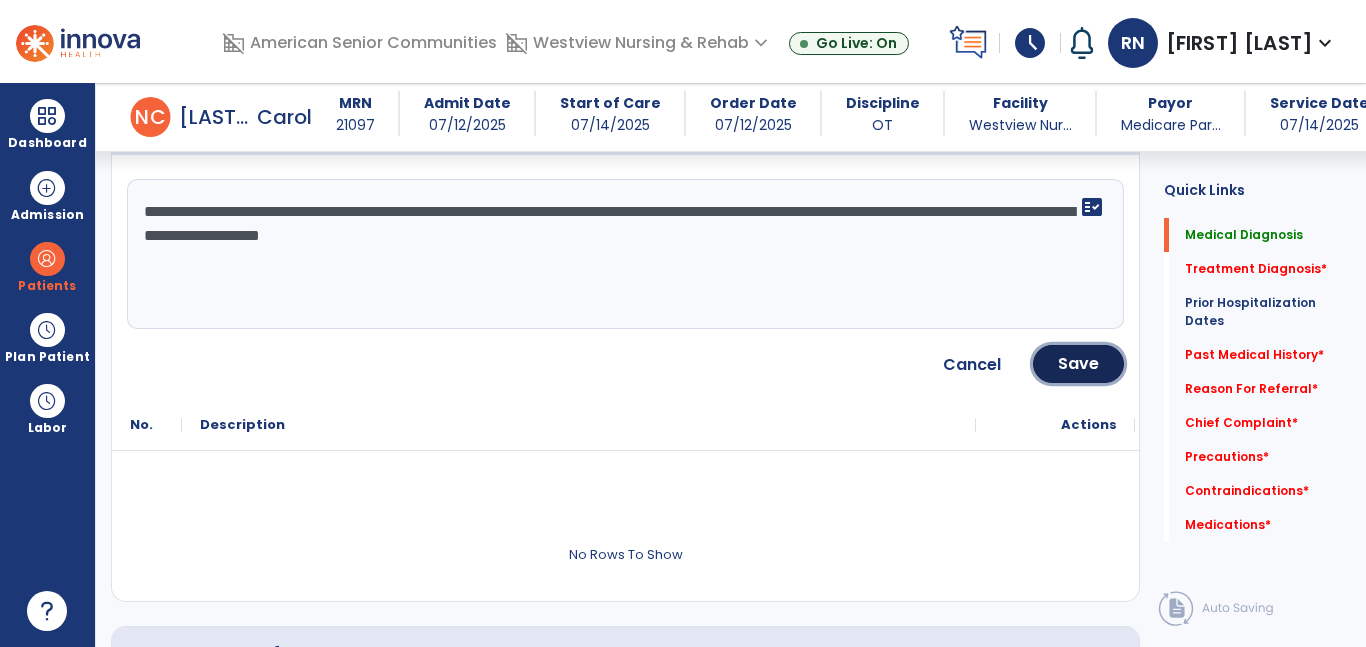 type 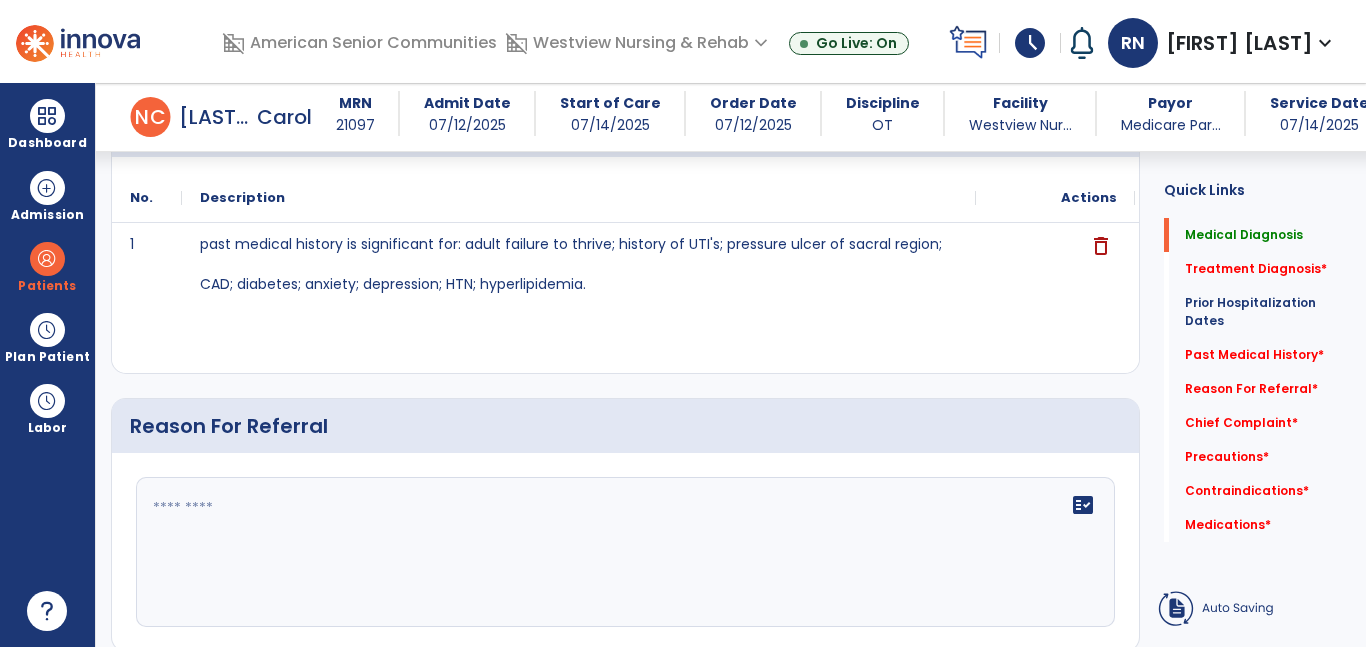 click 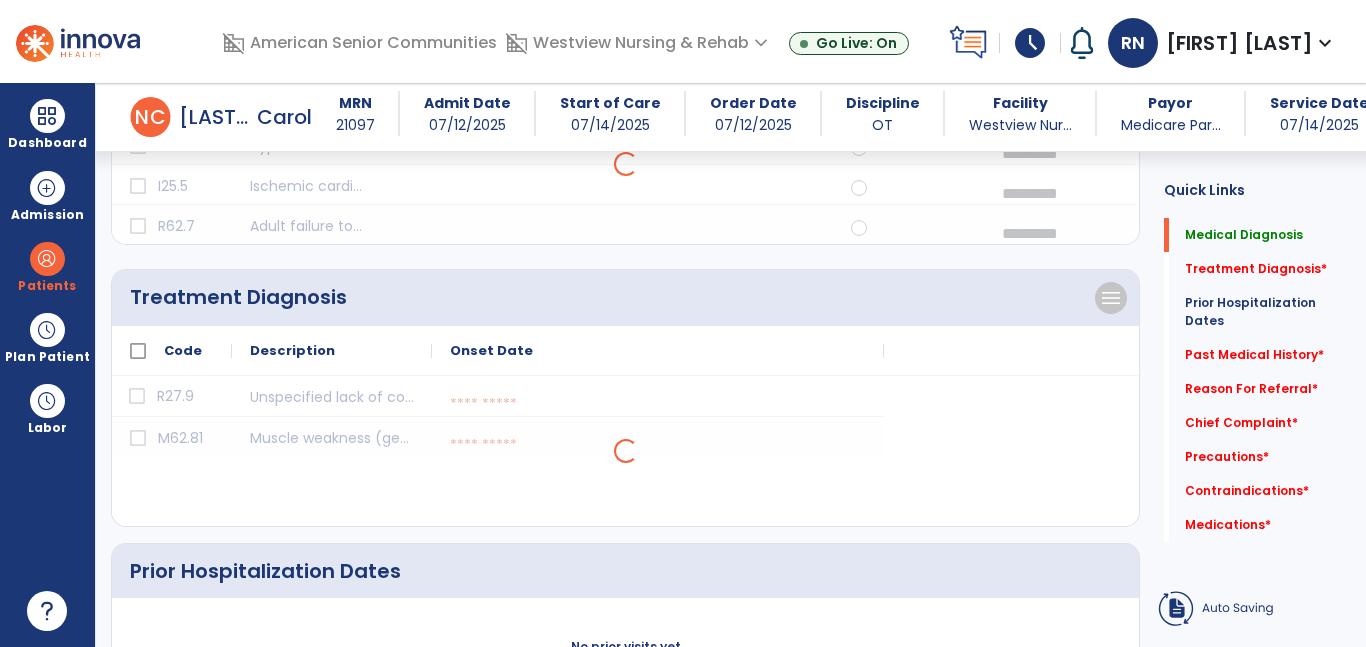 scroll, scrollTop: 329, scrollLeft: 0, axis: vertical 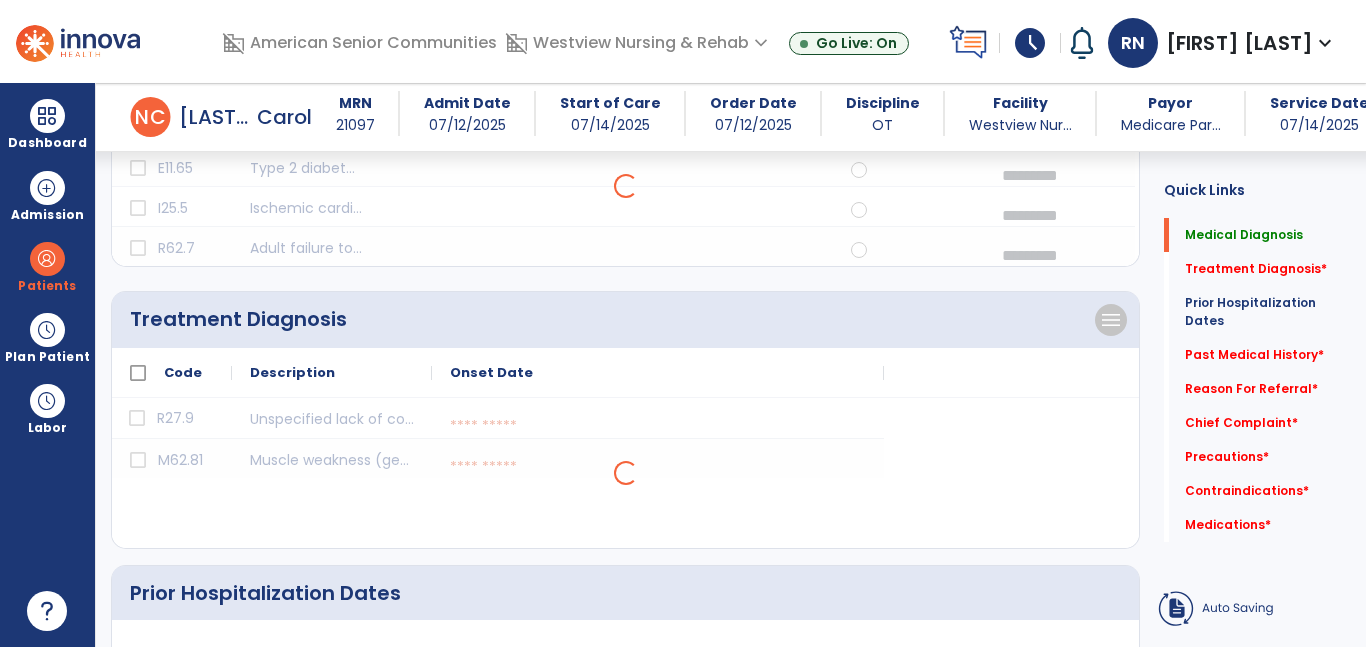 click 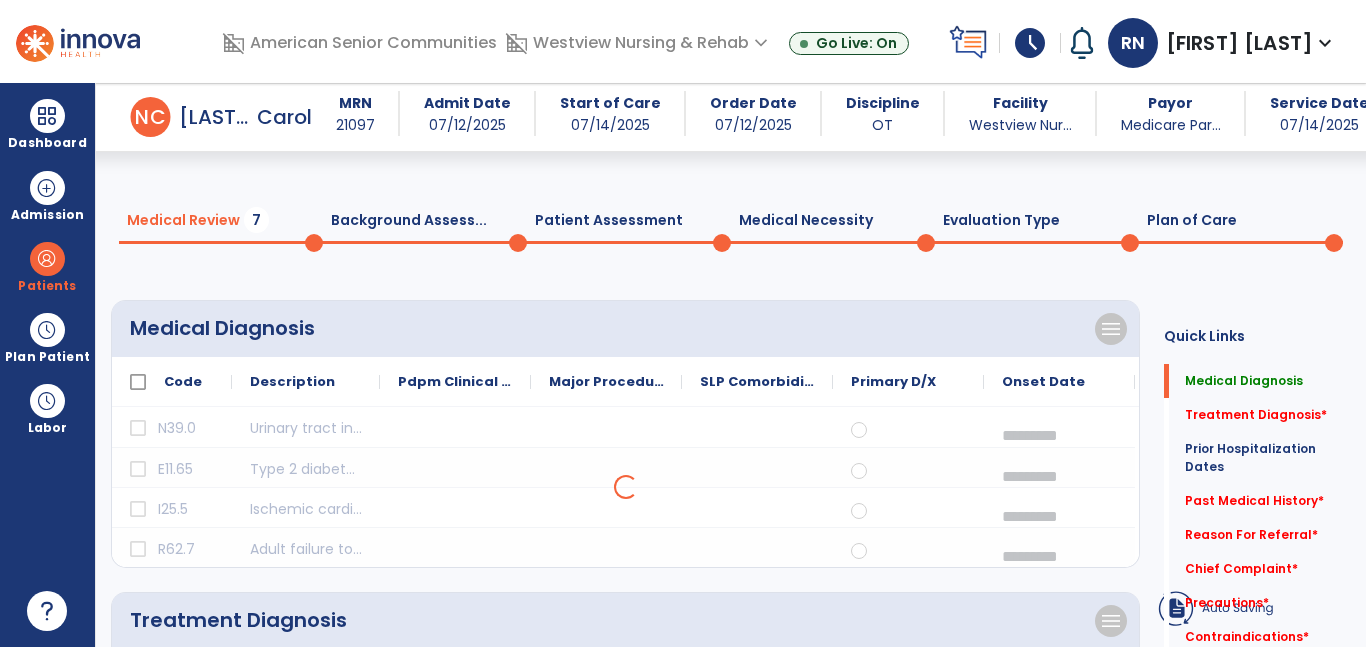 scroll, scrollTop: 0, scrollLeft: 0, axis: both 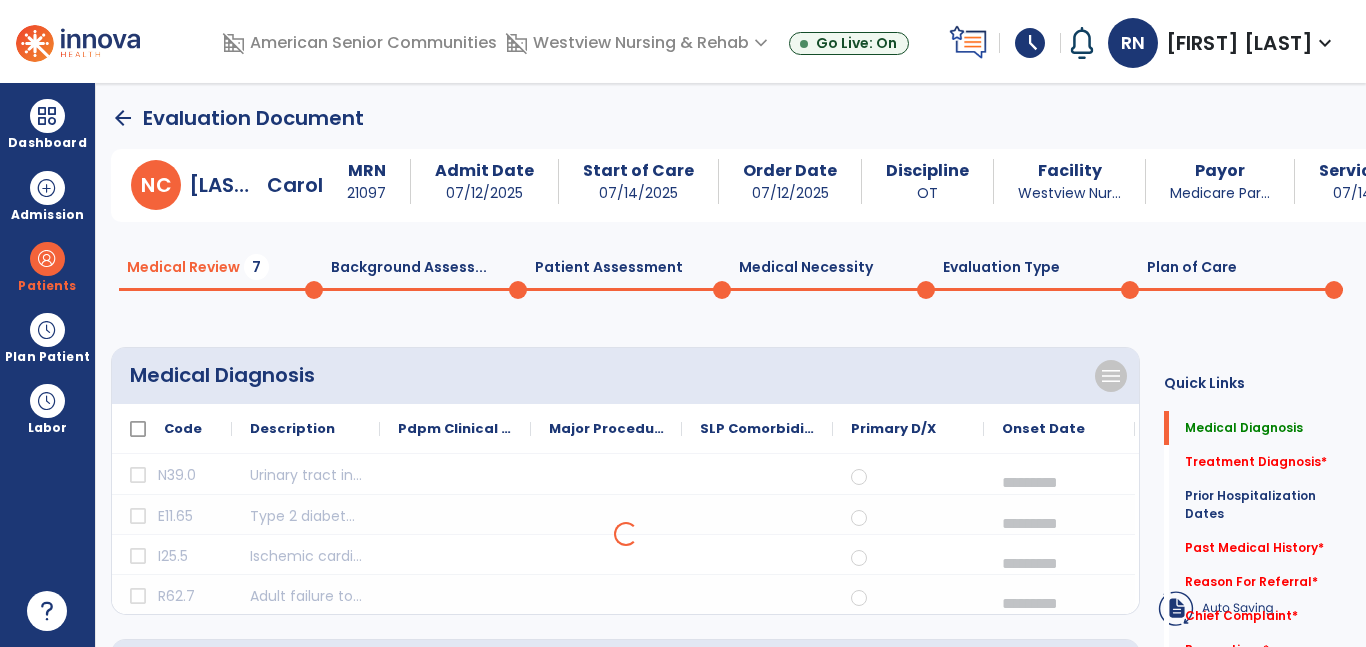 click on "arrow_back" 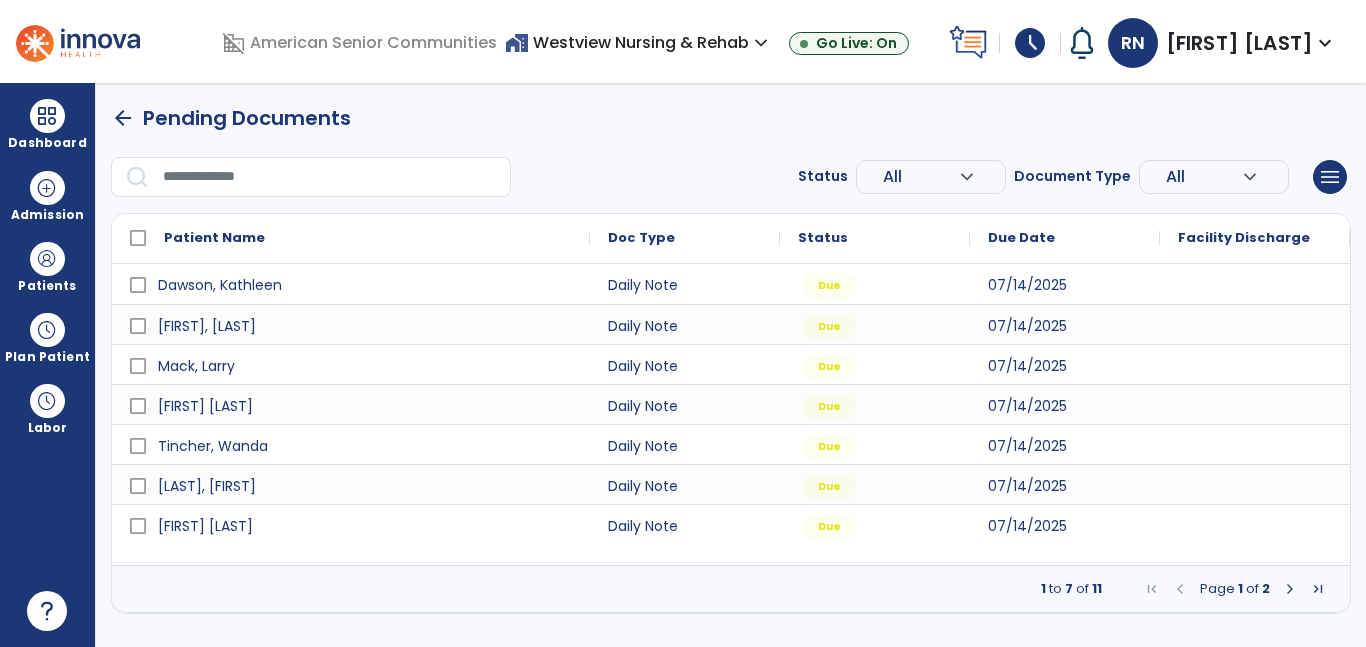 click at bounding box center [1290, 589] 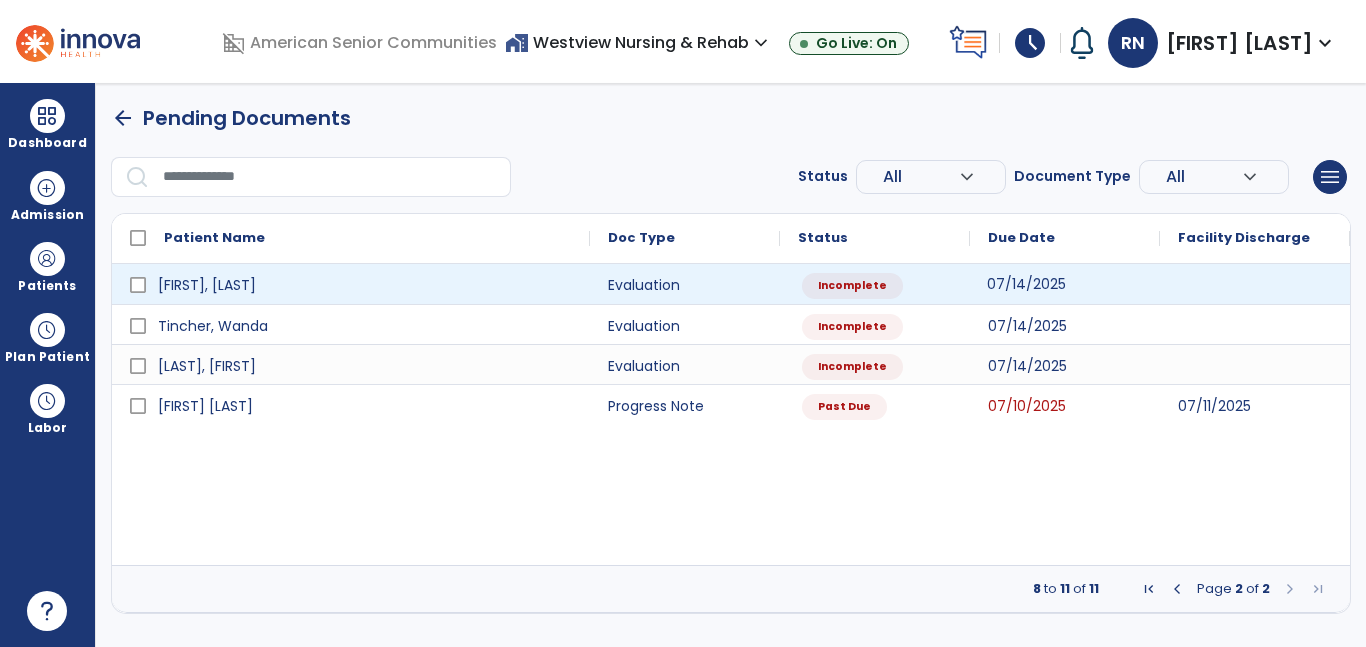 click on "07/14/2025" at bounding box center (1065, 284) 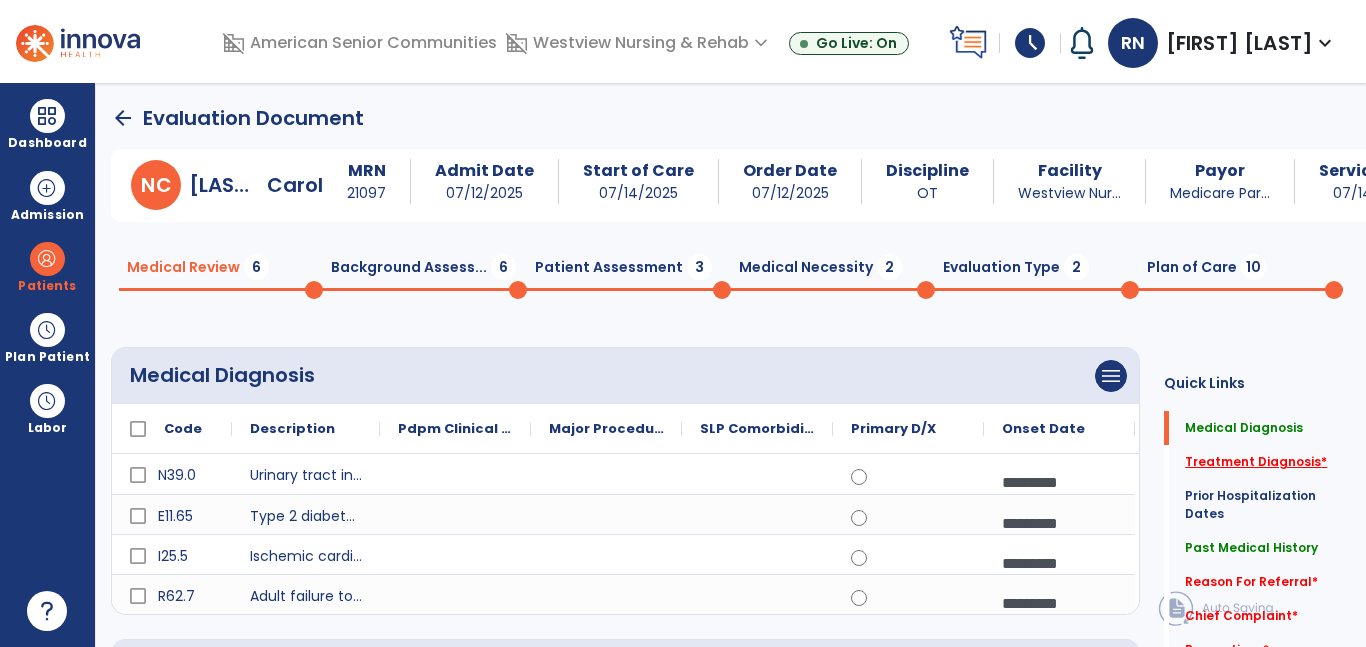 click on "Treatment Diagnosis   *" 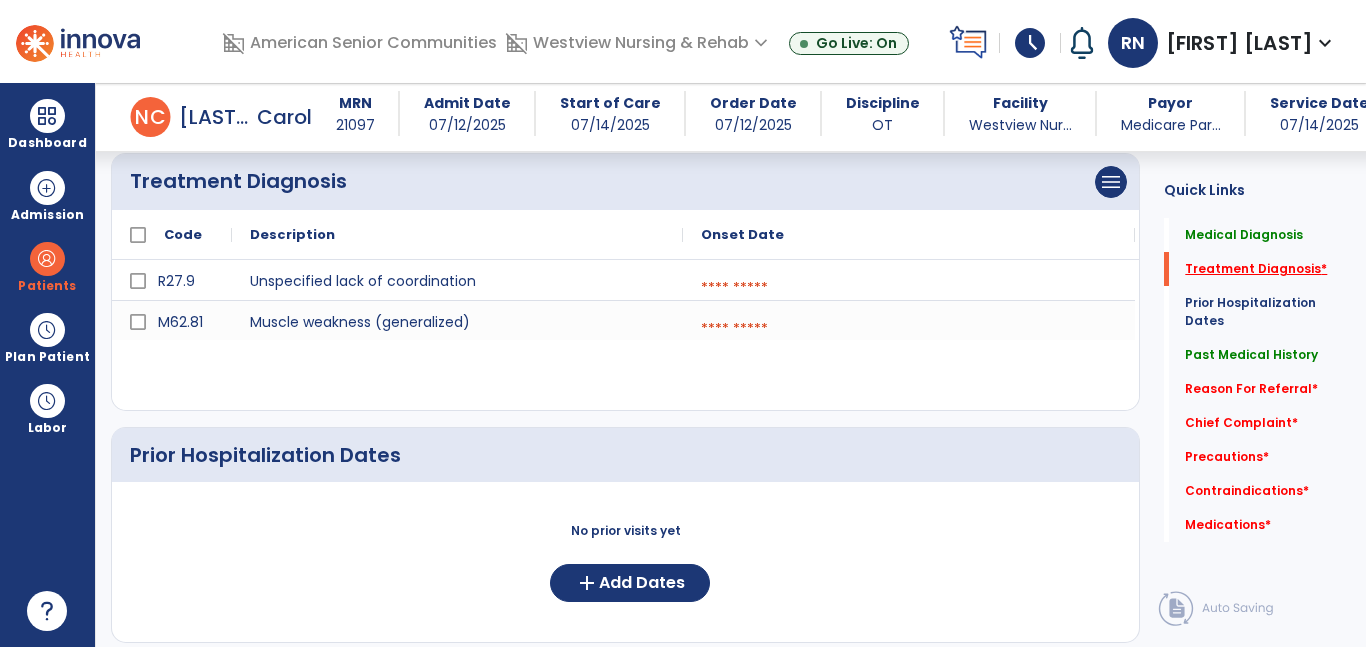 scroll, scrollTop: 557, scrollLeft: 0, axis: vertical 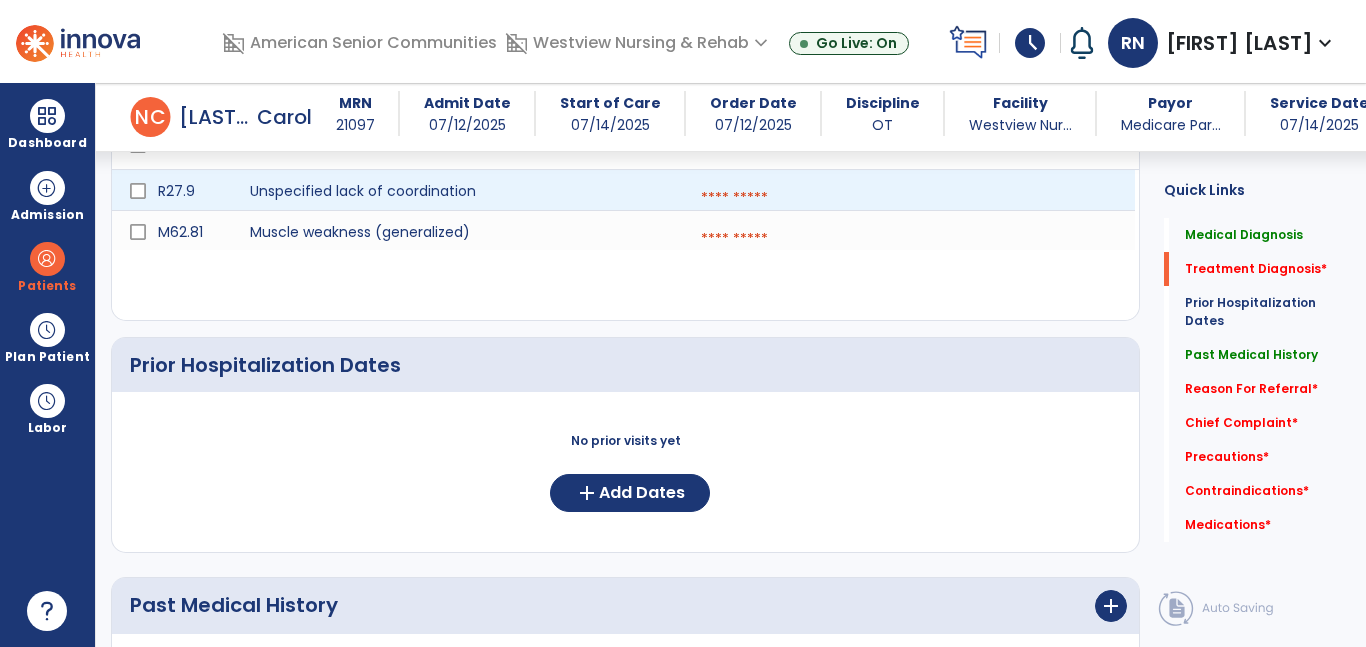 click at bounding box center (909, 198) 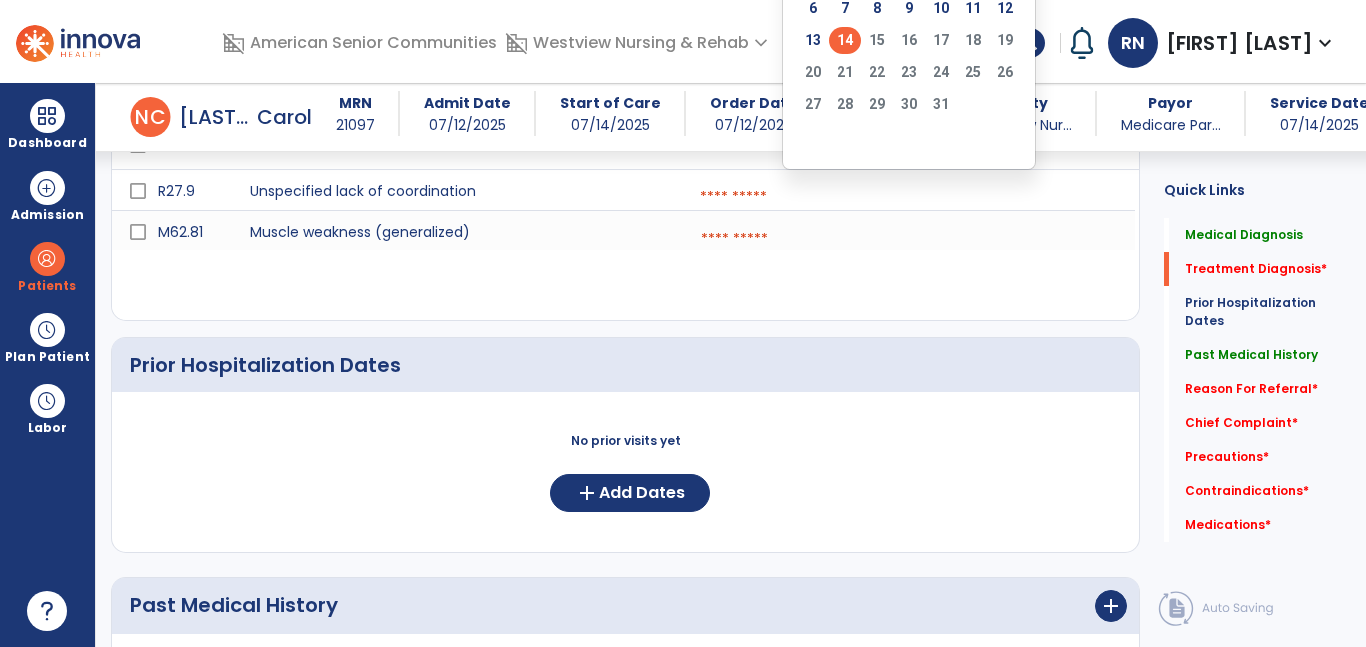 click on "14" 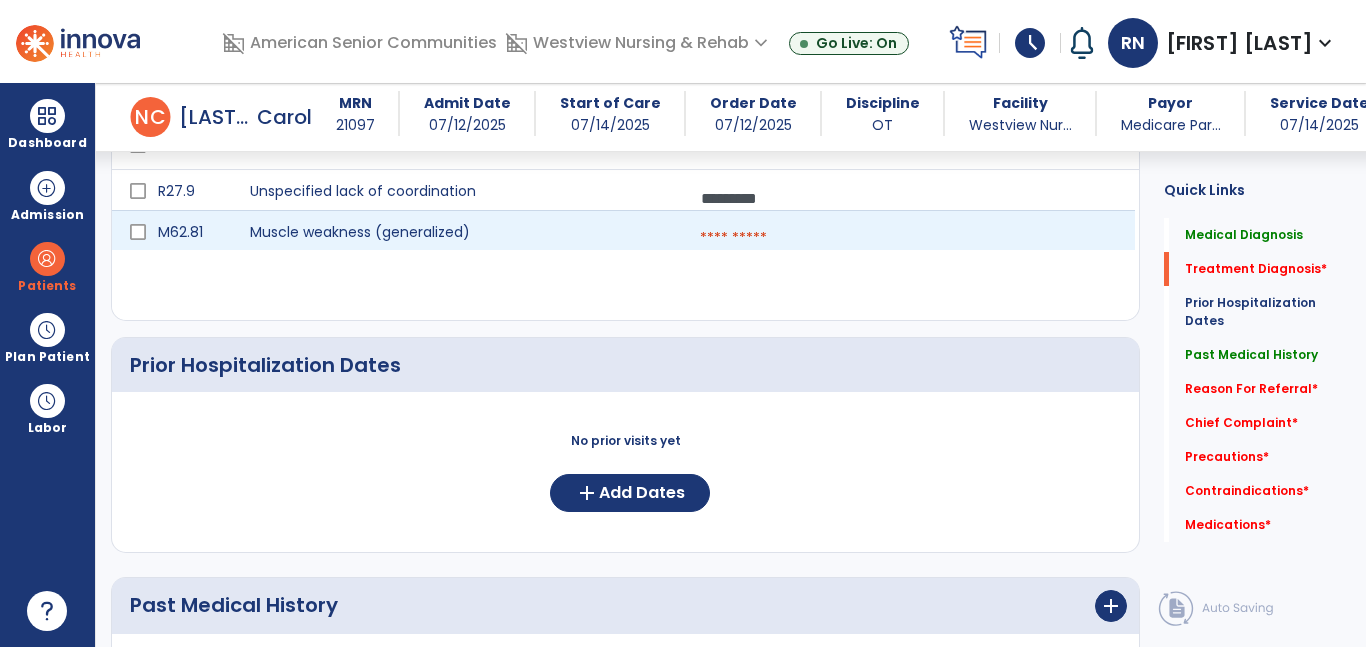 click at bounding box center [909, 238] 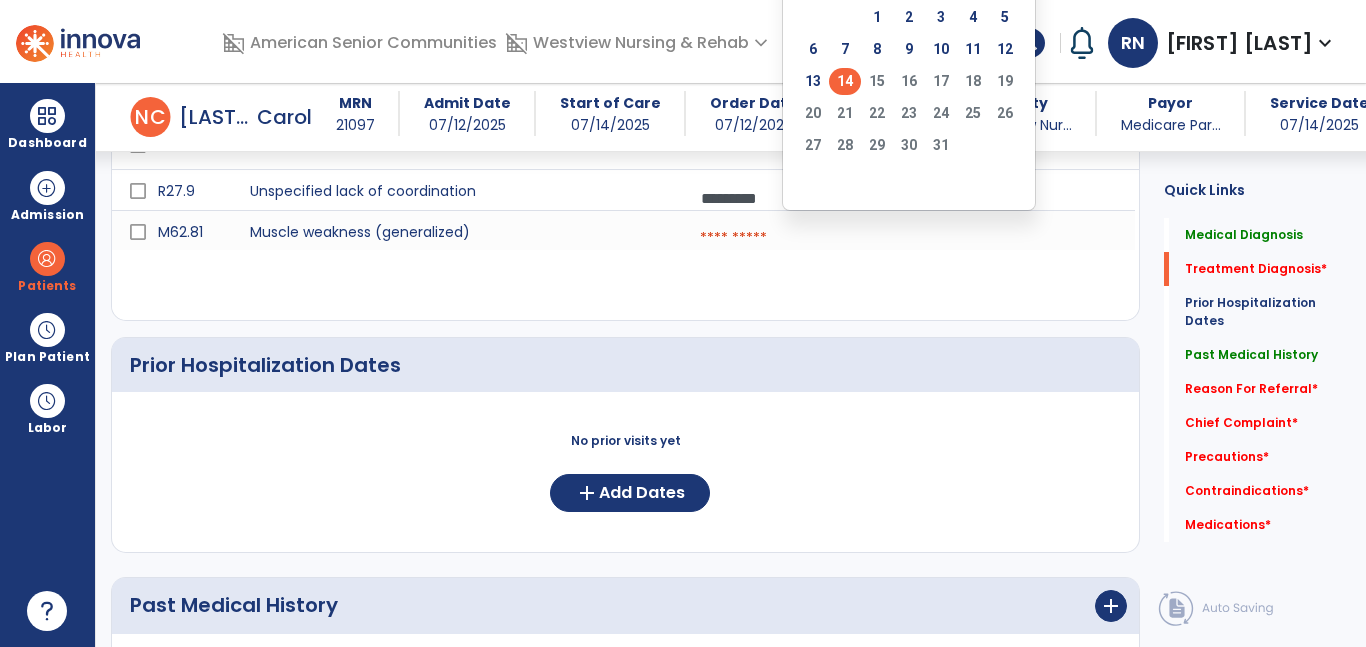 click on "14" 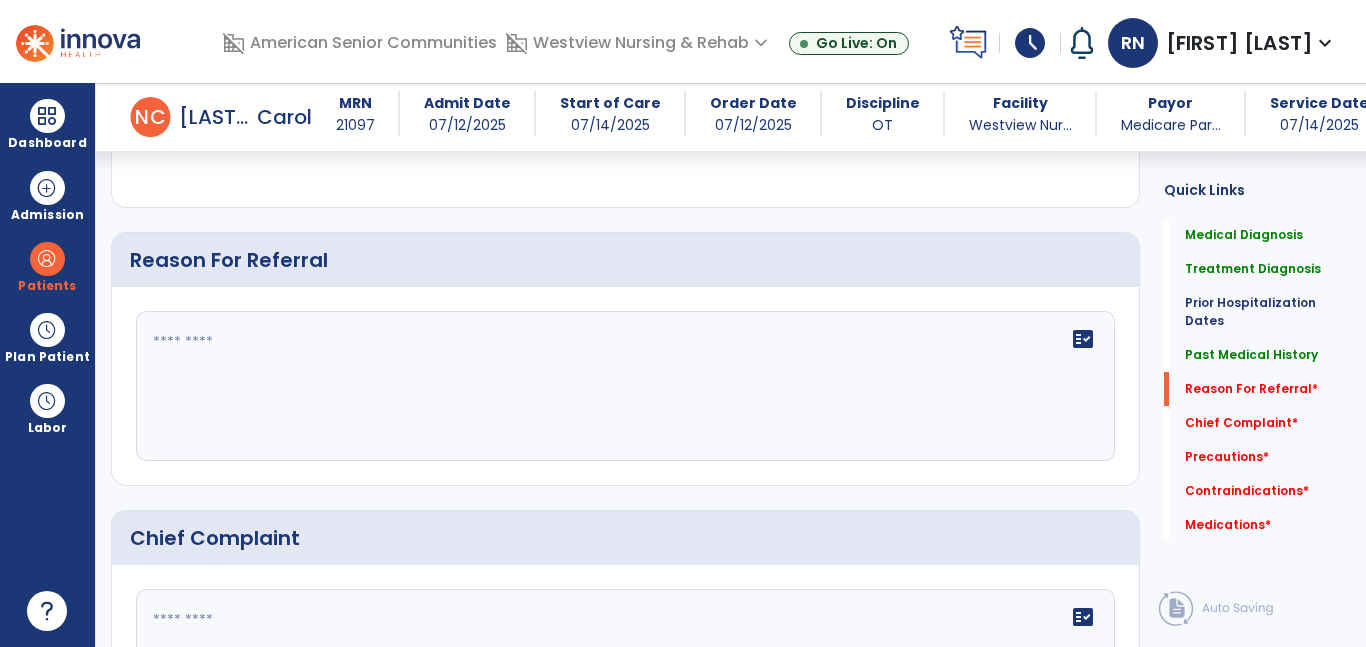scroll, scrollTop: 1215, scrollLeft: 0, axis: vertical 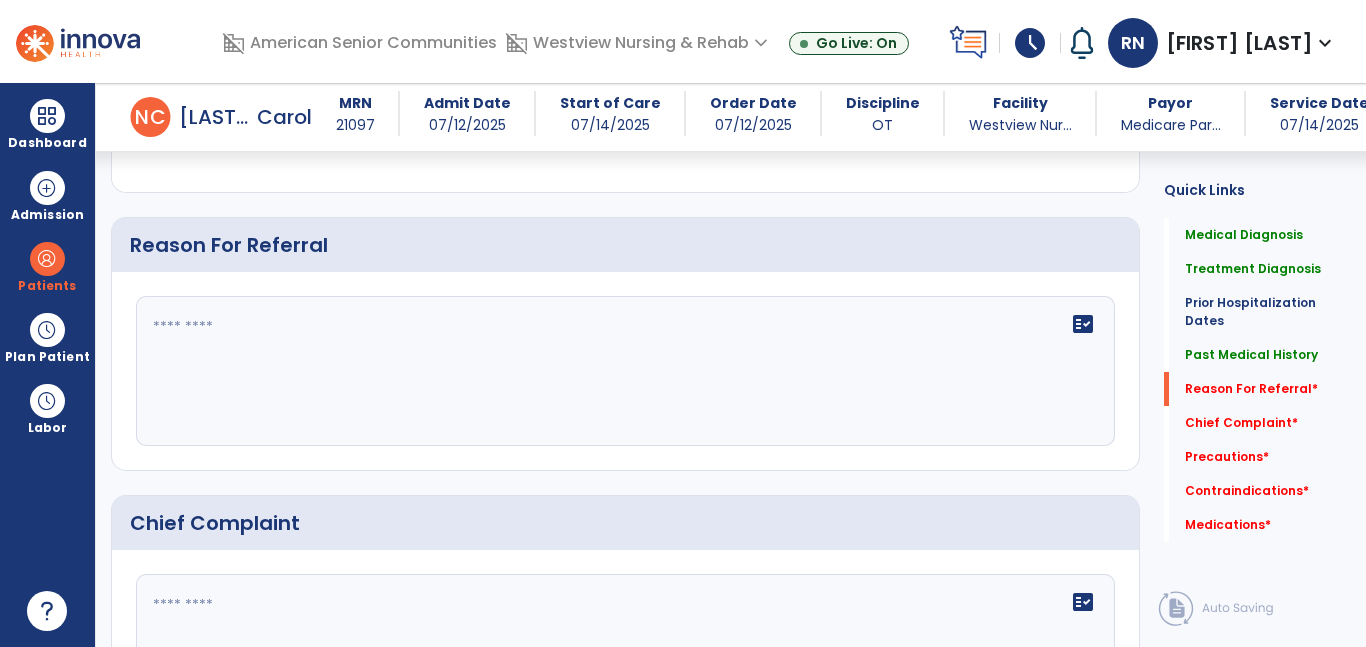 click 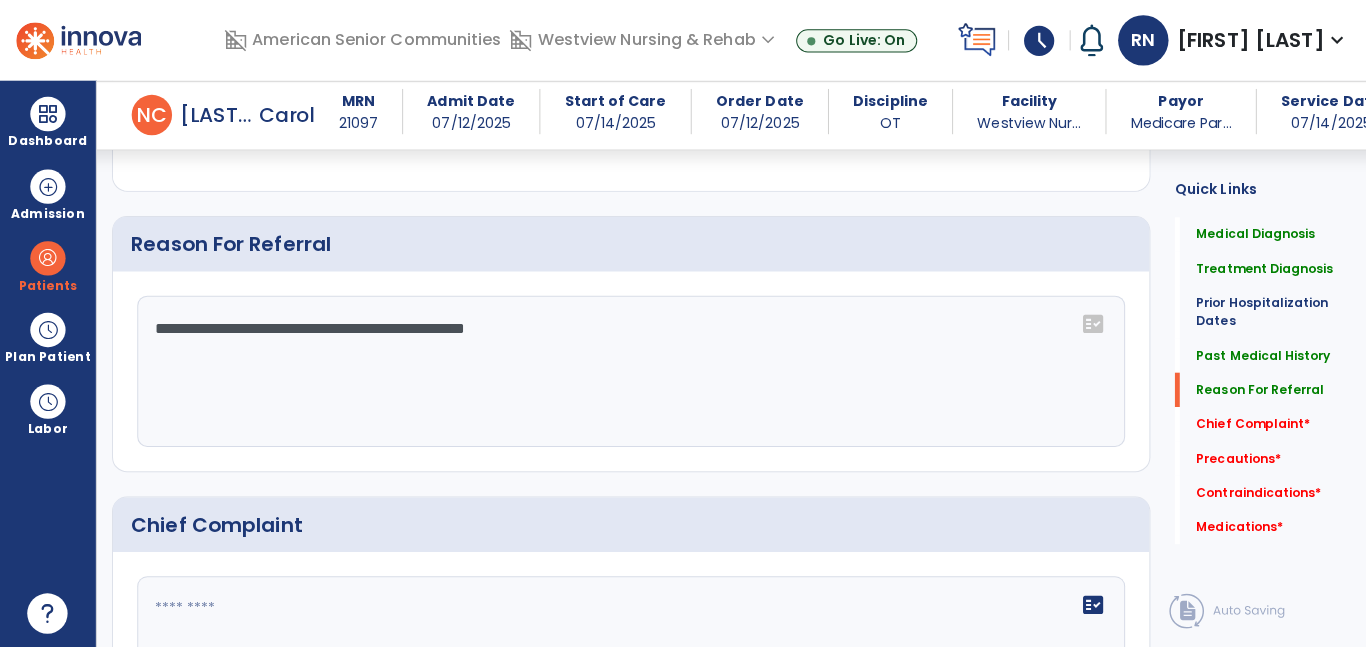 click on "**********" 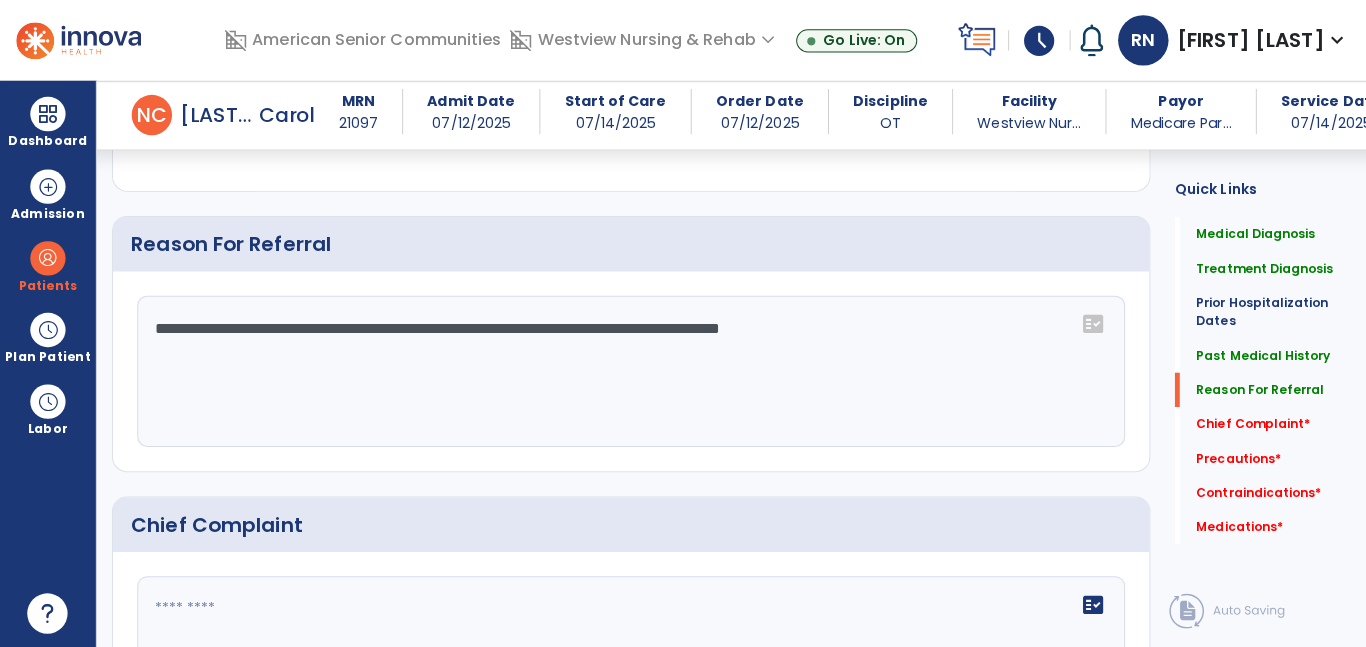 type on "**********" 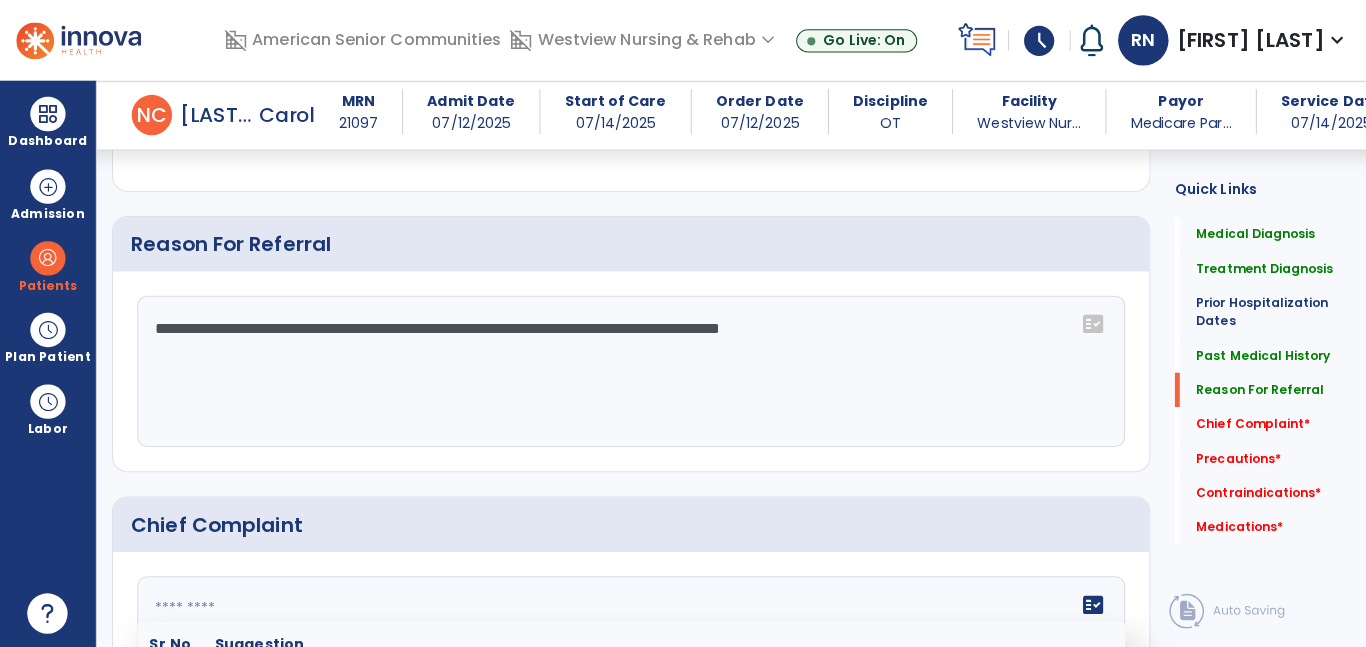 click 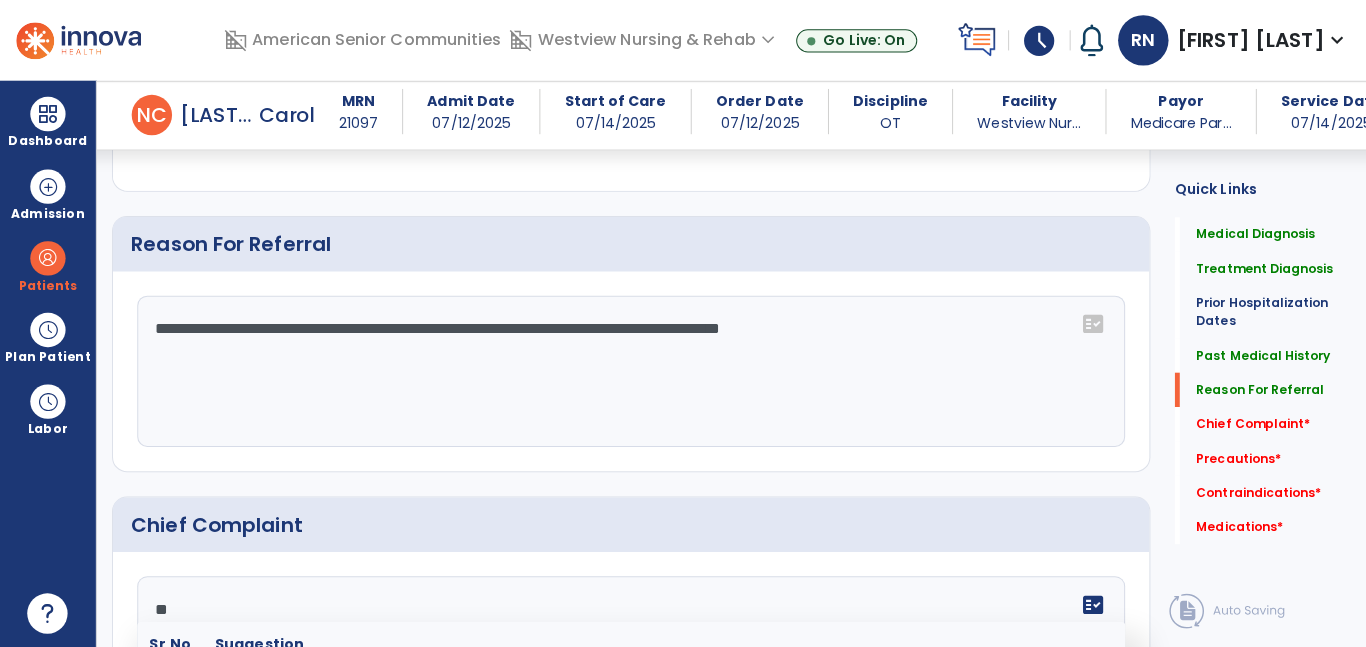 scroll, scrollTop: 0, scrollLeft: 0, axis: both 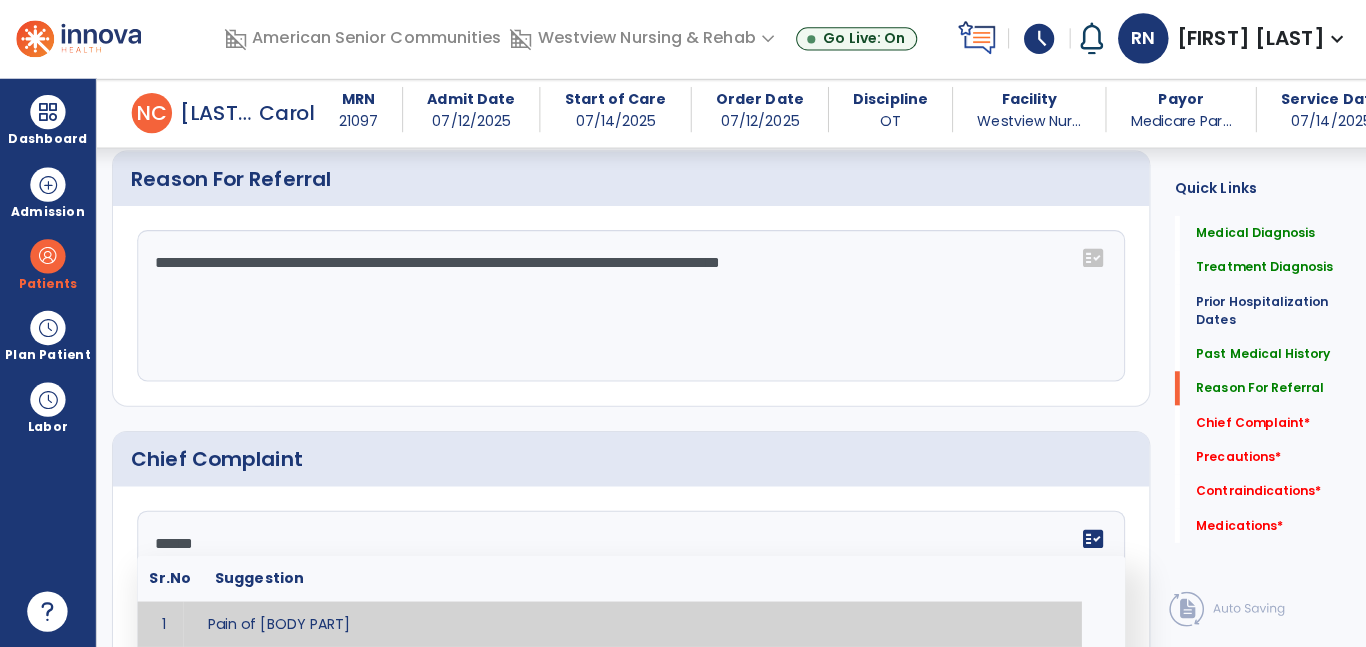 type on "*******" 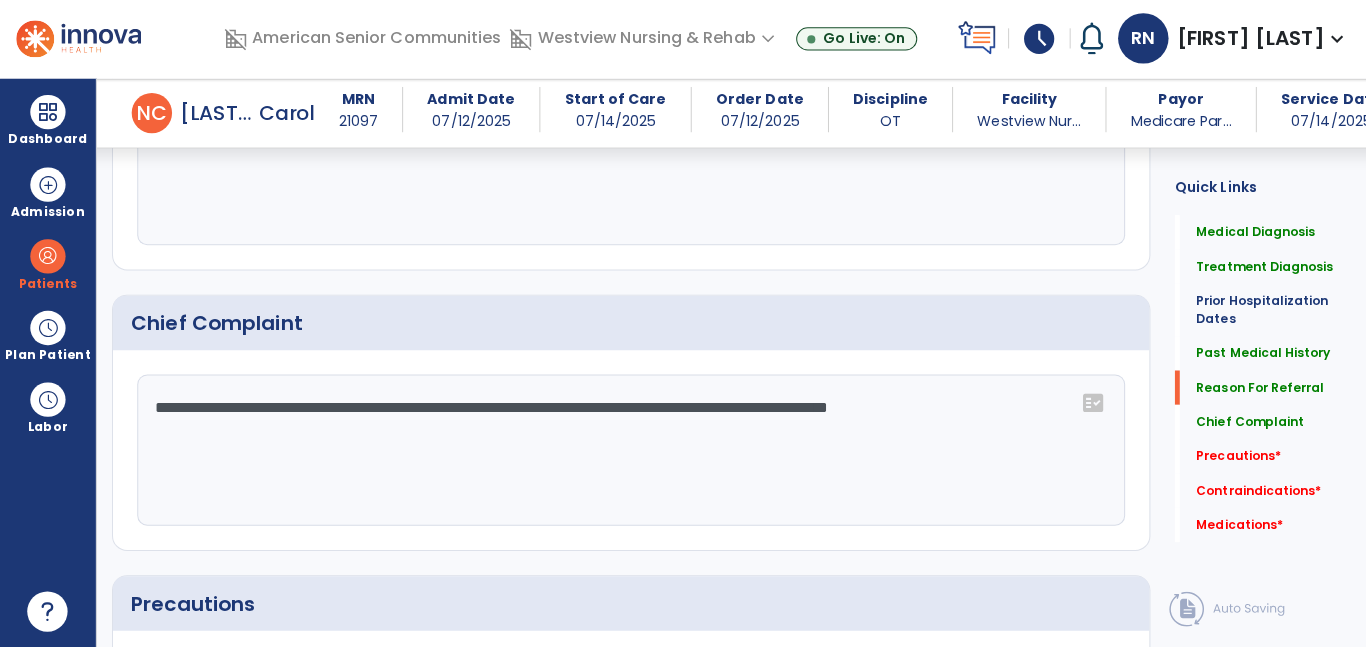 scroll, scrollTop: 1502, scrollLeft: 0, axis: vertical 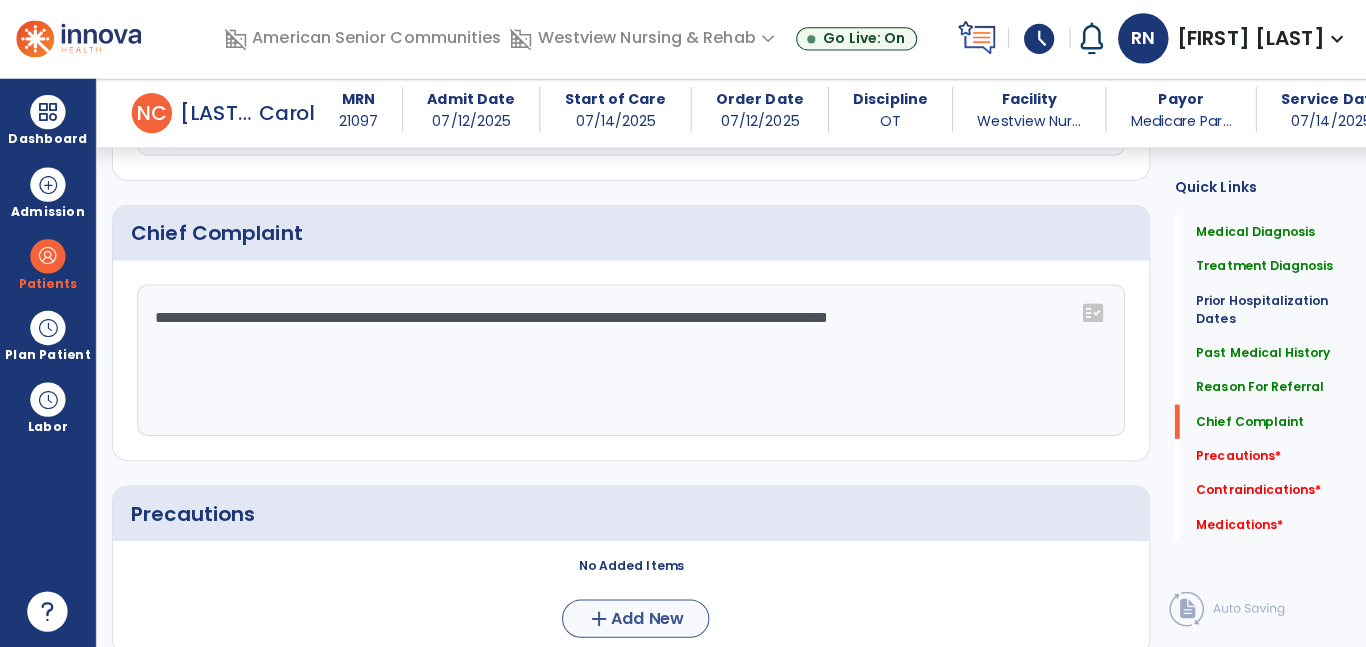 type on "**********" 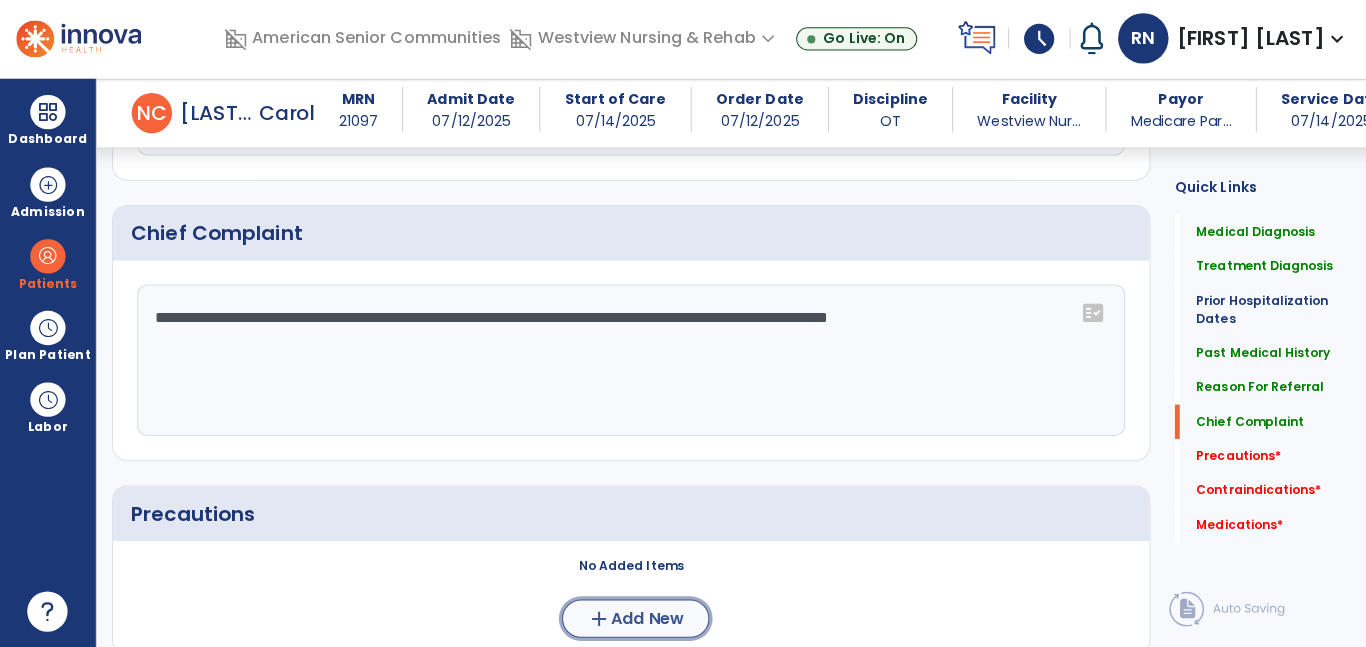 click on "Add New" 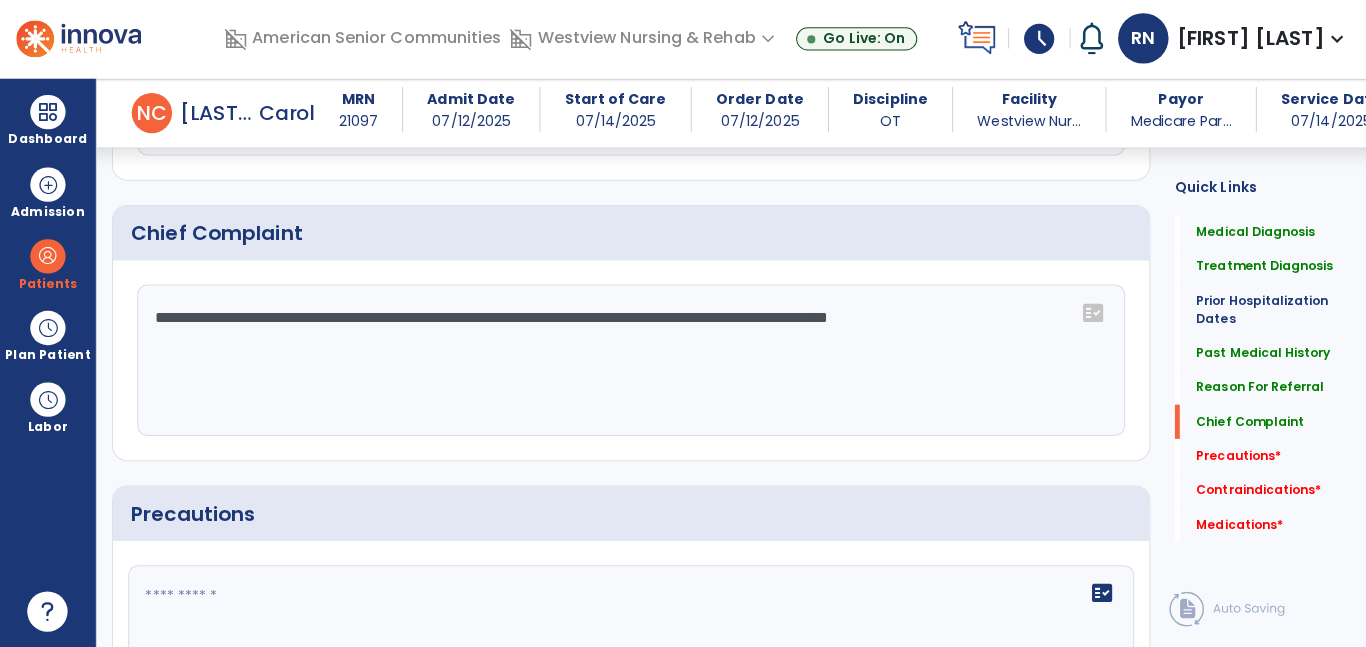 click 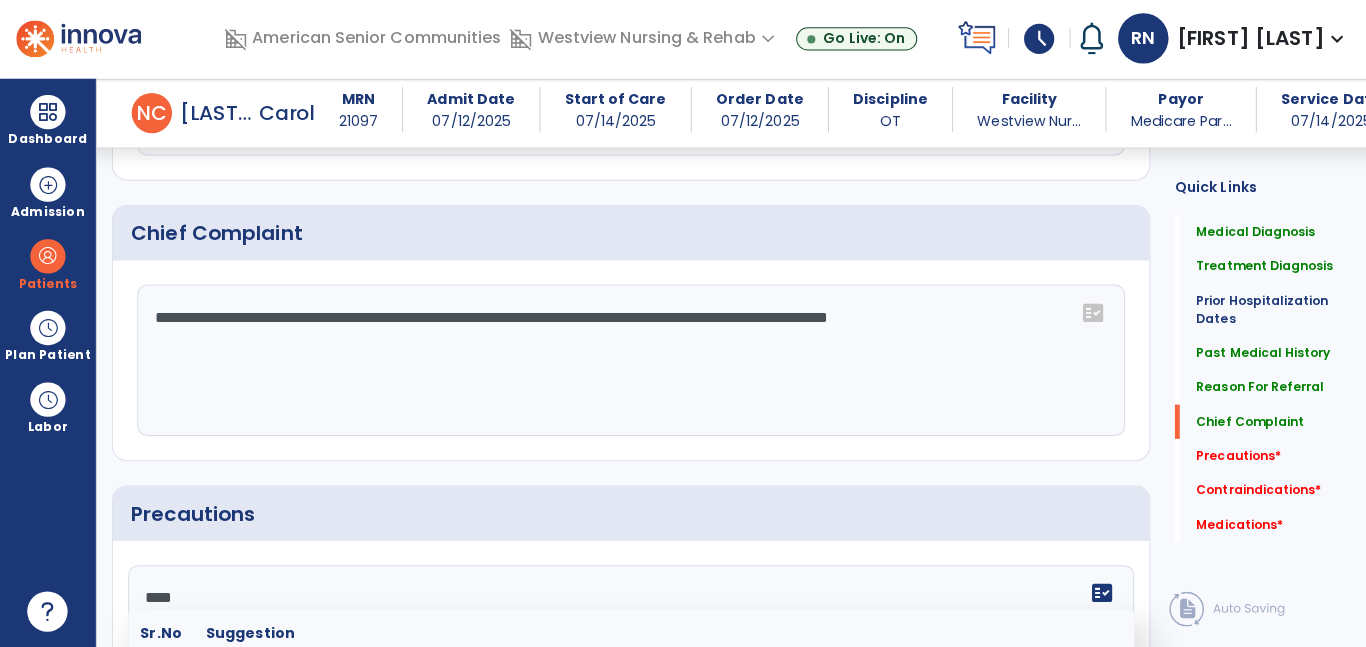scroll, scrollTop: 1627, scrollLeft: 0, axis: vertical 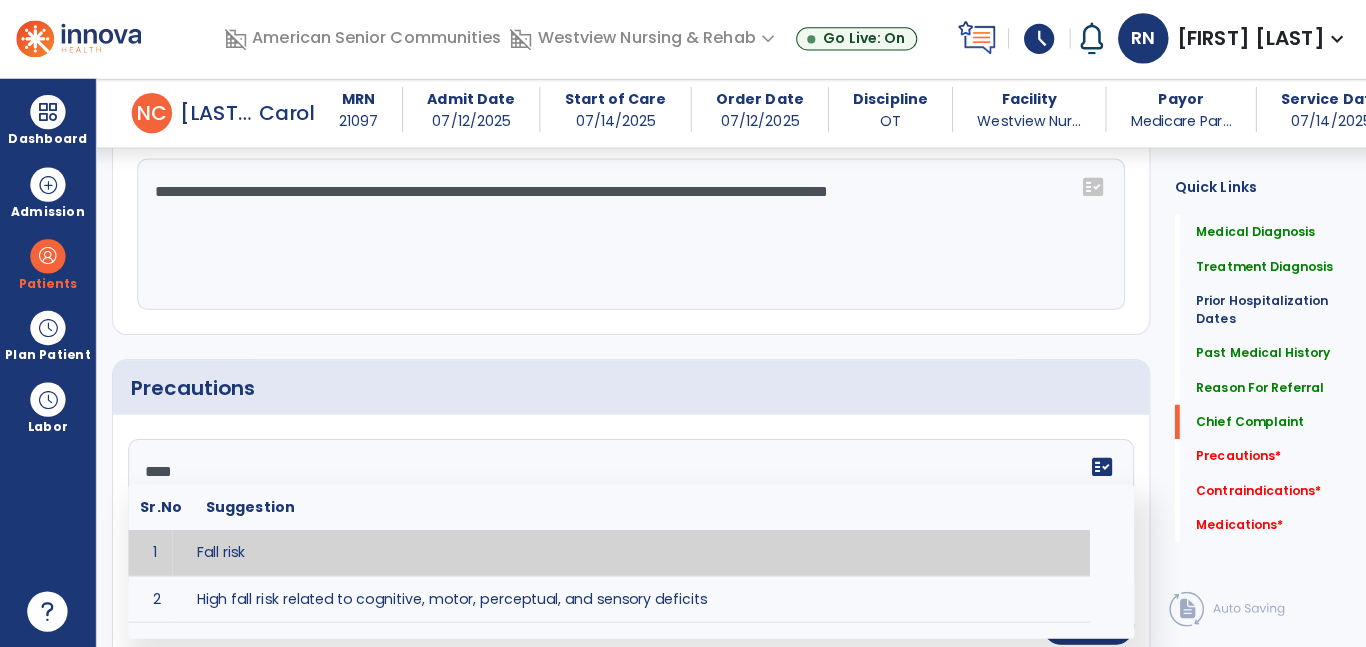 type on "*********" 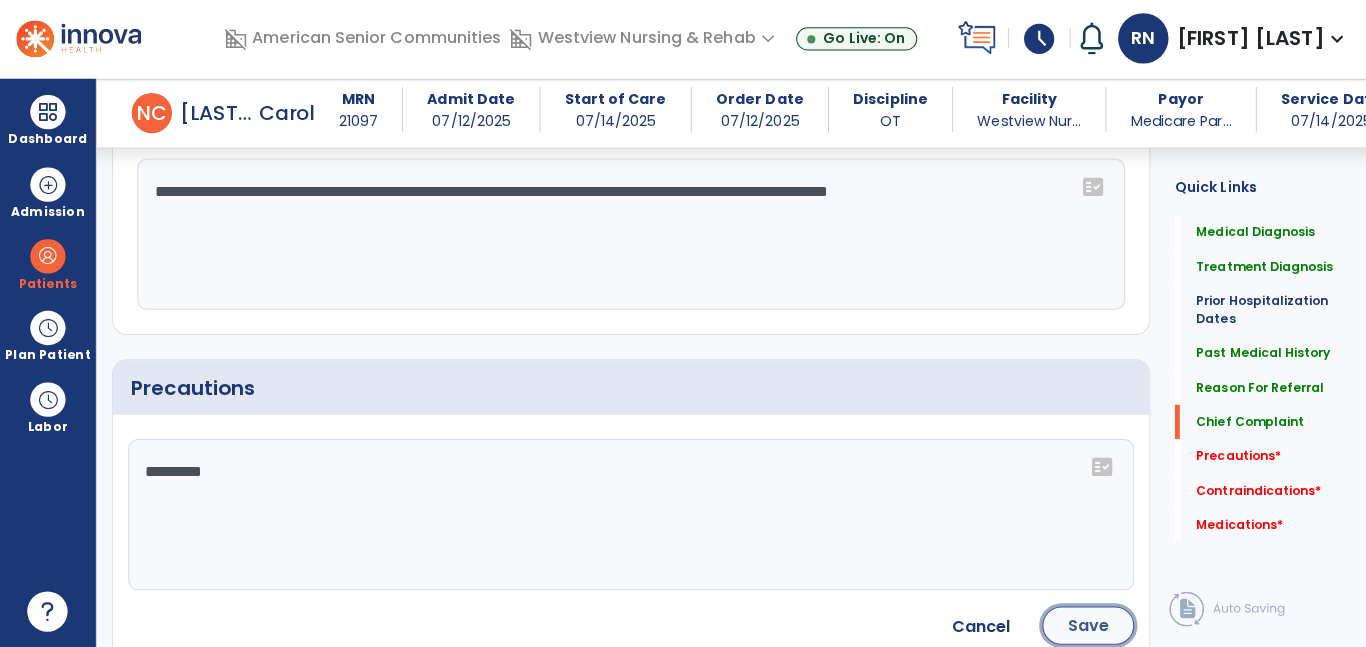 click on "Save" 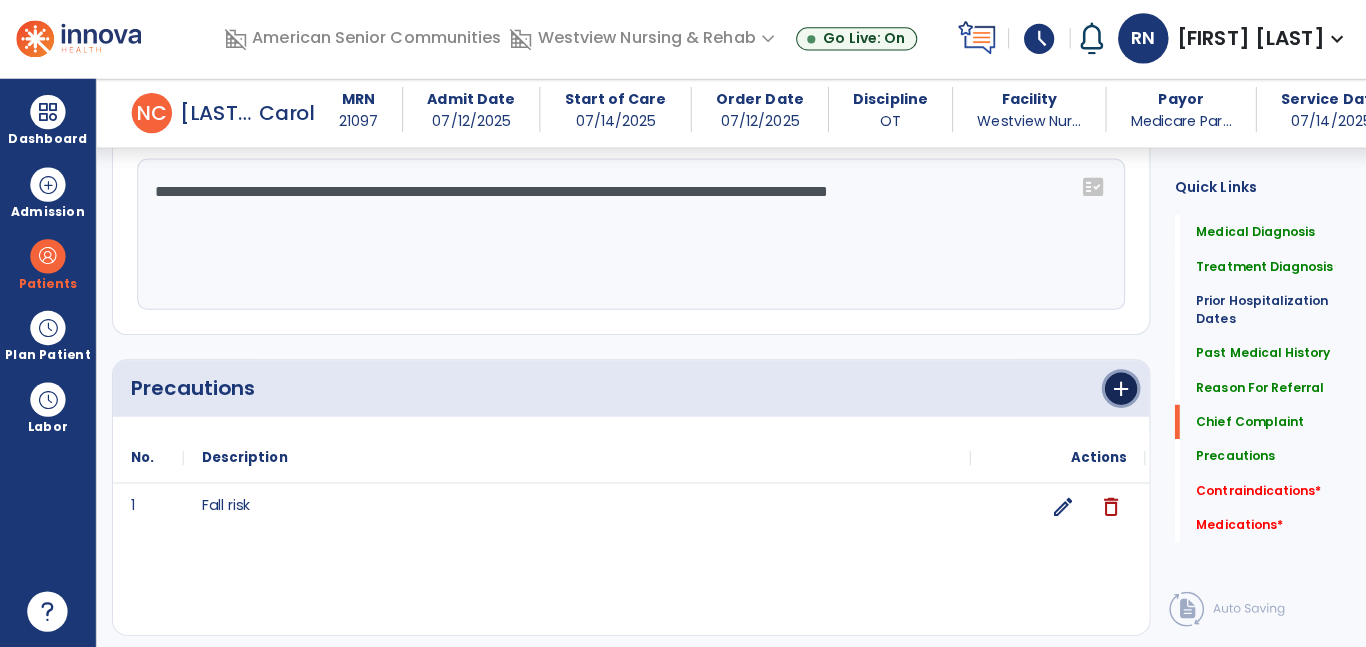 click on "add" 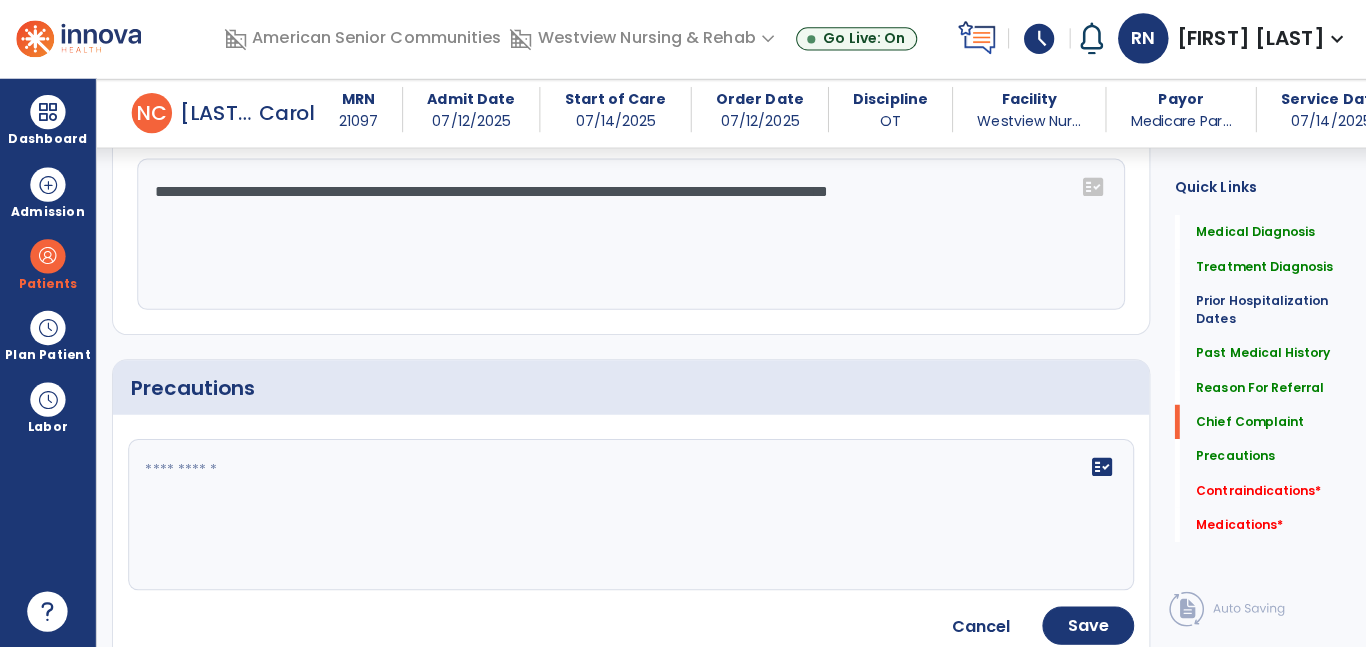 click 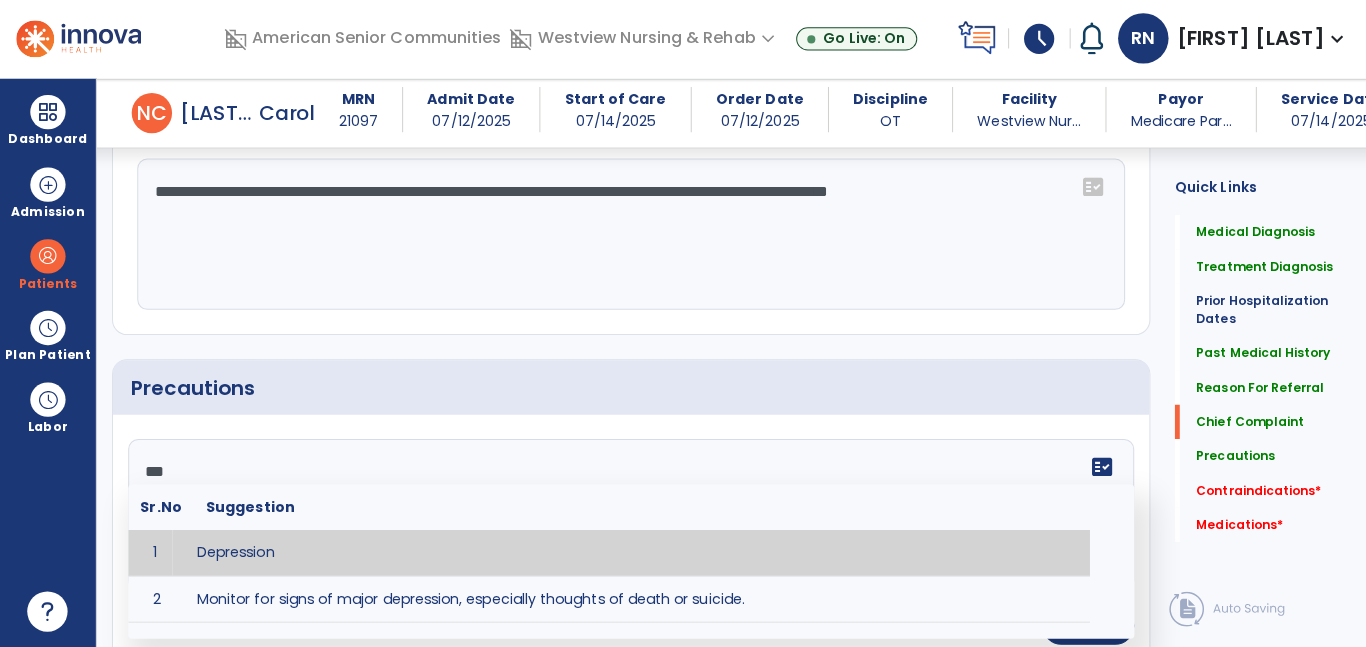 type on "**********" 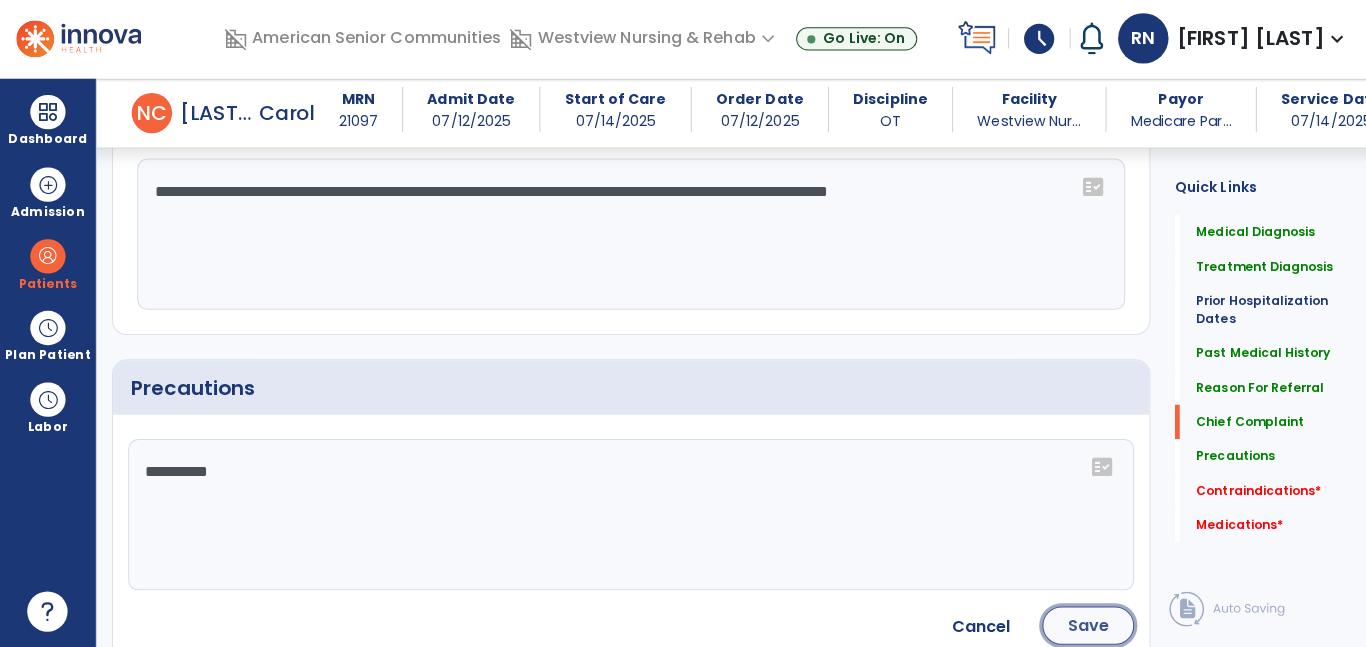 click on "Save" 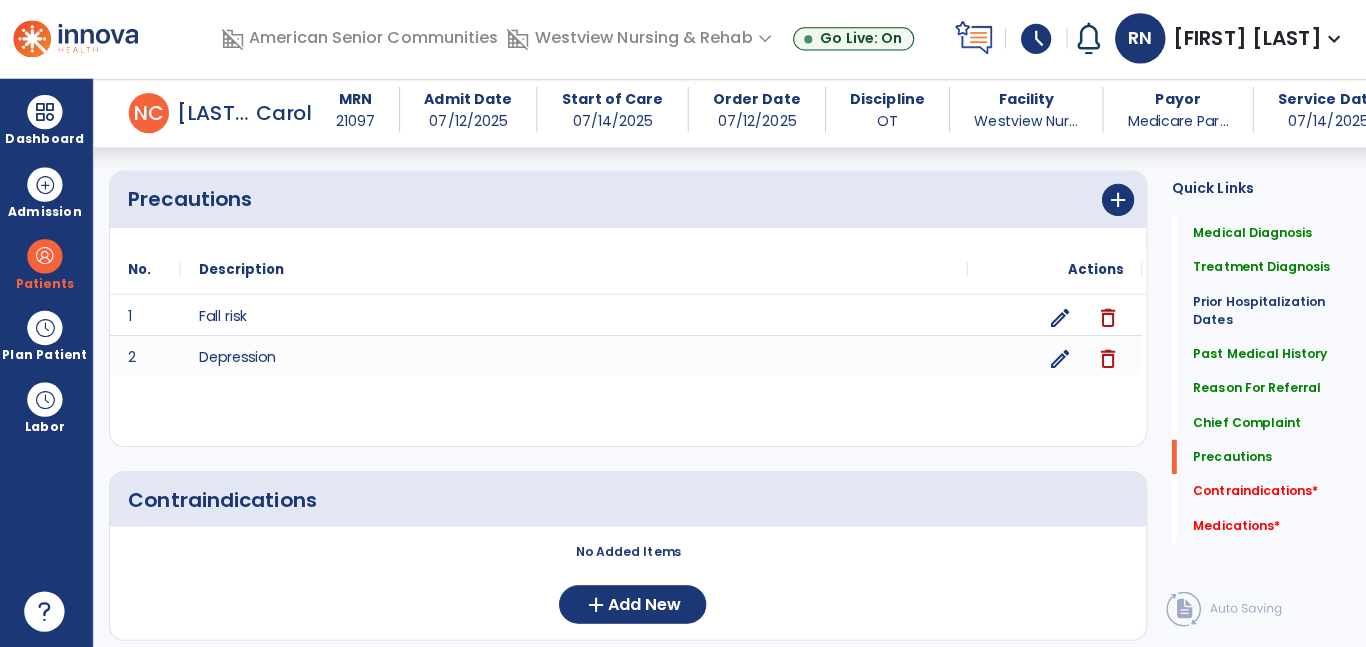scroll, scrollTop: 1840, scrollLeft: 0, axis: vertical 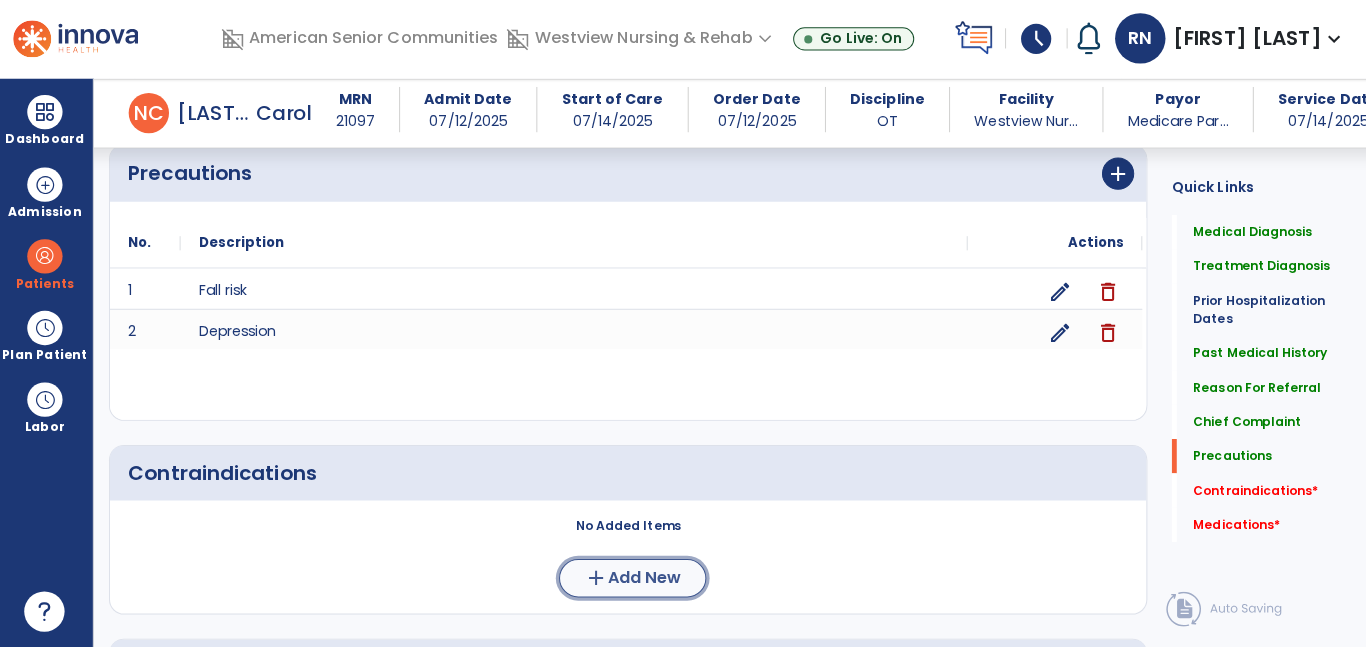 click on "add" 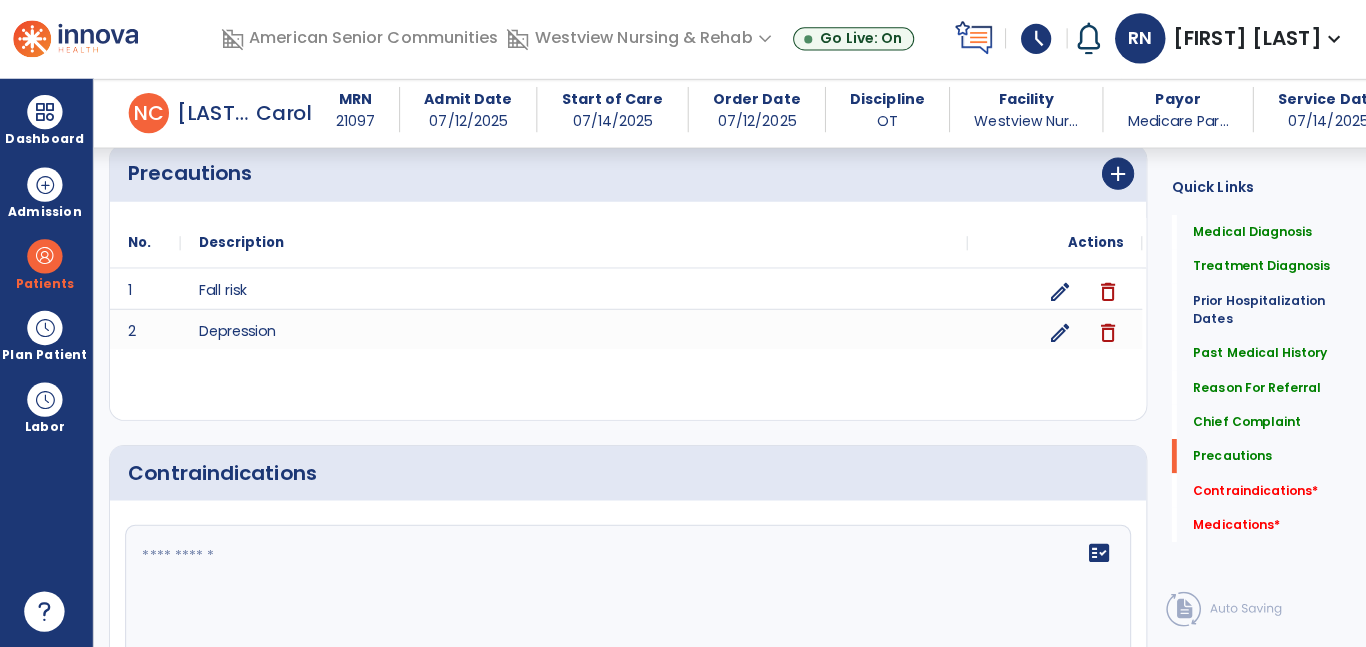 click 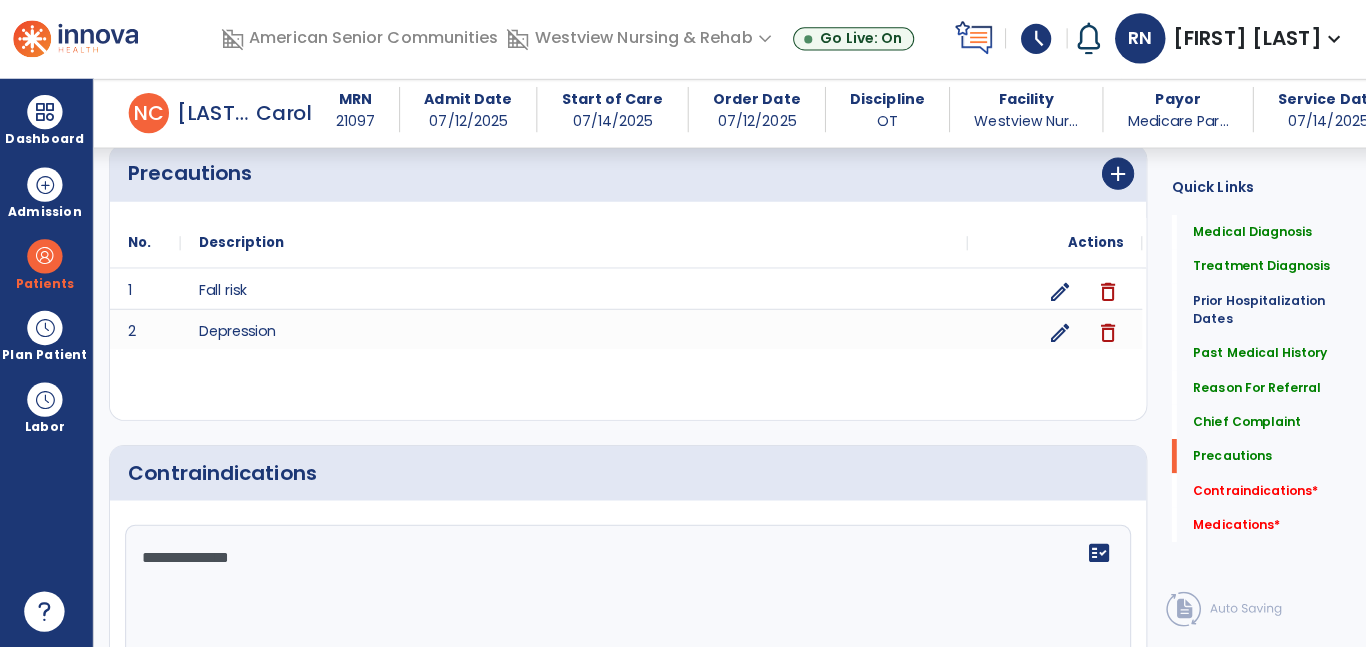 type on "**********" 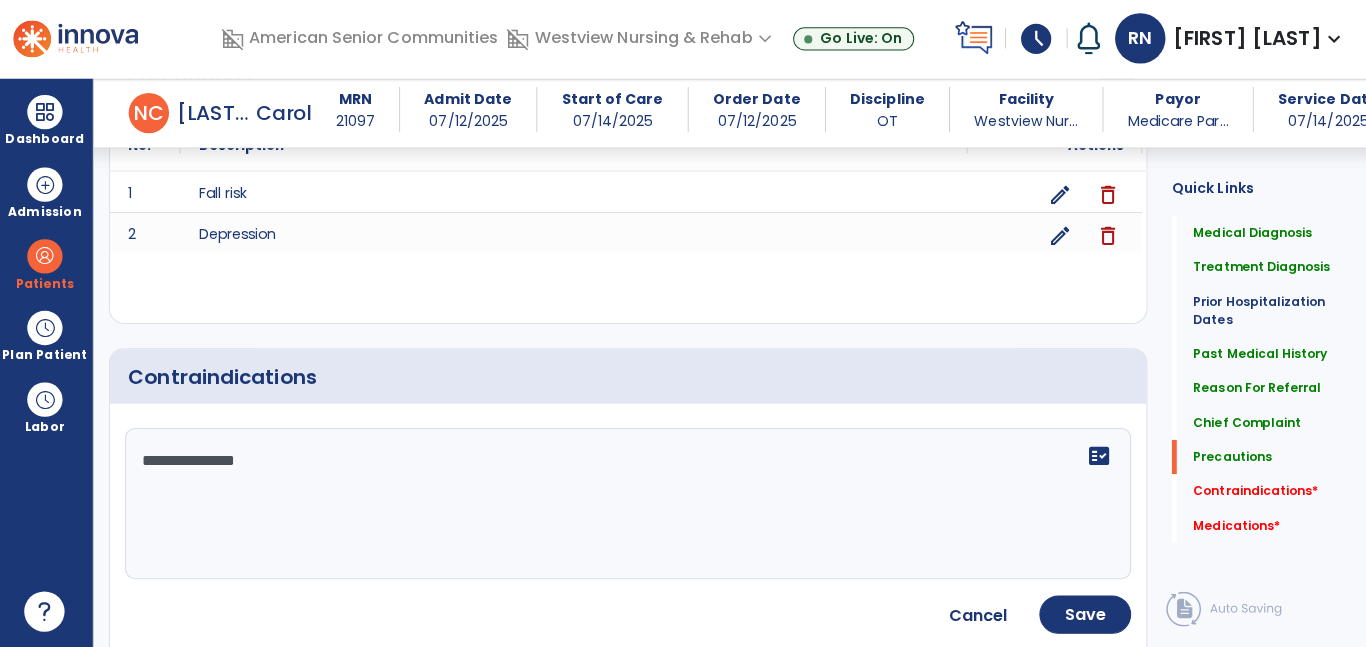 scroll, scrollTop: 1938, scrollLeft: 0, axis: vertical 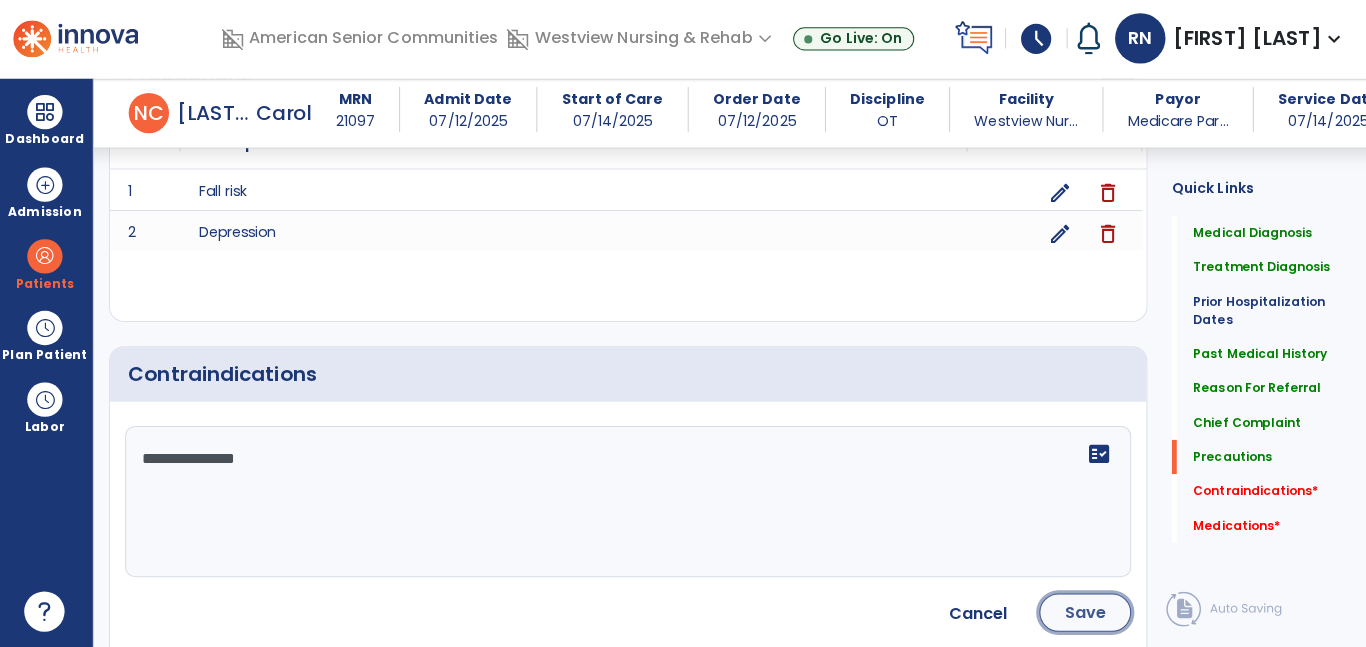 click on "Save" 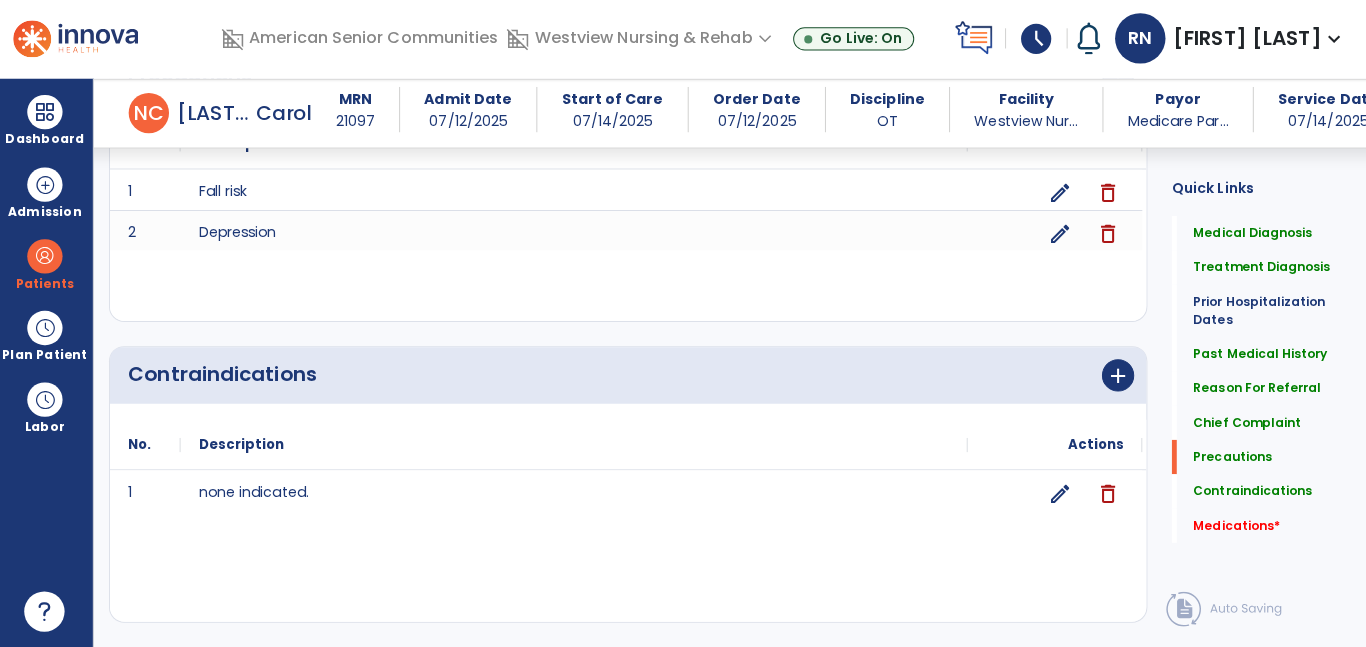 scroll, scrollTop: 2164, scrollLeft: 0, axis: vertical 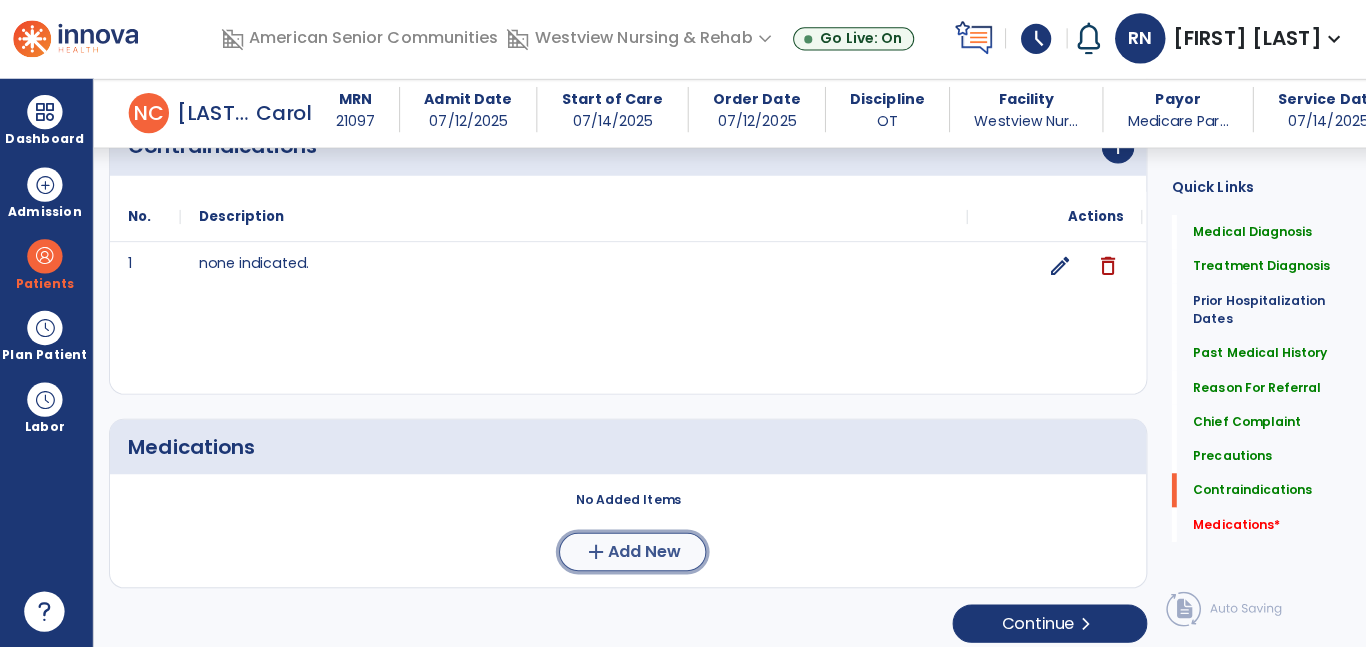 click on "Add New" 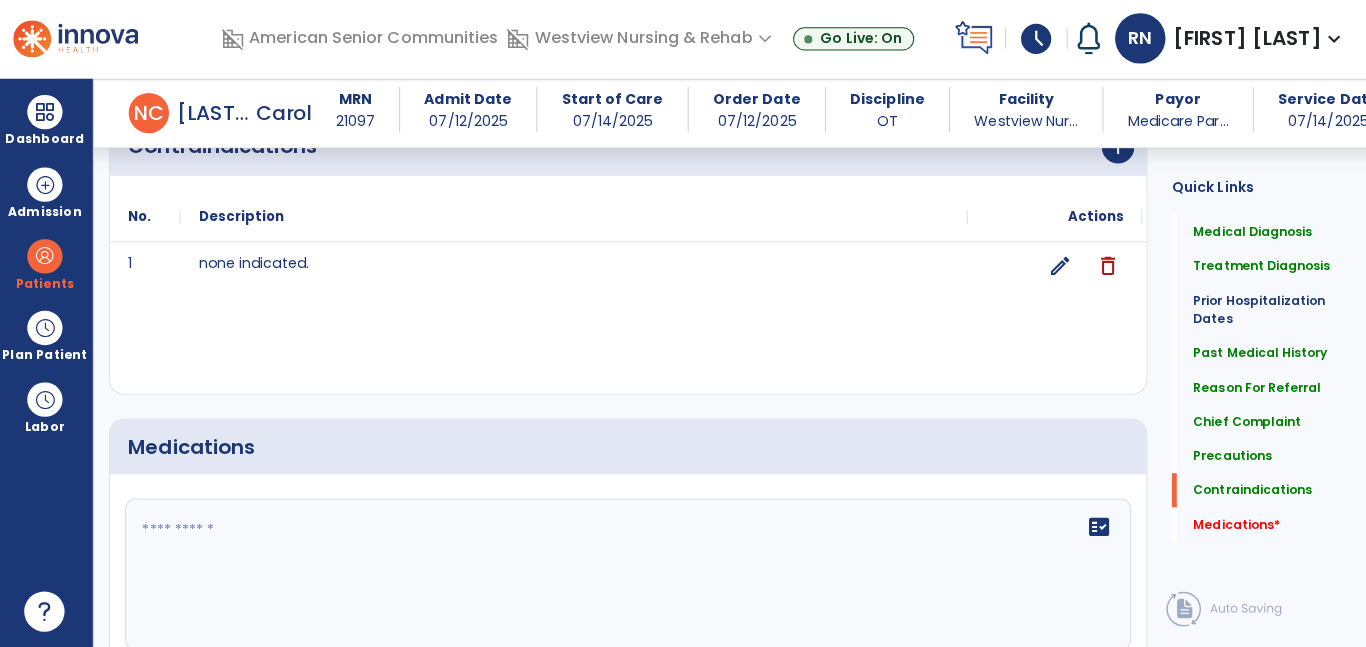 click 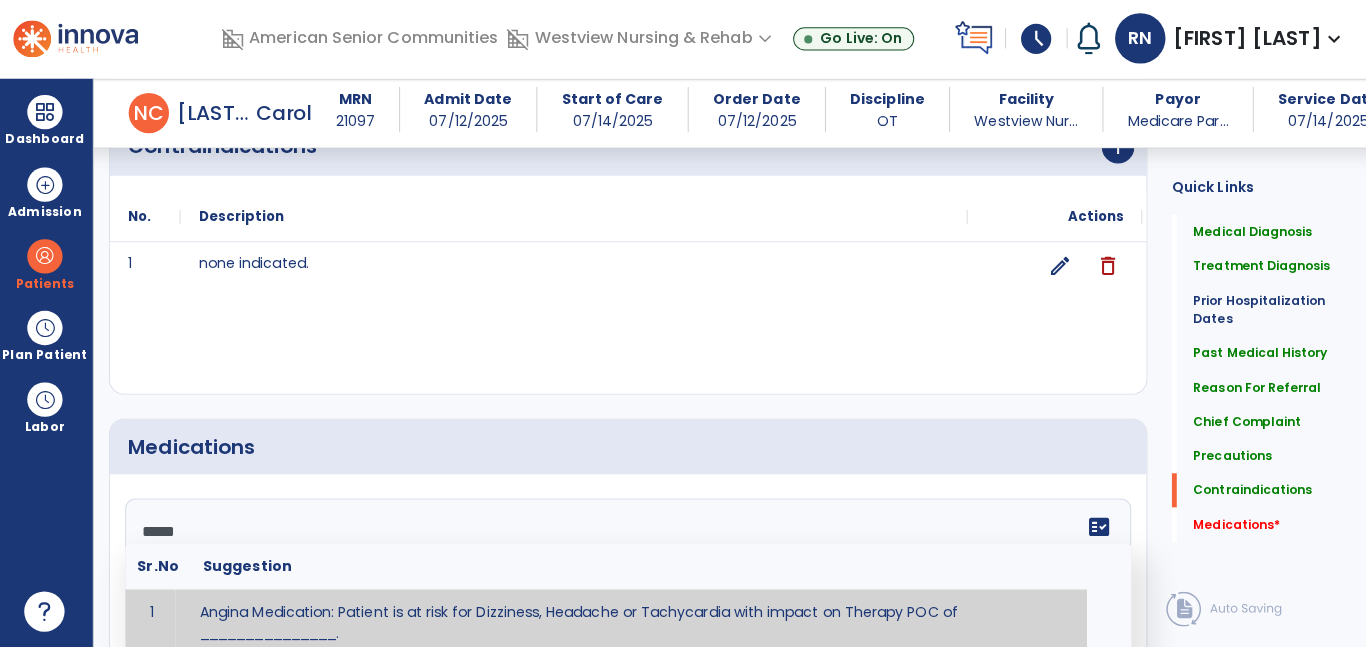 scroll, scrollTop: 2173, scrollLeft: 0, axis: vertical 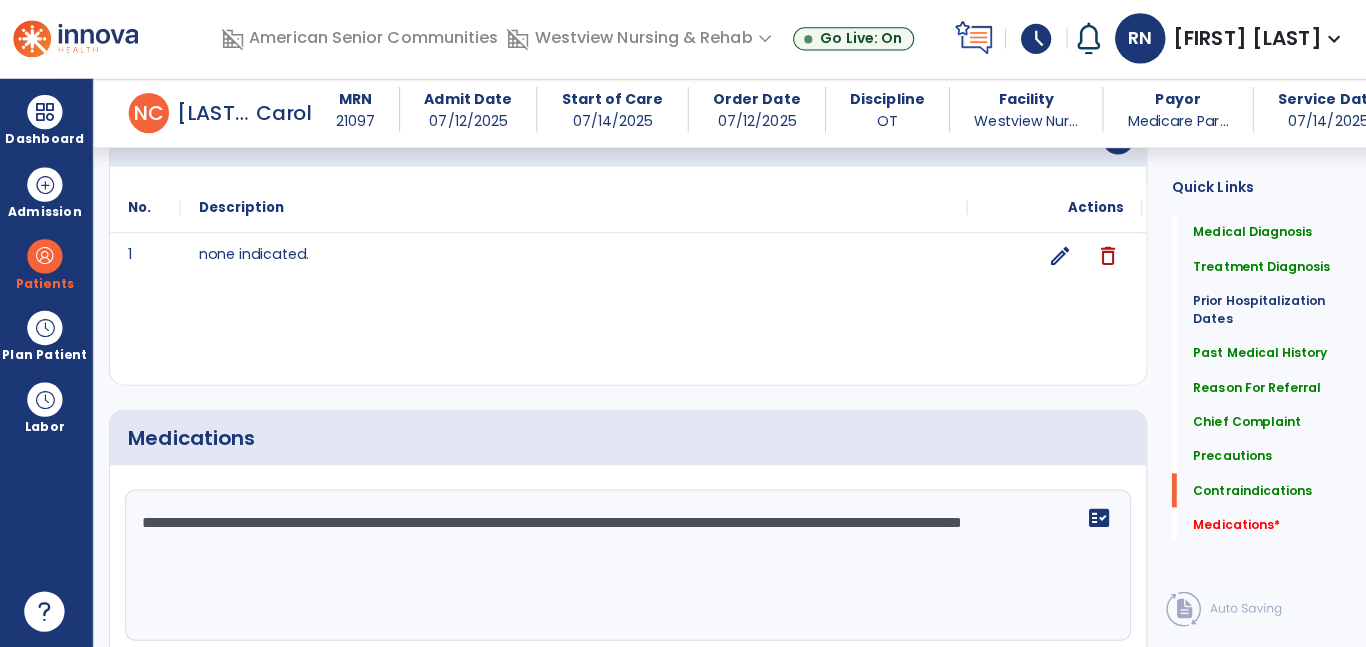 type on "**********" 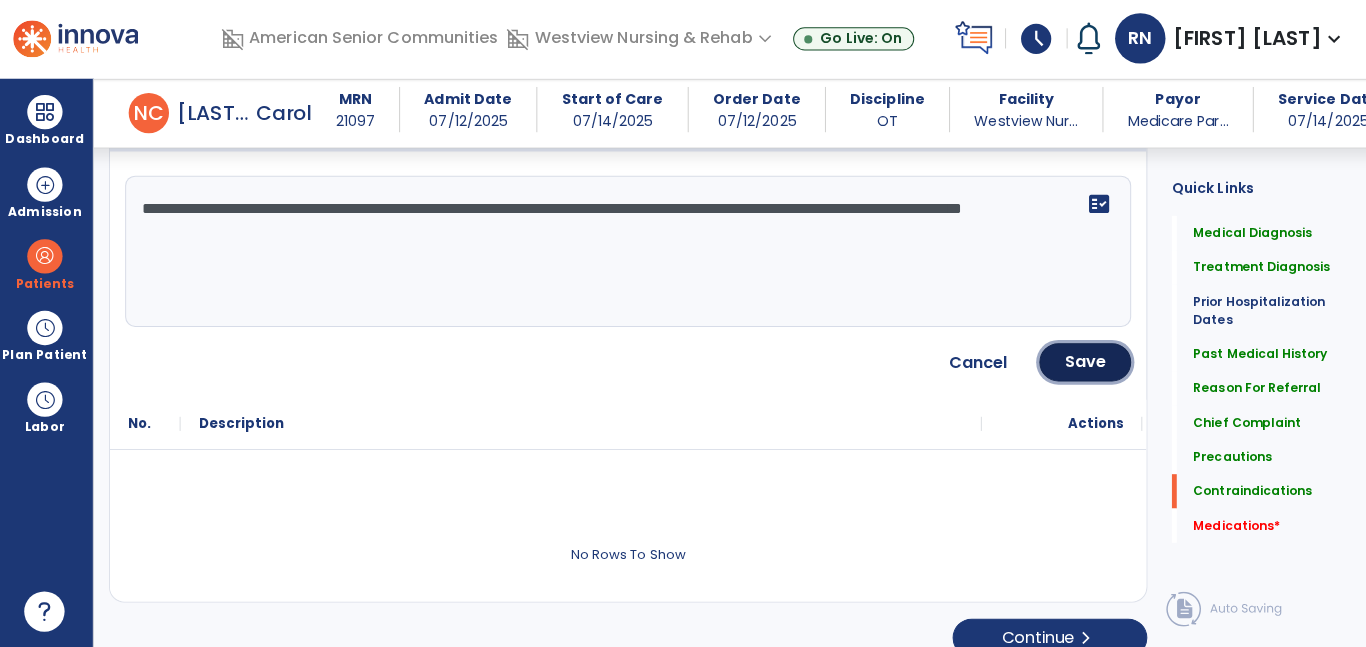 type 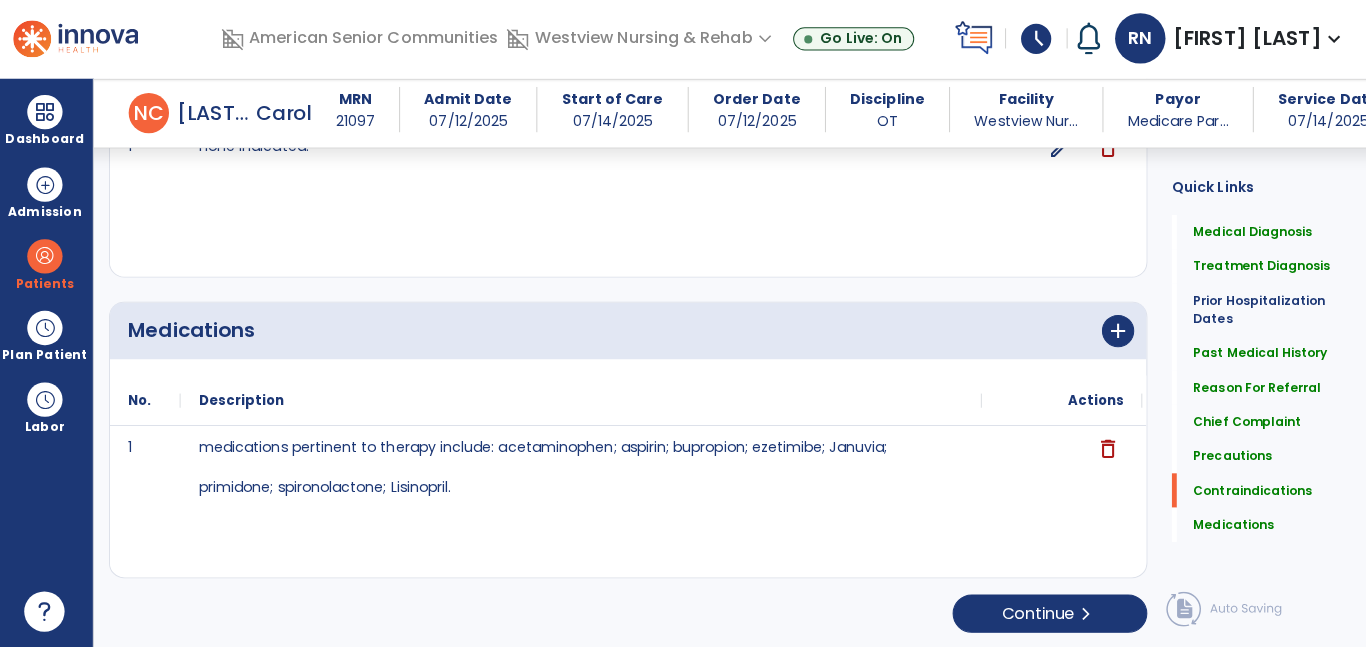 scroll, scrollTop: 2282, scrollLeft: 0, axis: vertical 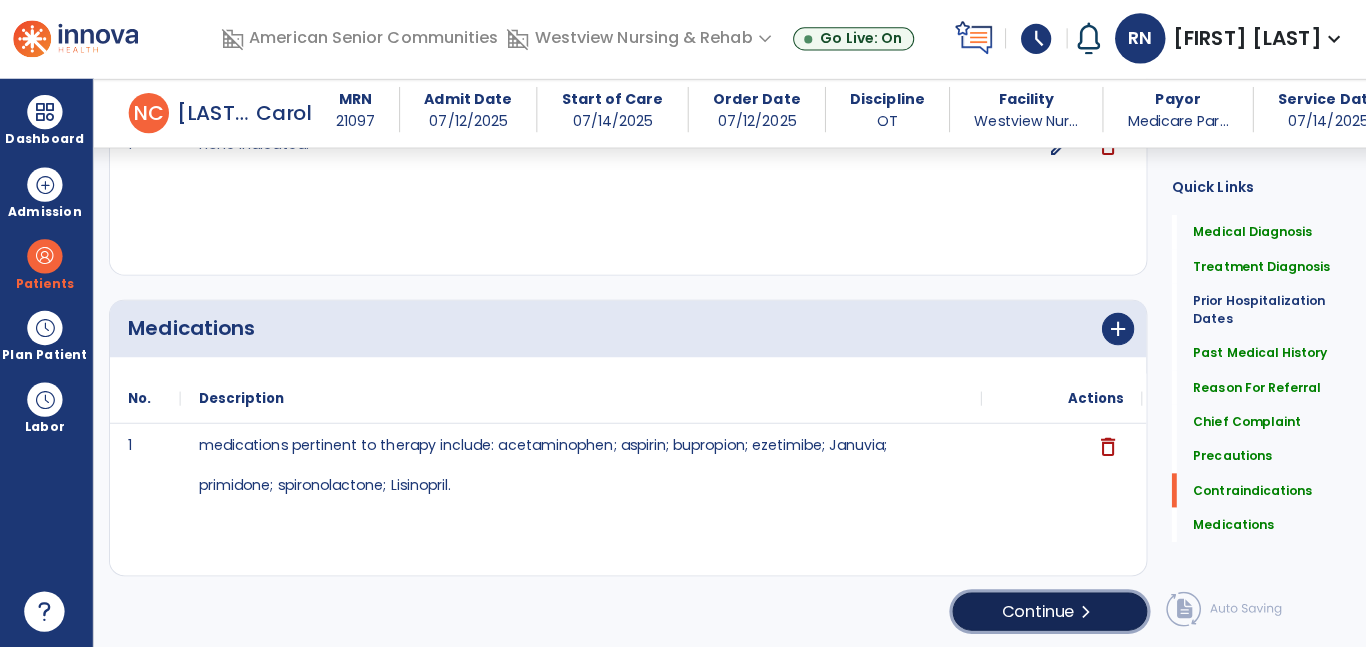 click on "Continue  chevron_right" 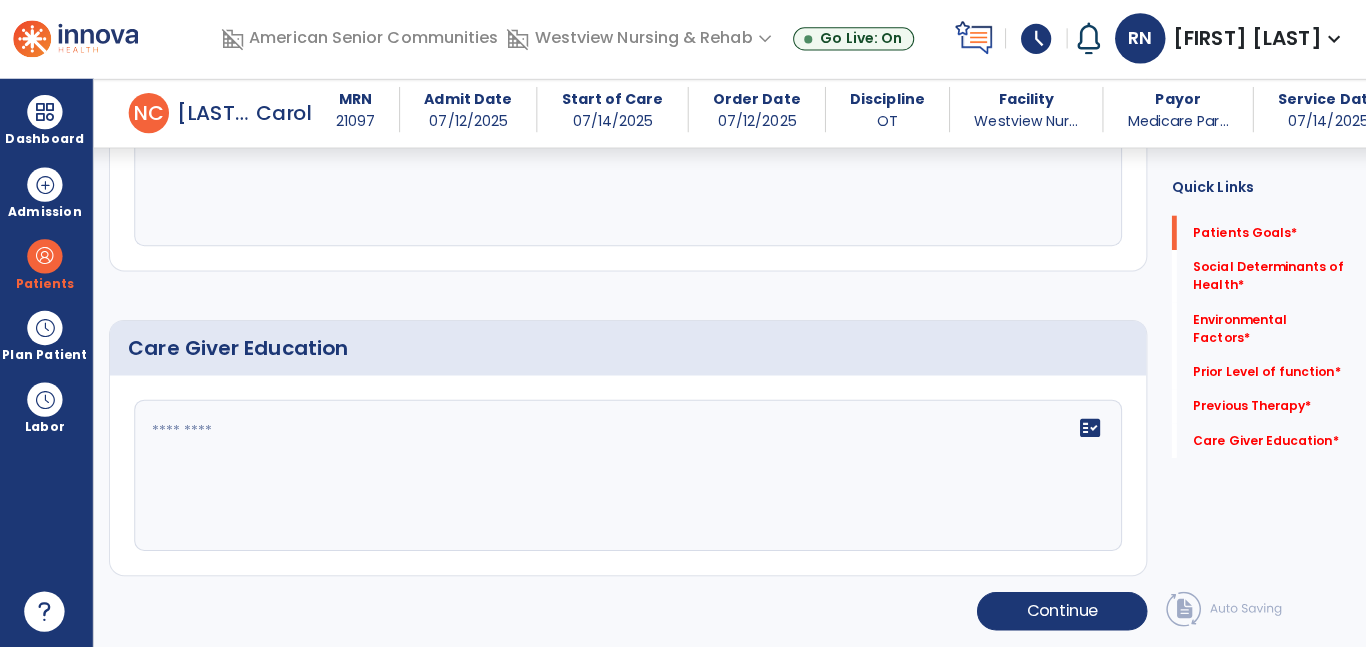 scroll, scrollTop: 58, scrollLeft: 0, axis: vertical 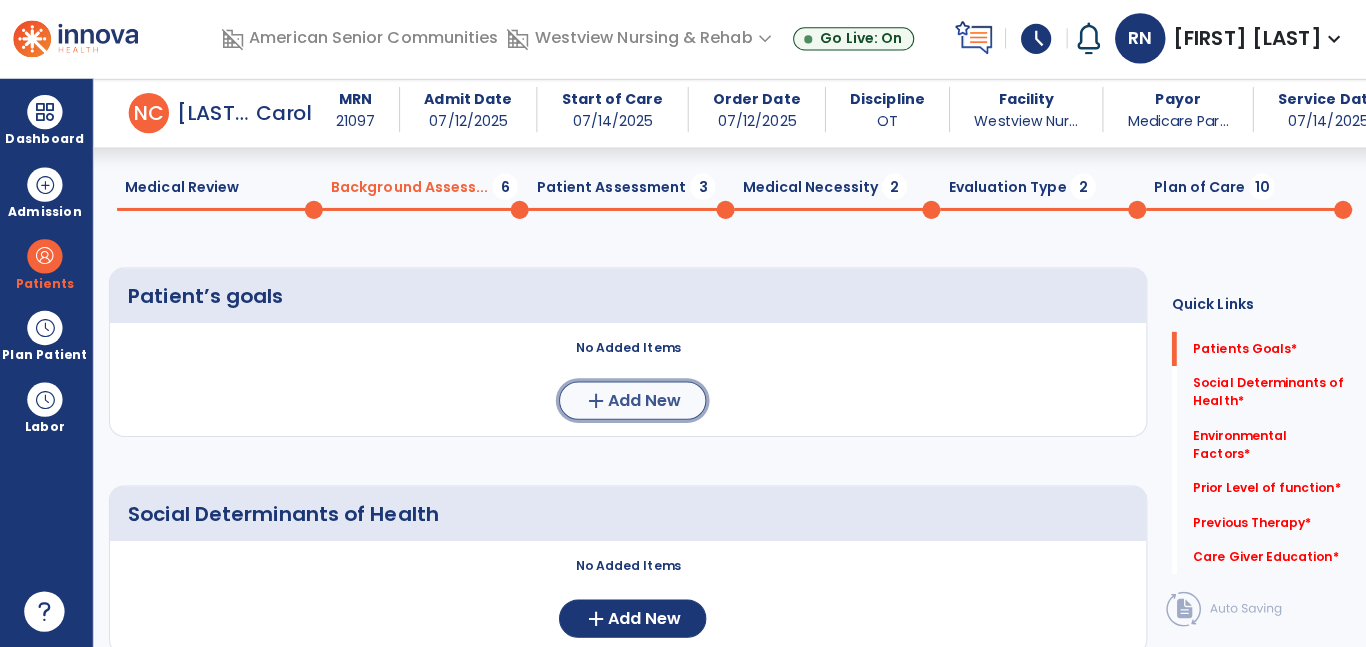 click on "add  Add New" 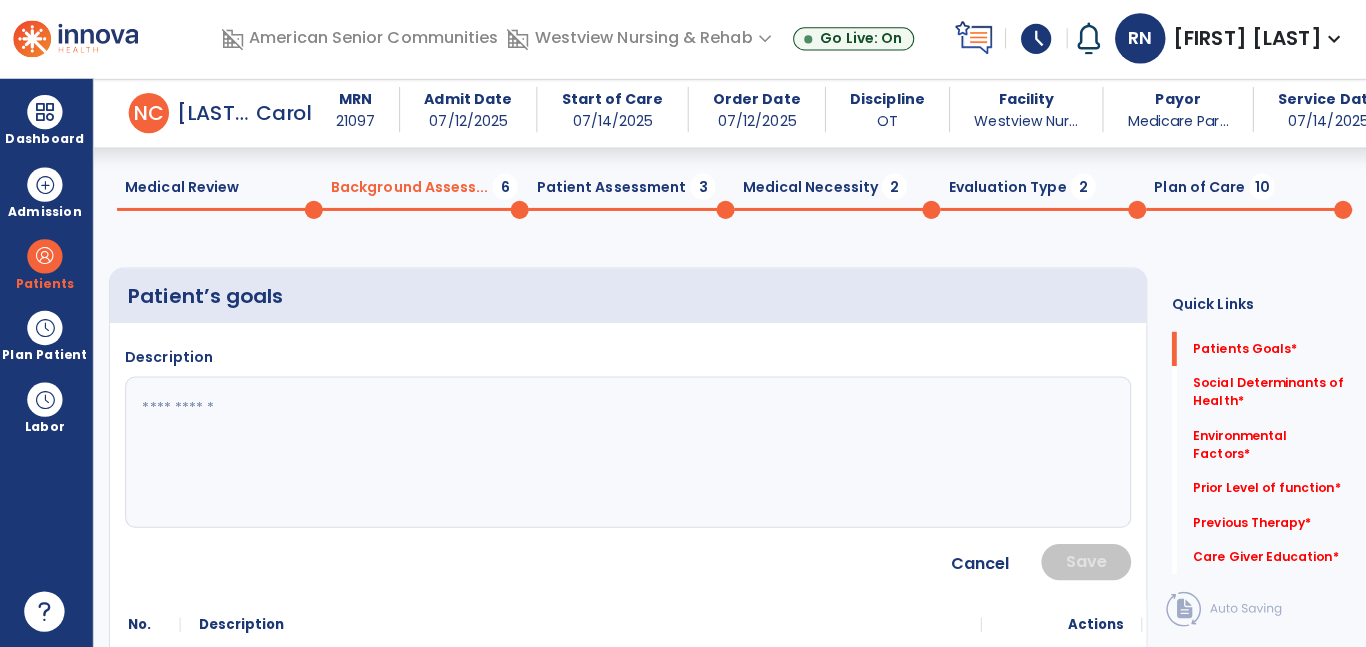 click 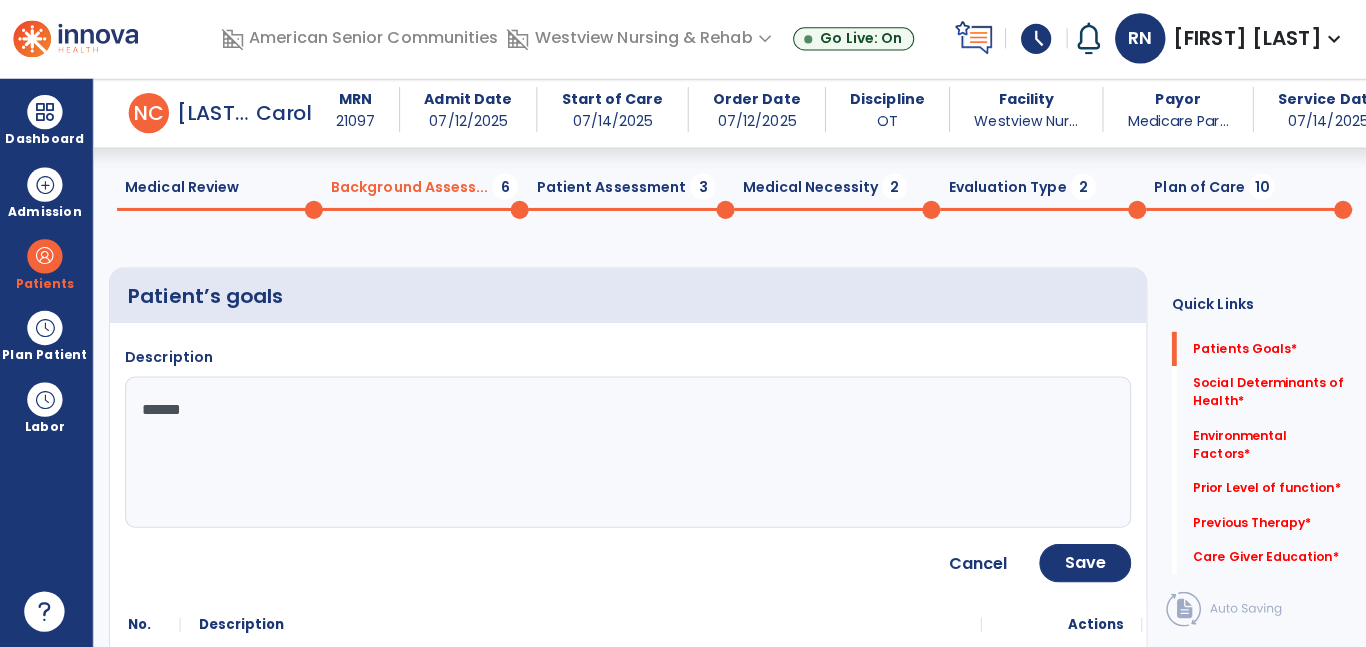 type on "*******" 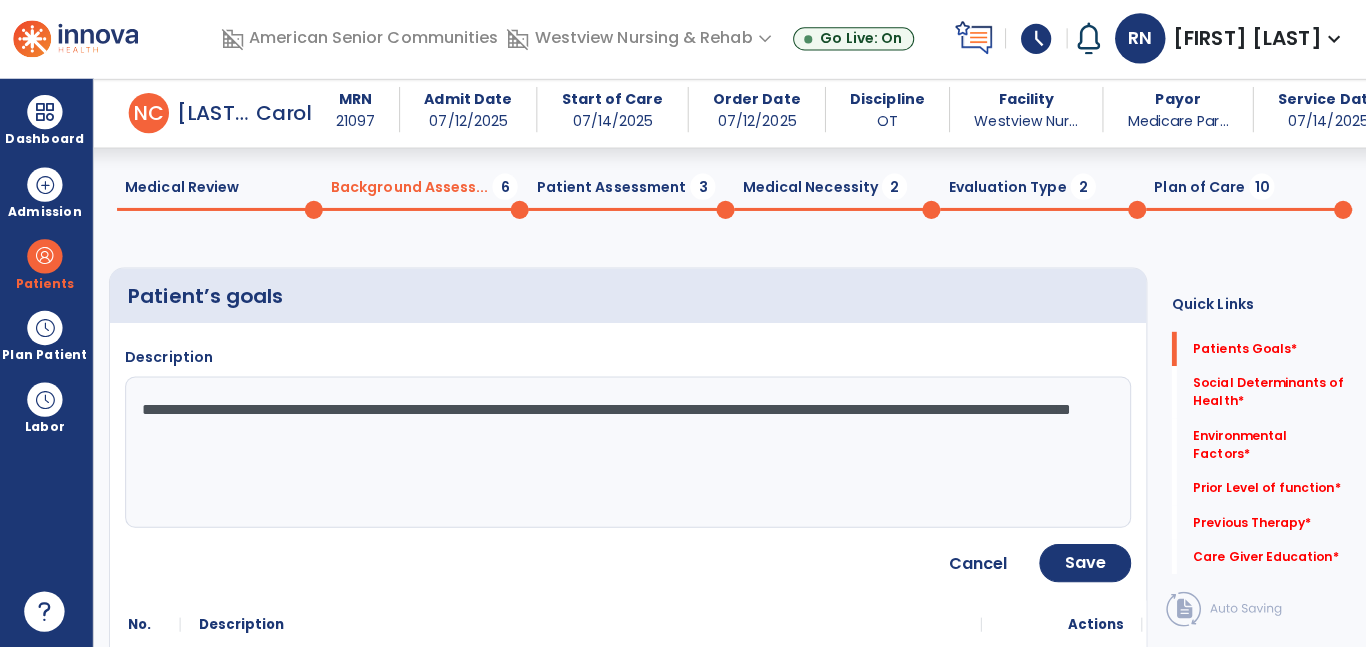 type on "**********" 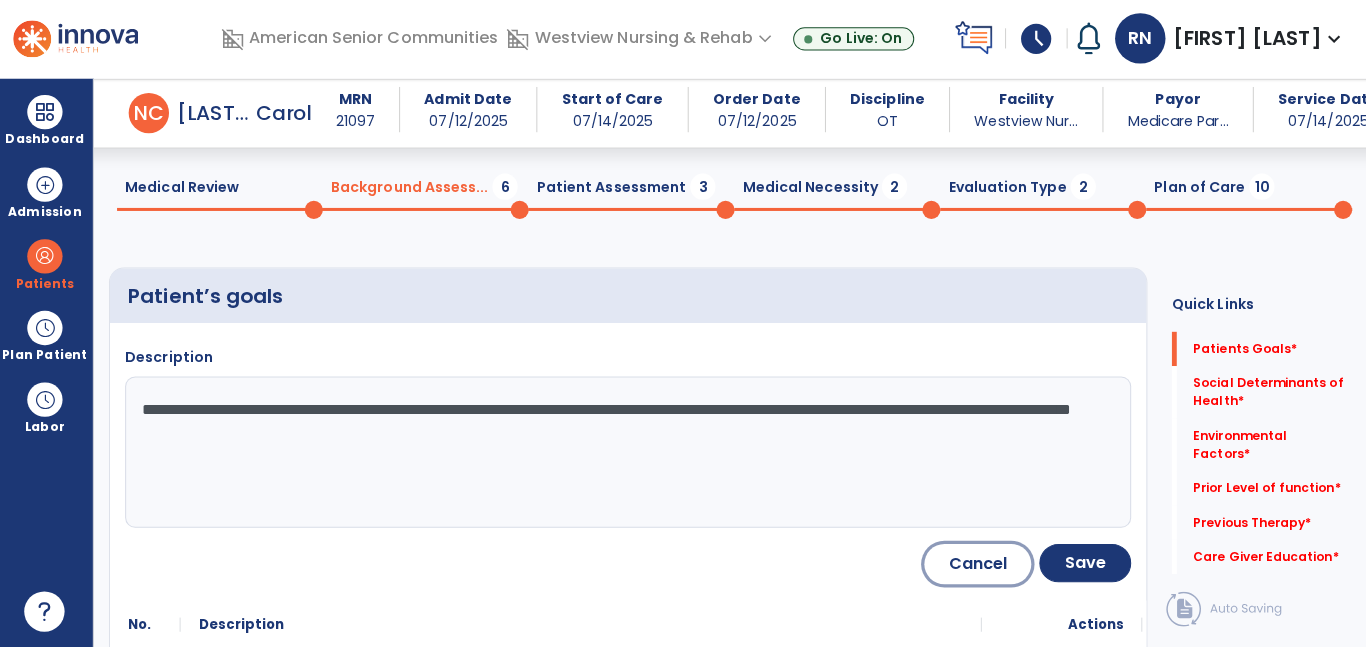 type 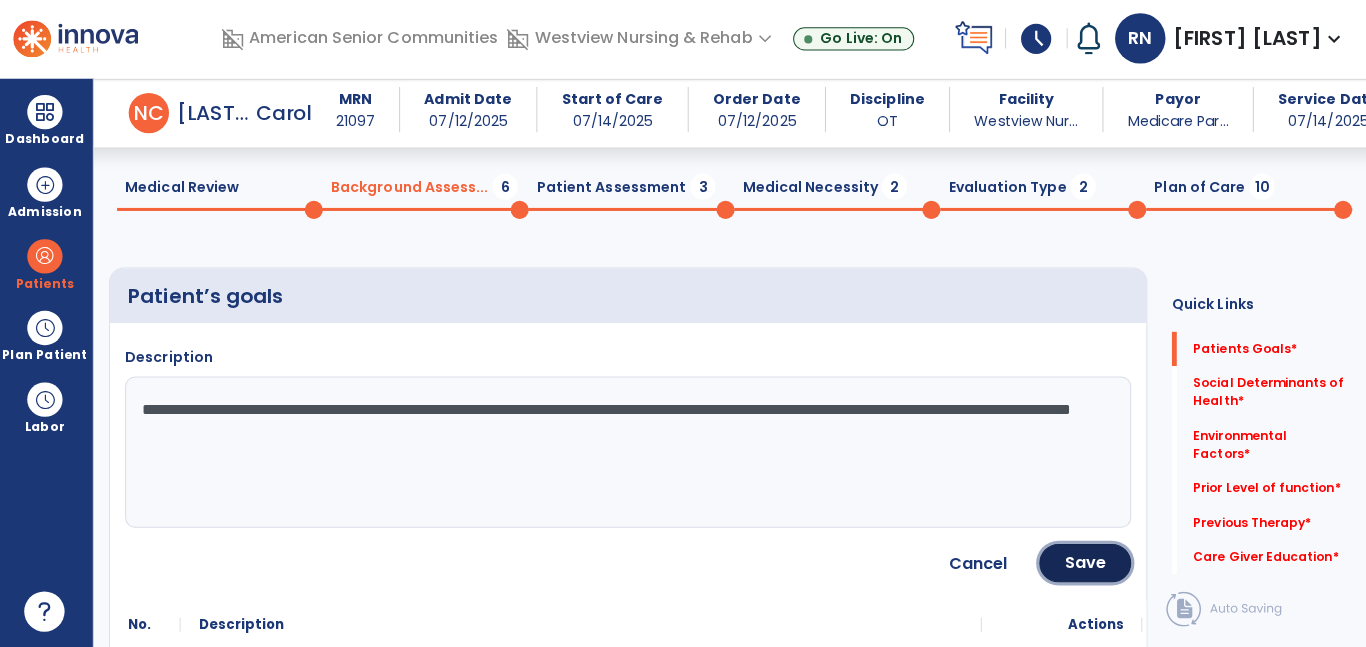type 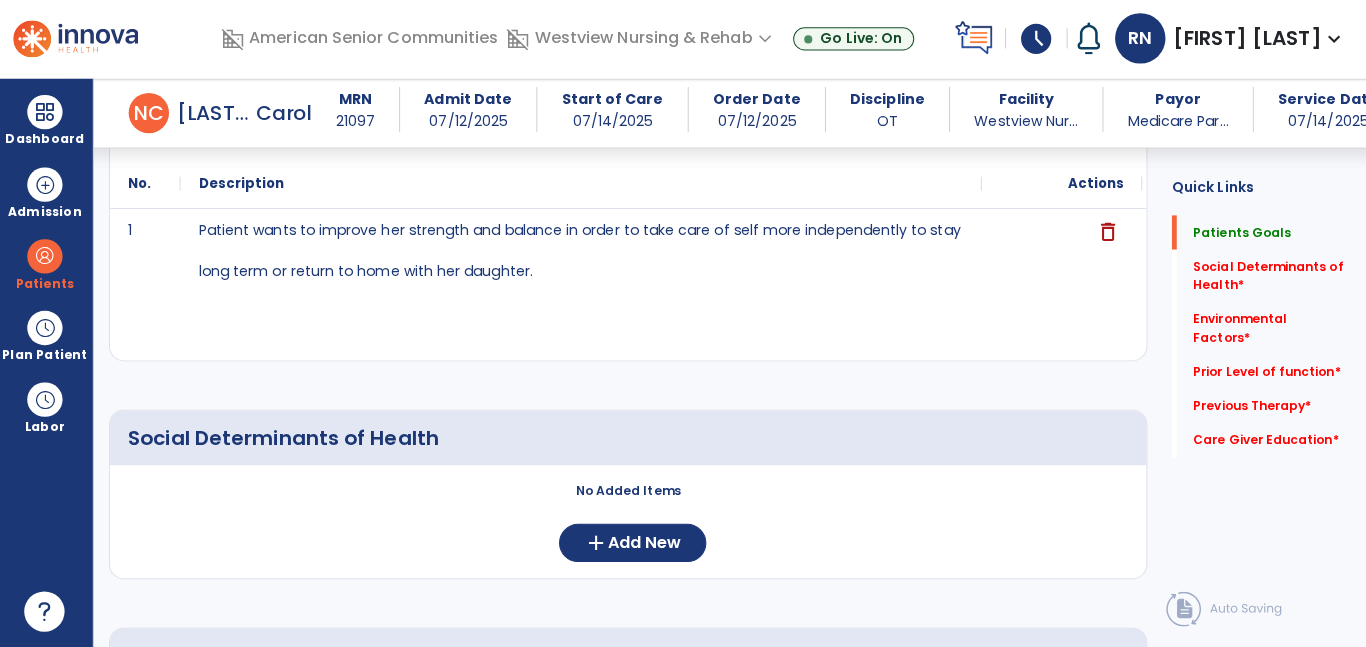 scroll, scrollTop: 257, scrollLeft: 0, axis: vertical 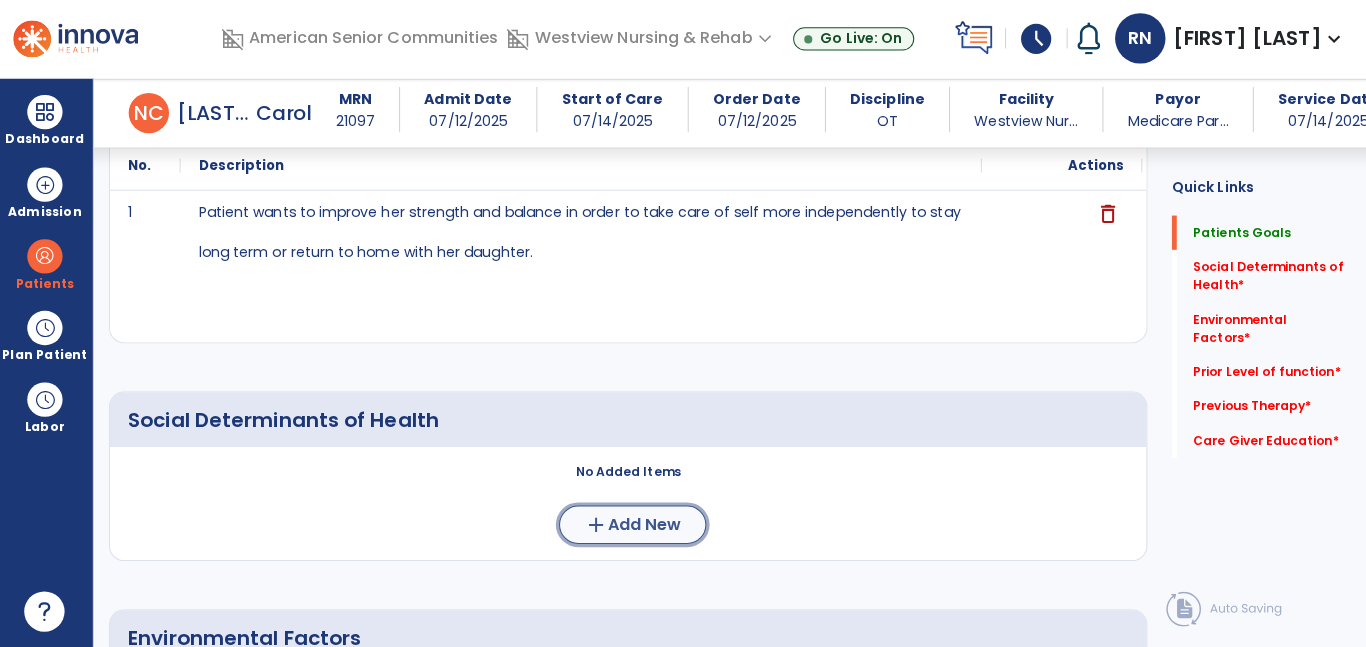 click on "Add New" 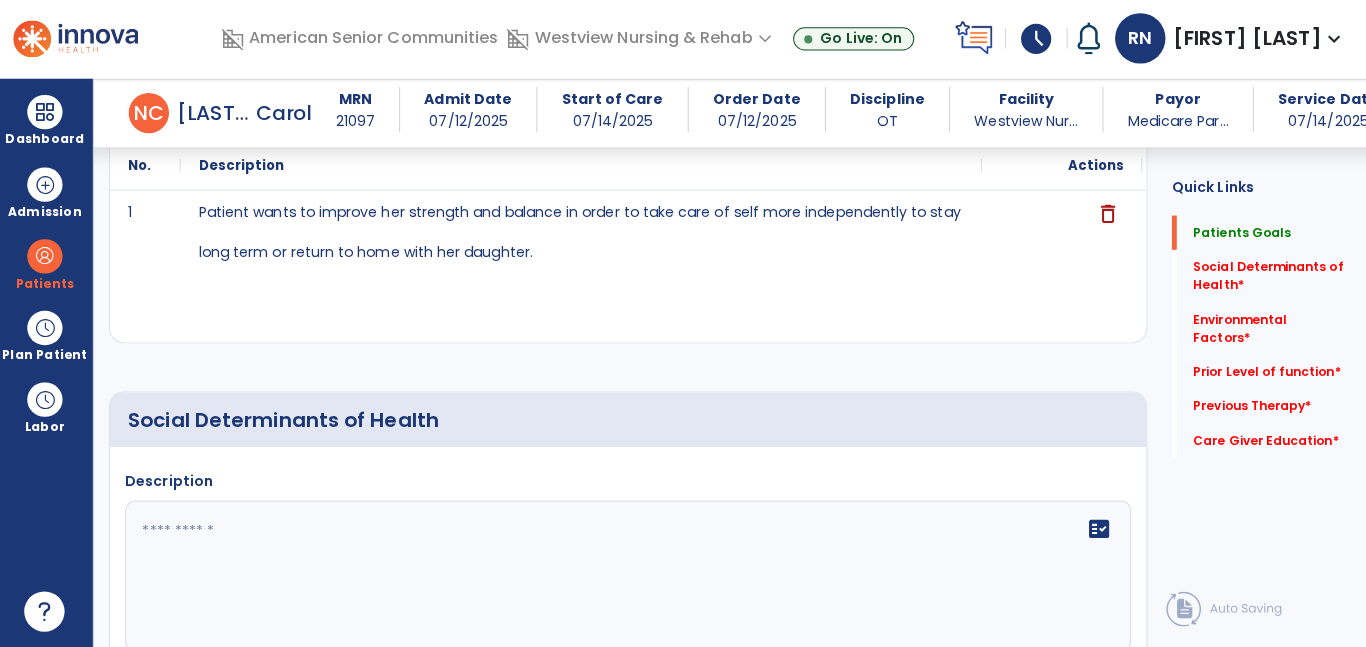 click 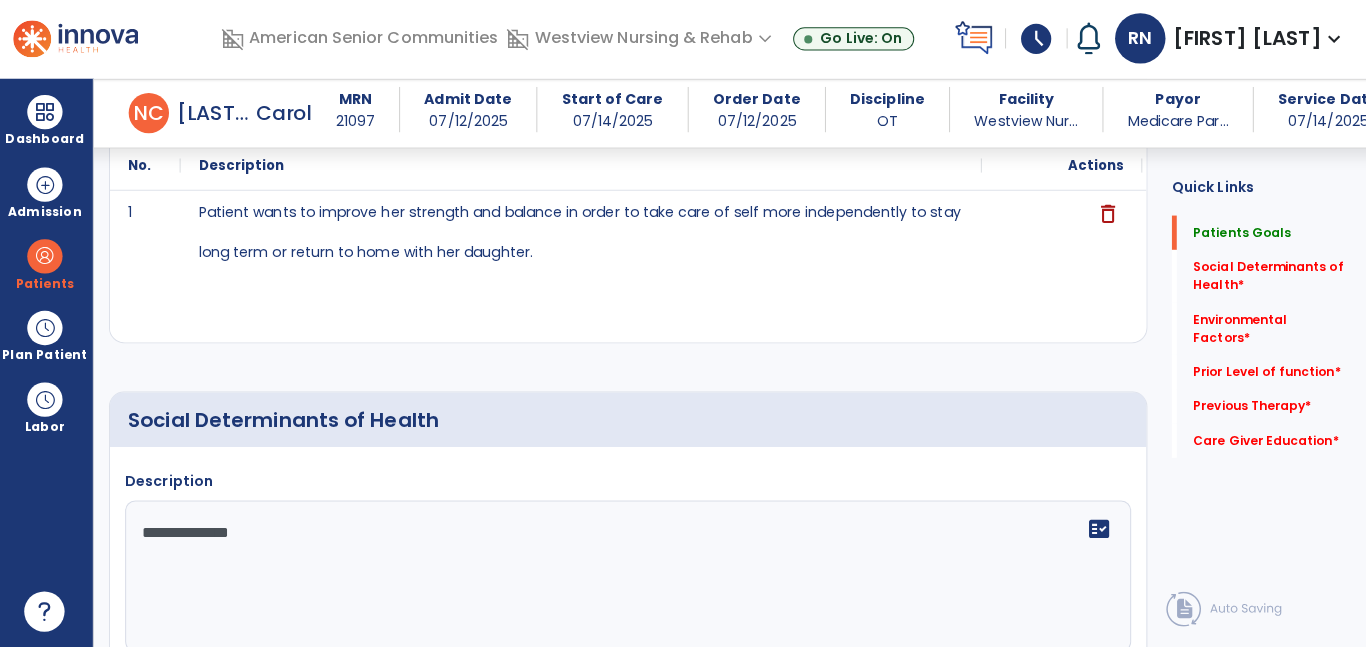 type on "**********" 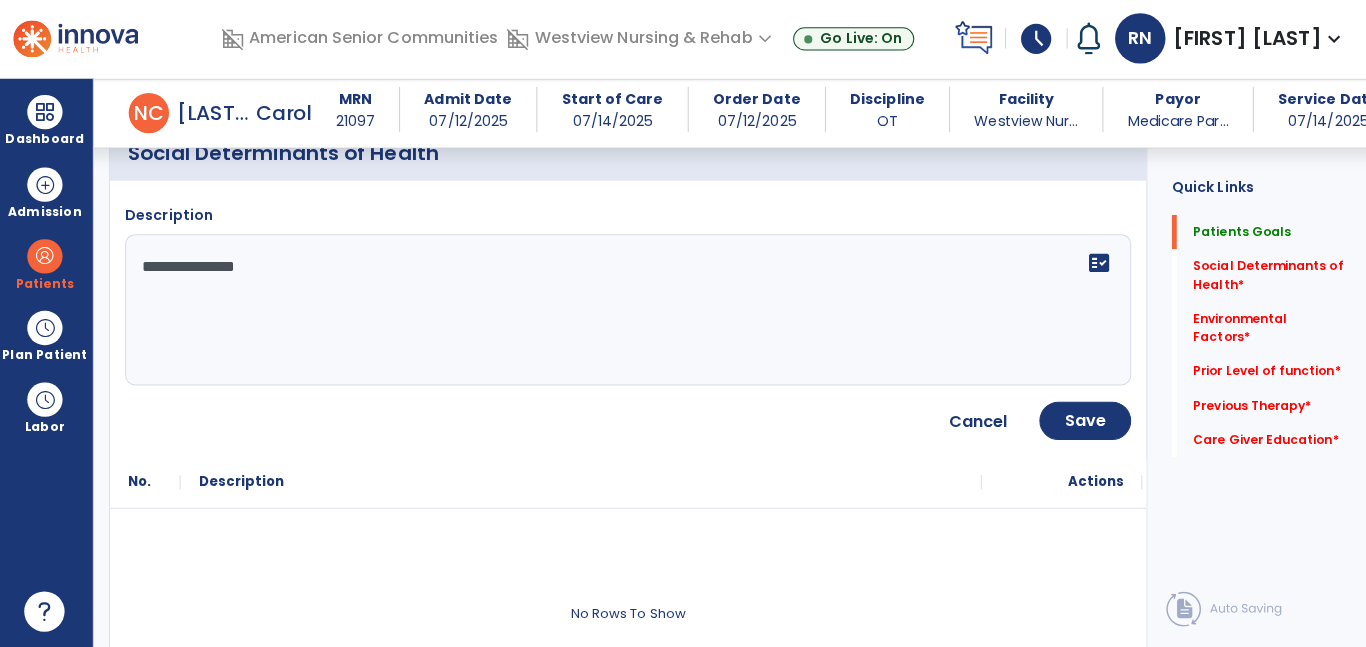 scroll, scrollTop: 524, scrollLeft: 0, axis: vertical 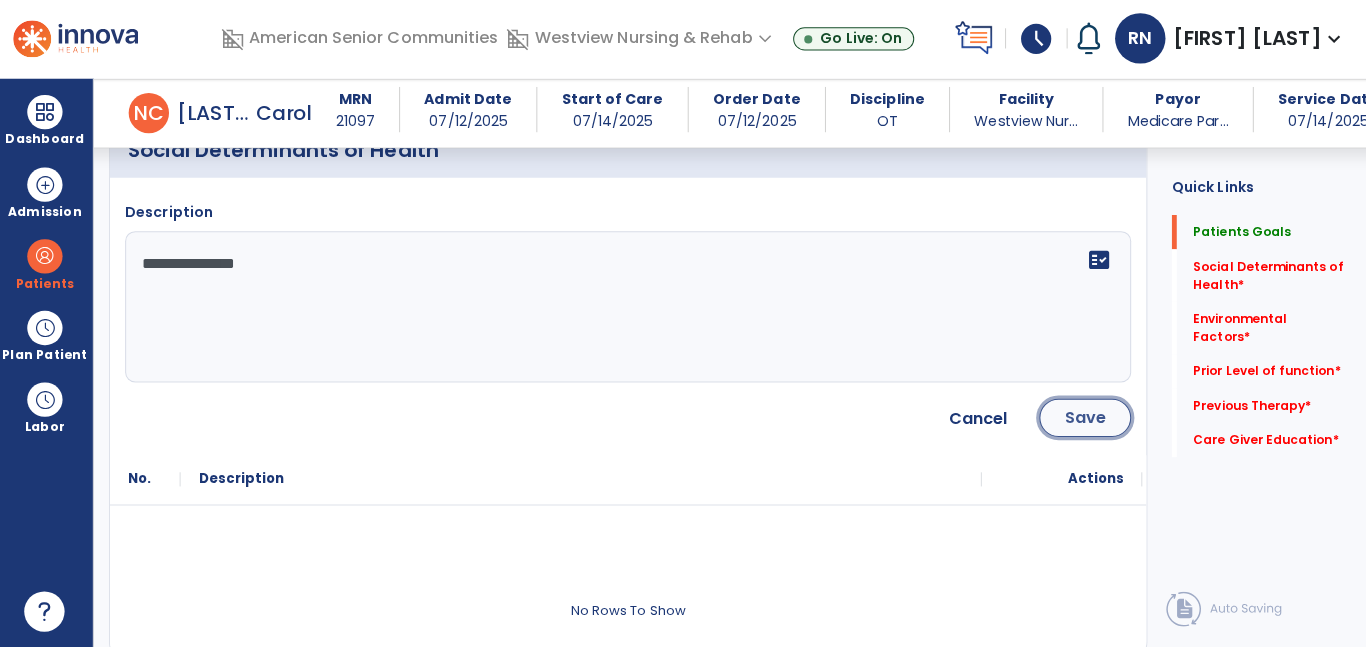 click on "Save" 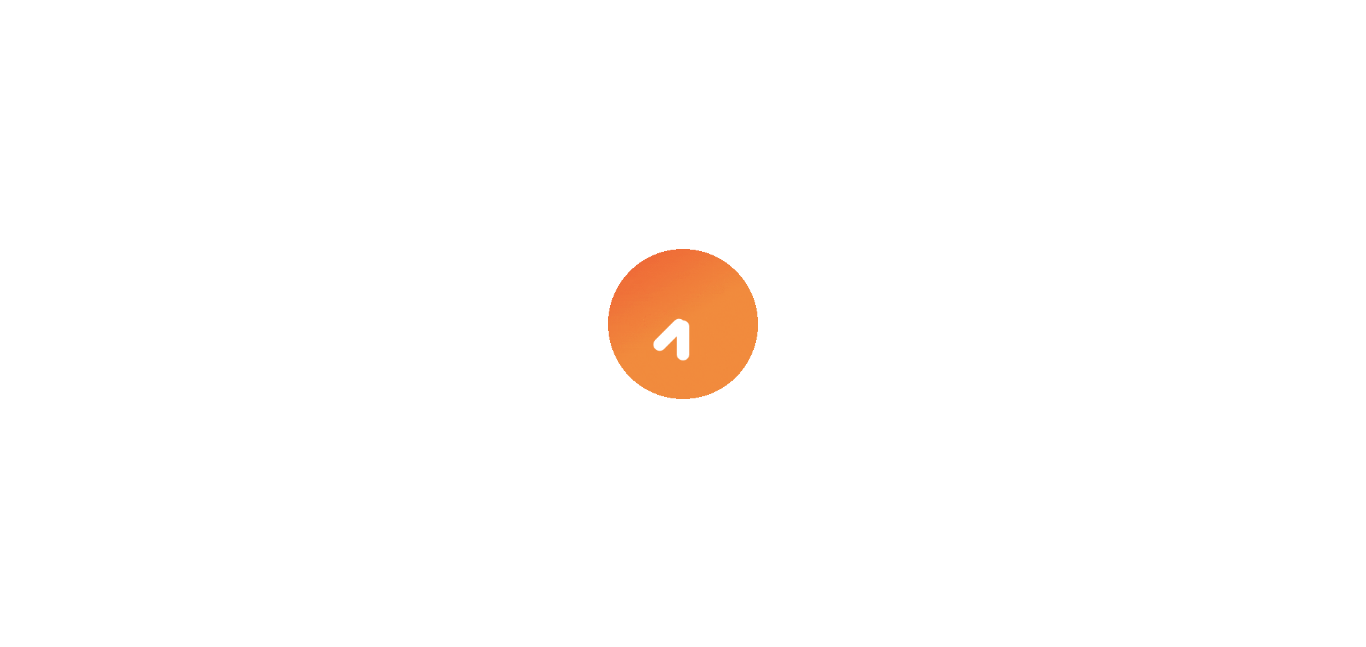 scroll, scrollTop: 0, scrollLeft: 0, axis: both 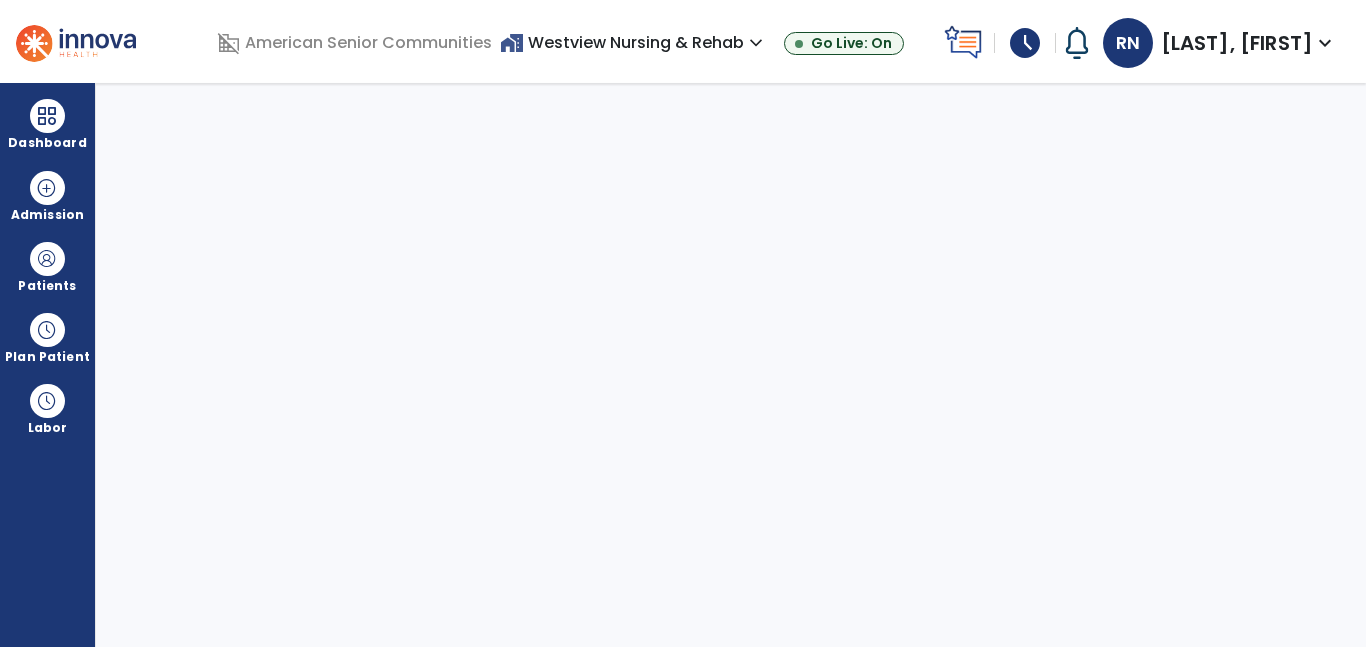 select on "****" 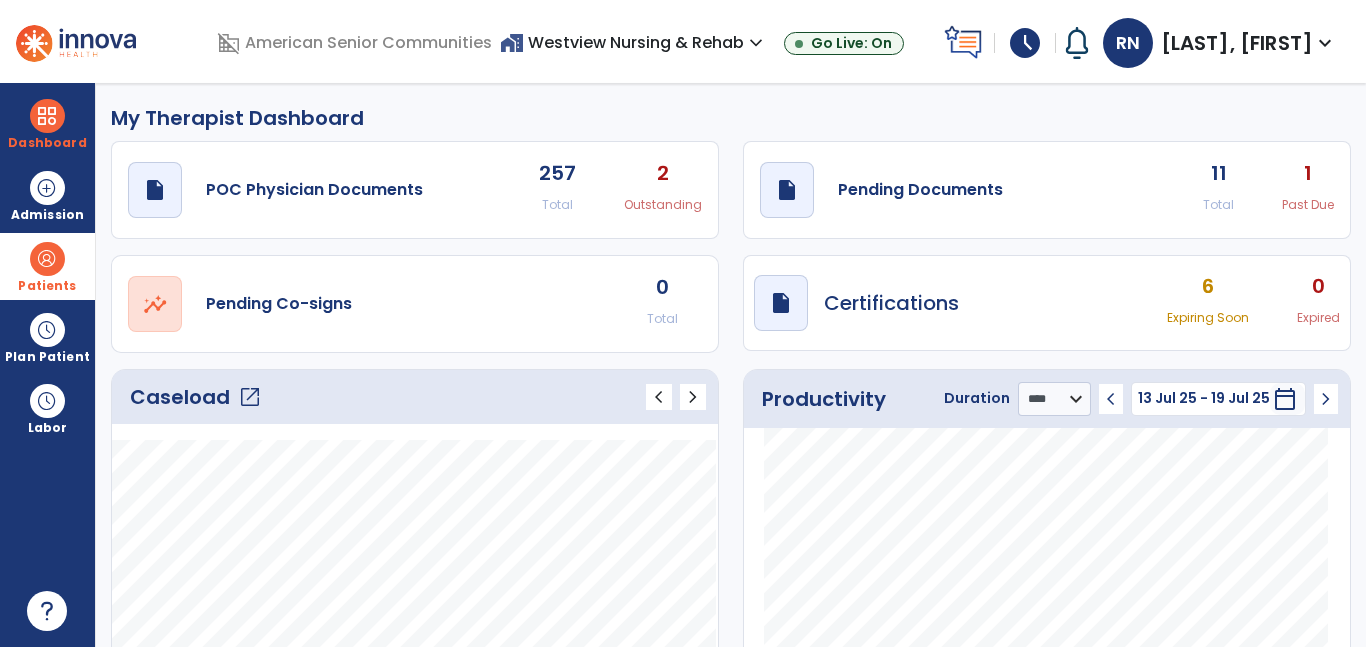 click on "Patients" at bounding box center (47, 286) 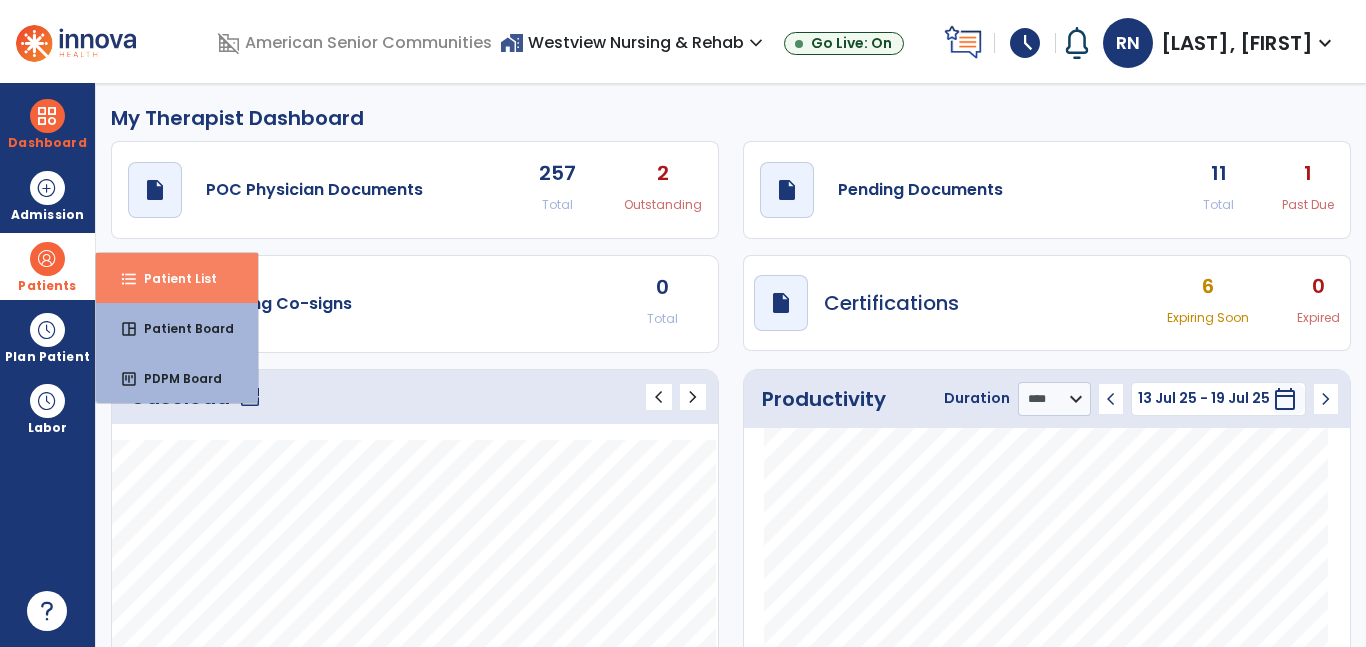 click on "format_list_bulleted  Patient List" at bounding box center [177, 278] 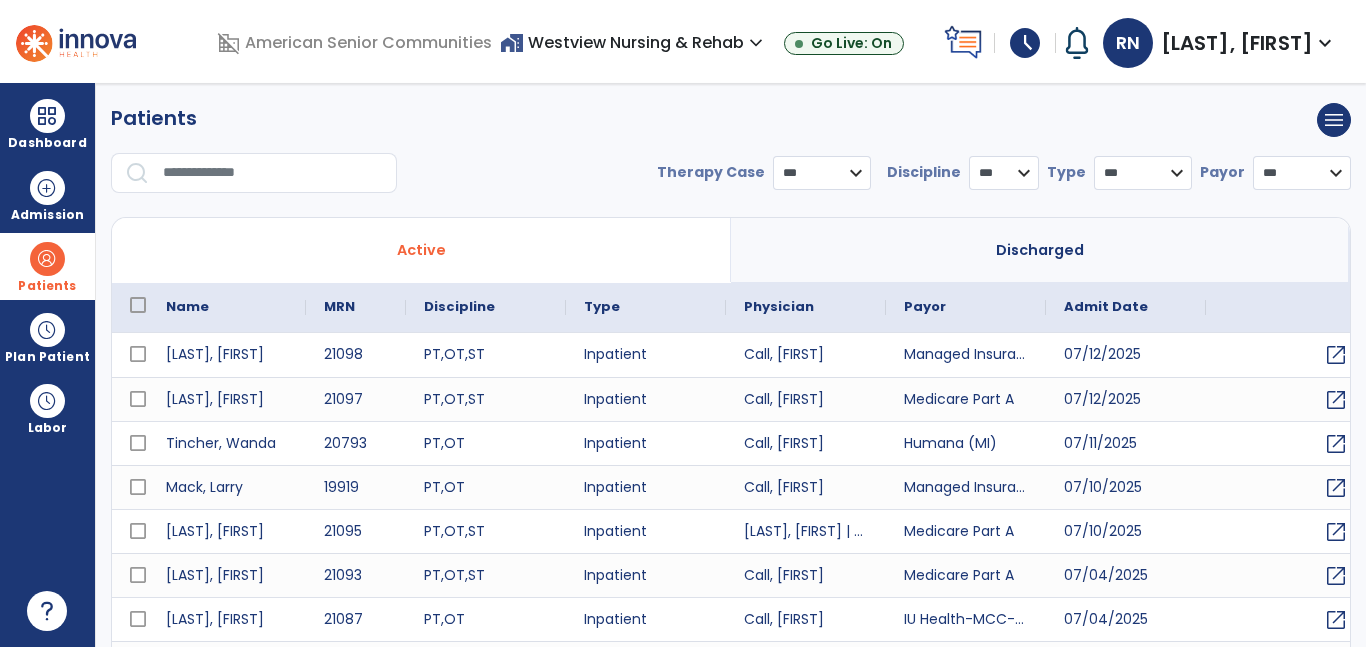 select on "***" 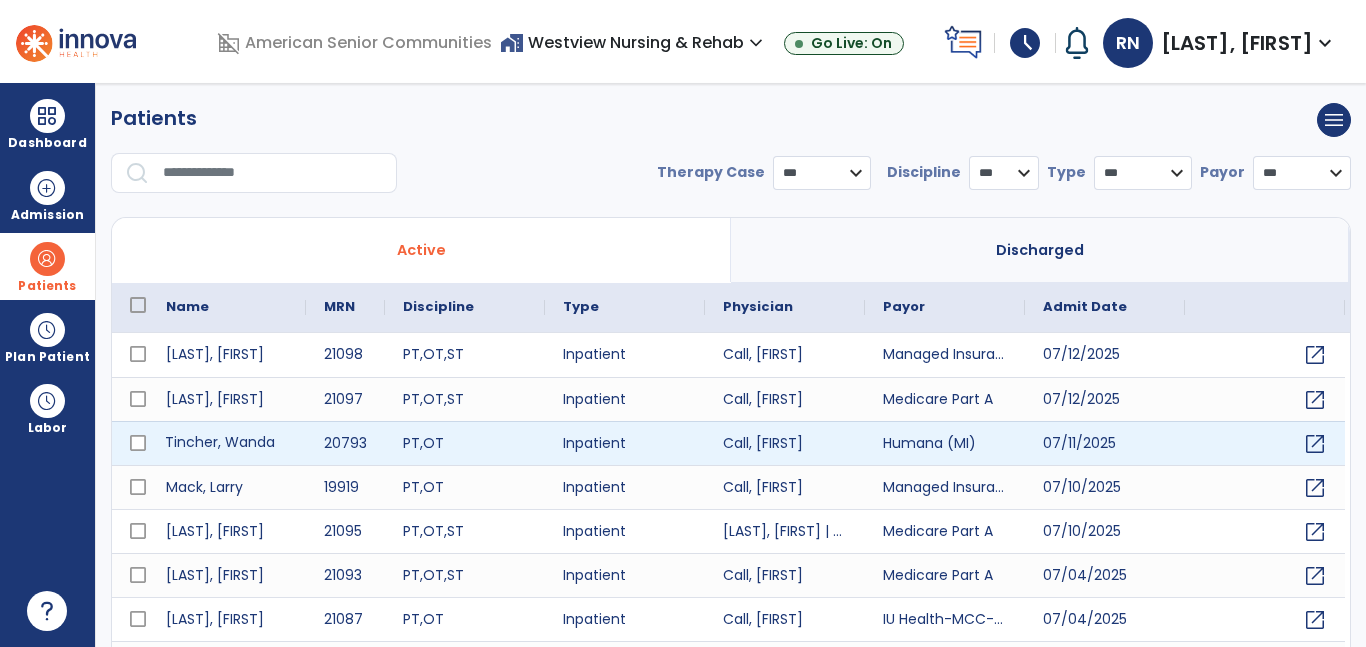 click on "Tincher, Wanda" at bounding box center (227, 443) 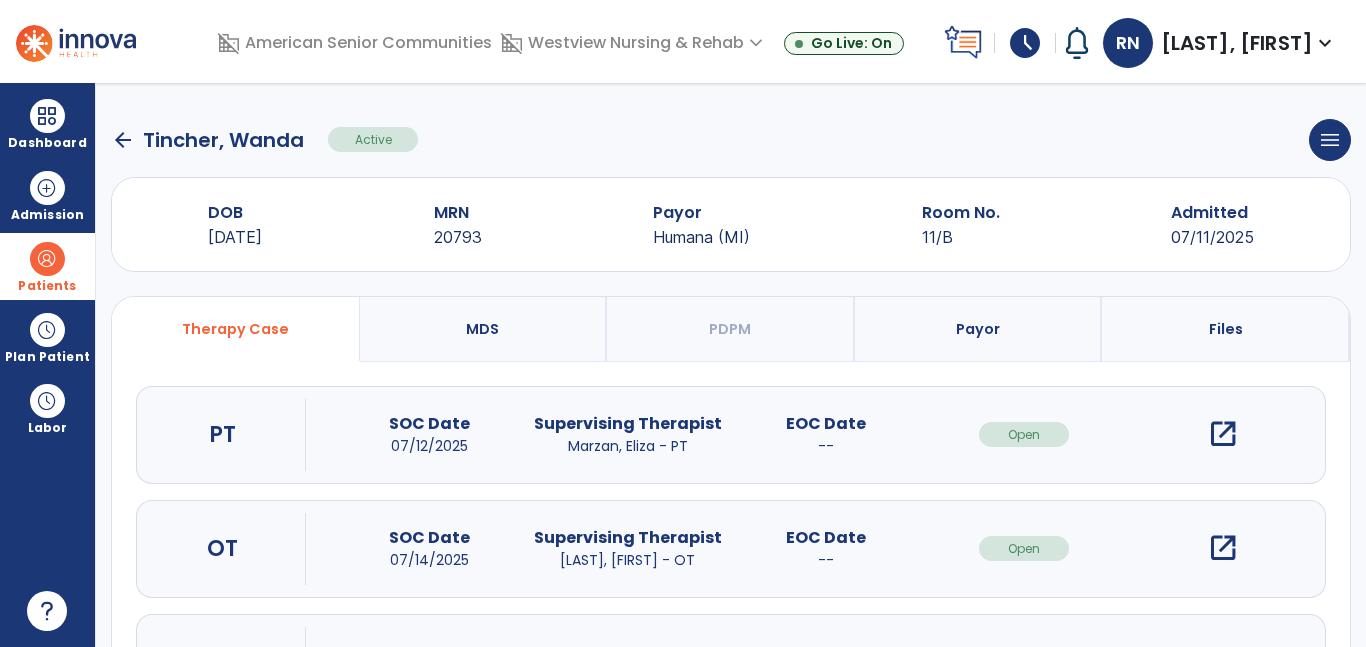 click on "open_in_new" at bounding box center [1223, 548] 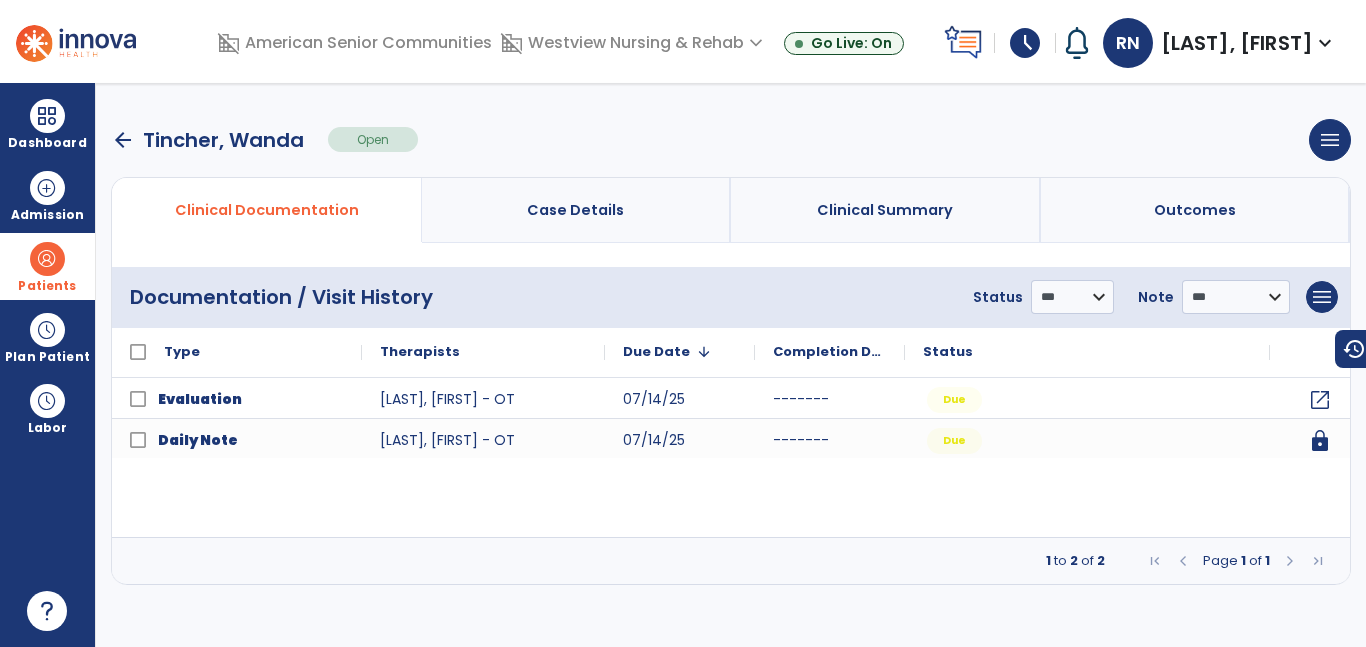 click on "Page" at bounding box center (1220, 560) 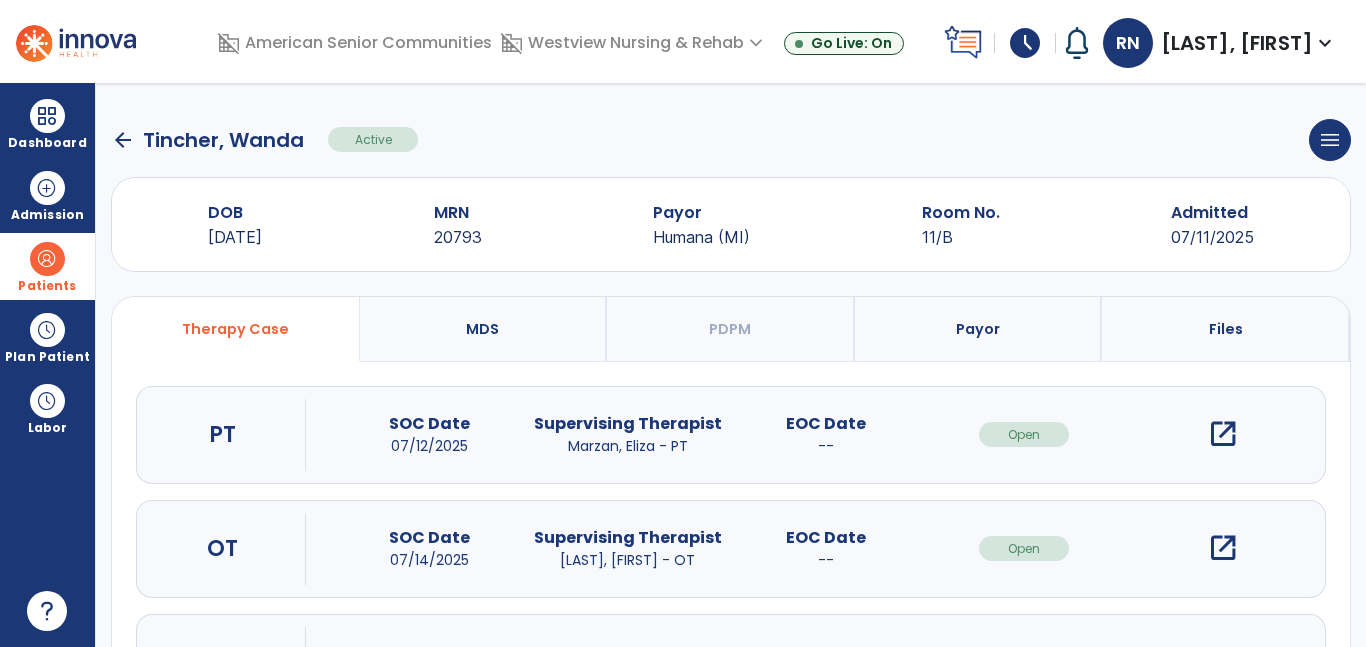click on "open_in_new" at bounding box center [1223, 434] 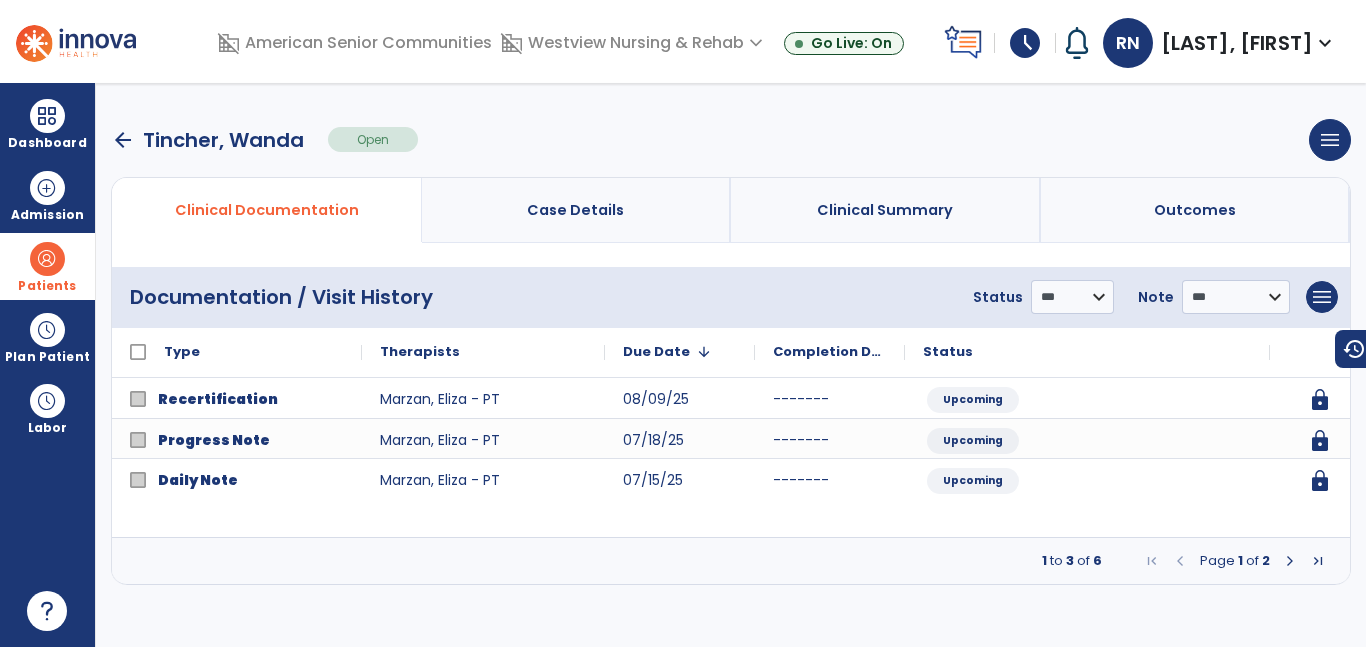 click at bounding box center [1290, 561] 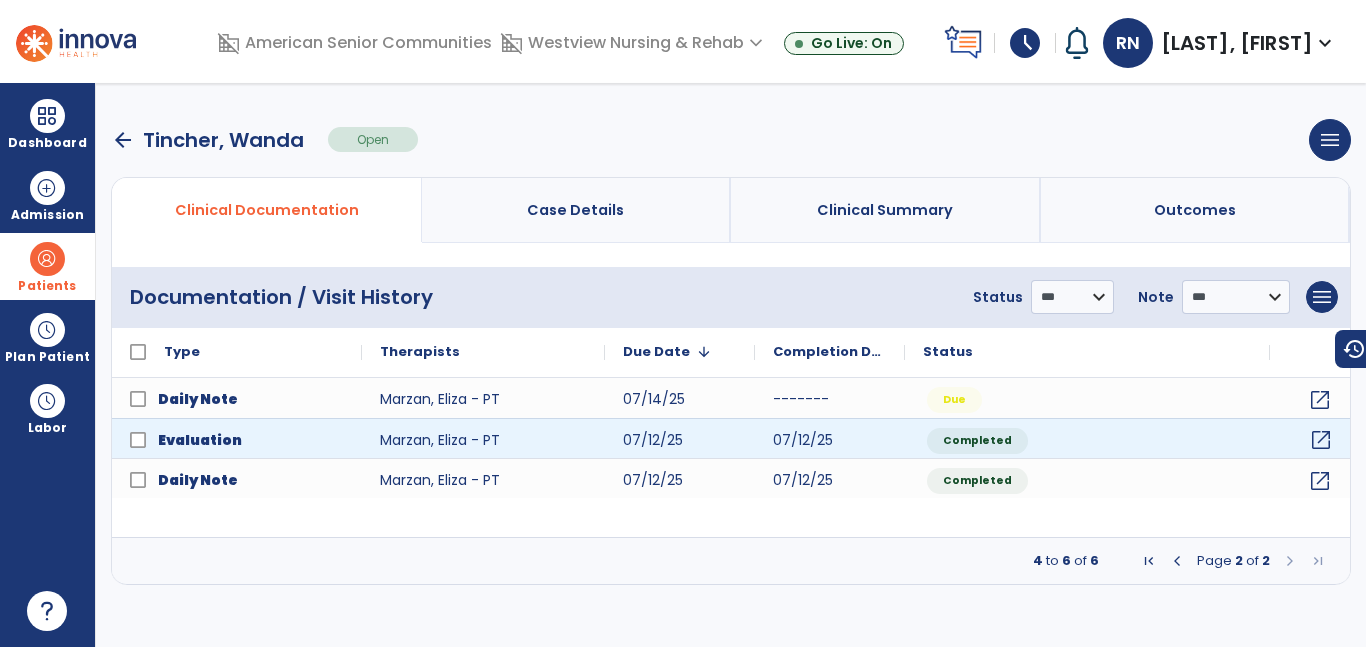 click on "open_in_new" 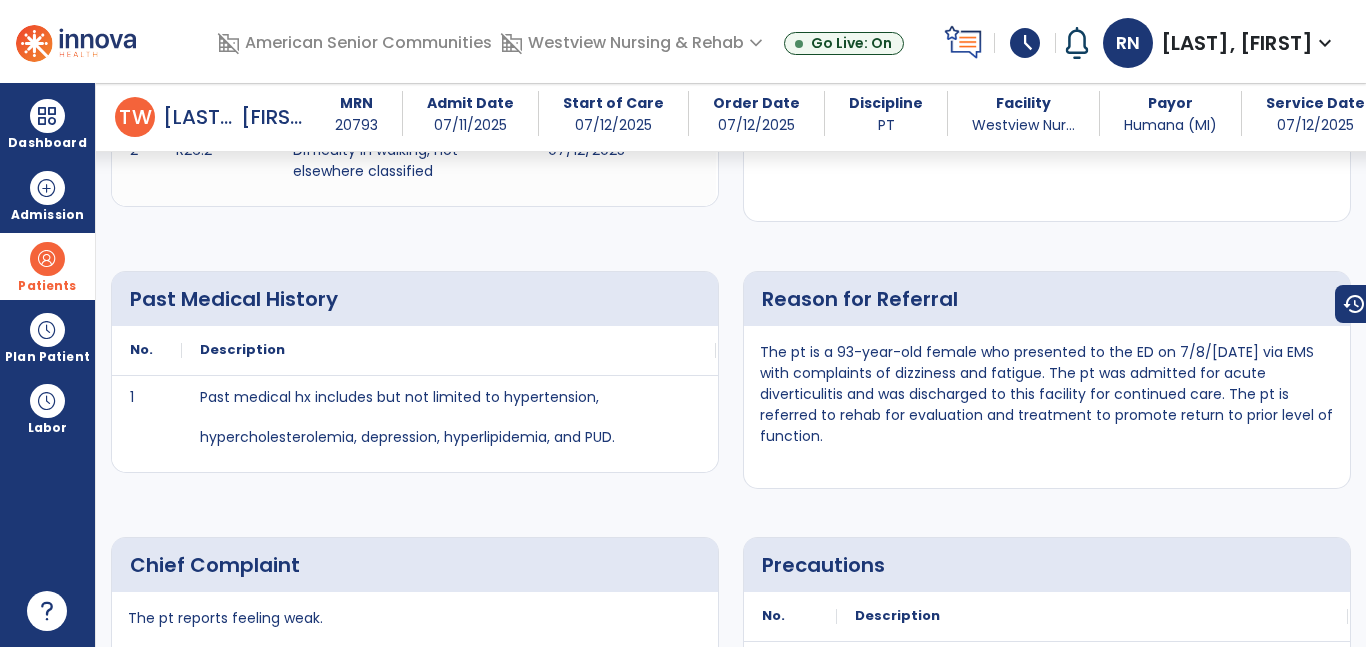 scroll, scrollTop: 881, scrollLeft: 0, axis: vertical 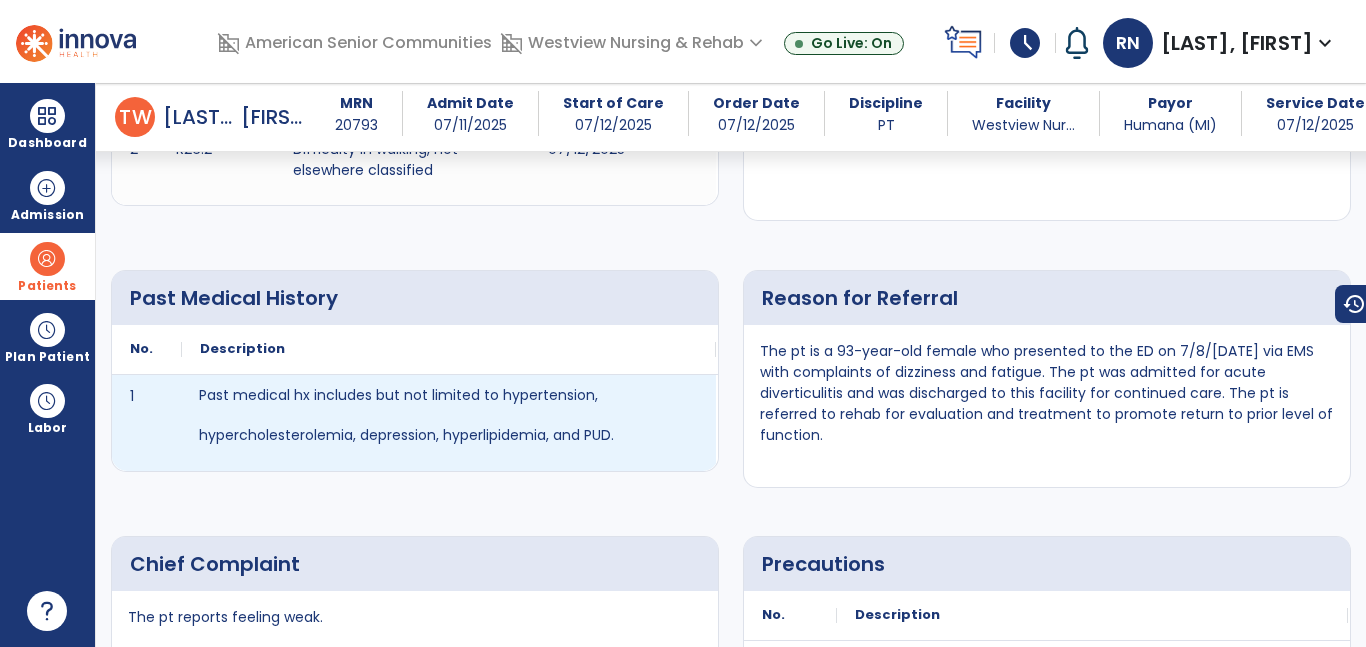 drag, startPoint x: 221, startPoint y: 394, endPoint x: 535, endPoint y: 444, distance: 317.95596 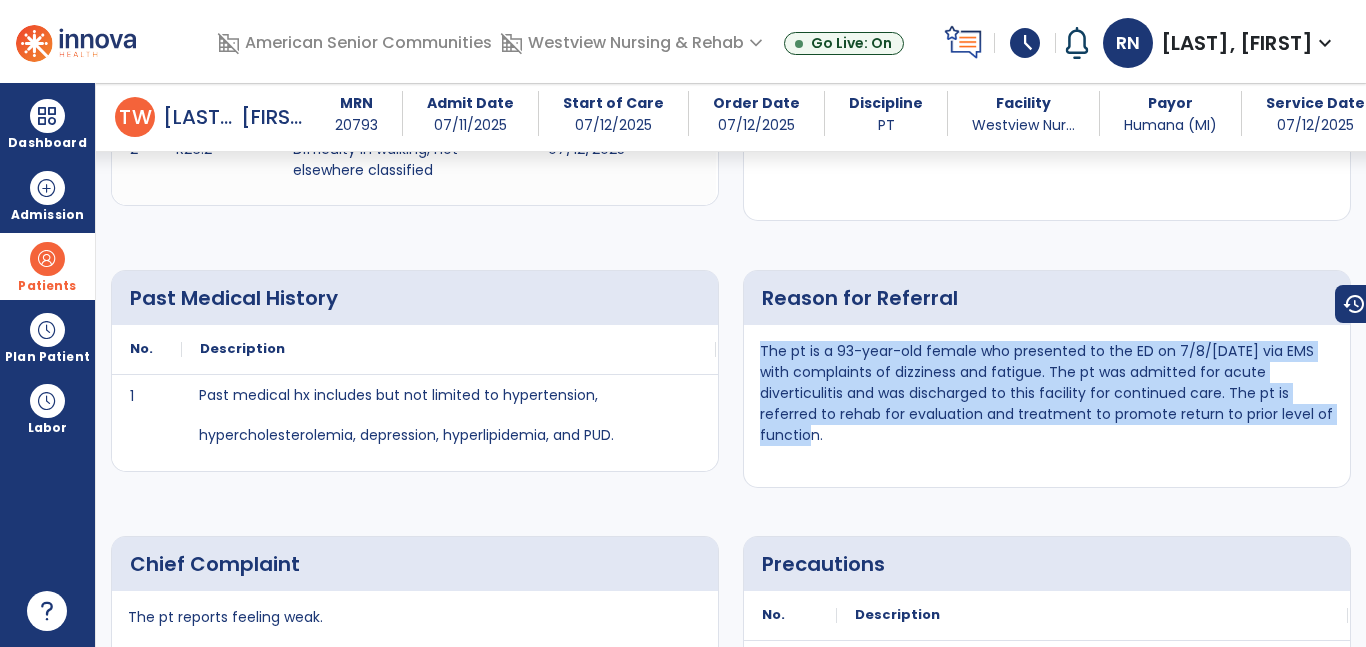 drag, startPoint x: 758, startPoint y: 353, endPoint x: 1361, endPoint y: 423, distance: 607.04944 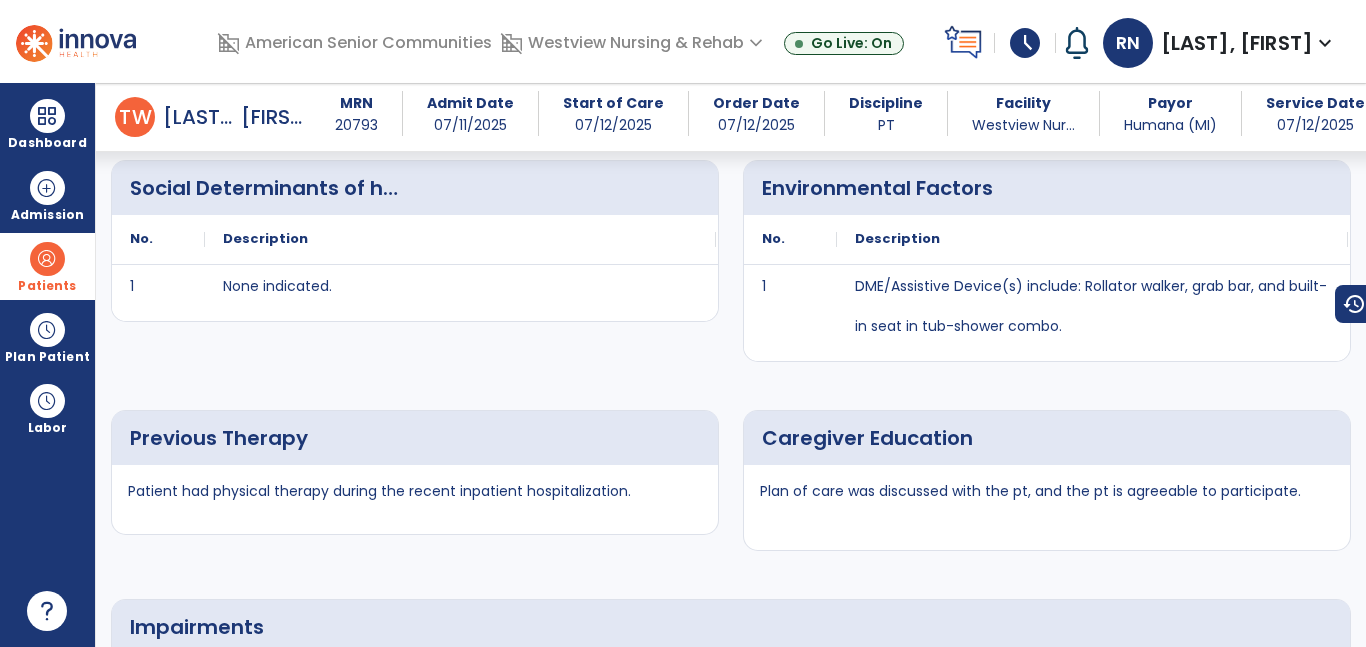 scroll, scrollTop: 1952, scrollLeft: 0, axis: vertical 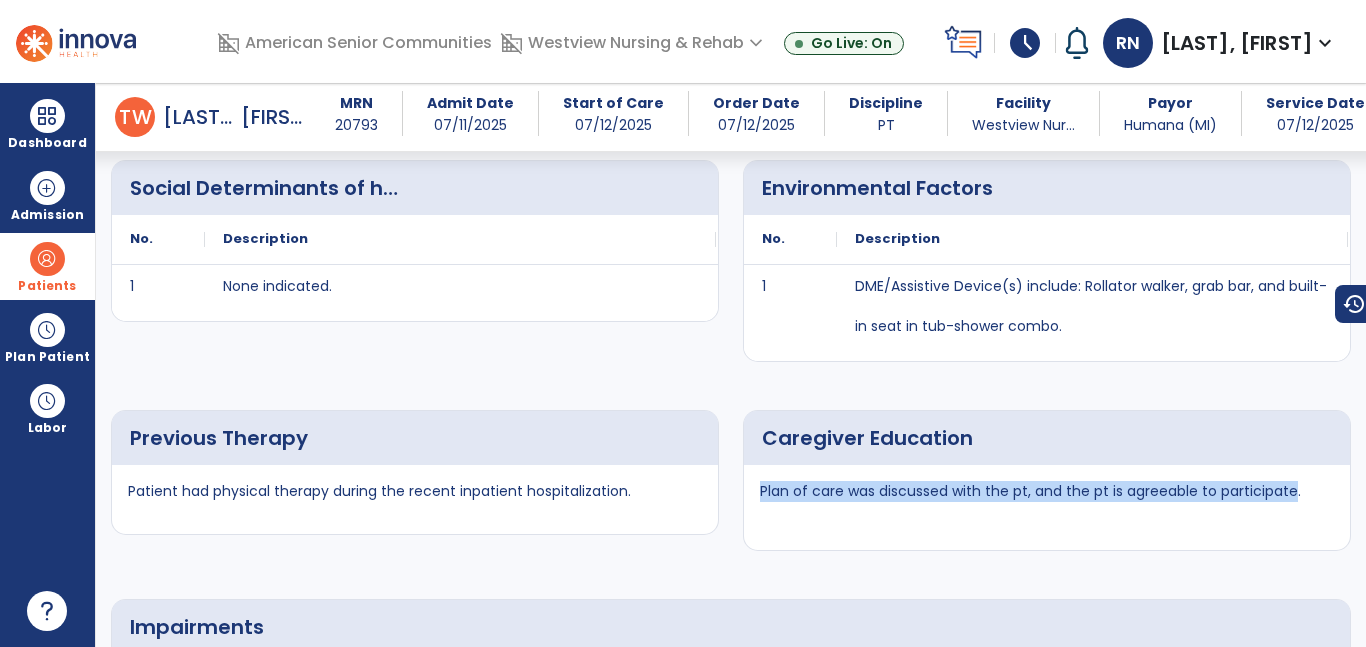 copy on "Plan of care was discussed with the pt, and the pt is agreeable to participate" 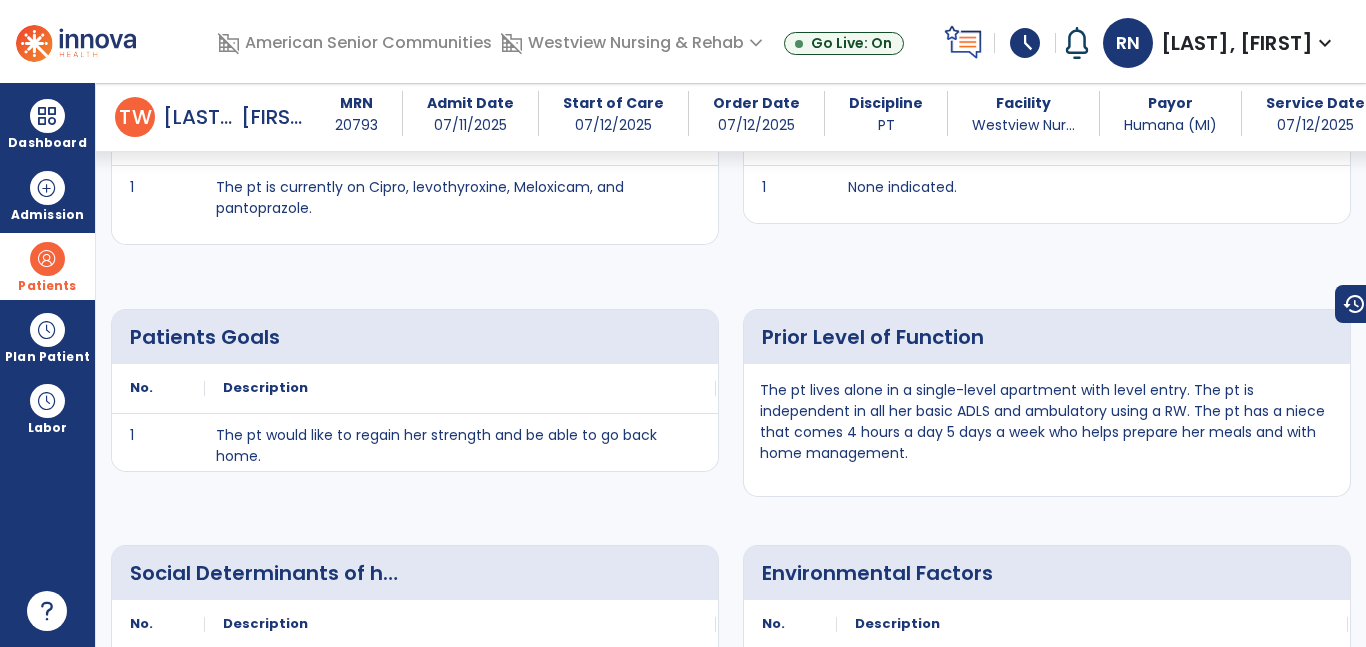 scroll, scrollTop: 1560, scrollLeft: 0, axis: vertical 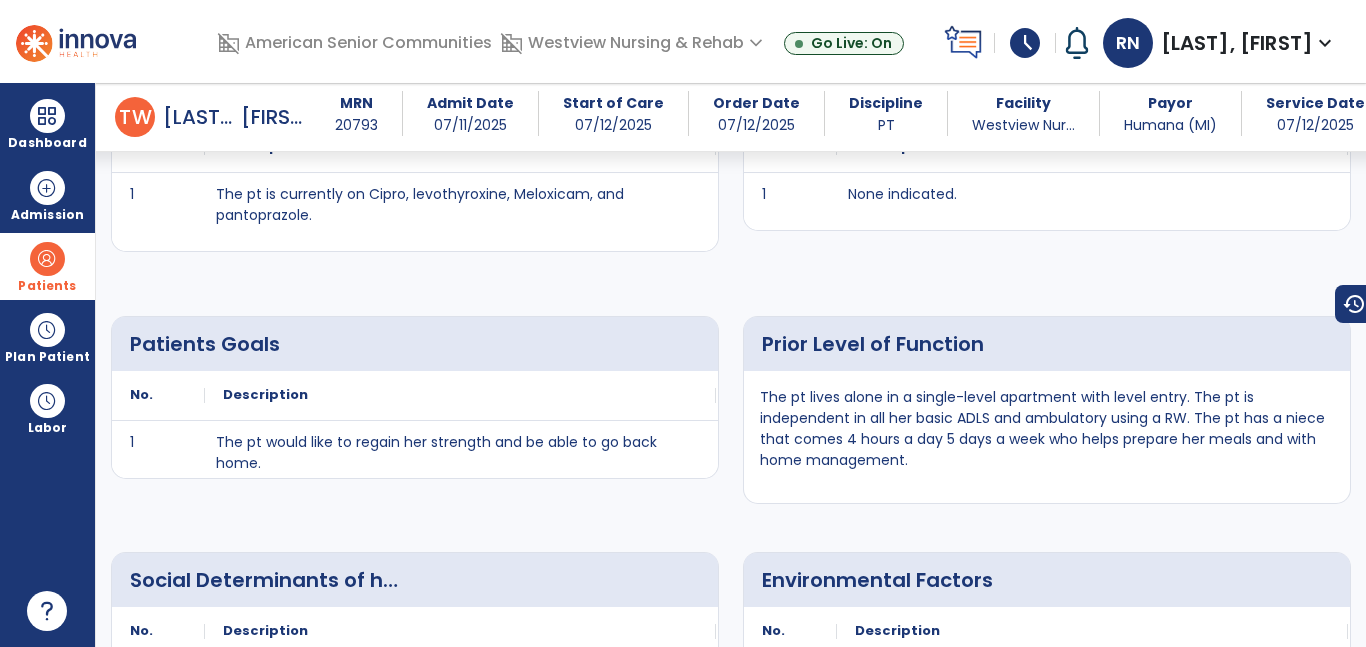 click on "The pt lives alone in a single-level apartment with level entry. The pt is independent in all her basic ADLS and ambulatory using a RW. The pt has a niece that comes 4 hours a day 5 days a week who helps prepare her meals and with home management." at bounding box center (1047, 429) 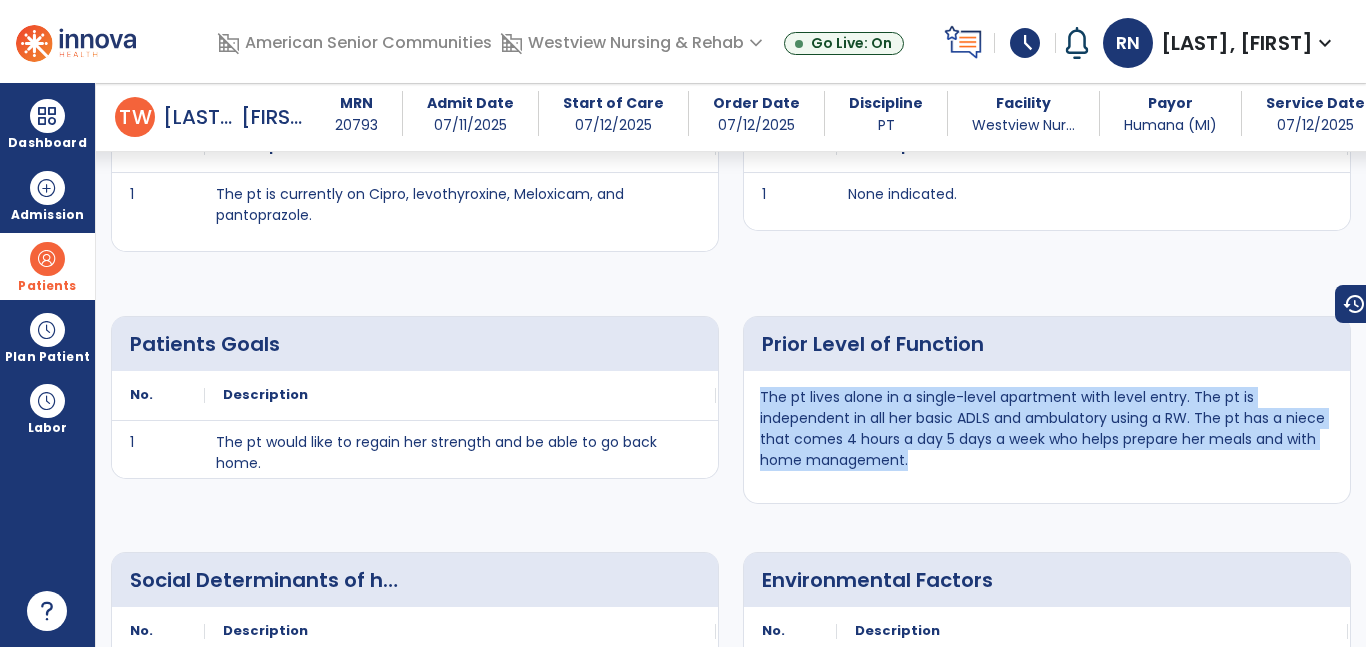 copy on "The pt lives alone in a single-level apartment with level entry. The pt is independent in all her basic ADLS and ambulatory using a RW. The pt has a niece that comes 4 hours a day 5 days a week who helps prepare her meals and with home management." 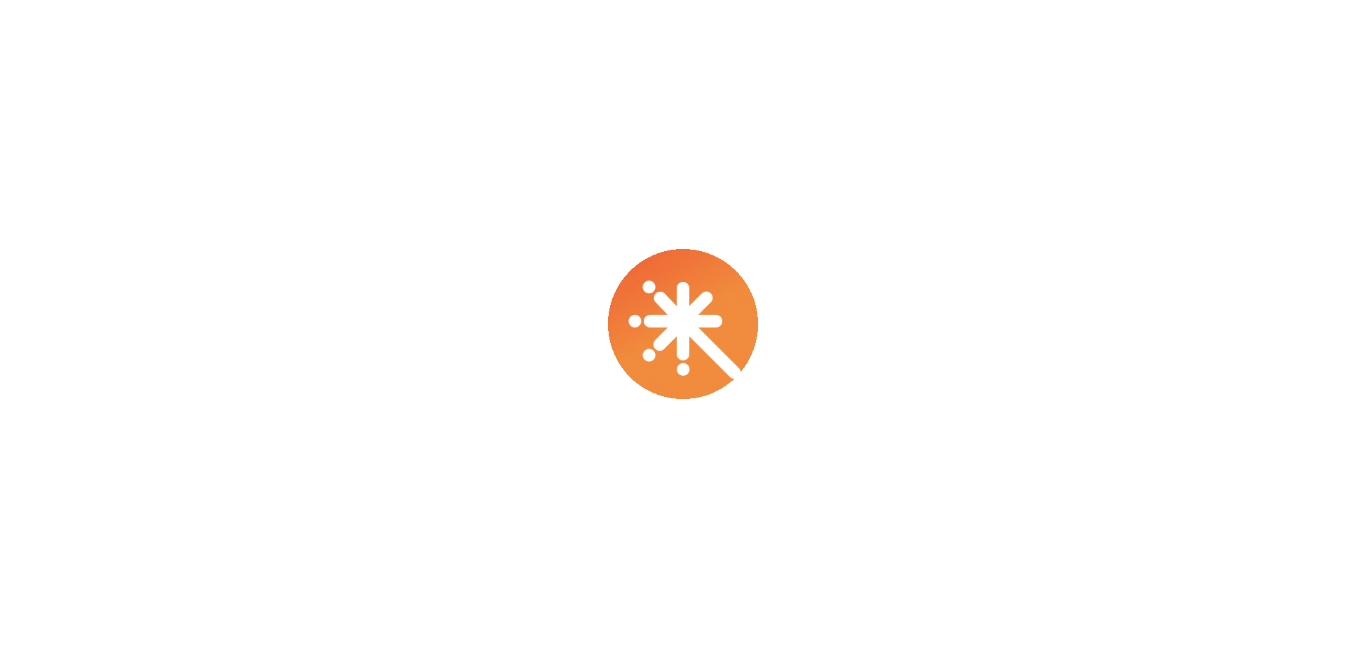 scroll, scrollTop: 0, scrollLeft: 0, axis: both 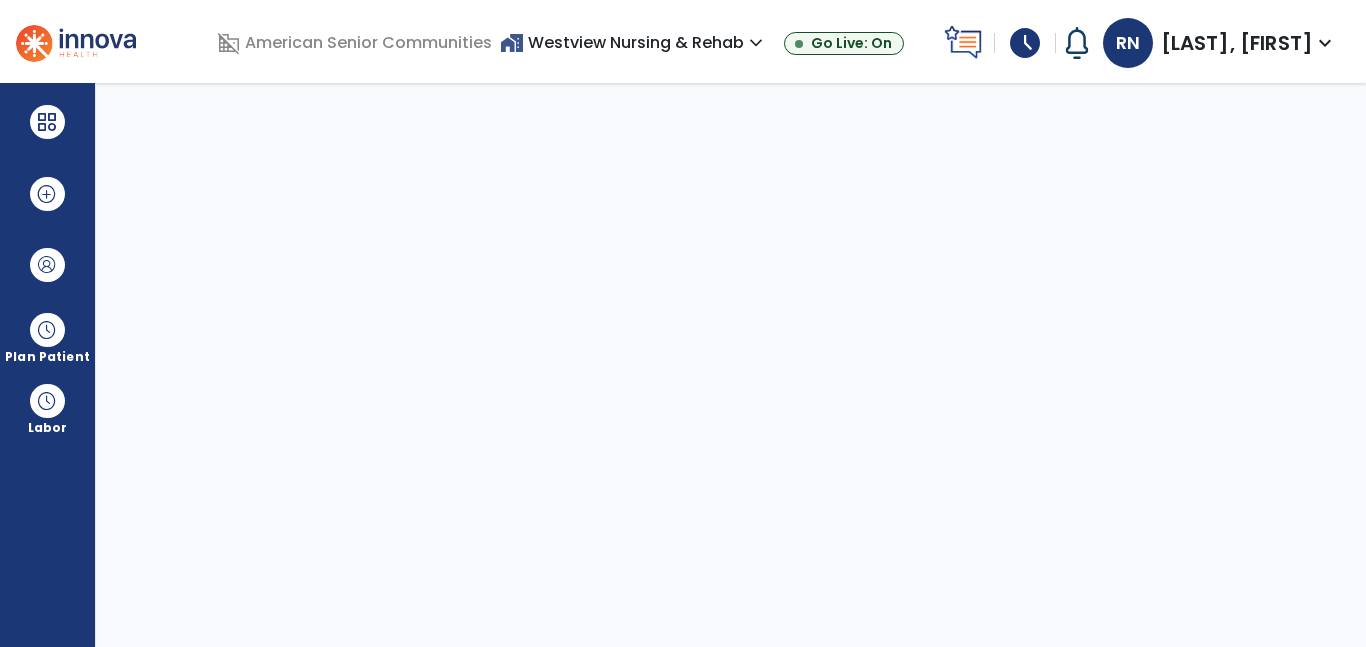 select on "****" 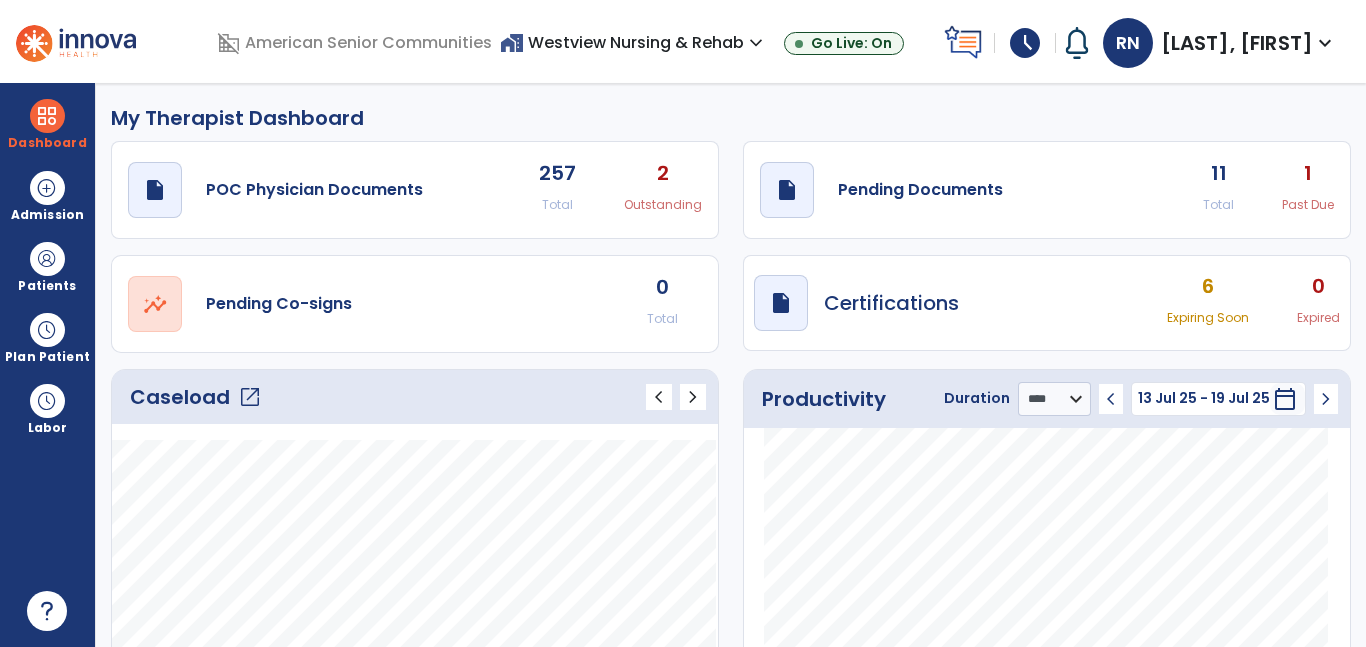 click on "draft   open_in_new  Certifications 6 Expiring Soon 0 Expired" at bounding box center [1047, 303] 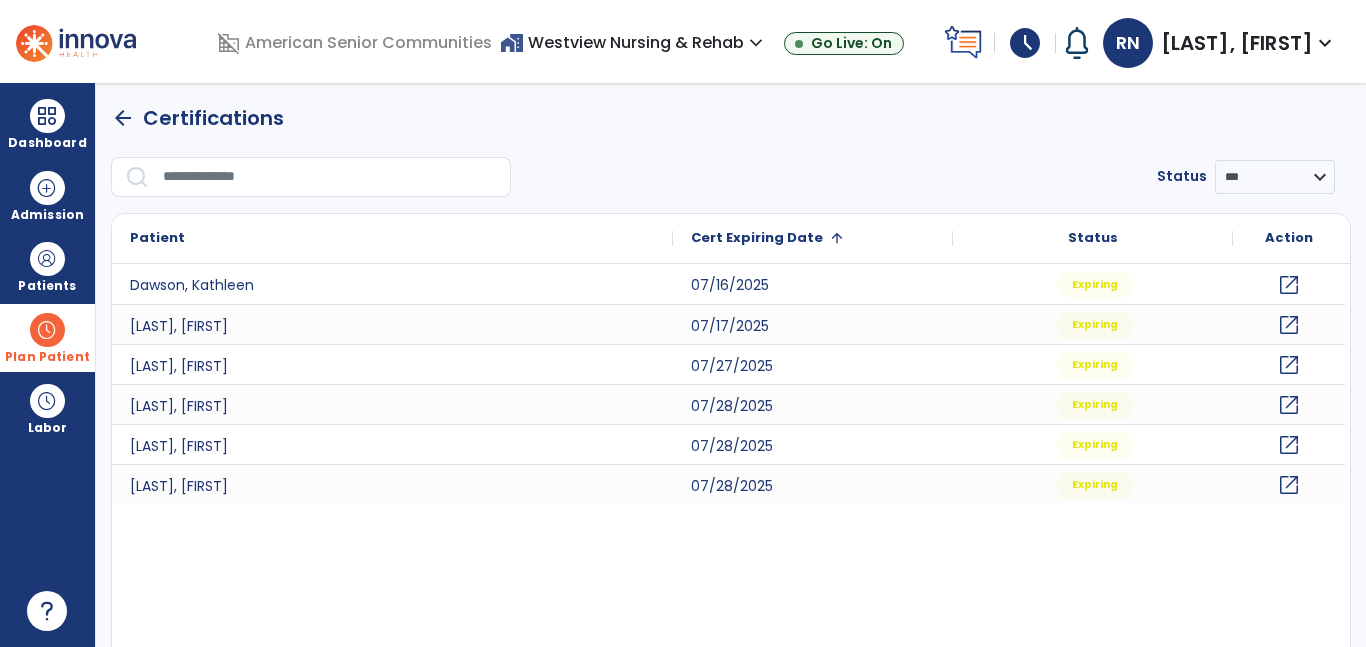 click at bounding box center [47, 330] 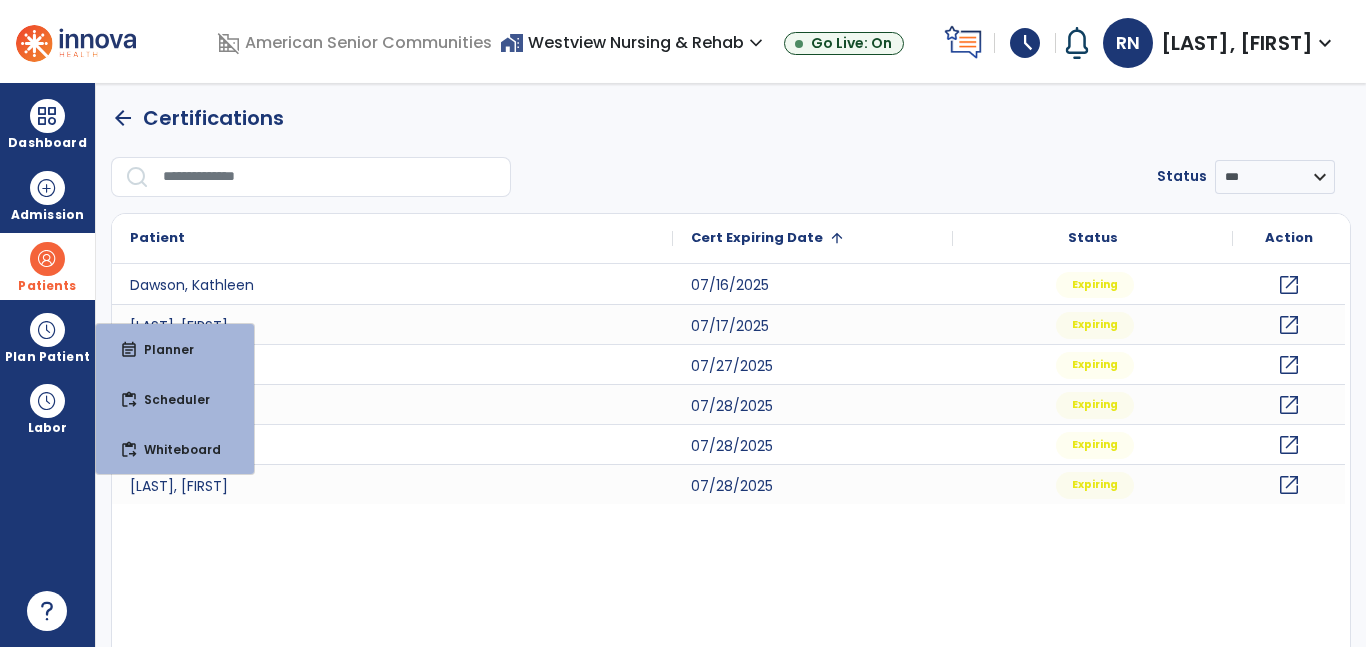 click on "Patients" at bounding box center (47, 286) 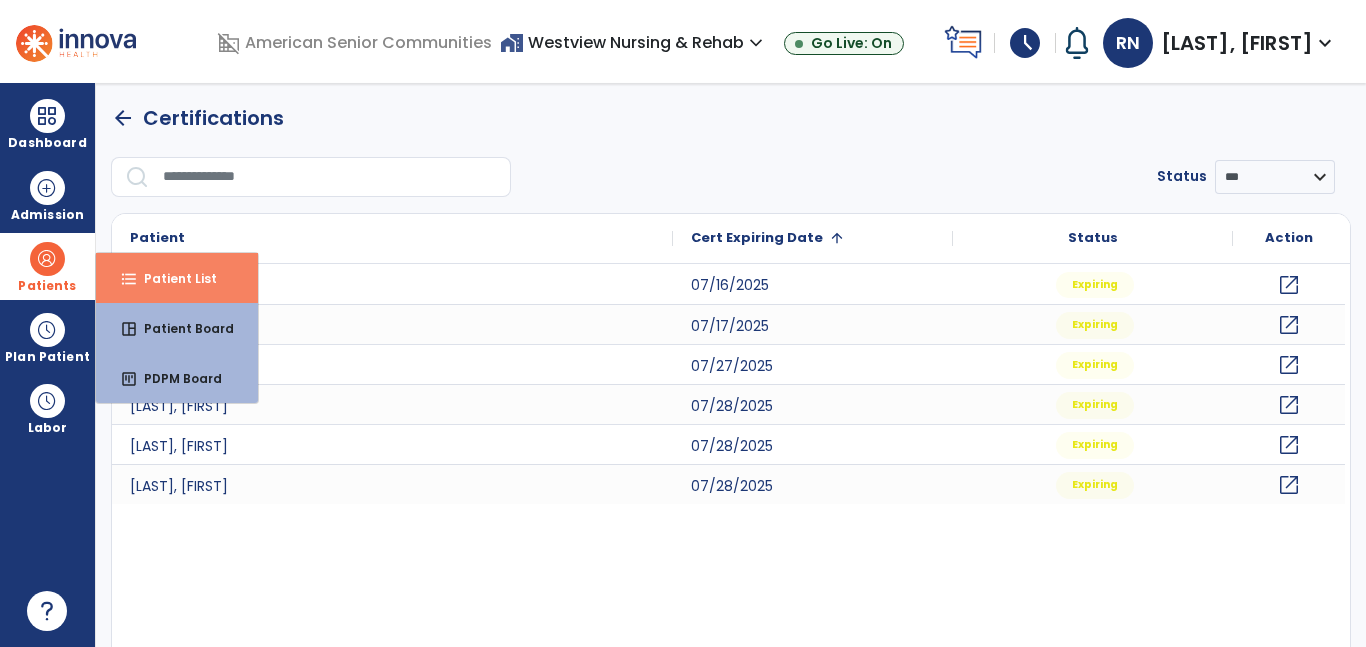 click on "format_list_bulleted  Patient List" at bounding box center (177, 278) 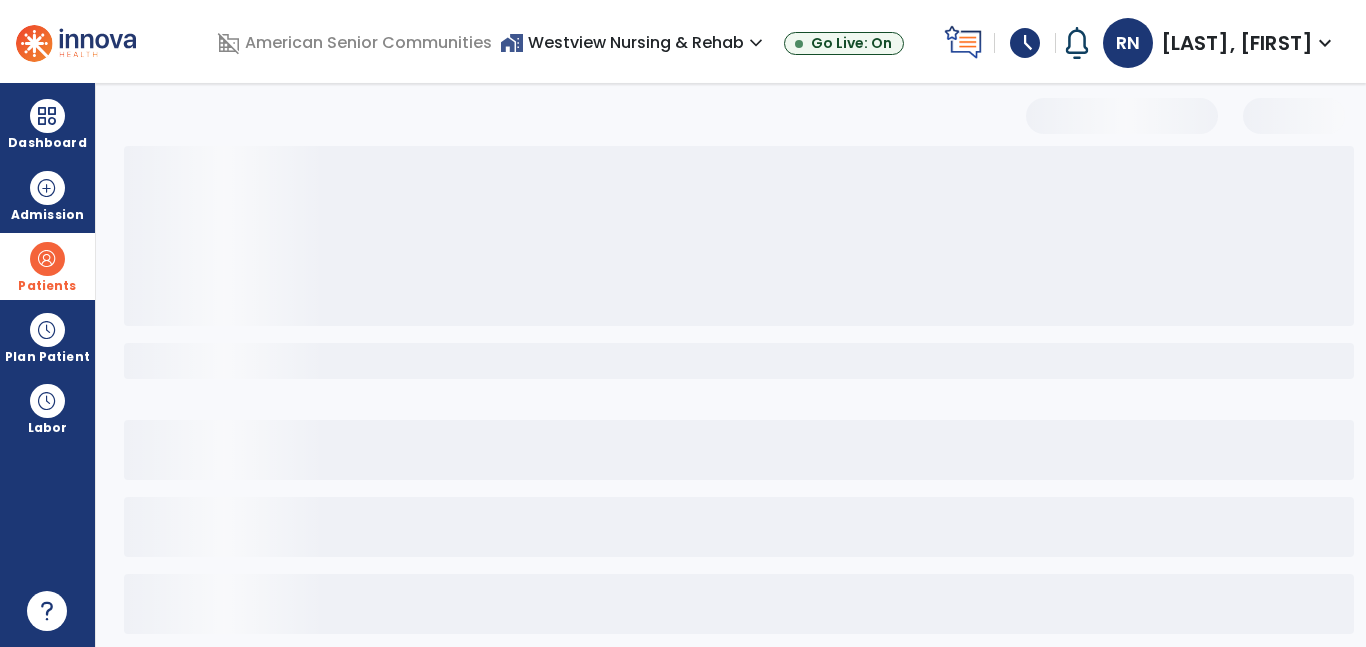 select on "***" 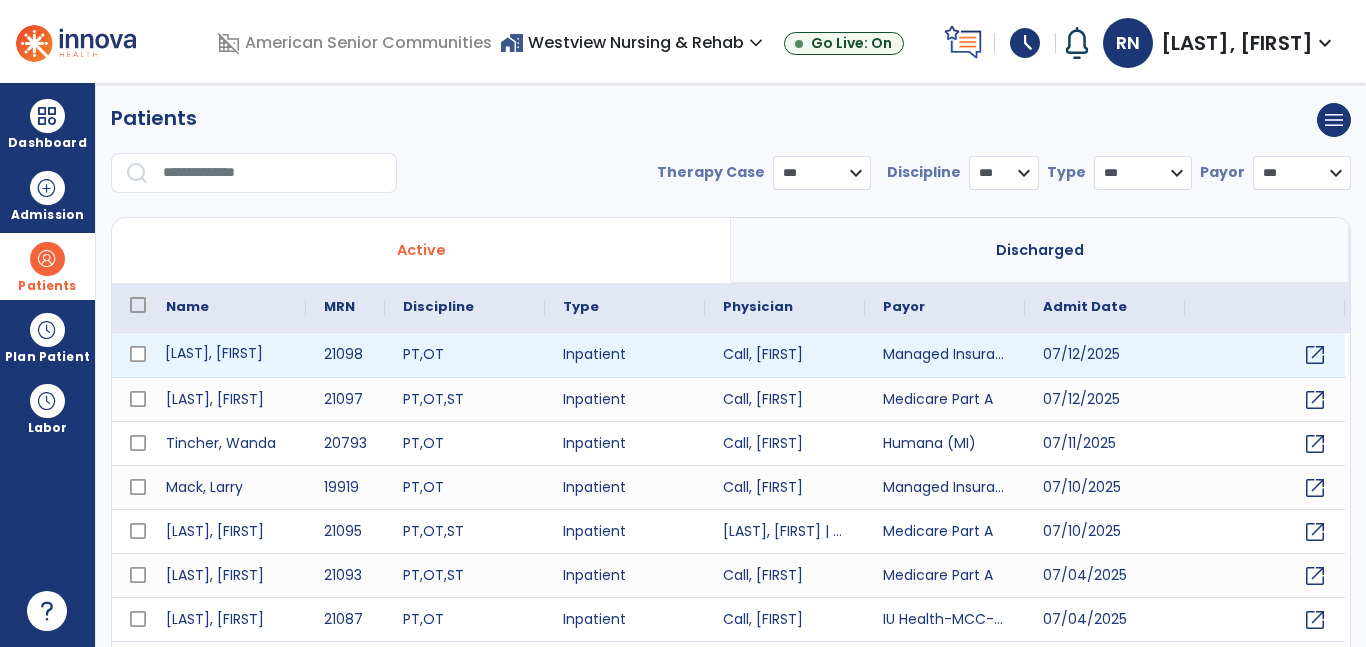 click on "[LAST], [FIRST]" at bounding box center (227, 355) 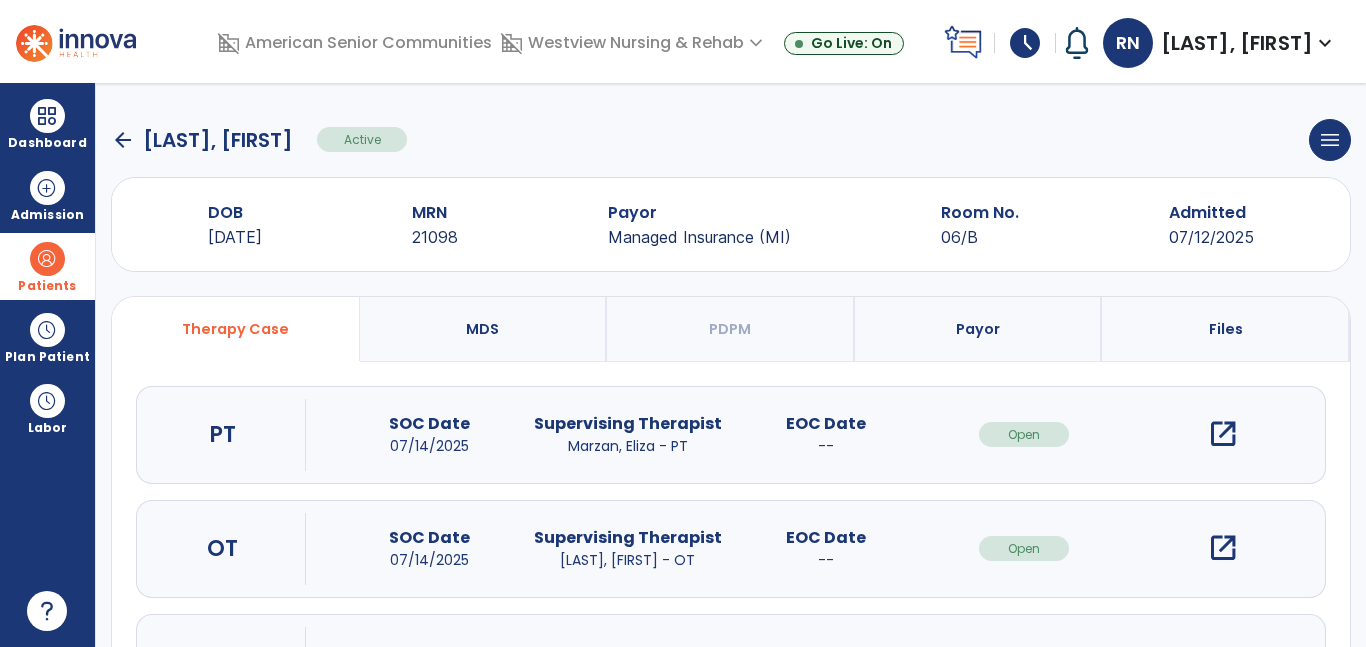click on "open_in_new" at bounding box center (1223, 434) 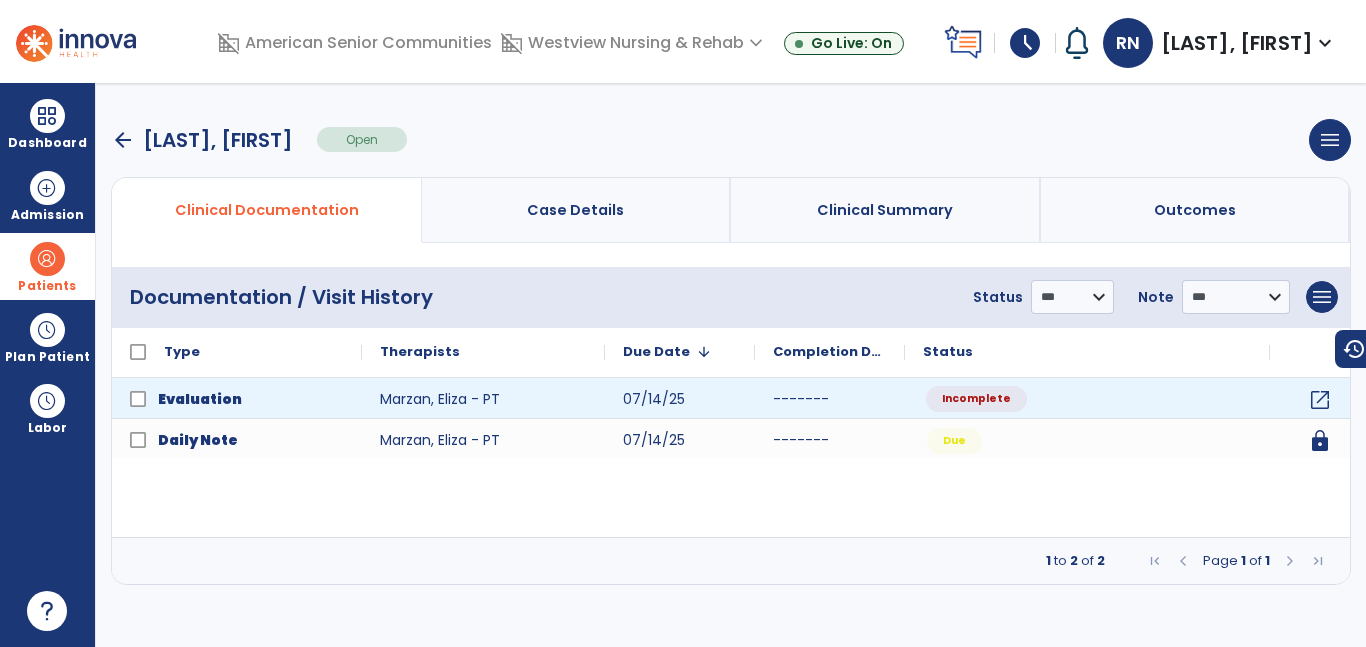 click on "Incomplete" 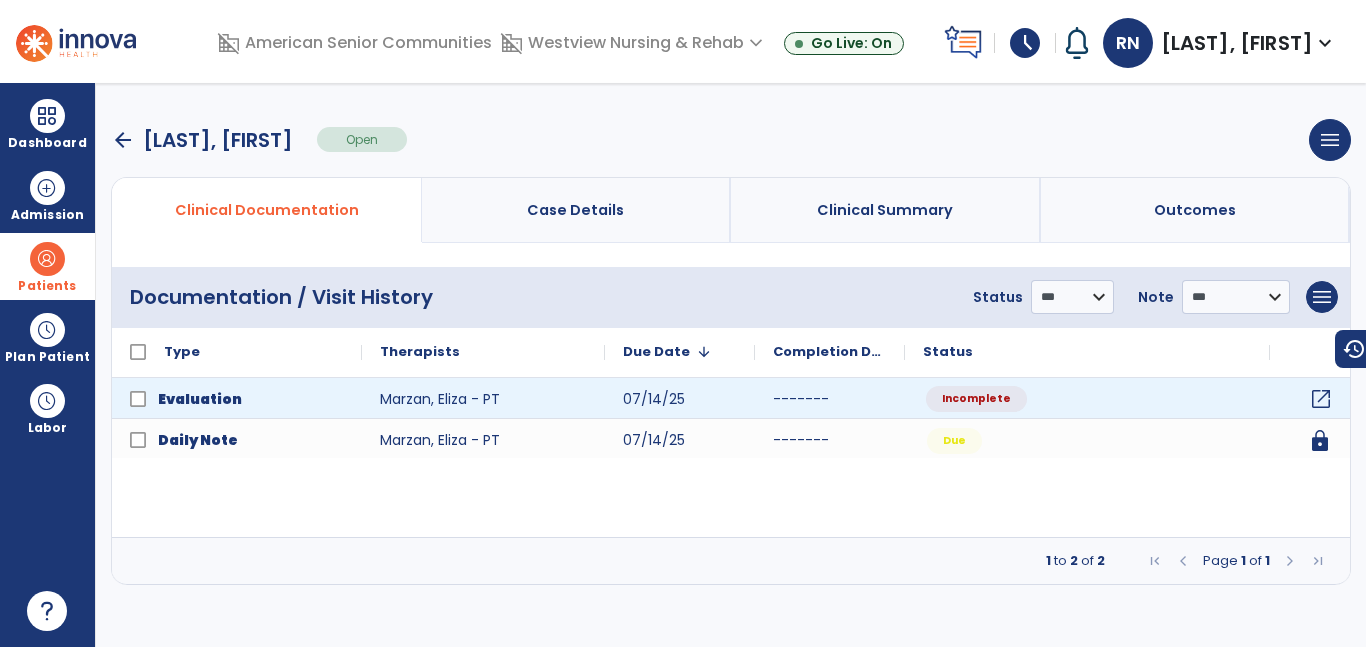 click on "open_in_new" 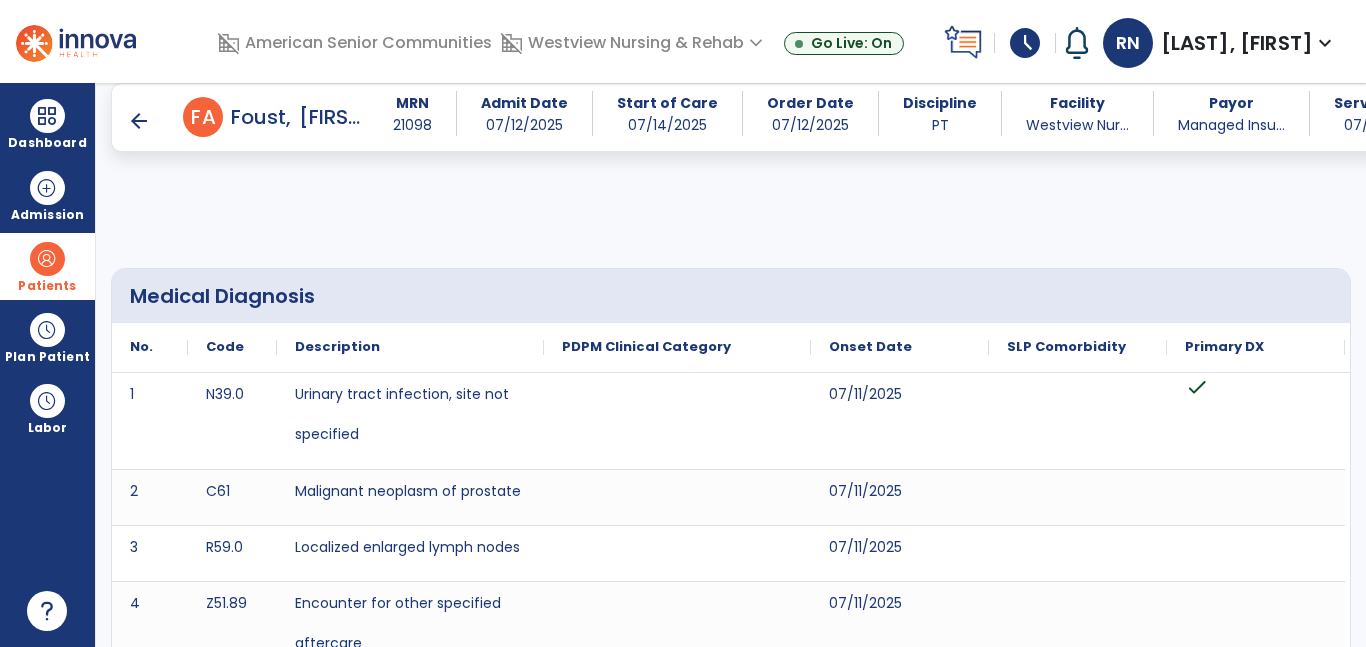 scroll, scrollTop: 872, scrollLeft: 0, axis: vertical 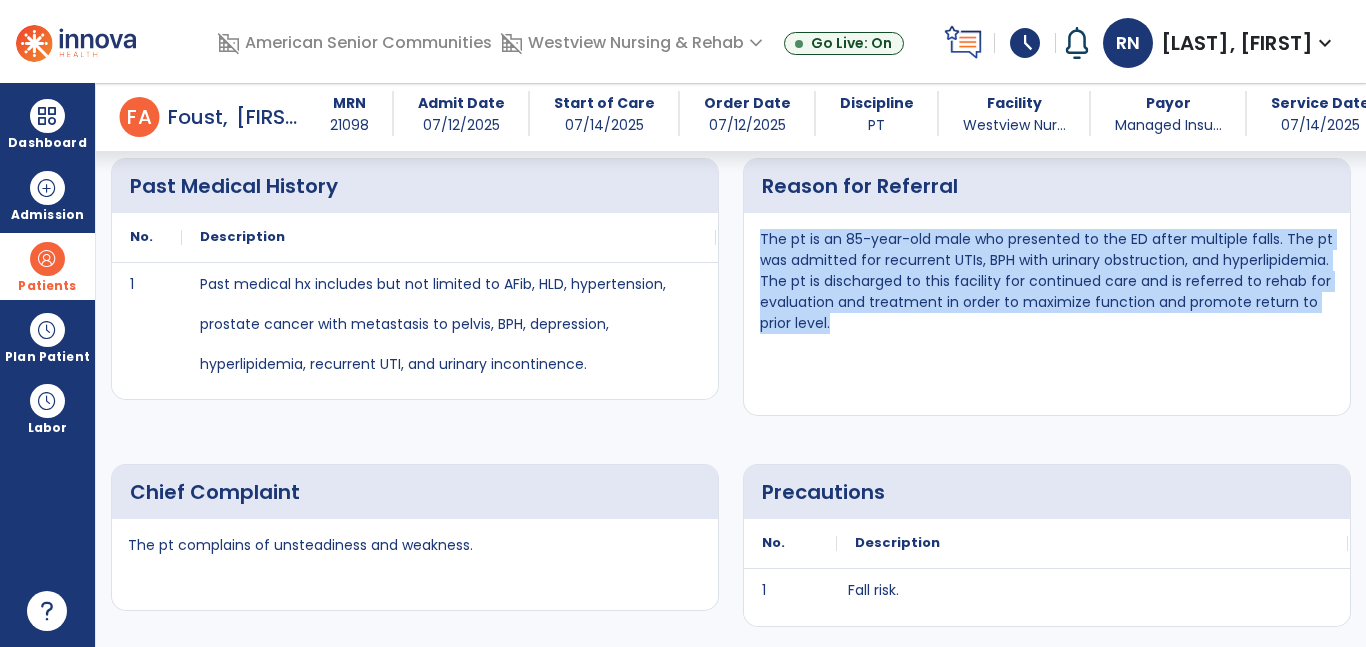 drag, startPoint x: 753, startPoint y: 241, endPoint x: 997, endPoint y: 355, distance: 269.31766 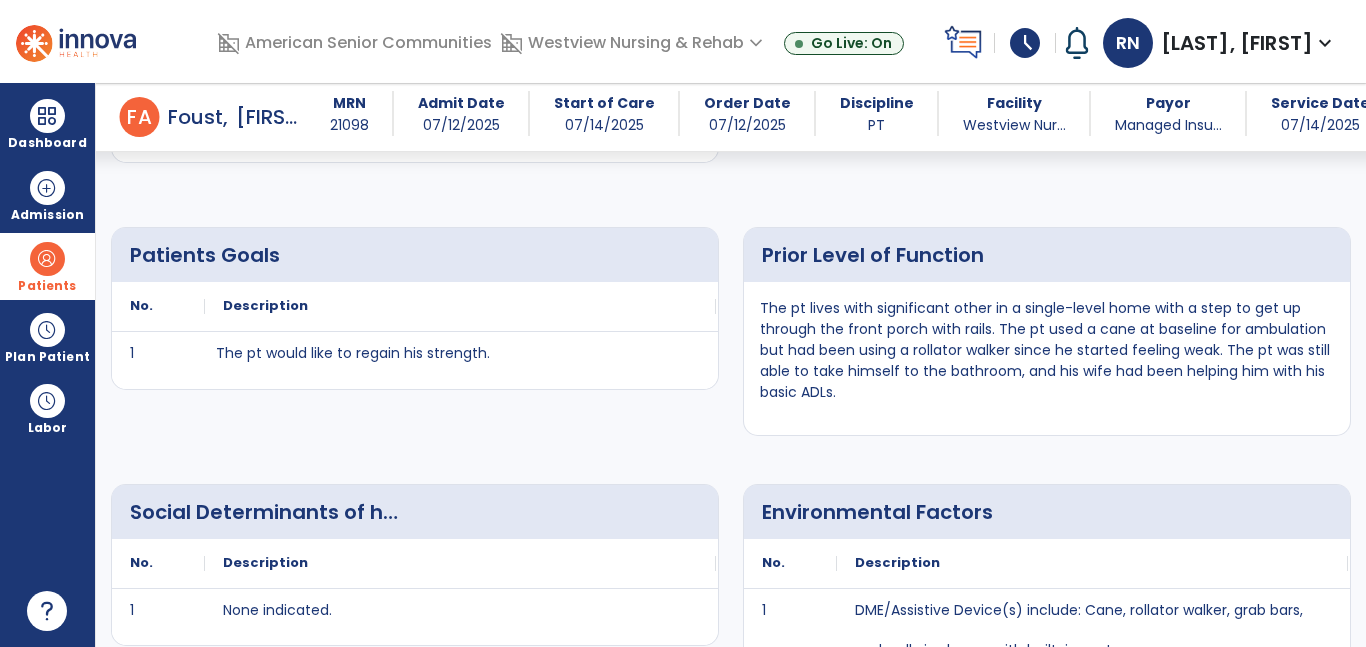 scroll, scrollTop: 1586, scrollLeft: 0, axis: vertical 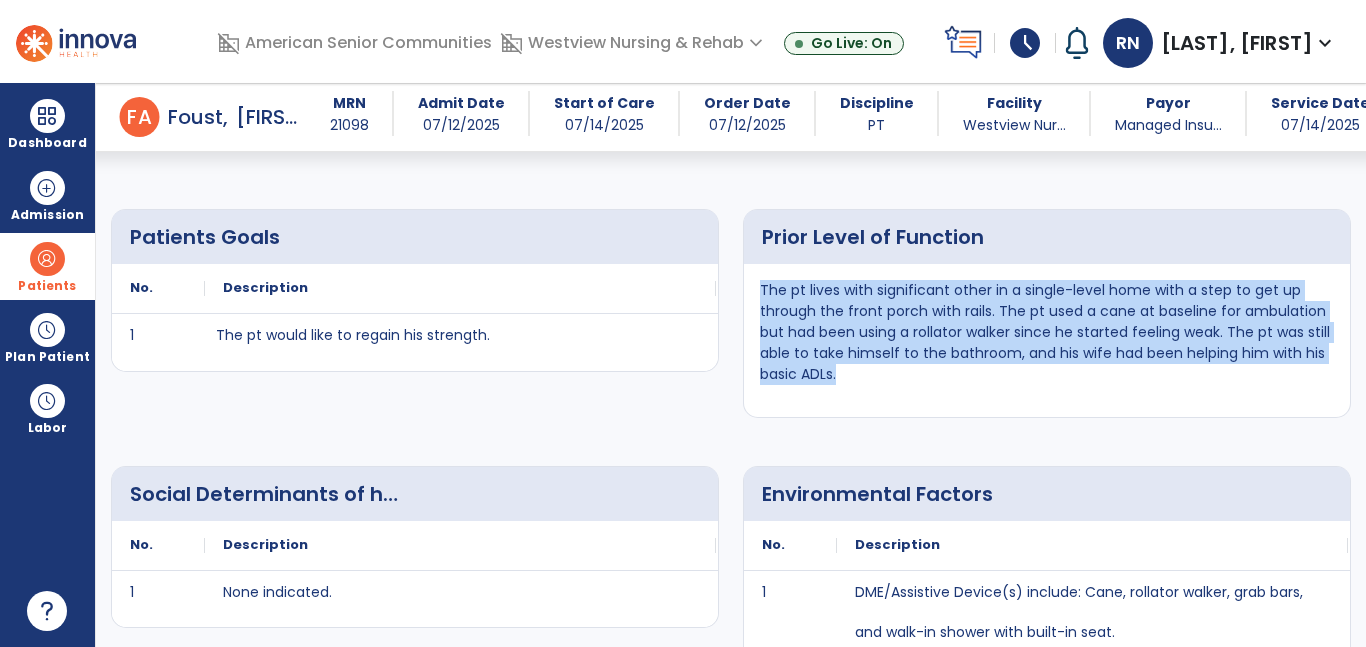 drag, startPoint x: 897, startPoint y: 384, endPoint x: 752, endPoint y: 285, distance: 175.57335 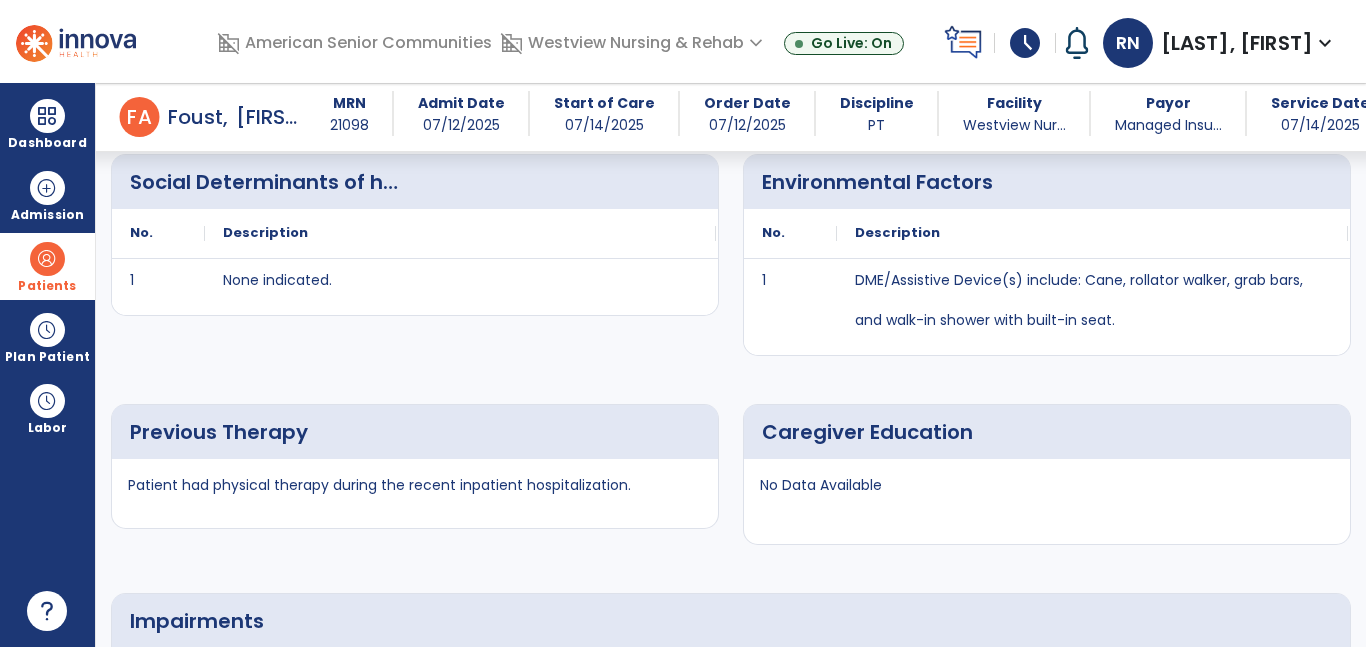 scroll, scrollTop: 1922, scrollLeft: 0, axis: vertical 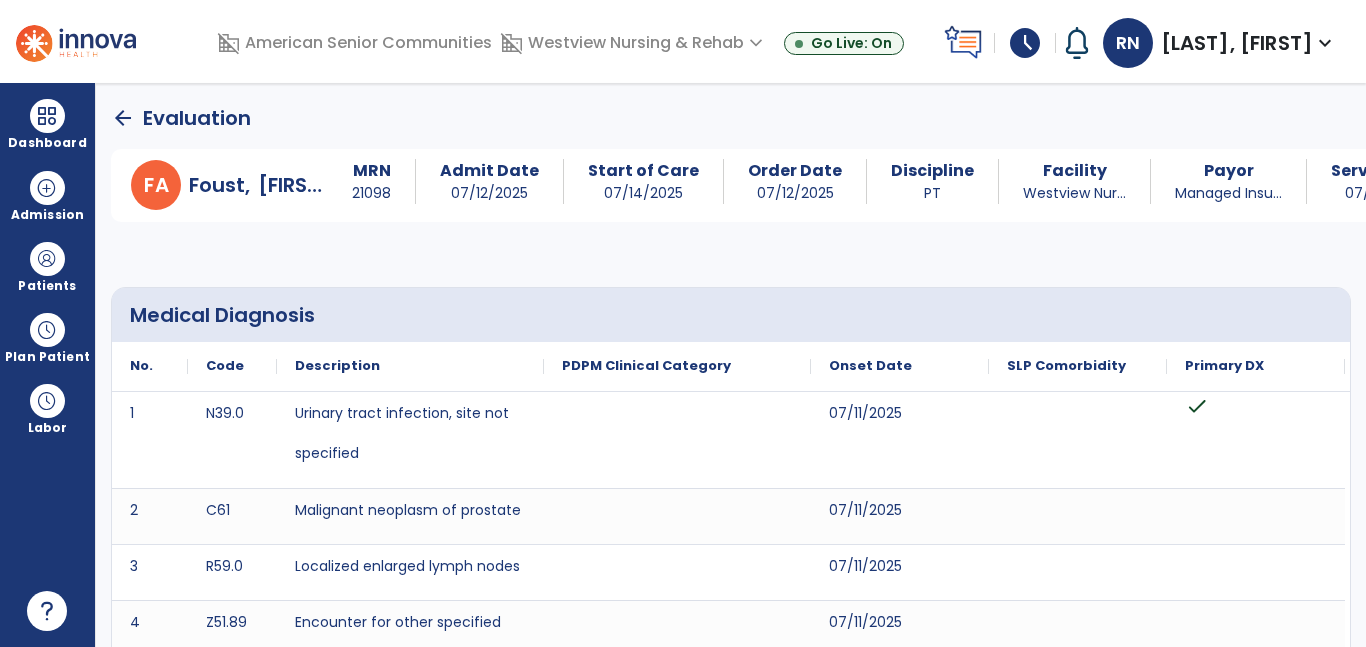click on "arrow_back" 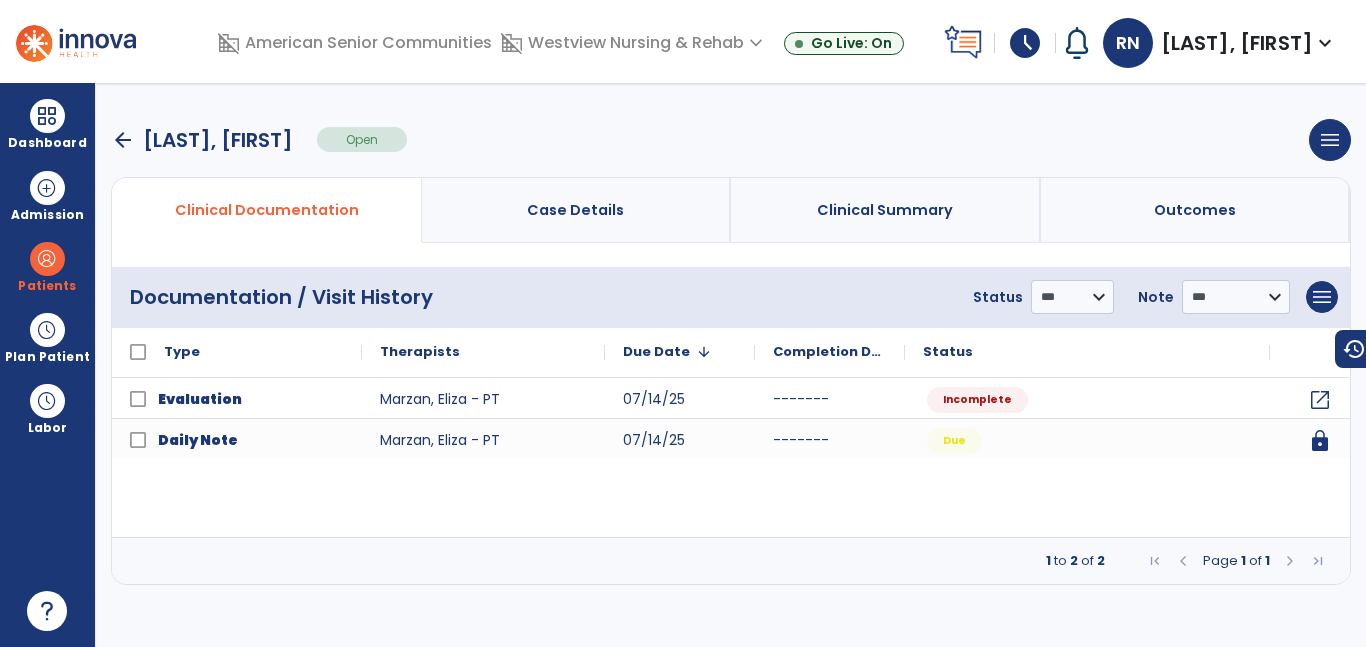 click on "arrow_back" at bounding box center (123, 140) 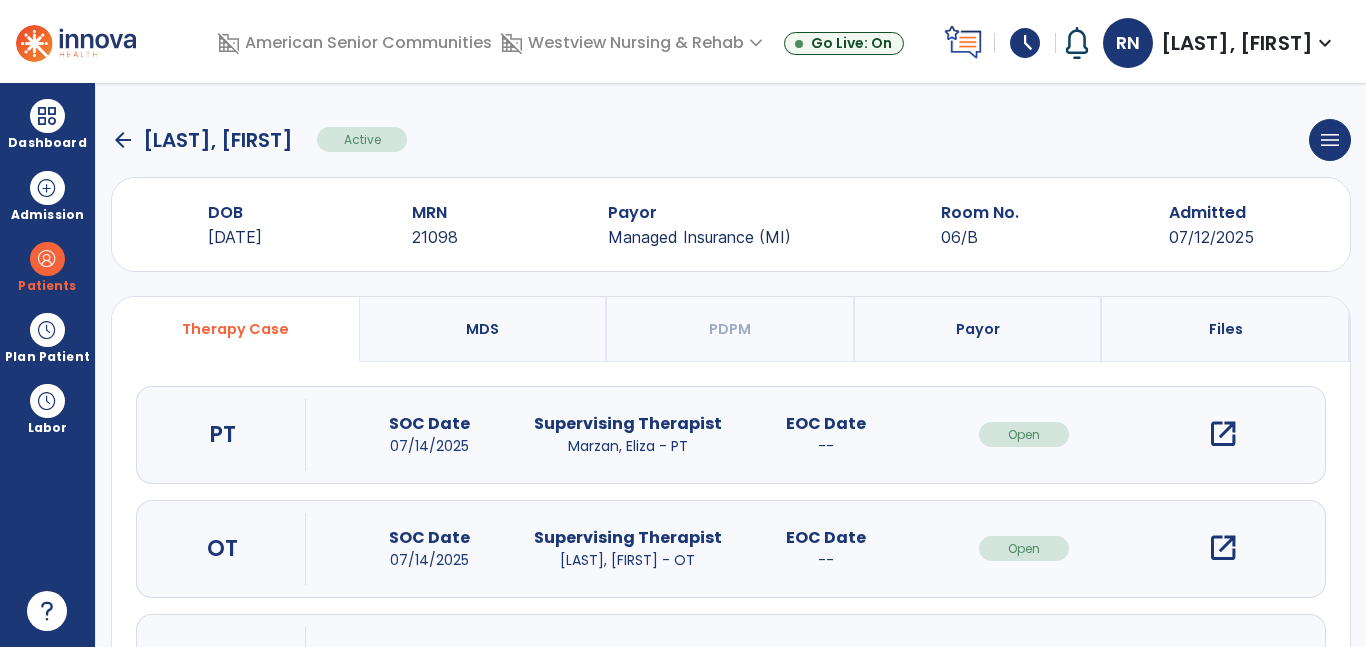 click on "arrow_back" 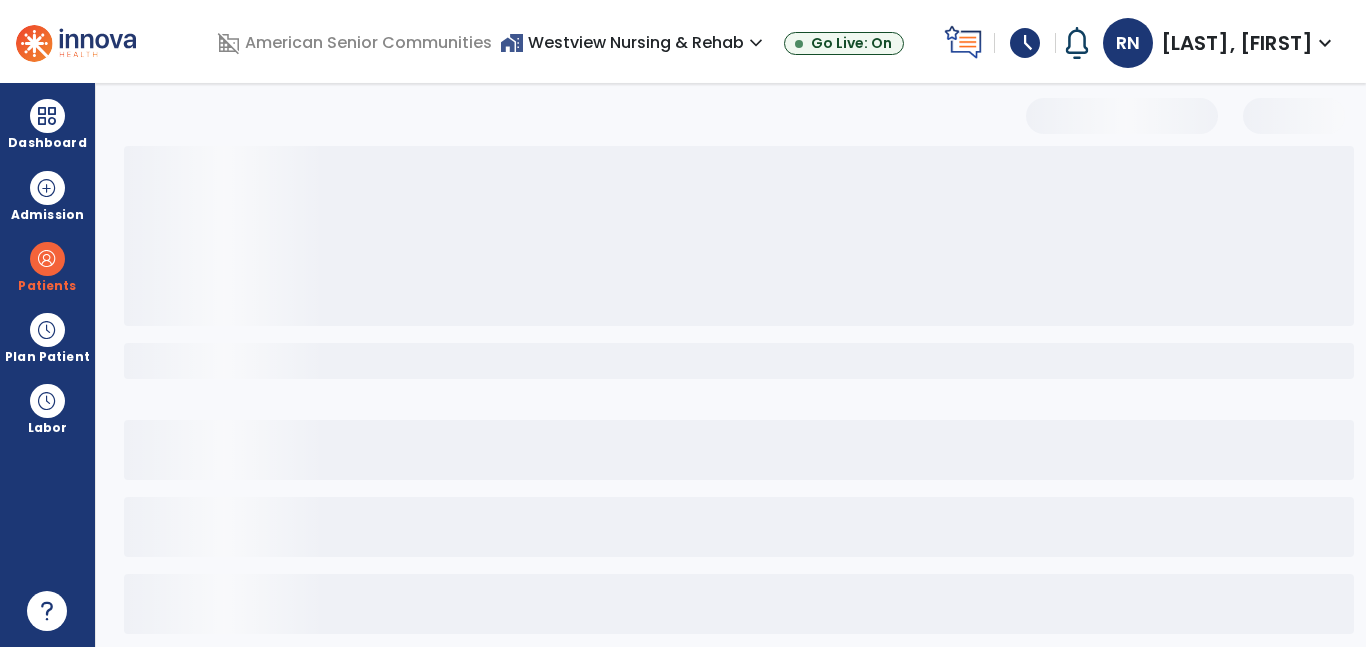 select on "***" 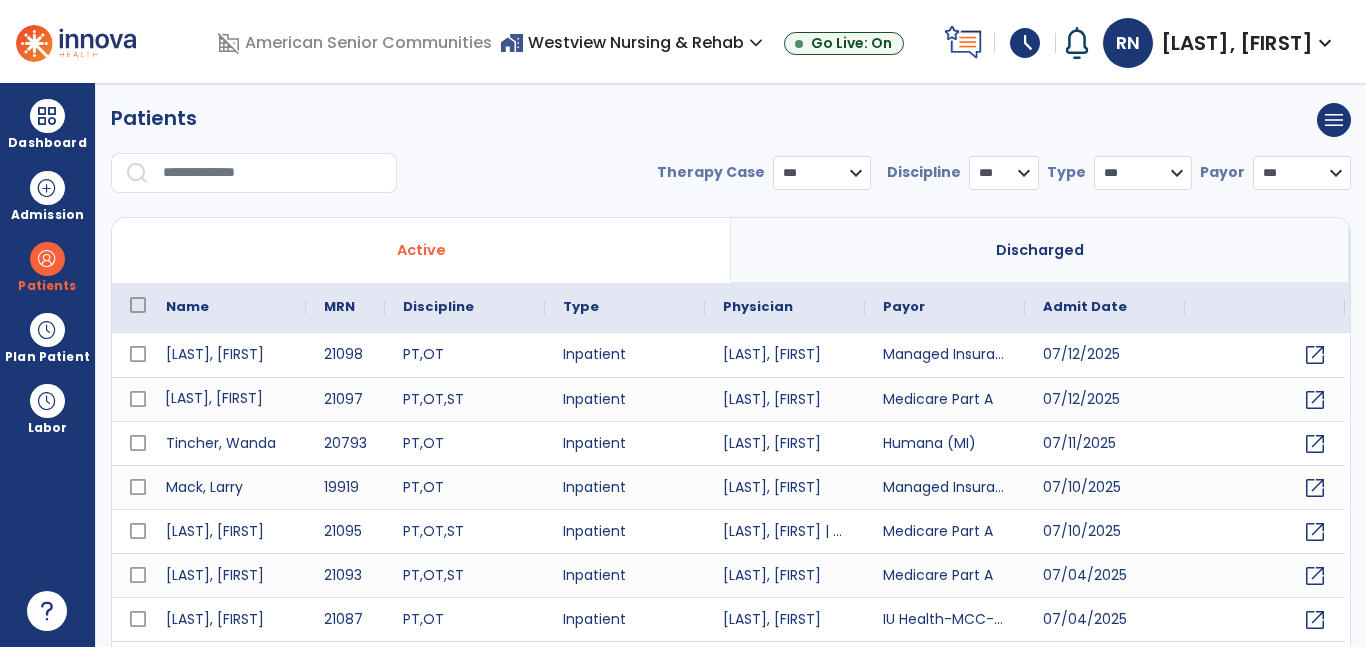 click on "[LAST], [FIRST]" at bounding box center [227, 399] 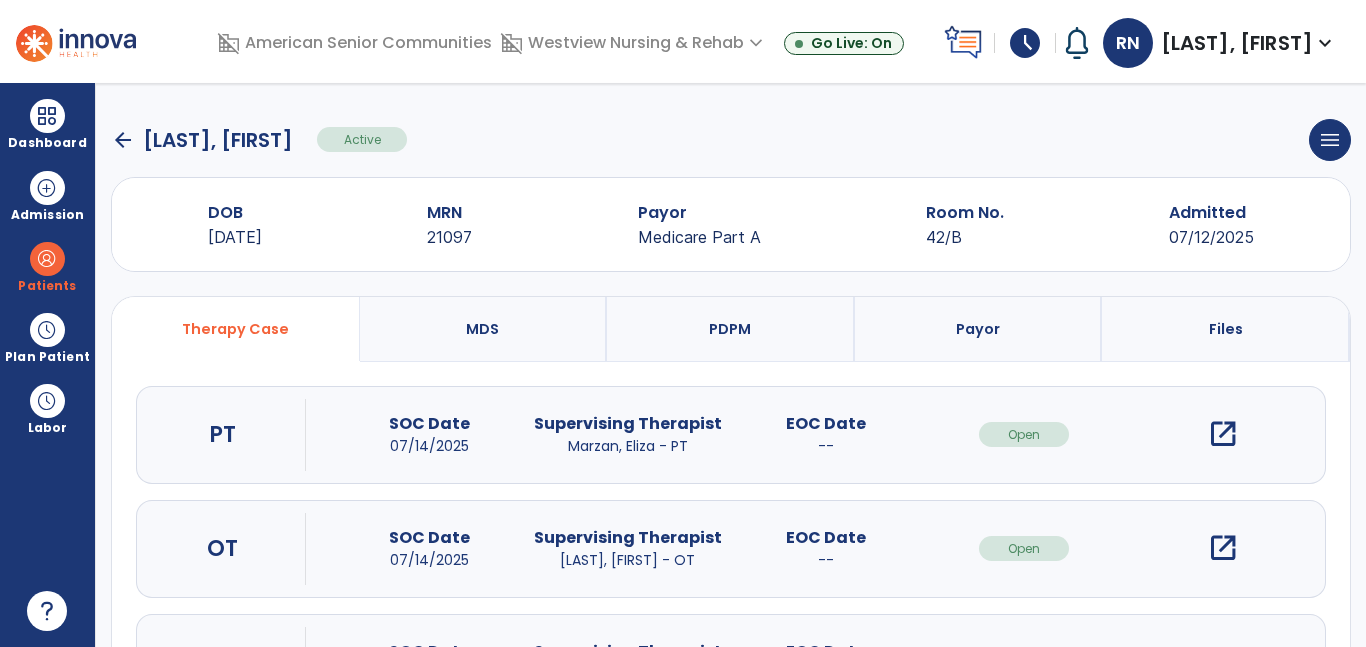click on "open_in_new" at bounding box center (1223, 434) 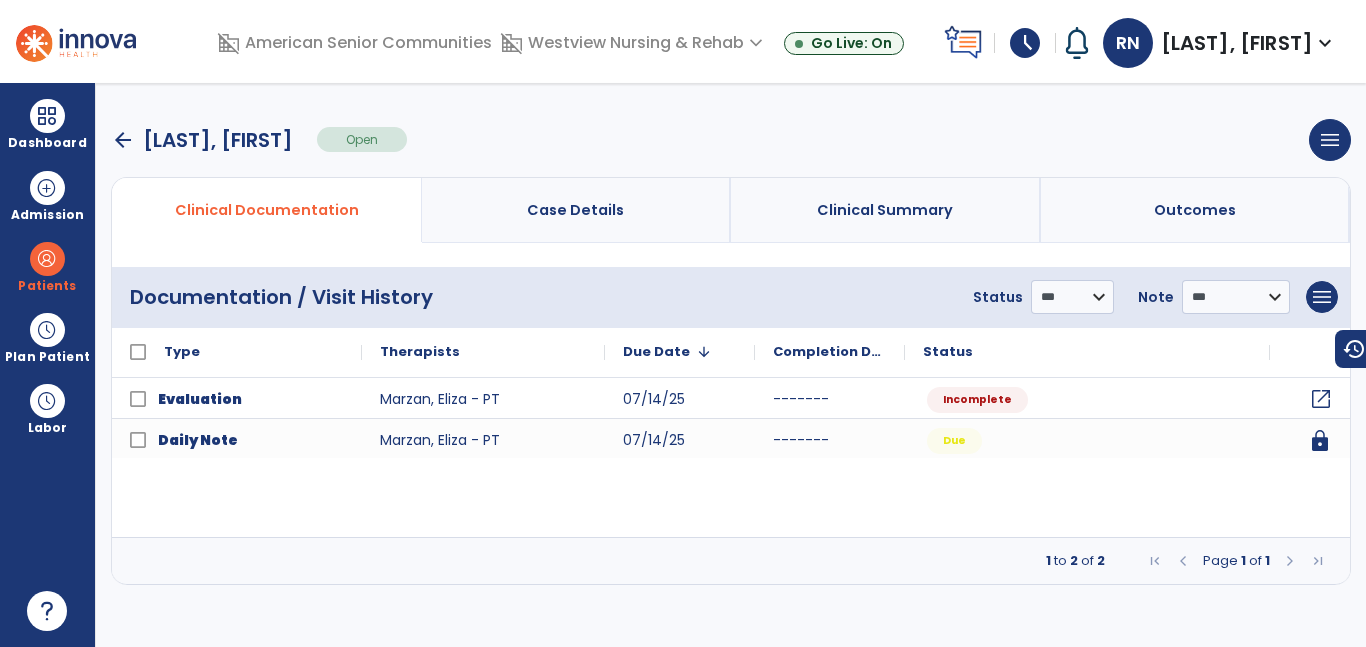 click on "open_in_new" 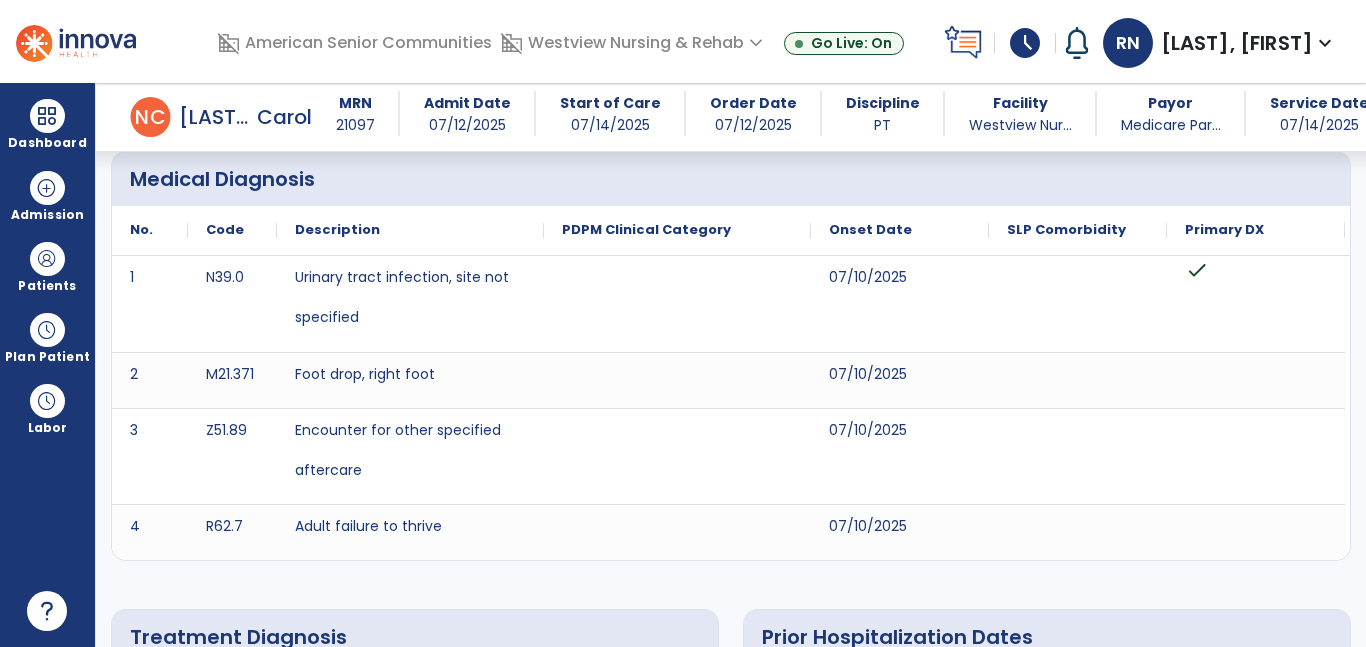 scroll, scrollTop: 0, scrollLeft: 0, axis: both 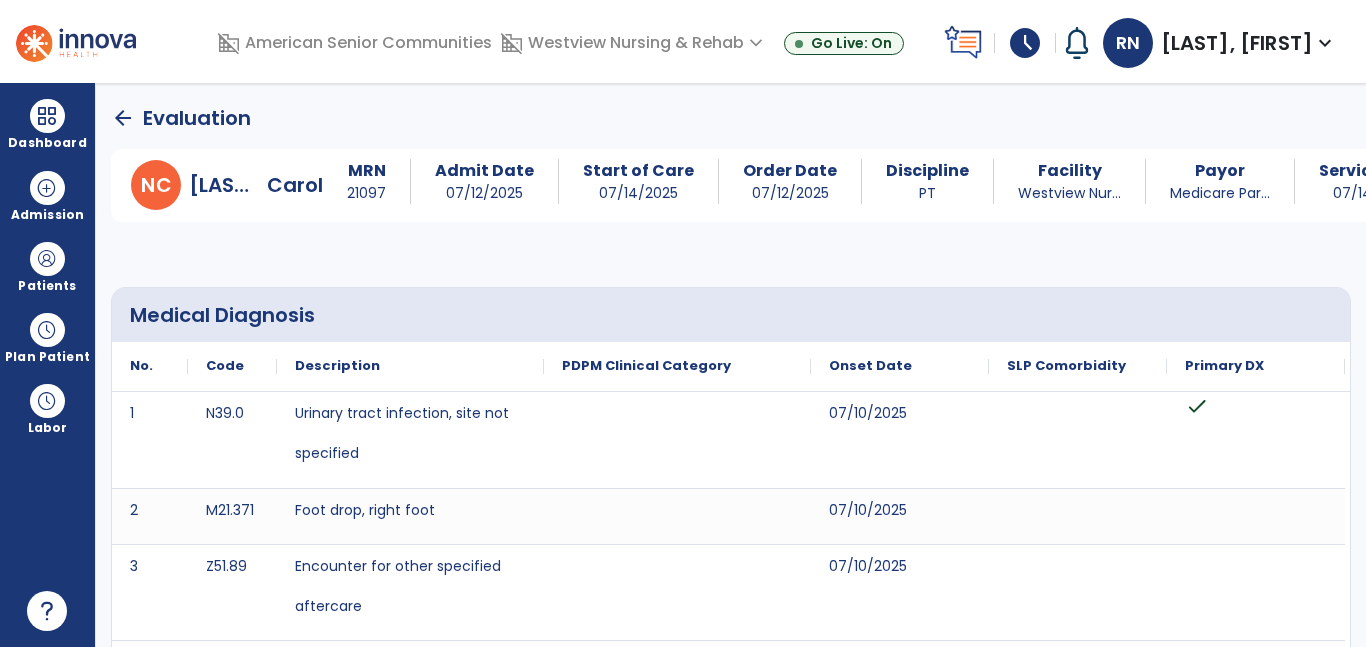 click on "arrow_back" 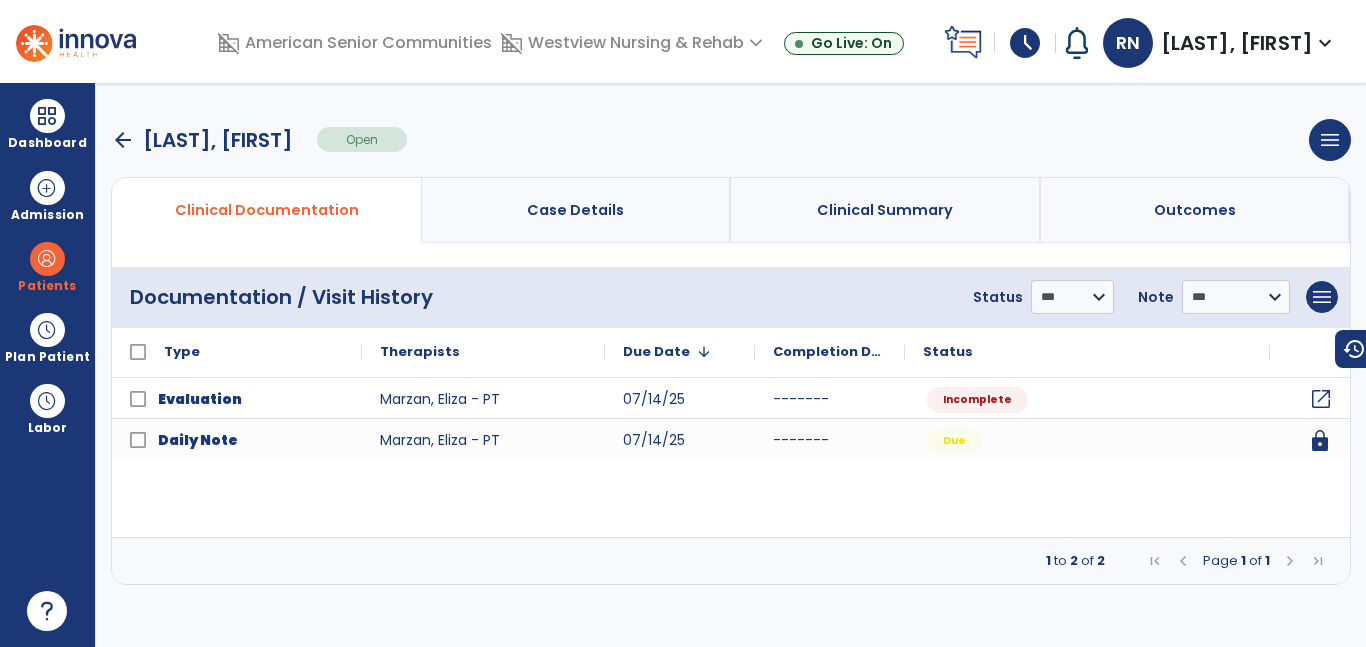 click on "open_in_new" 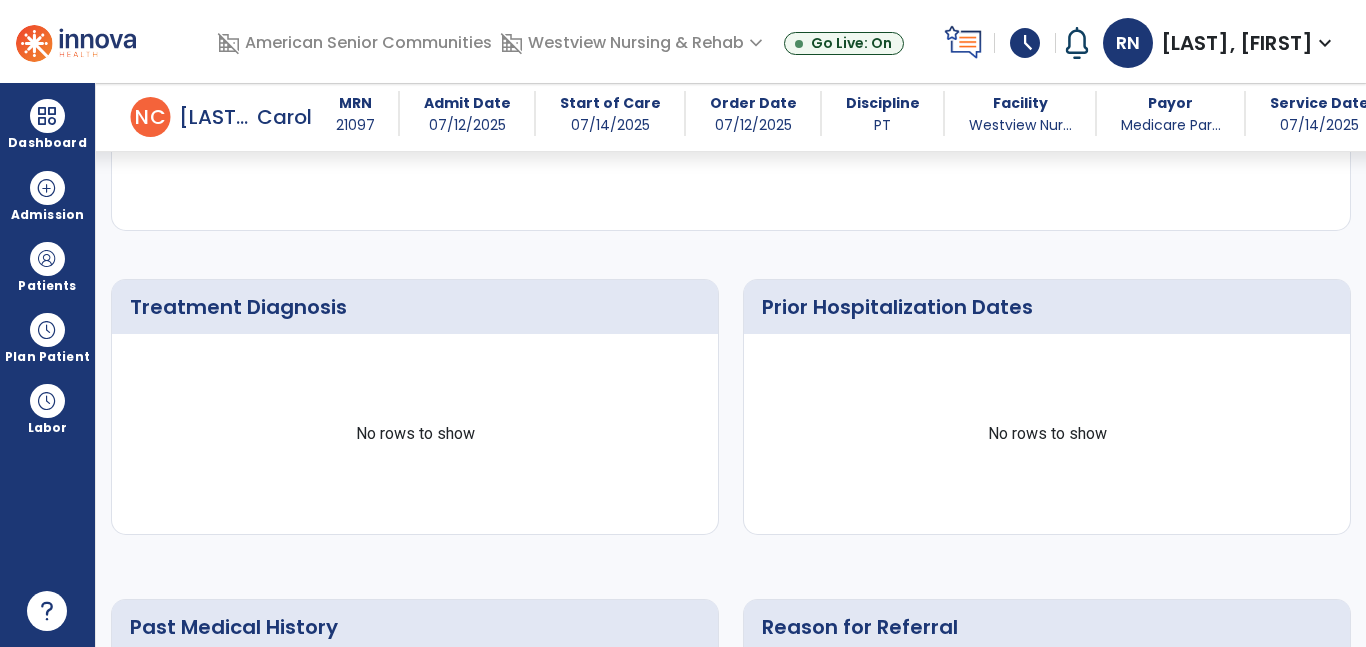scroll, scrollTop: 0, scrollLeft: 0, axis: both 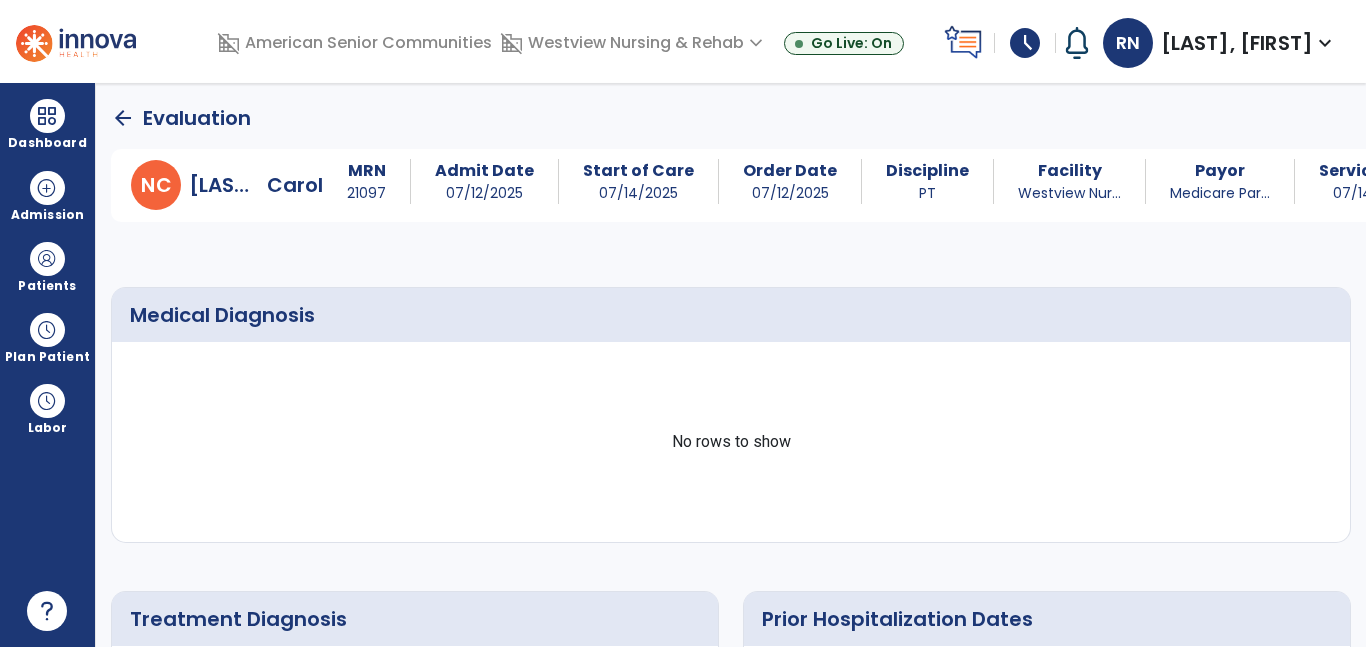 click on "arrow_back" 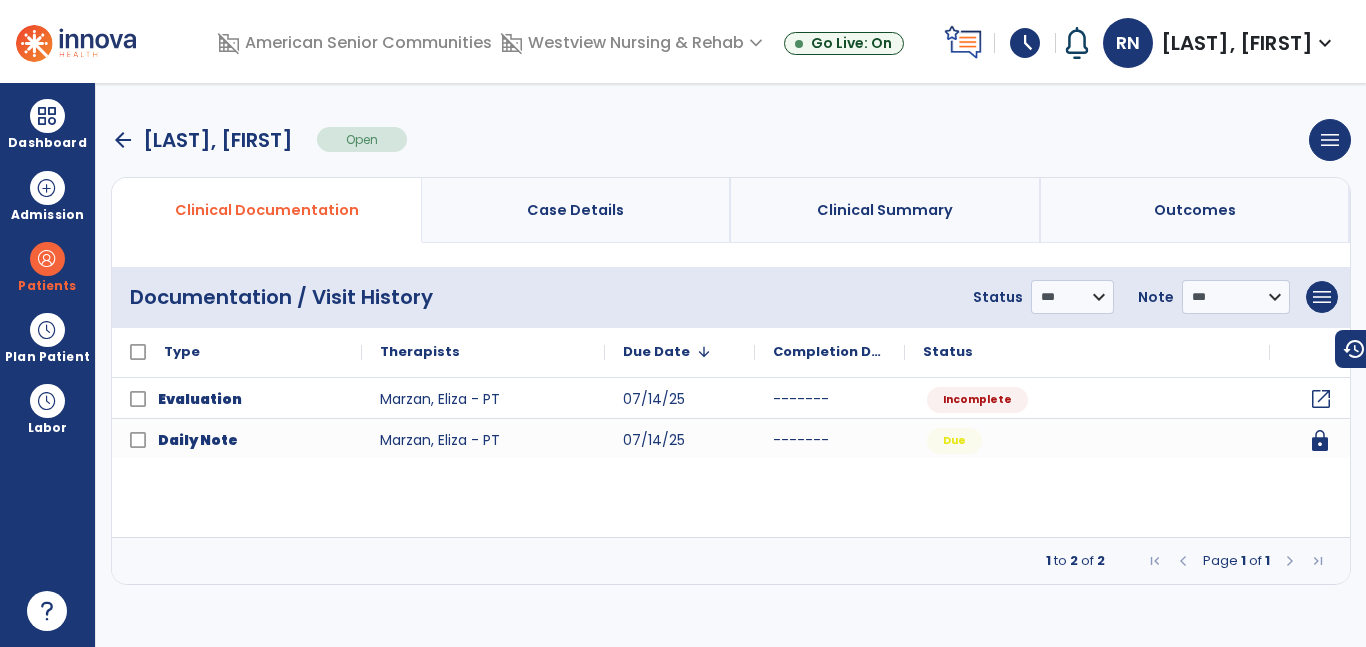 click on "open_in_new" 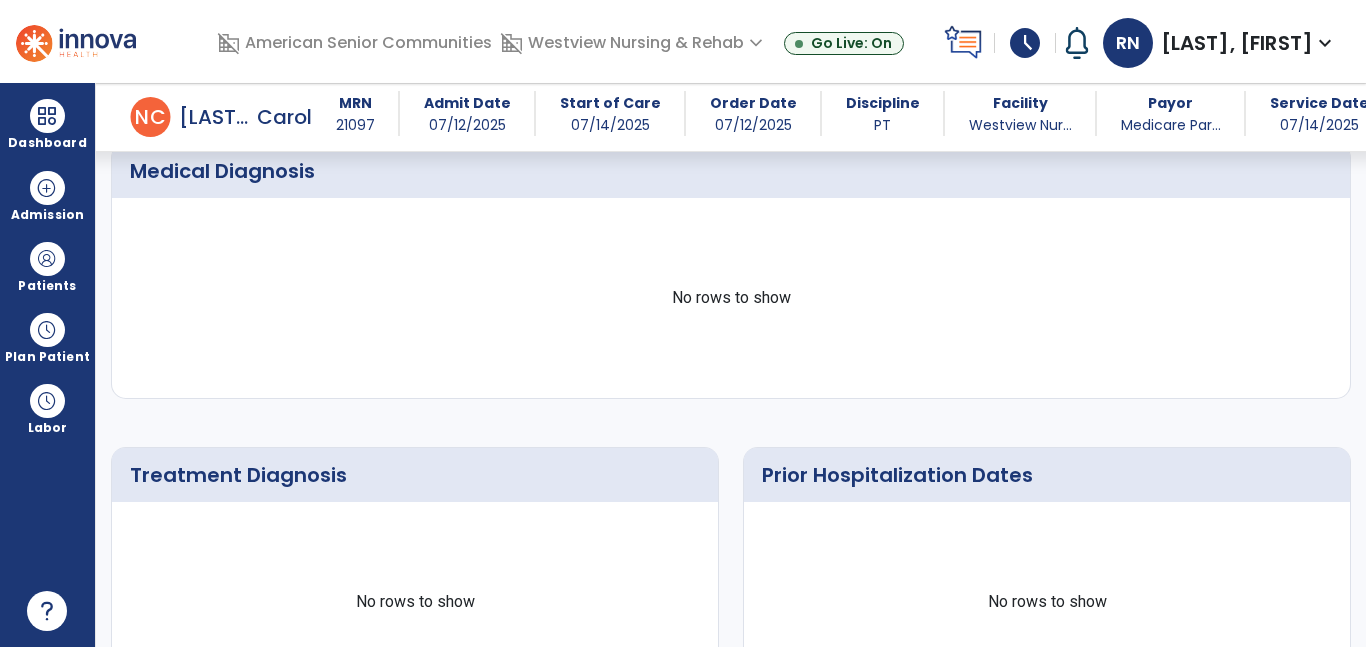 scroll, scrollTop: 0, scrollLeft: 0, axis: both 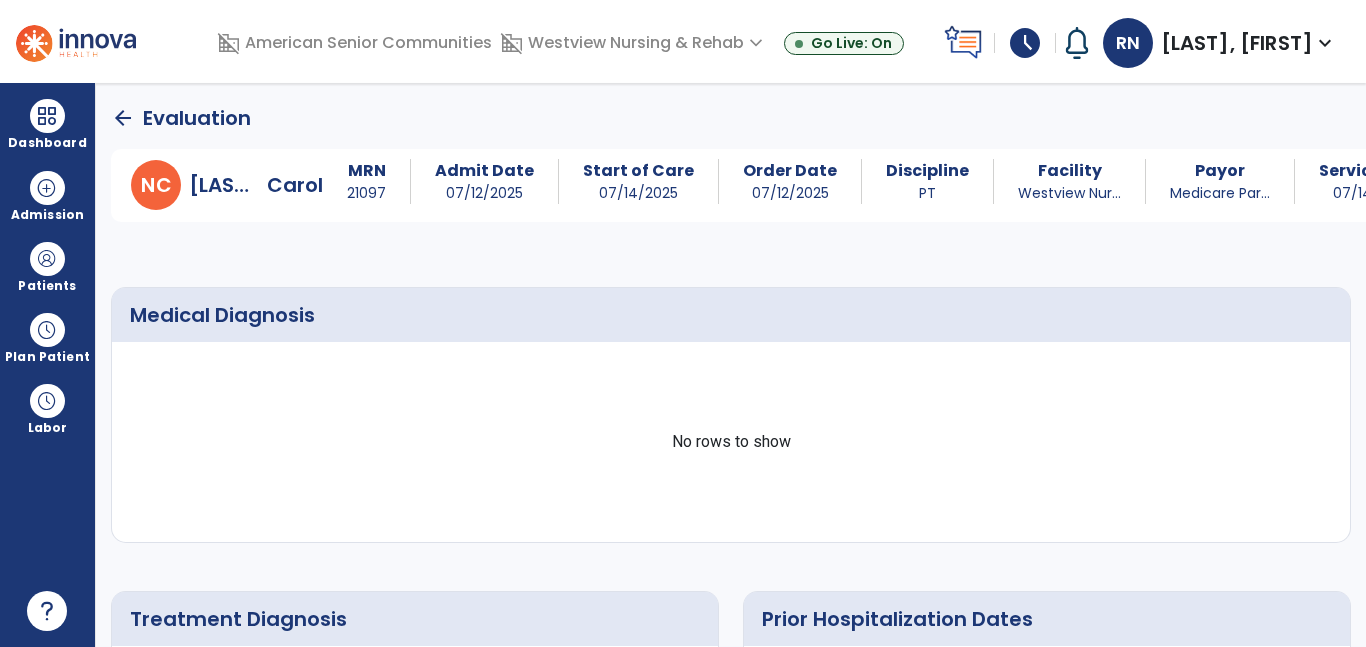 click on "arrow_back" 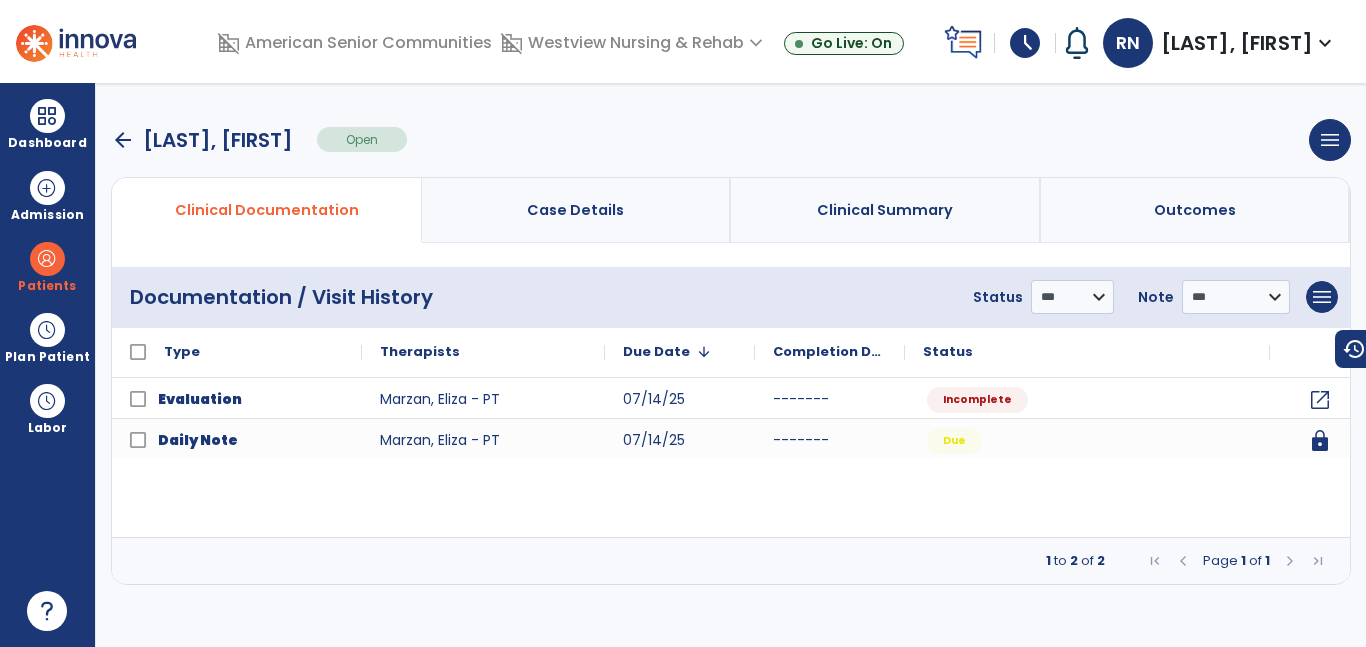 click on "arrow_back" at bounding box center [123, 140] 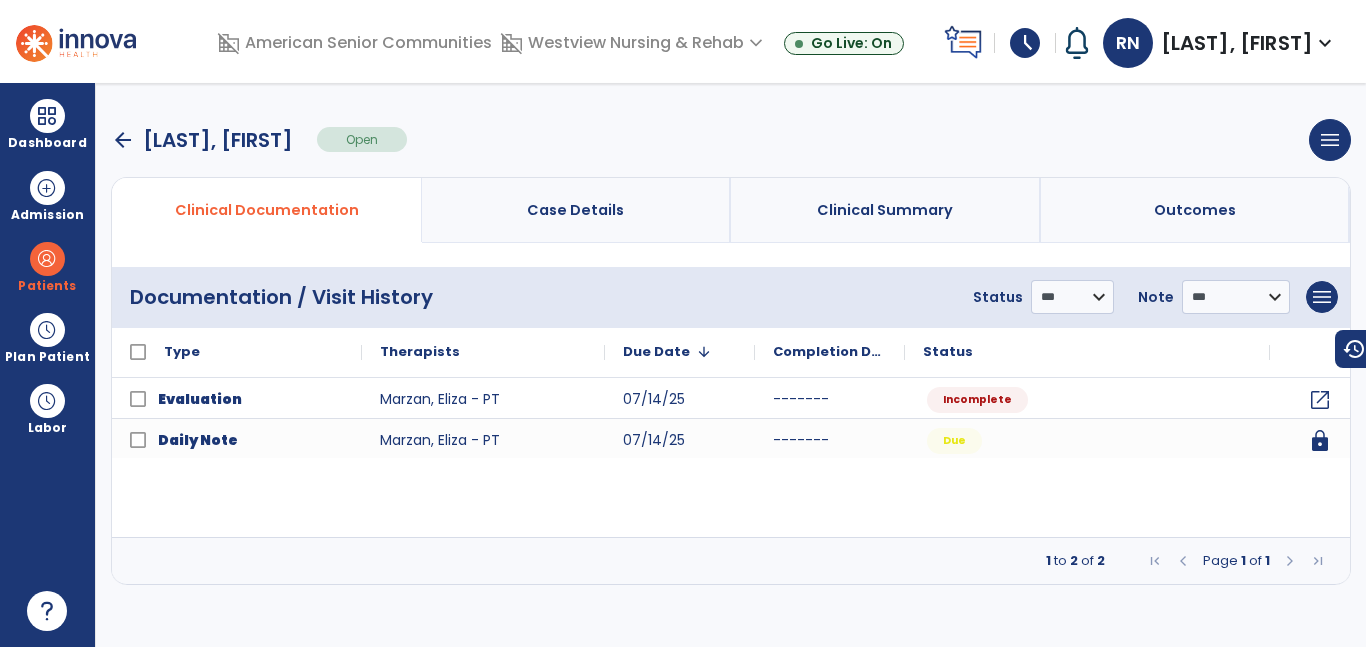 click on "arrow_back" at bounding box center [123, 140] 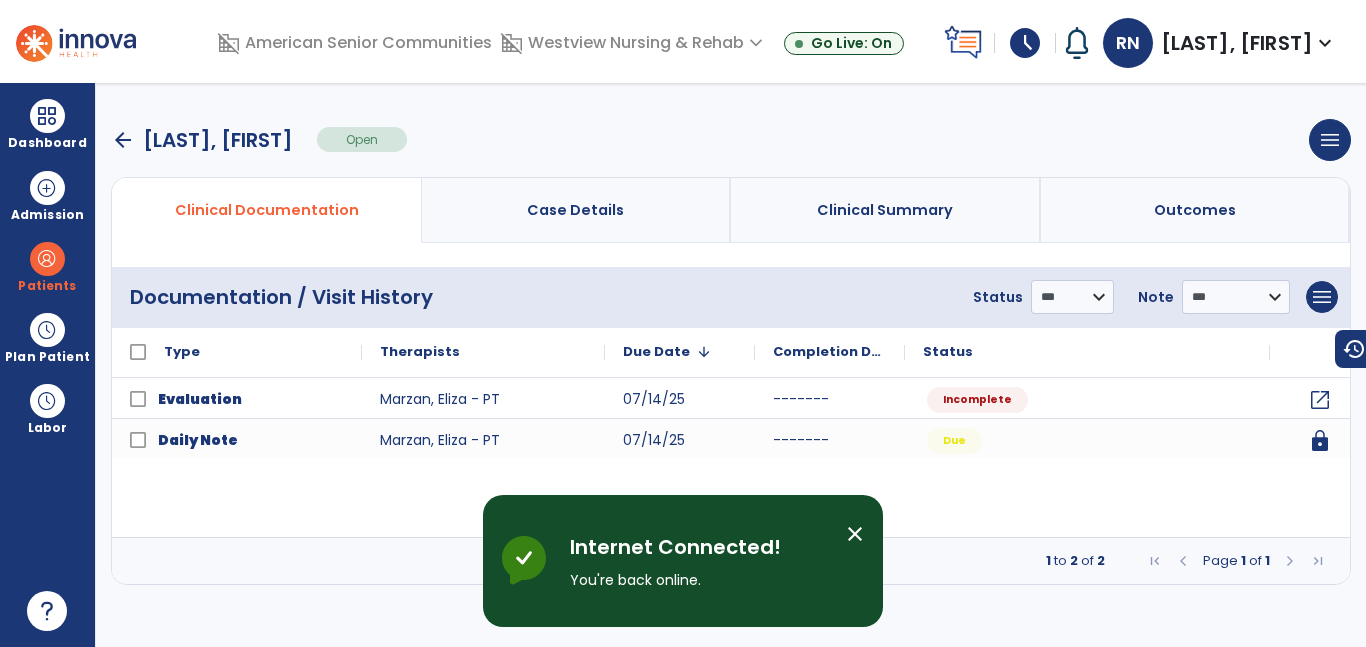 click on "arrow_back" at bounding box center (123, 140) 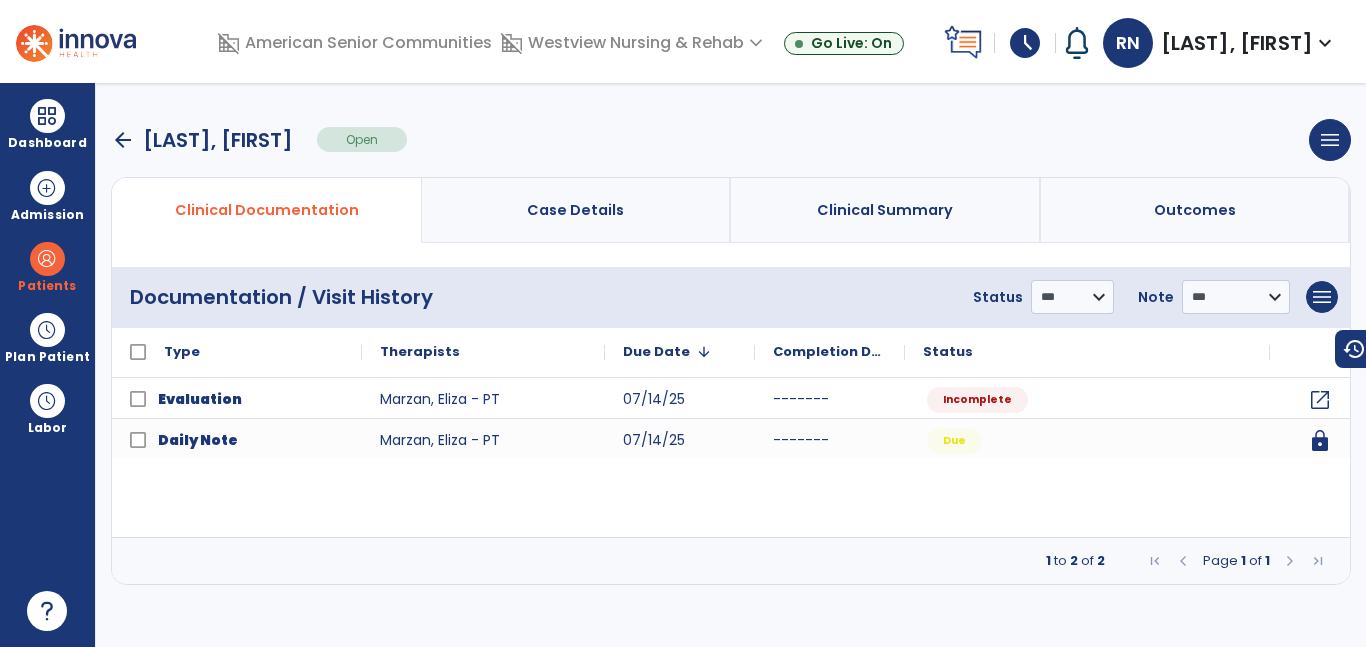 click on "arrow_back" at bounding box center (123, 140) 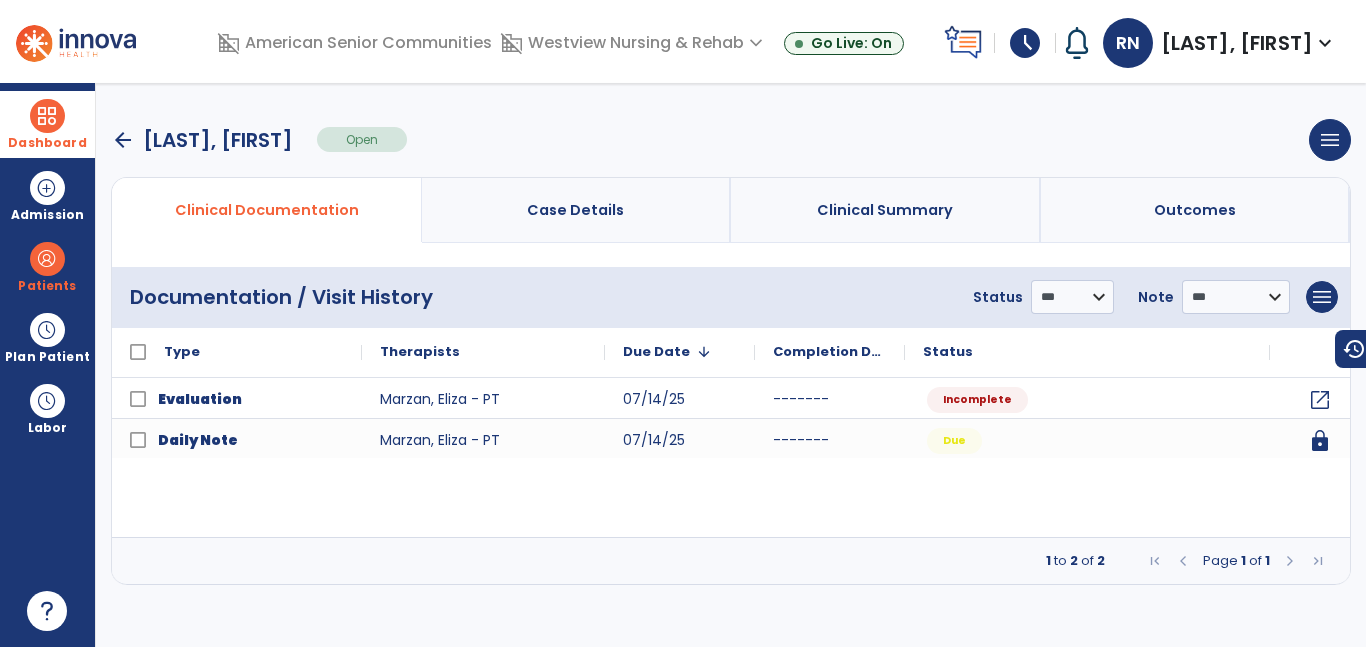 click at bounding box center (47, 116) 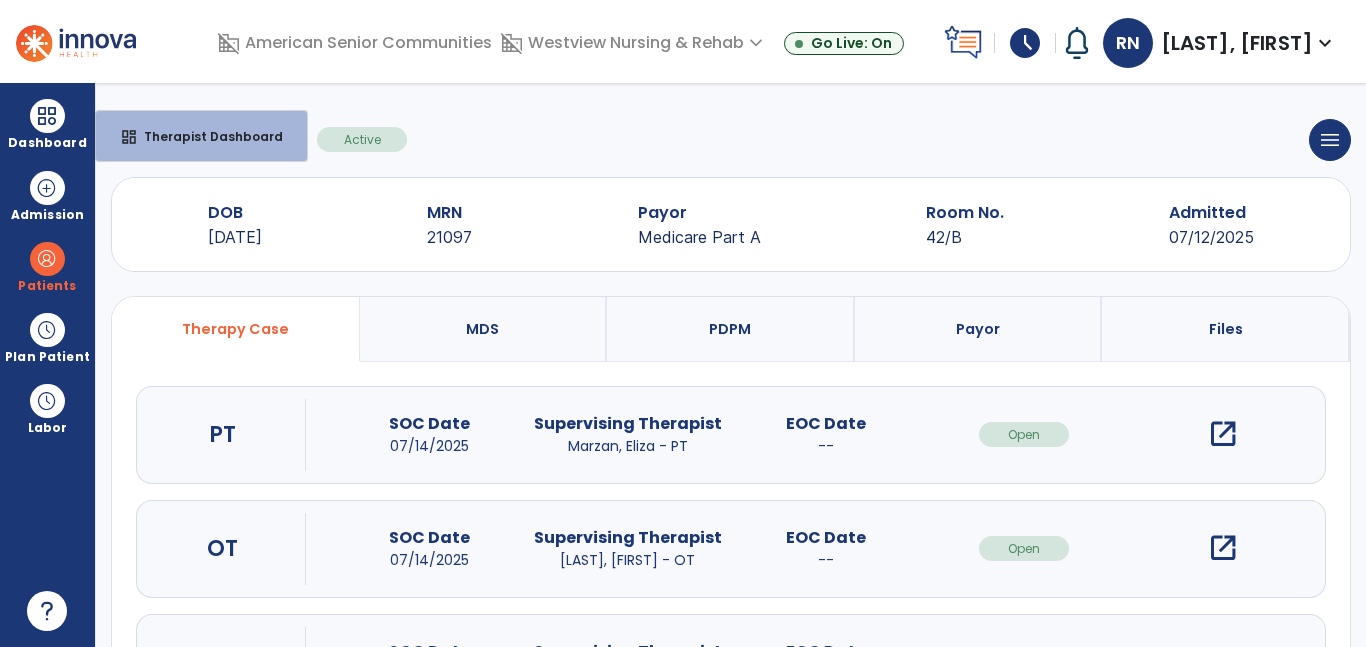 click on "open_in_new" at bounding box center [1223, 434] 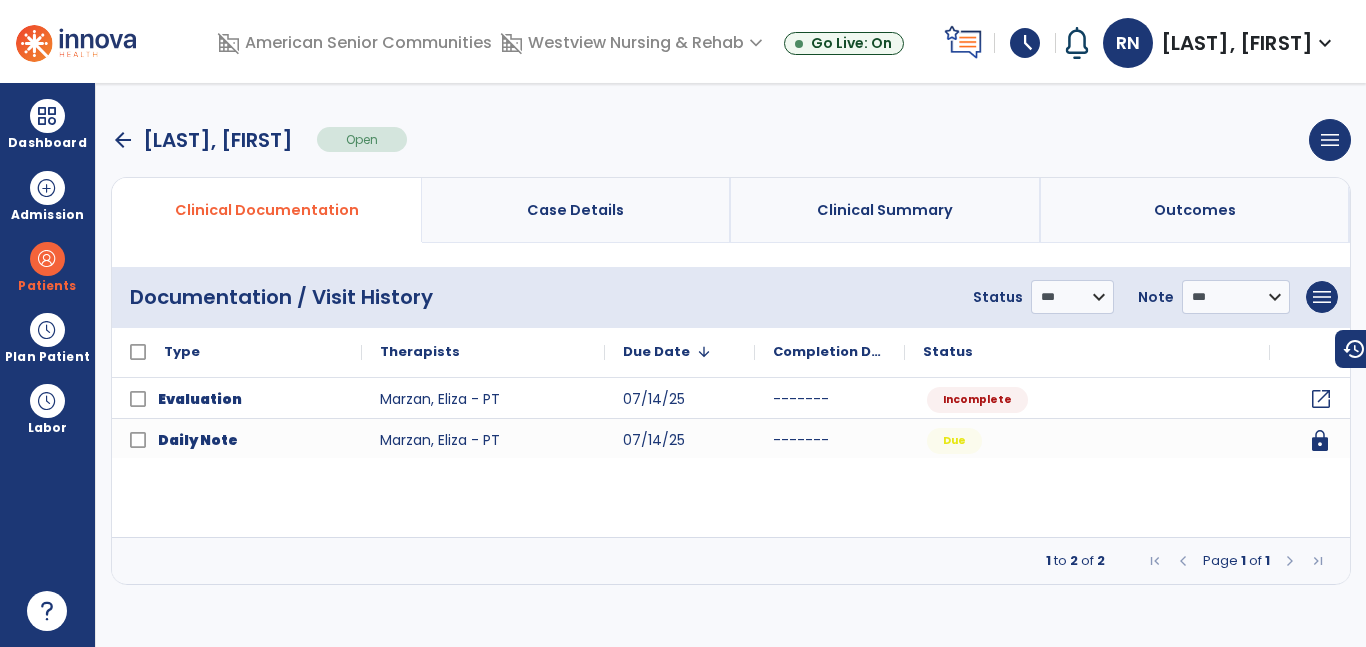 click on "open_in_new" 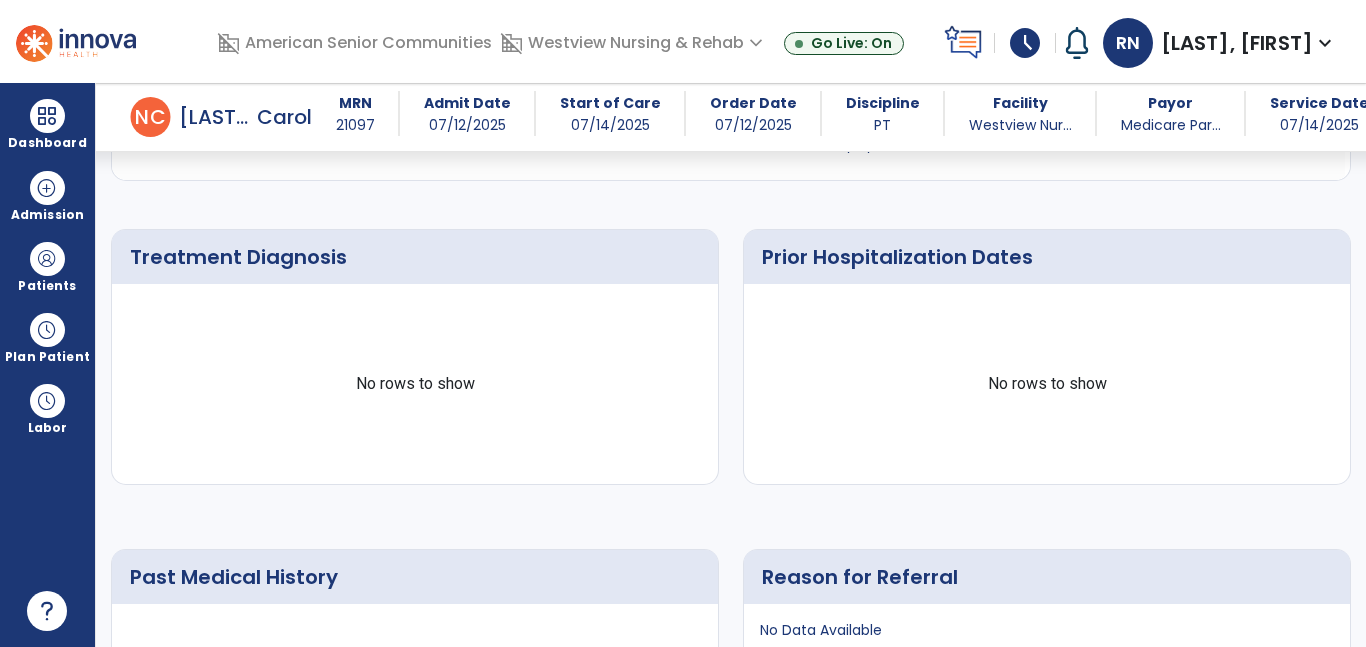 scroll, scrollTop: 0, scrollLeft: 0, axis: both 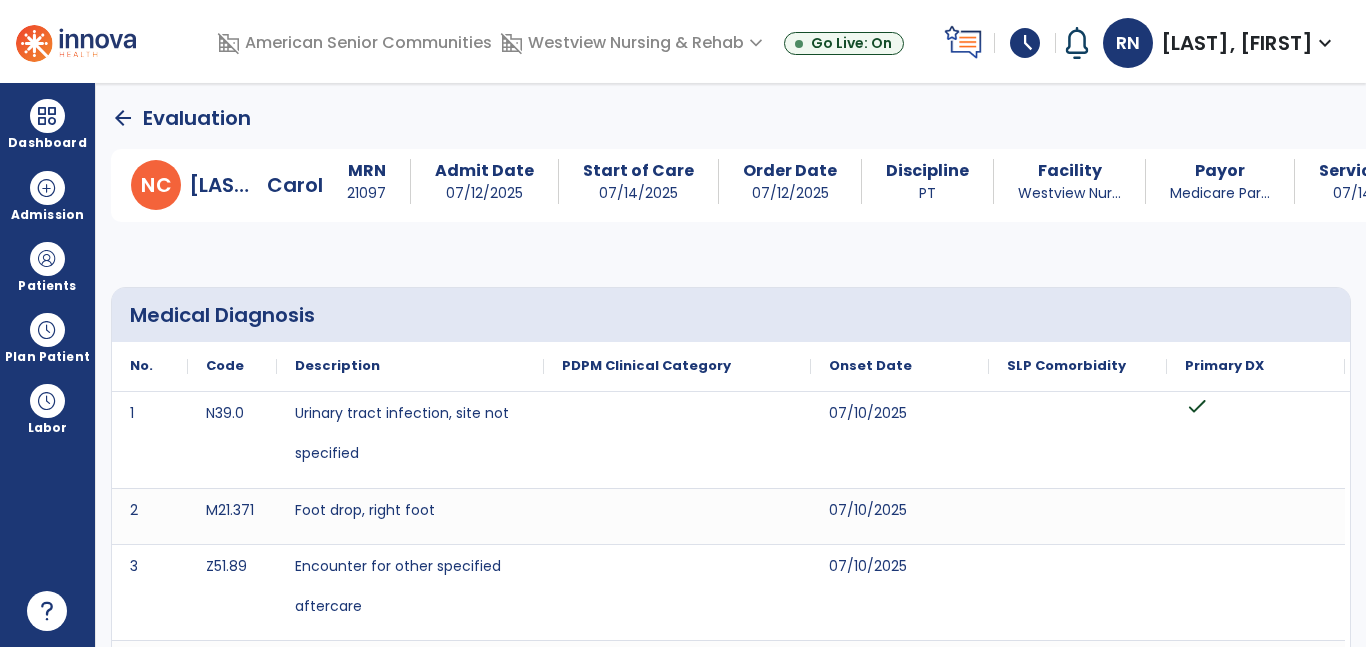 click on "arrow_back" 